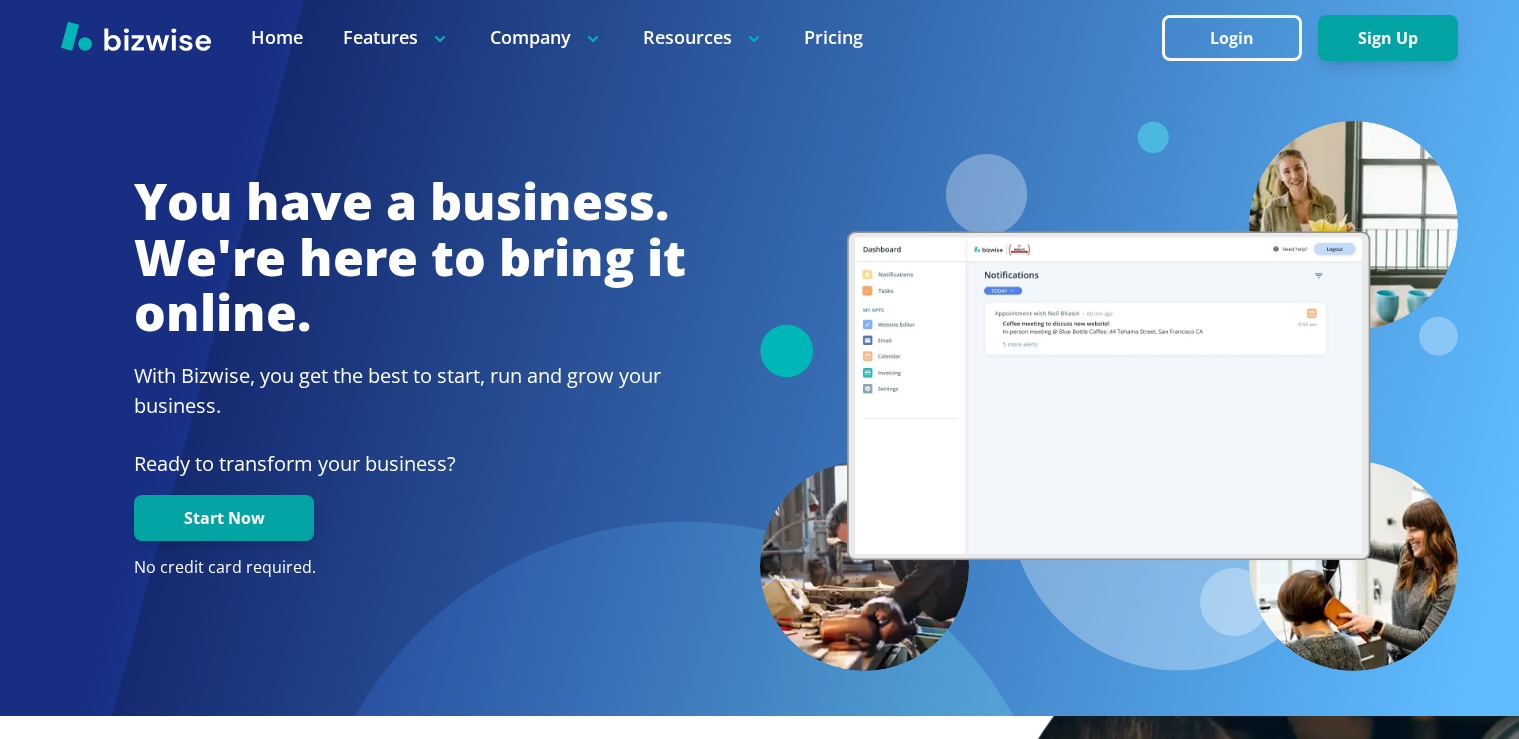click on "Login" at bounding box center (1232, 38) 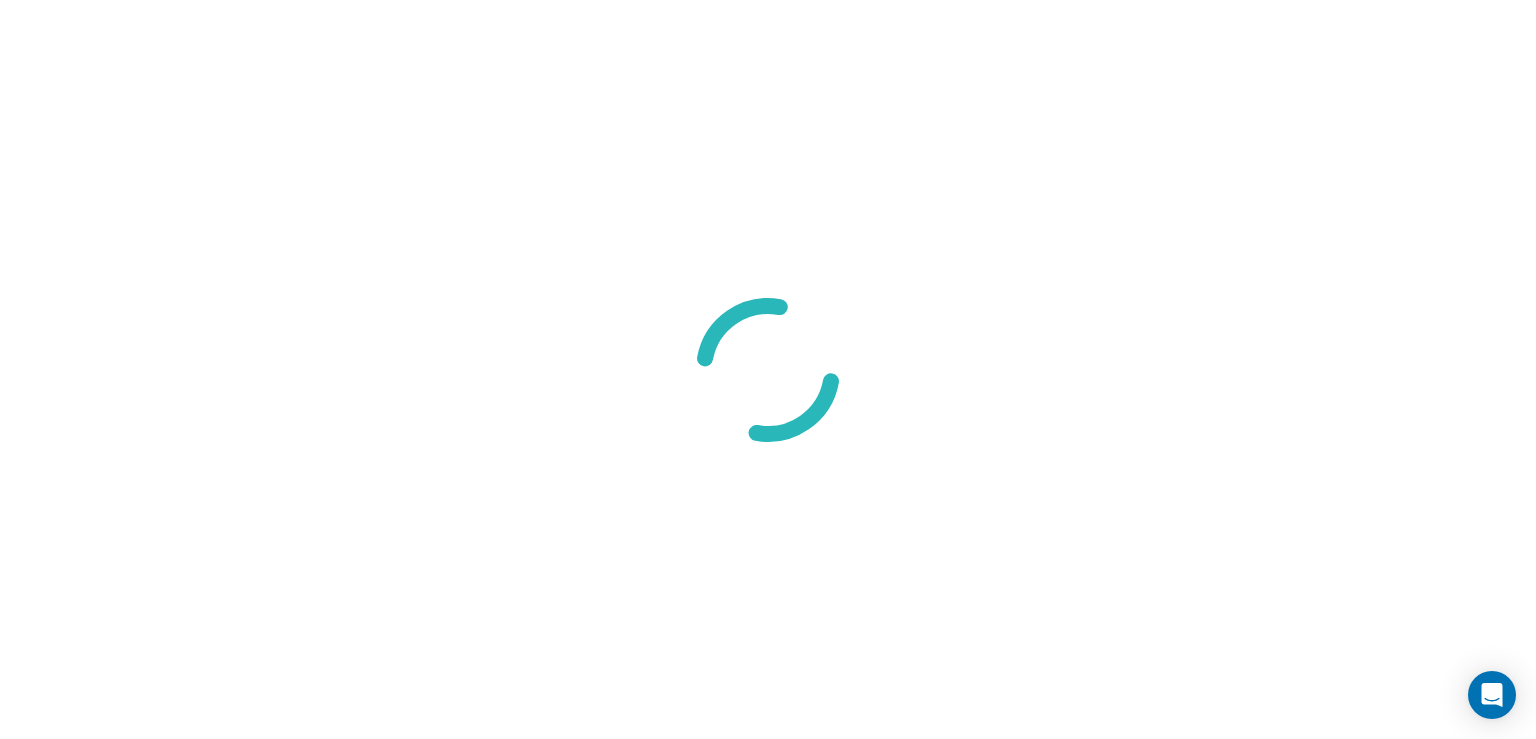 scroll, scrollTop: 0, scrollLeft: 0, axis: both 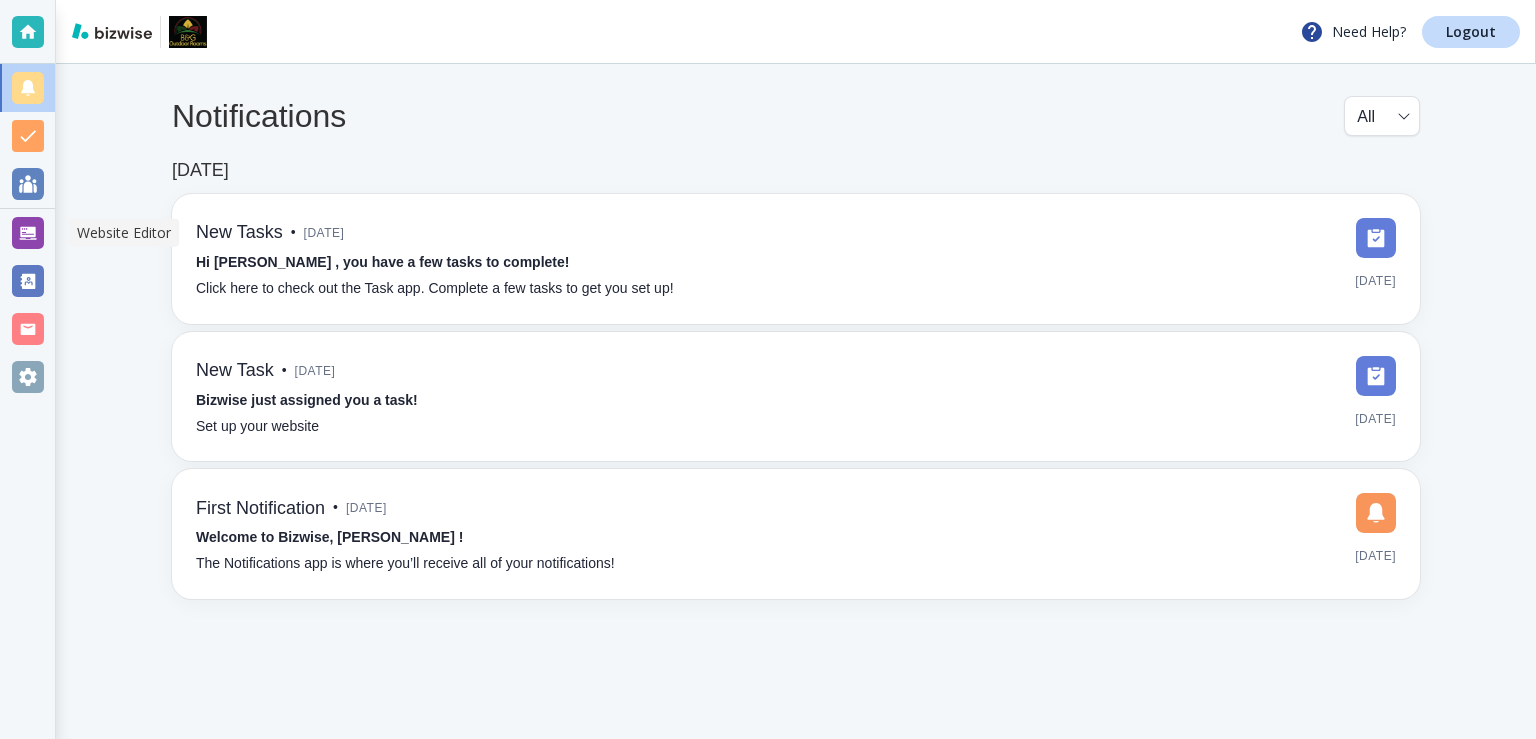 click at bounding box center (28, 233) 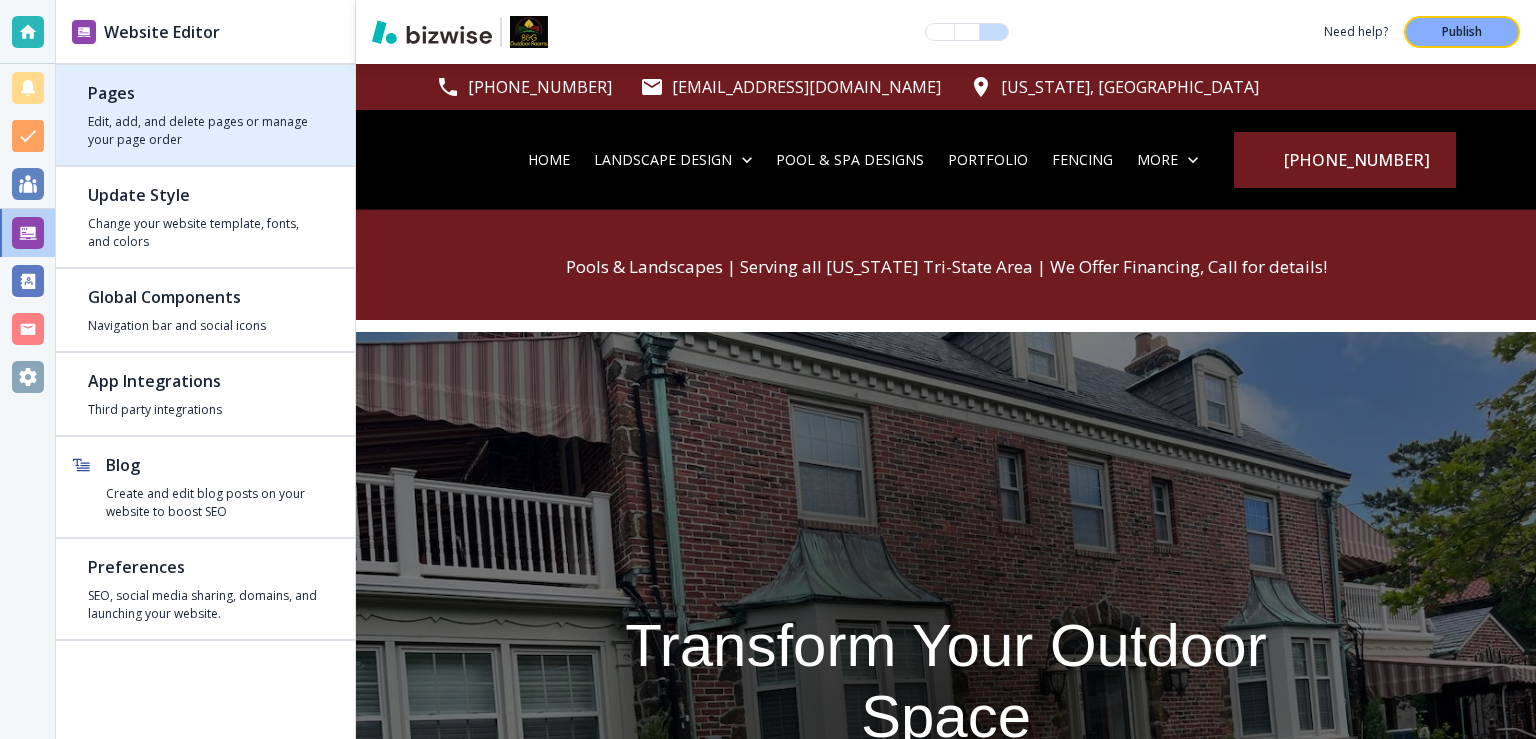 click on "Edit, add, and delete pages or manage your page order" at bounding box center [205, 131] 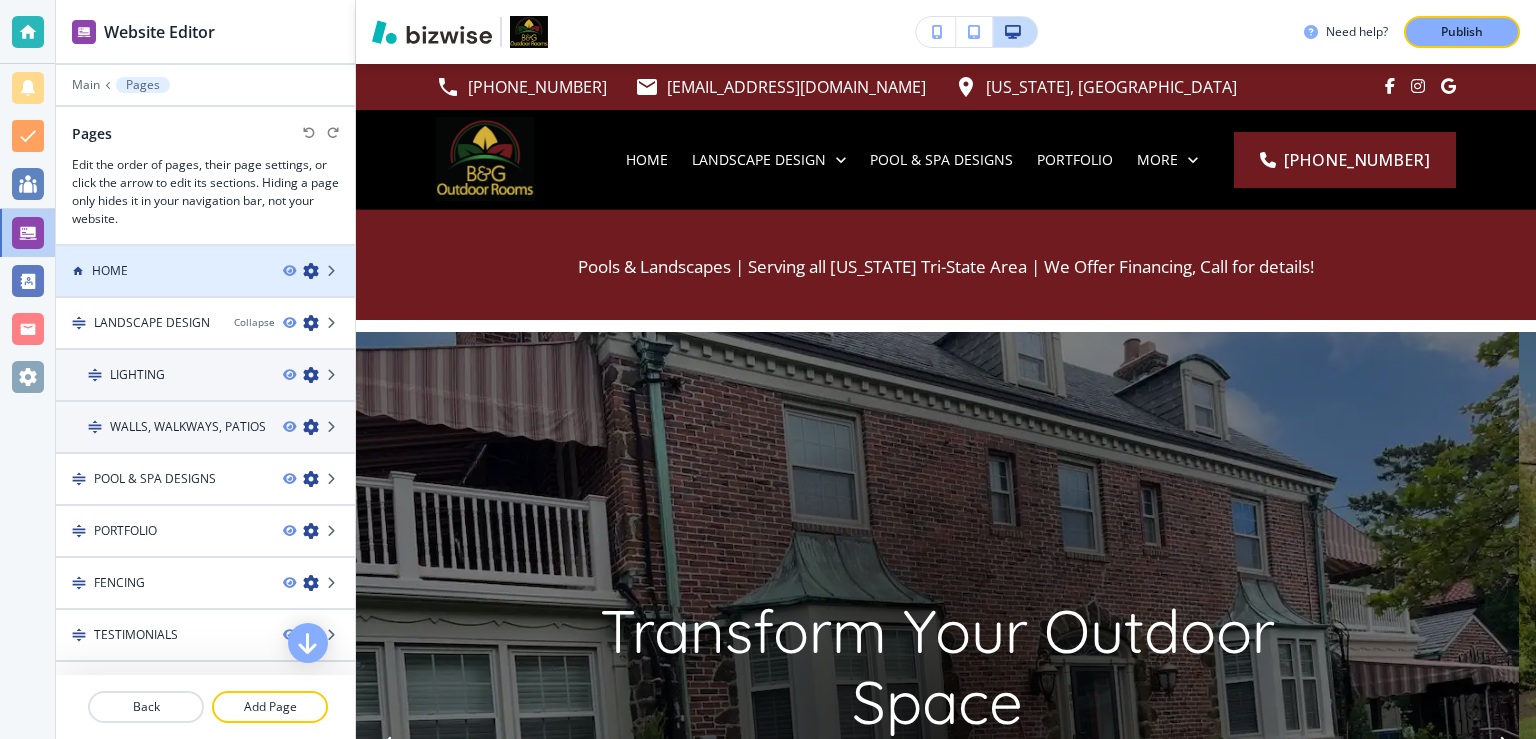 click at bounding box center (311, 271) 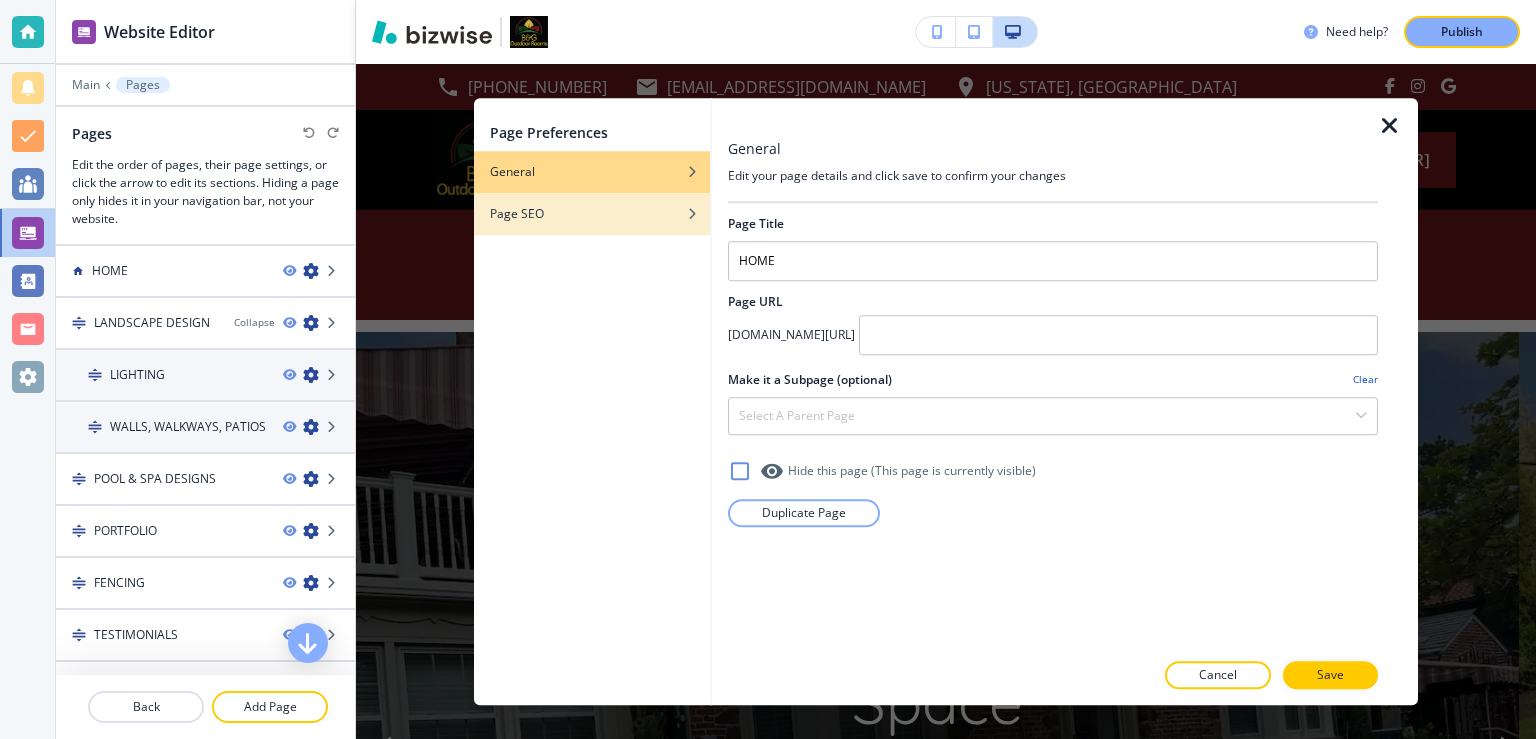 click on "Page SEO" at bounding box center [592, 214] 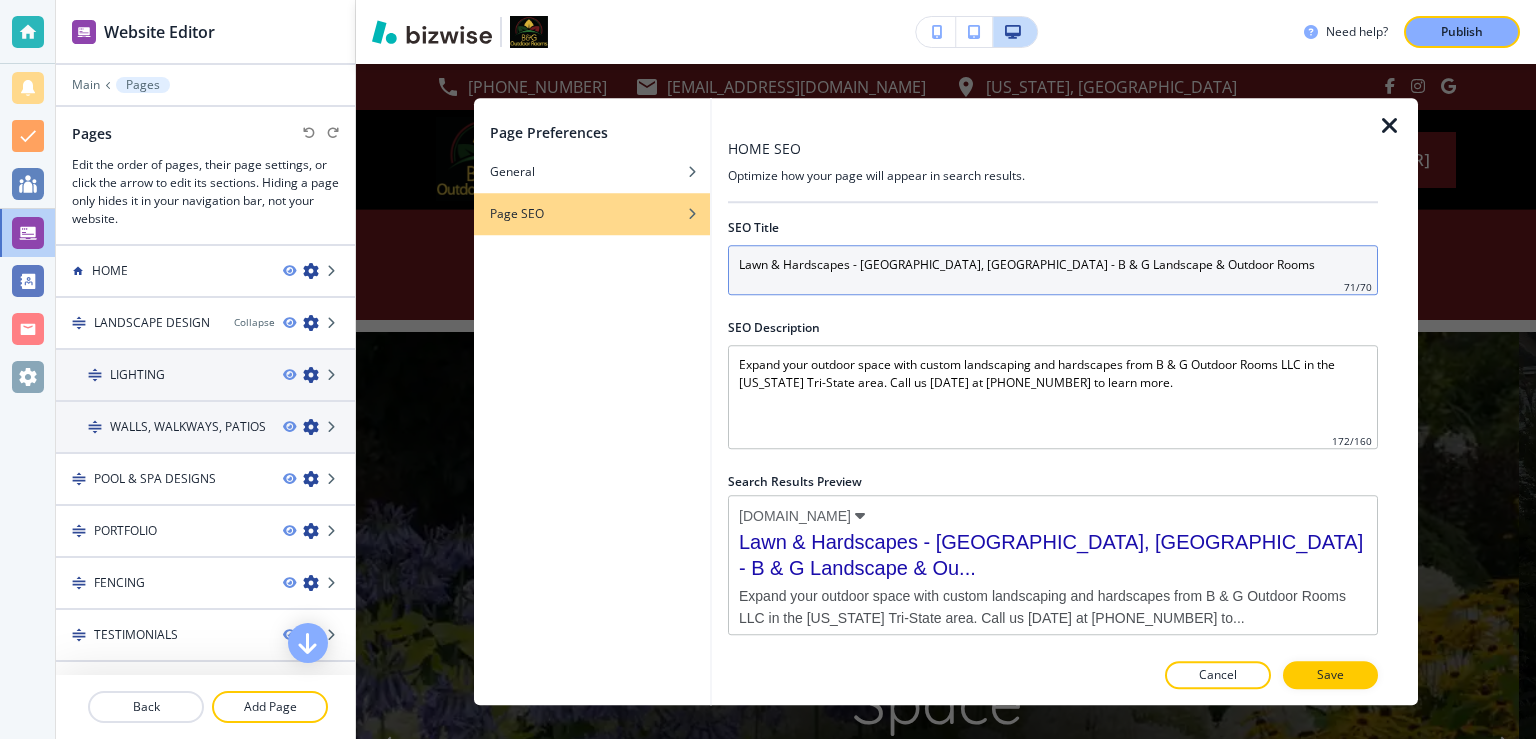 click on "Lawn & Hardscapes - Scotch Plains, NJ - B & G Landscape & Outdoor Rooms" at bounding box center [1053, 270] 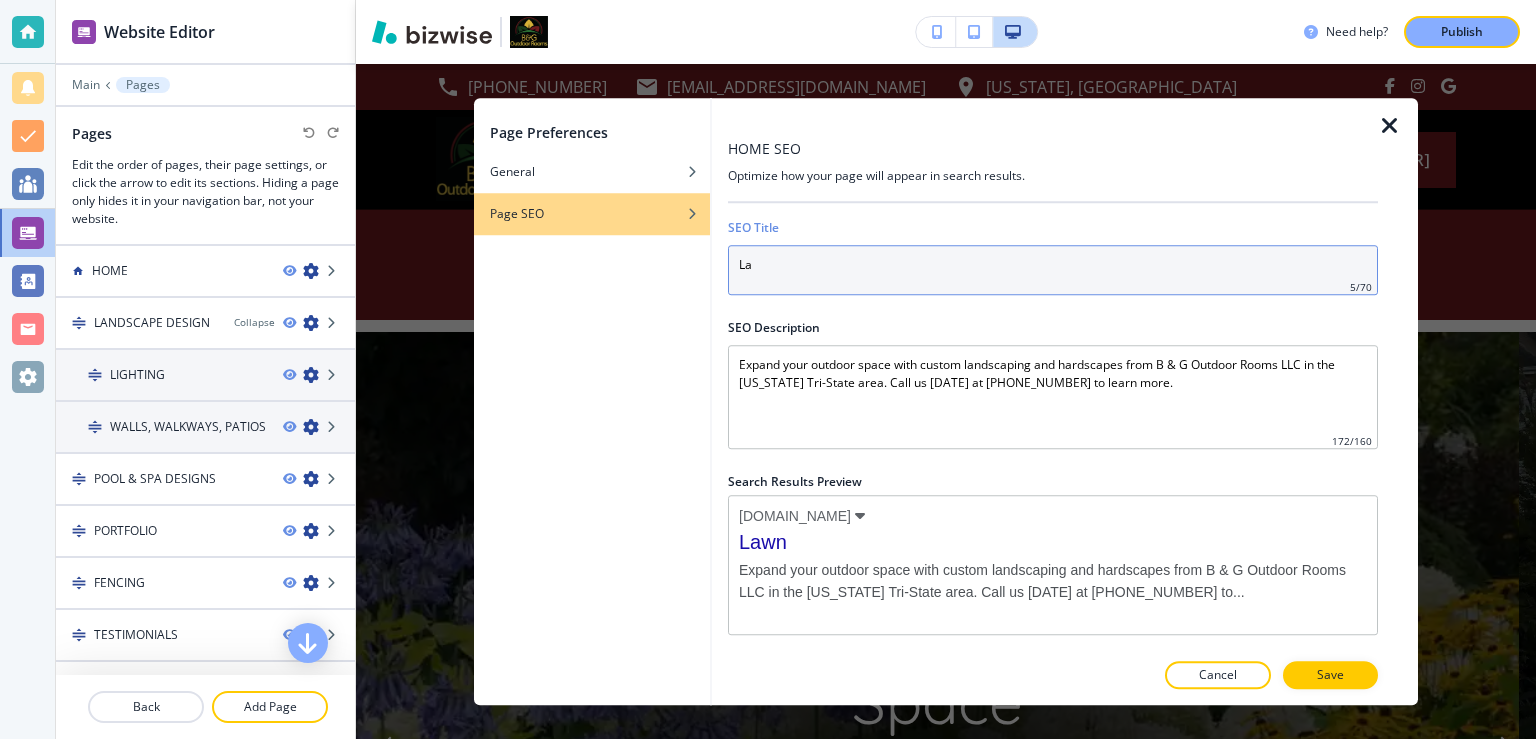 type on "L" 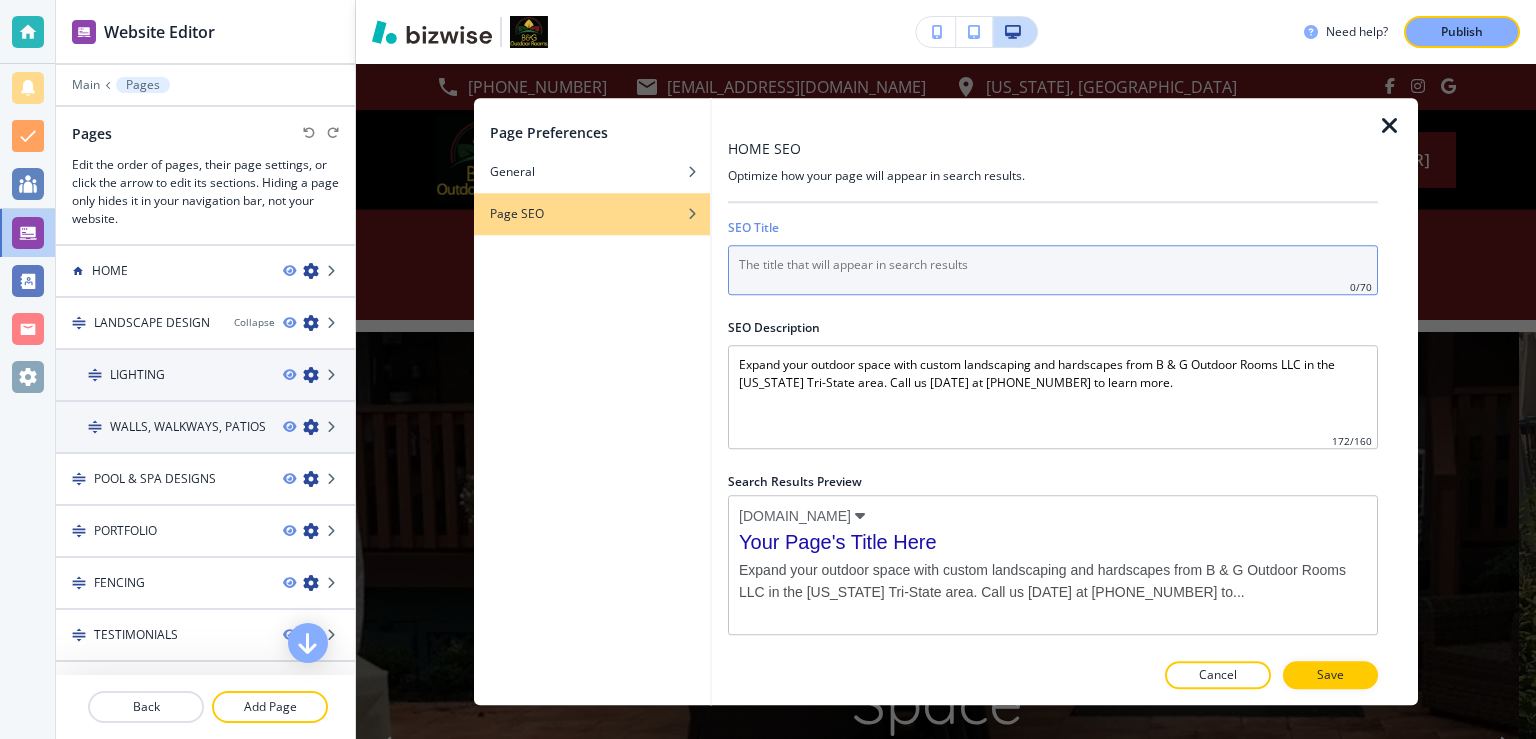 paste on "Expert Landscape Design and Outdoor Construction in Cape May, NJ | B & G Outdoor Rooms" 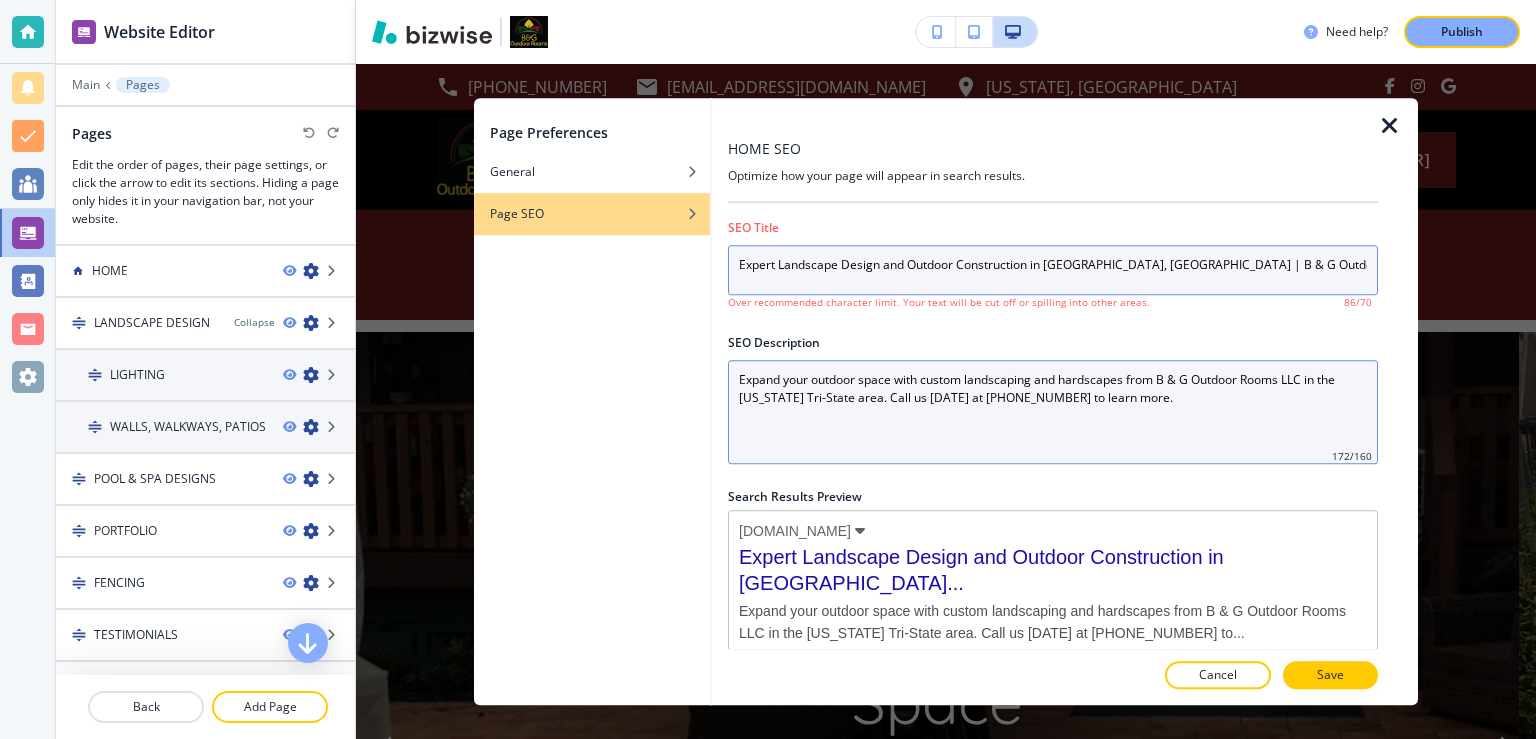 type on "Expert Landscape Design and Outdoor Construction in Cape May, NJ | B & G Outdoor Rooms" 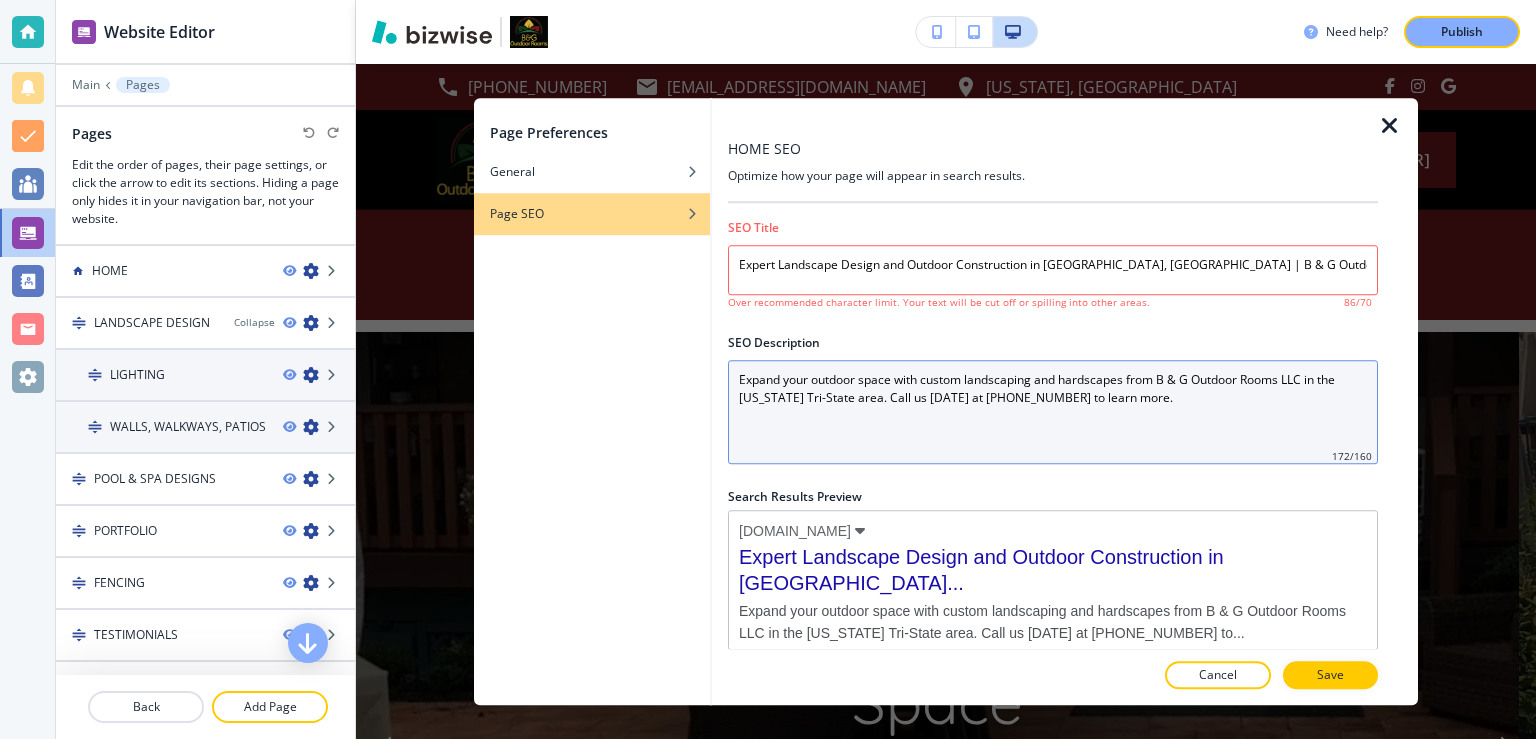 click on "Expand your outdoor space with custom landscaping and hardscapes from B & G Outdoor Rooms LLC in the New Jersey Tri-State area. Call us today at 732-882-5456 to learn more." at bounding box center [1053, 412] 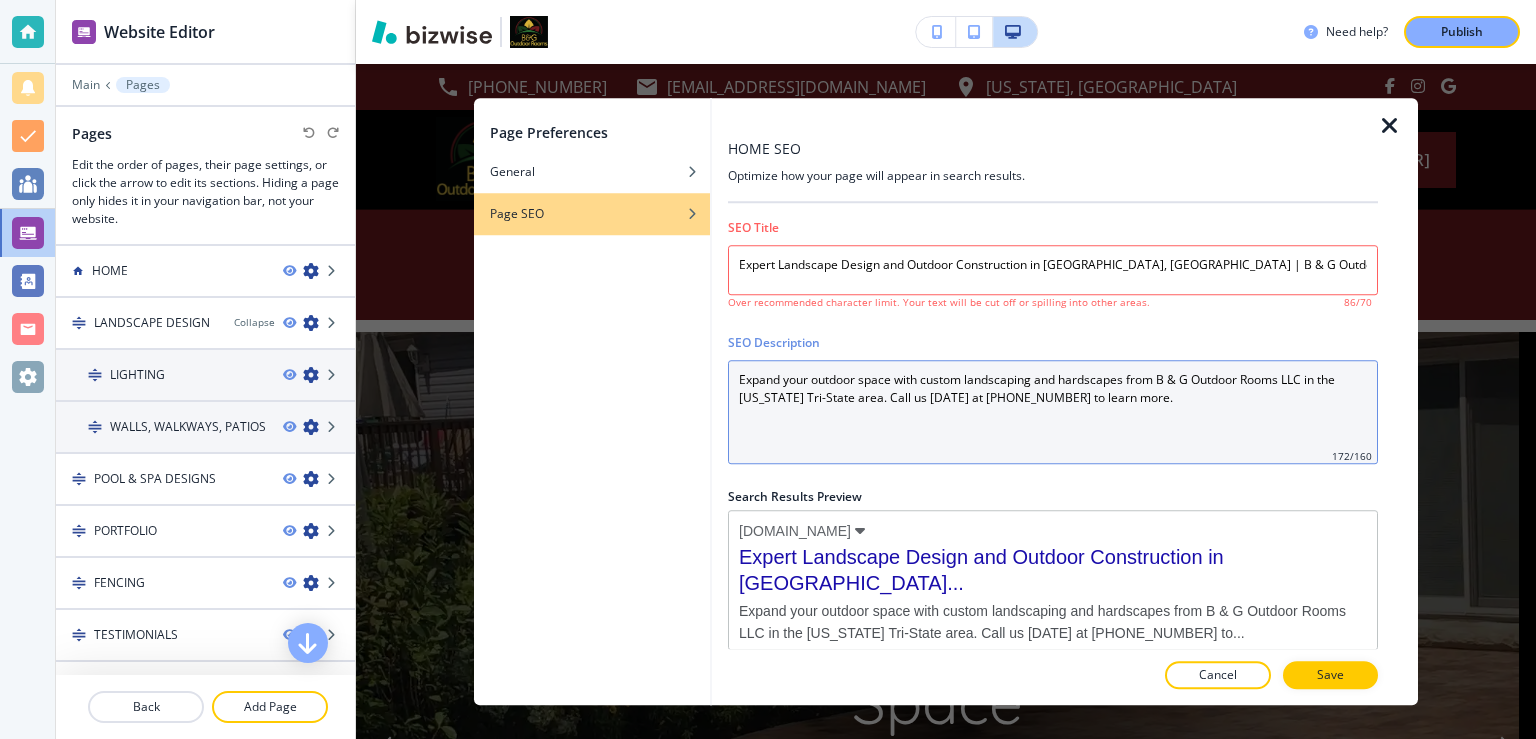 drag, startPoint x: 1158, startPoint y: 402, endPoint x: 699, endPoint y: 369, distance: 460.18475 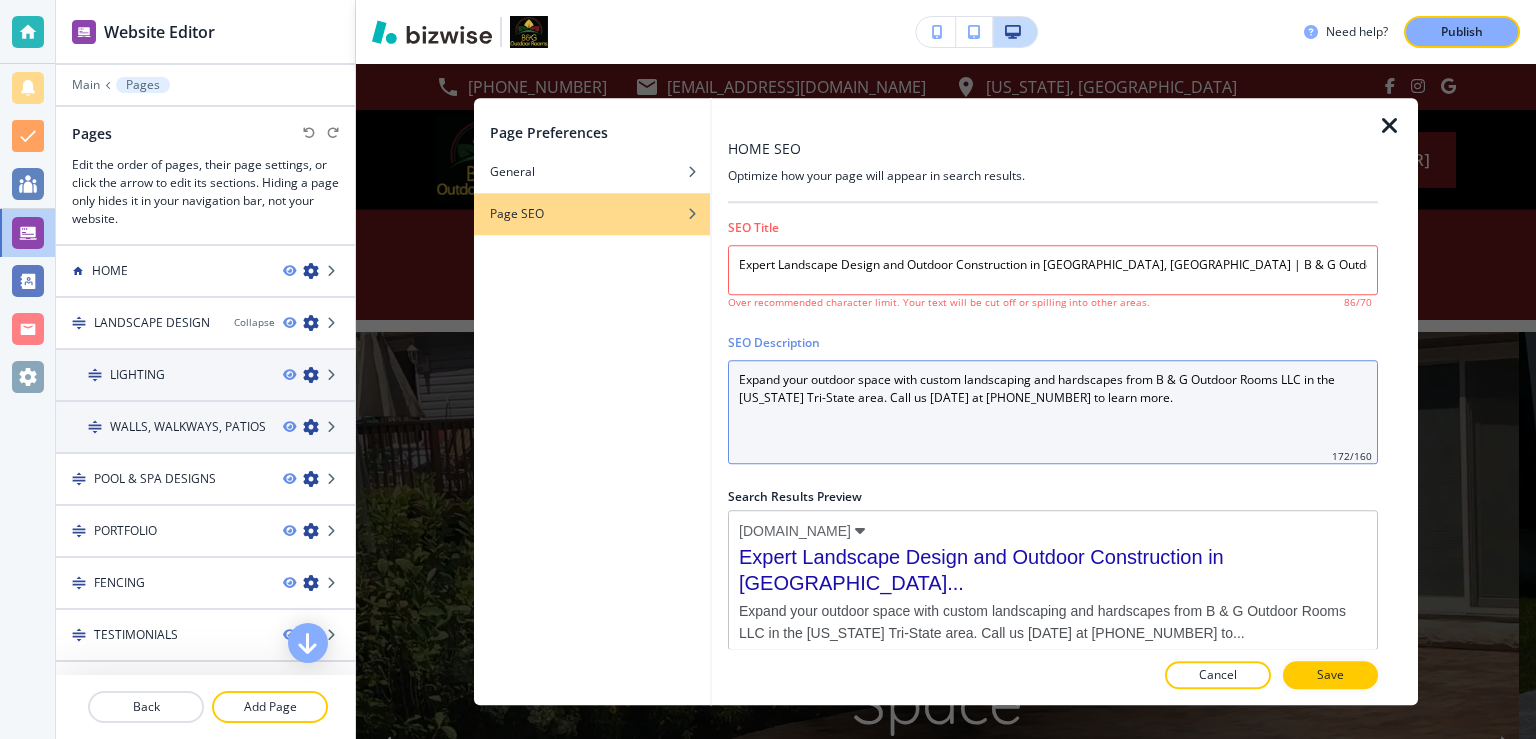 click on "Expand your outdoor space with custom landscaping and hardscapes from B & G Outdoor Rooms LLC in the New Jersey Tri-State area. Call us today at 732-882-5456 to learn more." at bounding box center [1053, 412] 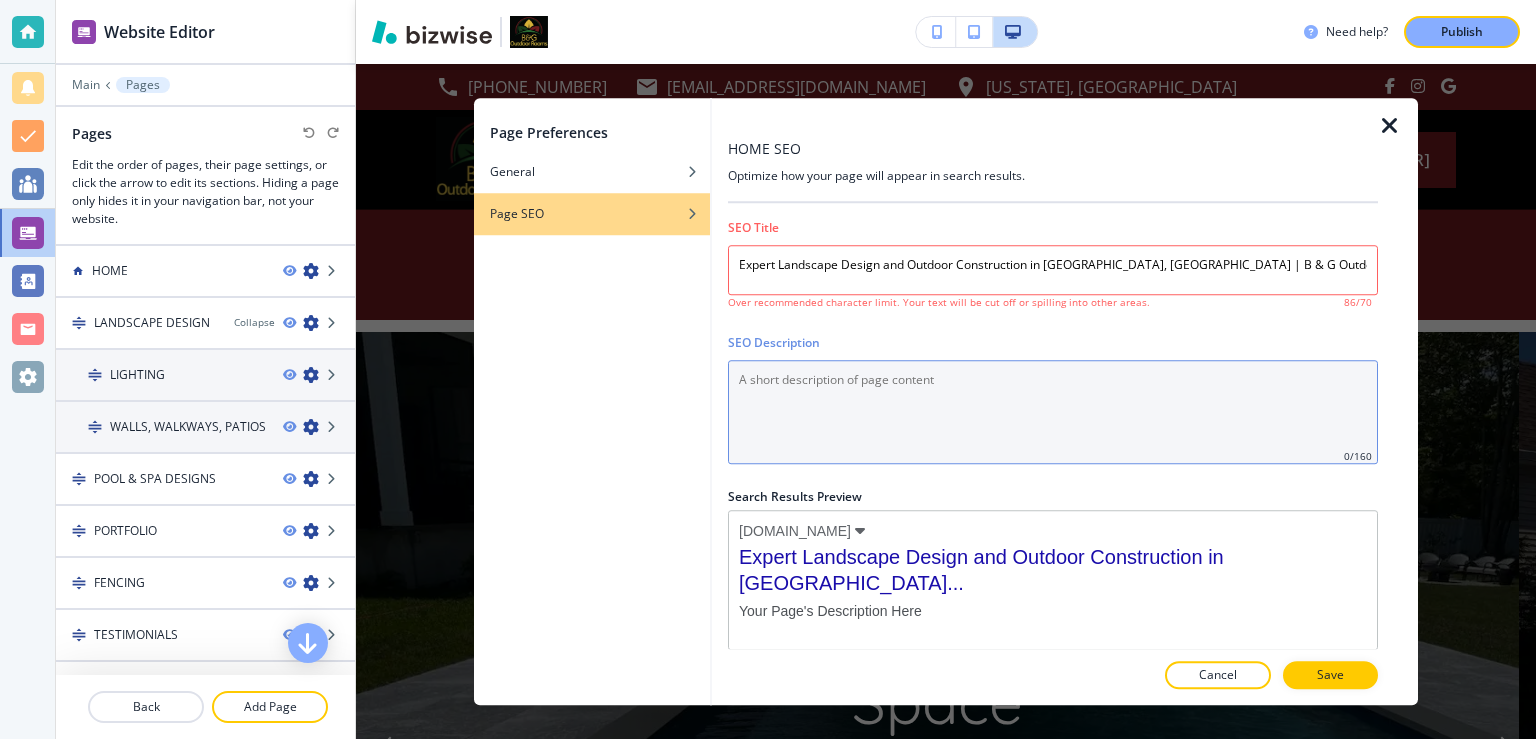 click on "SEO Description" at bounding box center [1053, 412] 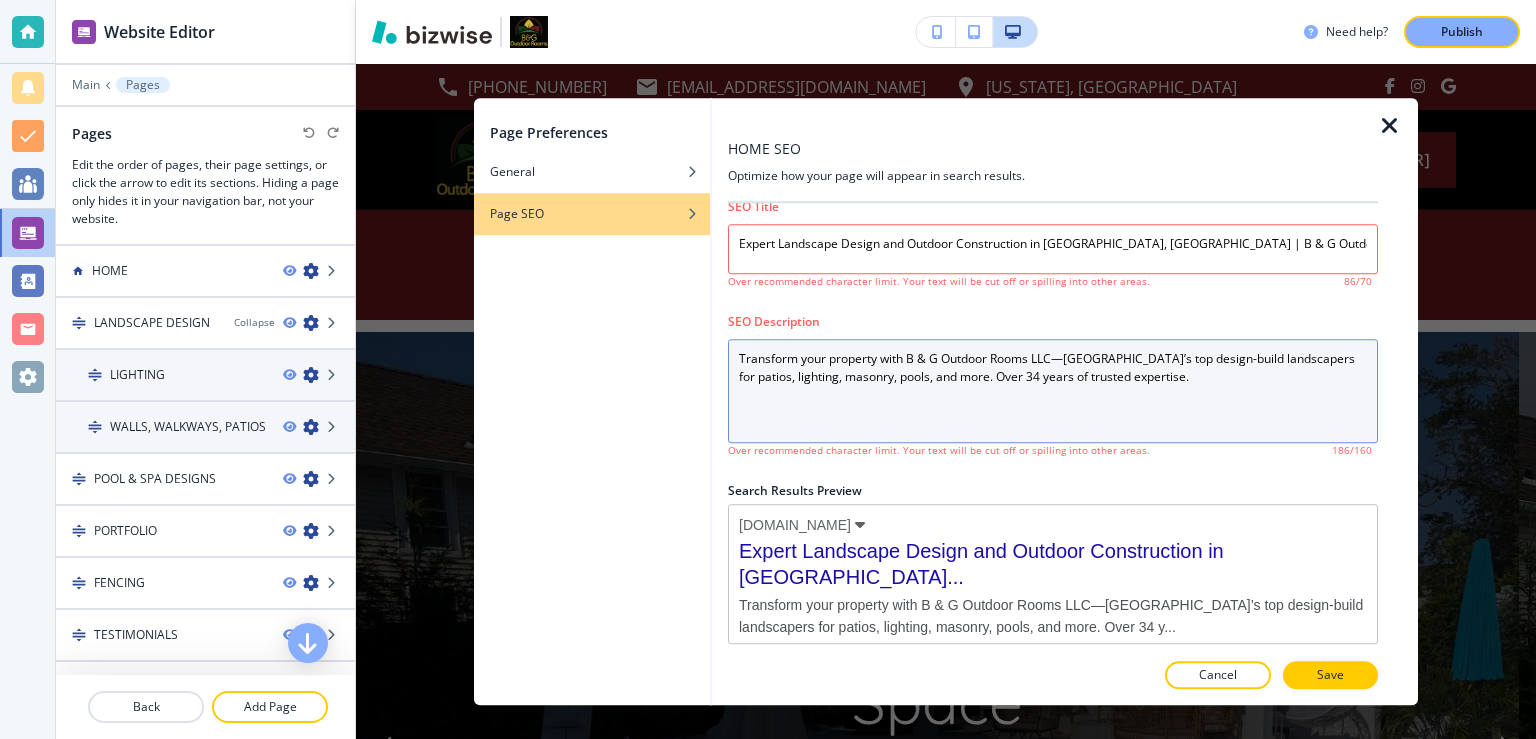 scroll, scrollTop: 30, scrollLeft: 0, axis: vertical 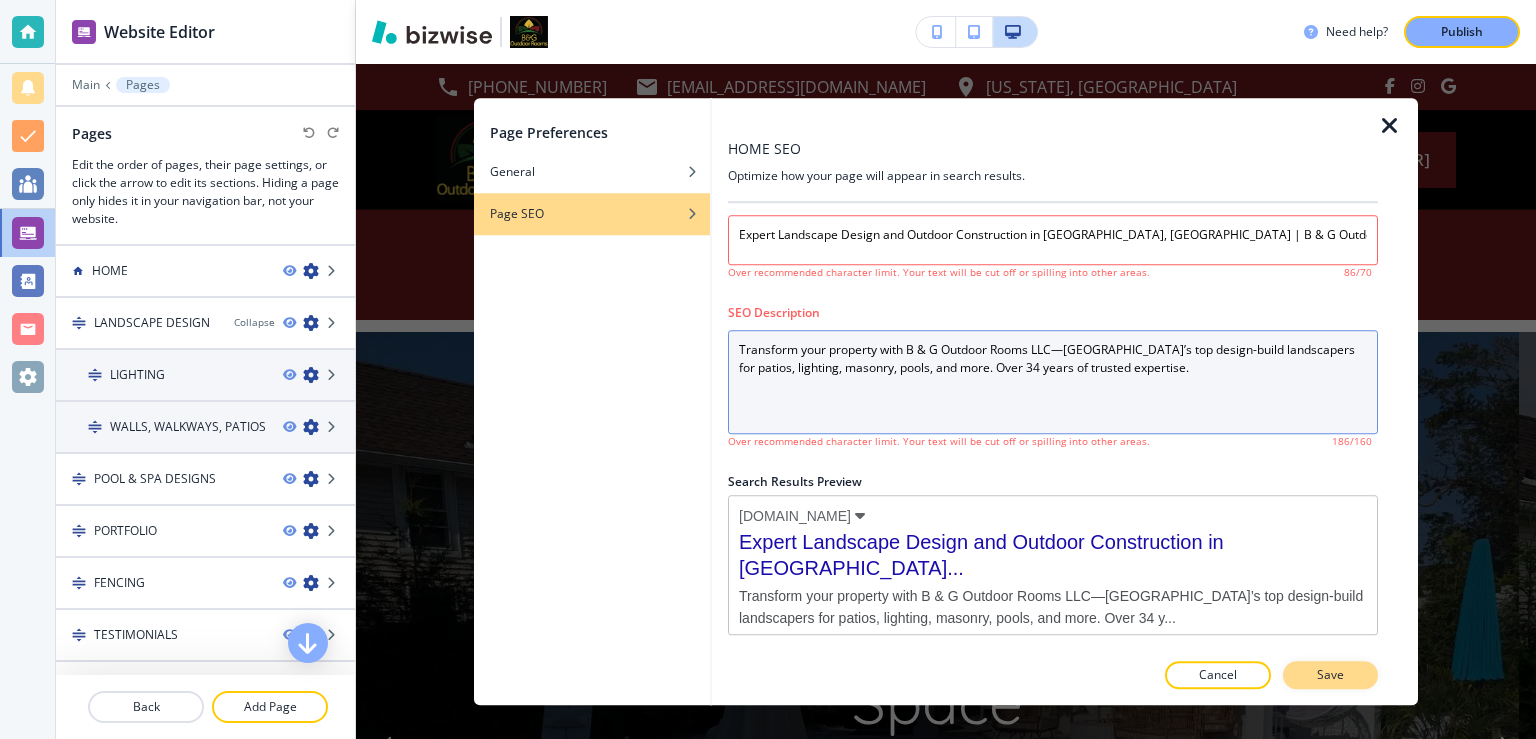 type on "Transform your property with B & G Outdoor Rooms LLC—North & Central NJ’s top design-build landscapers for patios, lighting, masonry, pools, and more. Over 34 years of trusted expertise." 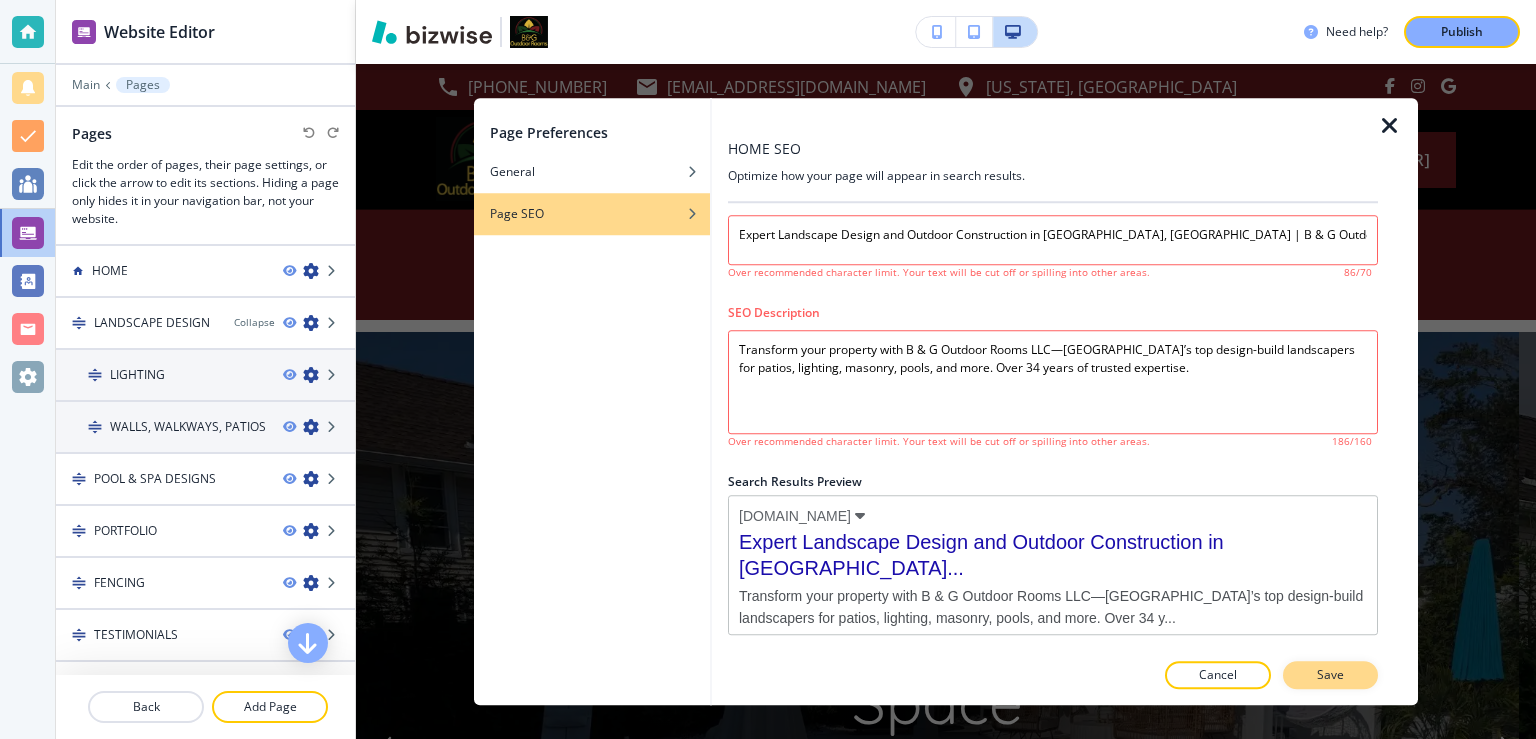 click on "Save" at bounding box center [1330, 675] 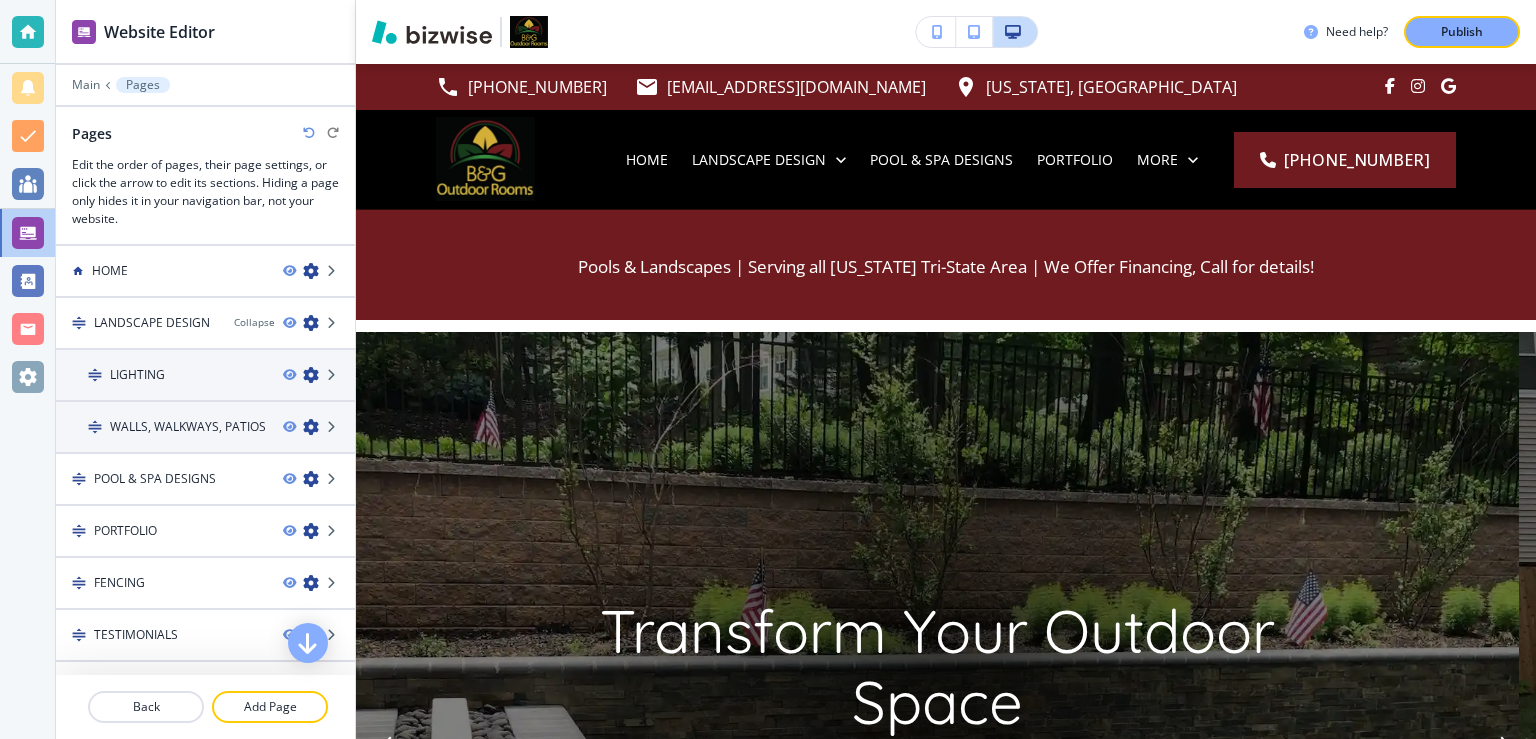 scroll, scrollTop: 343, scrollLeft: 0, axis: vertical 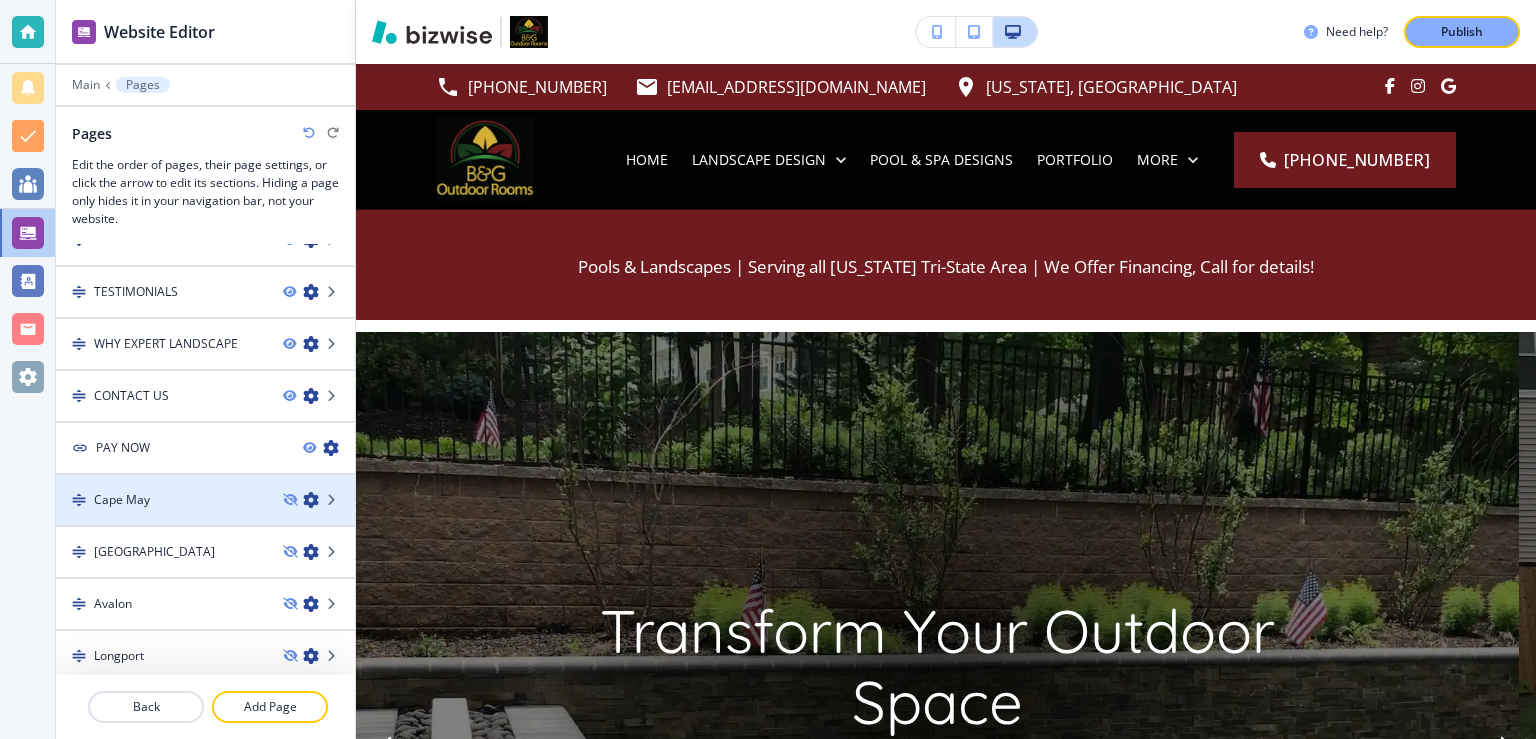click at bounding box center (311, 500) 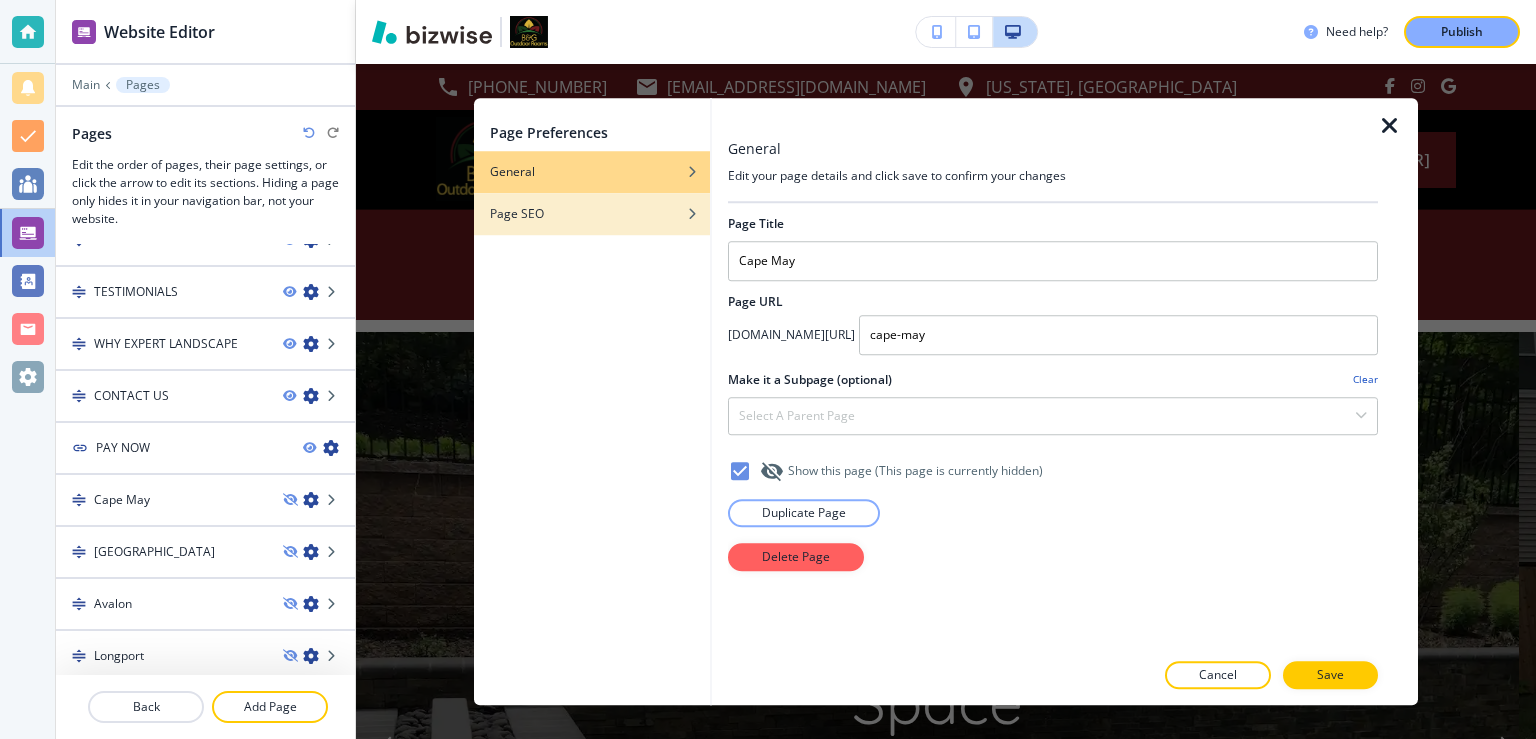 click on "Page SEO" at bounding box center [517, 214] 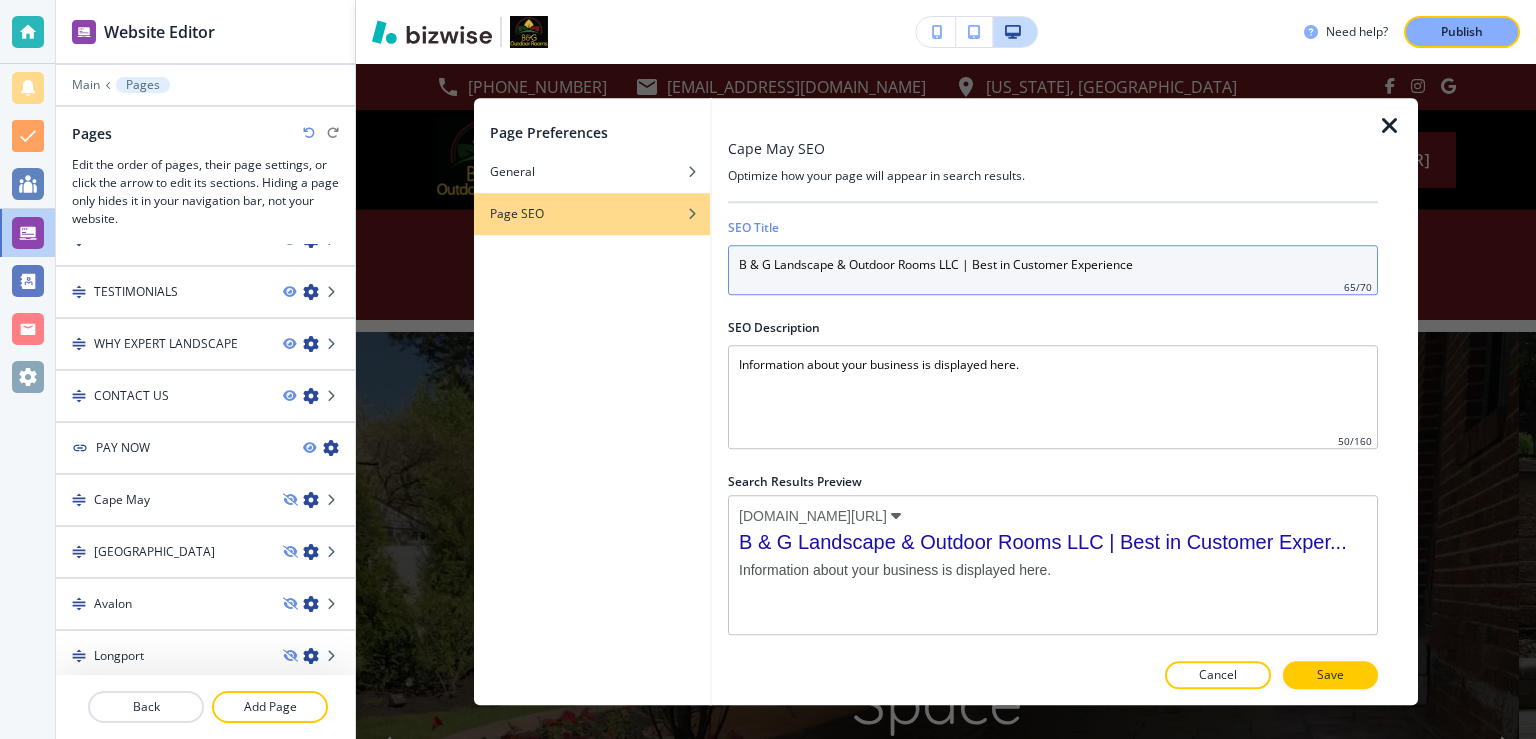 drag, startPoint x: 1204, startPoint y: 267, endPoint x: 738, endPoint y: 268, distance: 466.00107 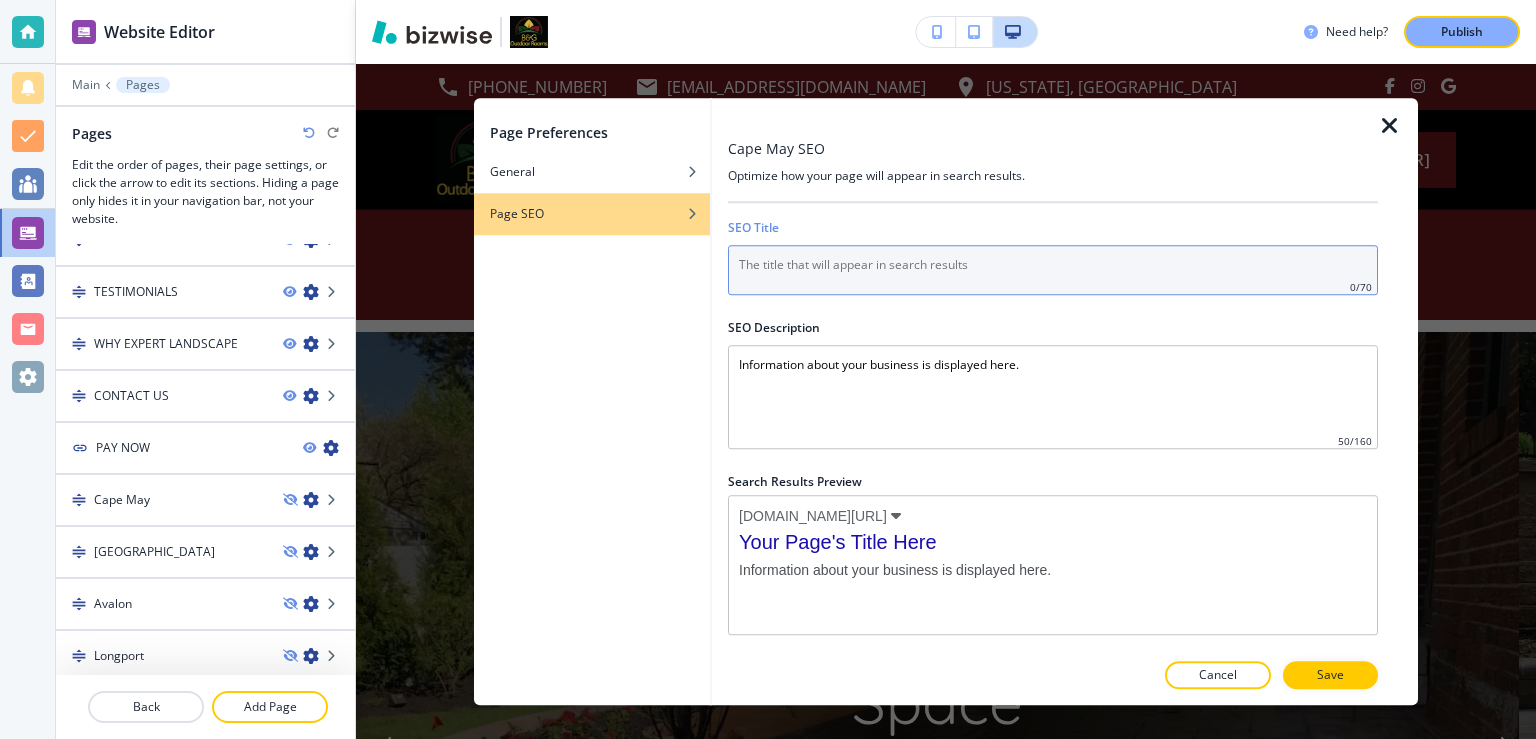 paste on "Custom Landscaping & Patios in [GEOGRAPHIC_DATA], [GEOGRAPHIC_DATA] | B & G Outdoor Rooms" 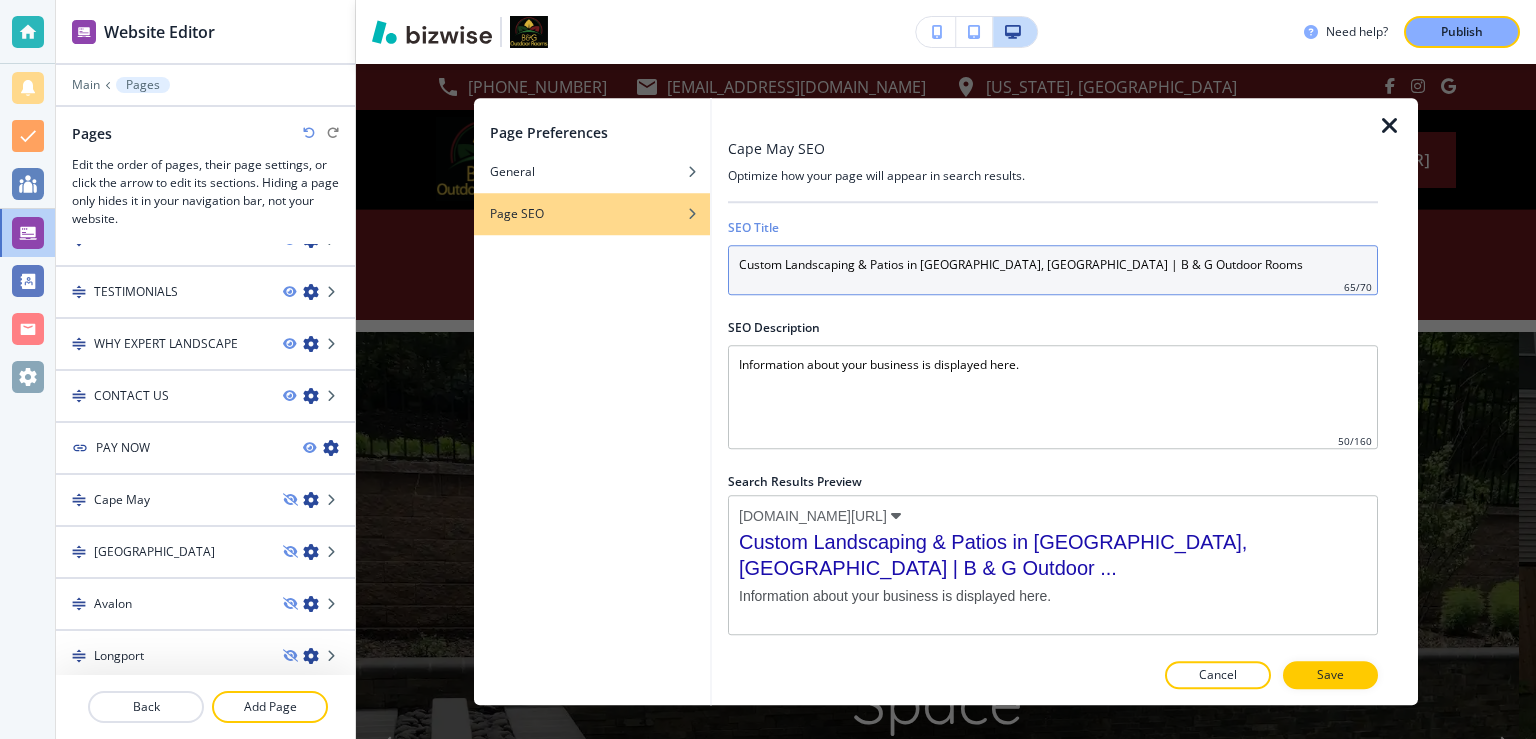 type on "Custom Landscaping & Patios in [GEOGRAPHIC_DATA], [GEOGRAPHIC_DATA] | B & G Outdoor Rooms" 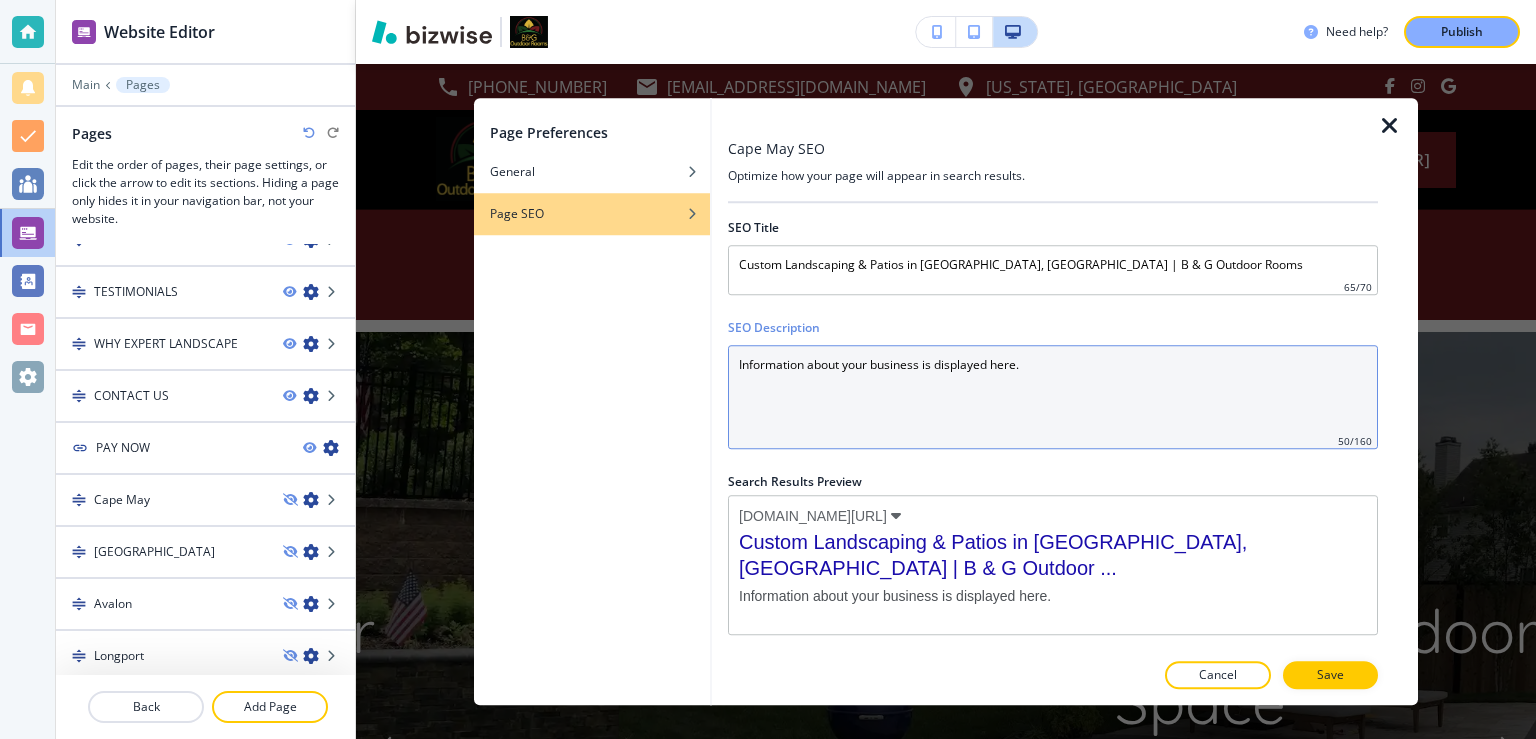 drag, startPoint x: 1114, startPoint y: 360, endPoint x: 622, endPoint y: 375, distance: 492.2286 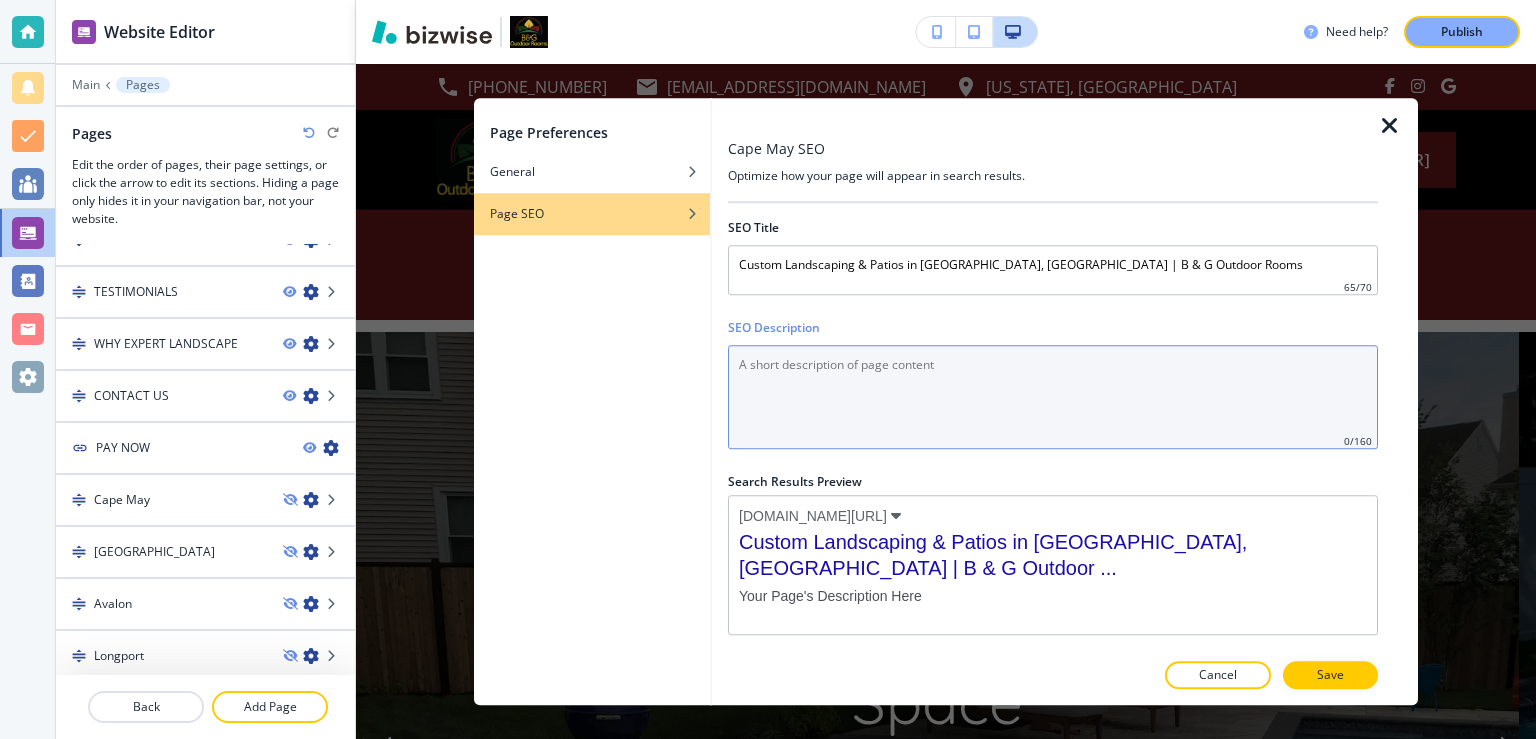 paste on "Add beauty and value to your Cape May property with B & G’s expert landscaping, custom patios, stonework, lighting, and water features. Call now for a free consultation." 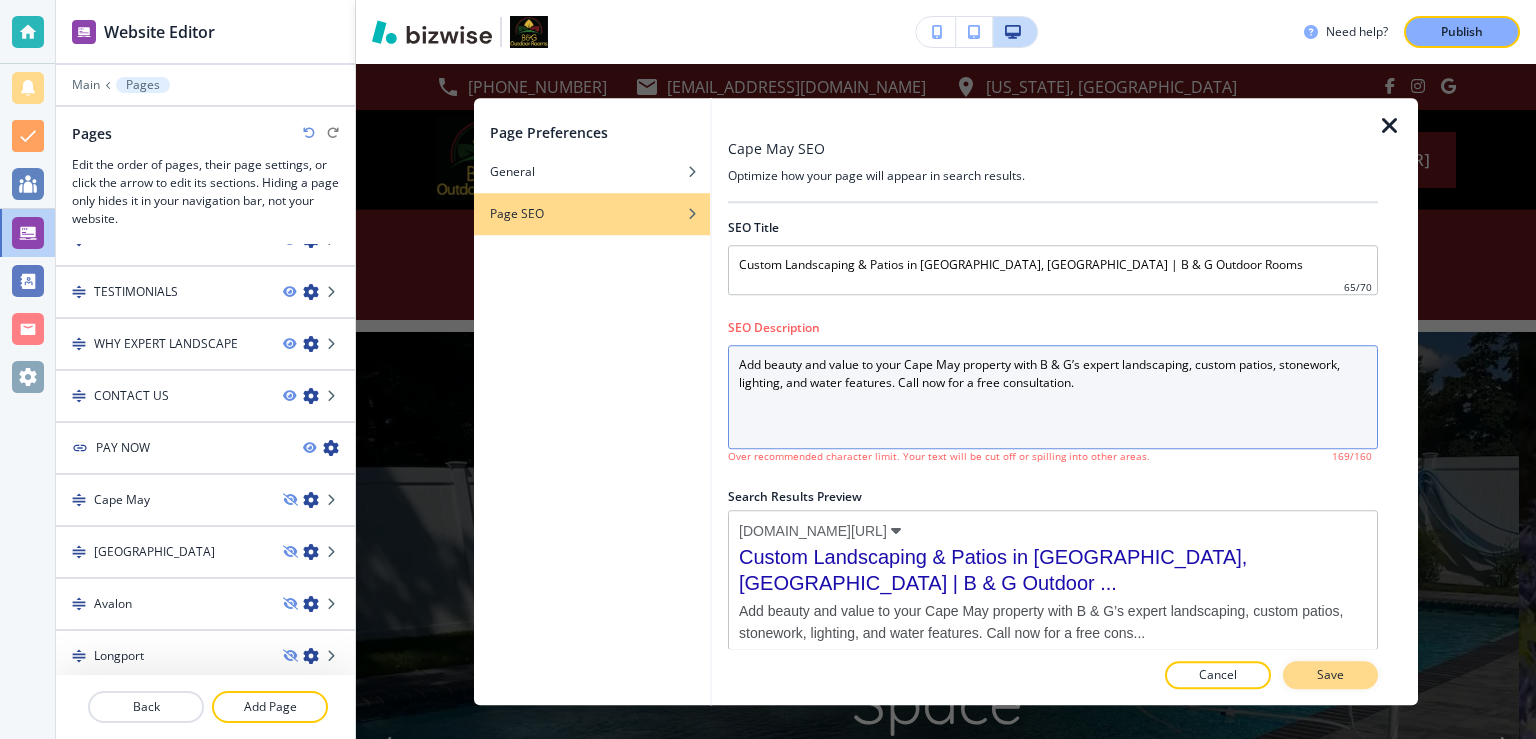 type on "Add beauty and value to your Cape May property with B & G’s expert landscaping, custom patios, stonework, lighting, and water features. Call now for a free consultation." 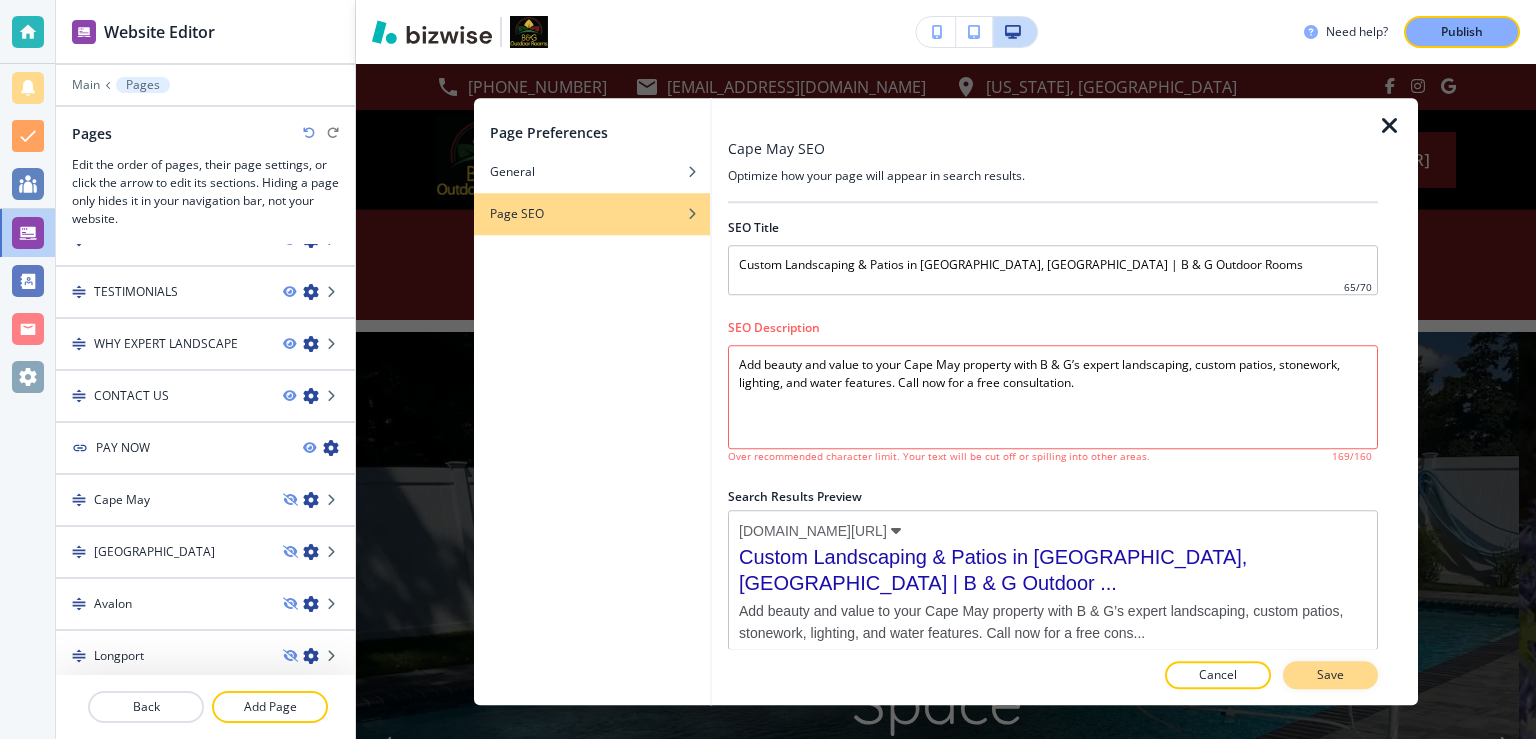 click on "Save" at bounding box center [1330, 675] 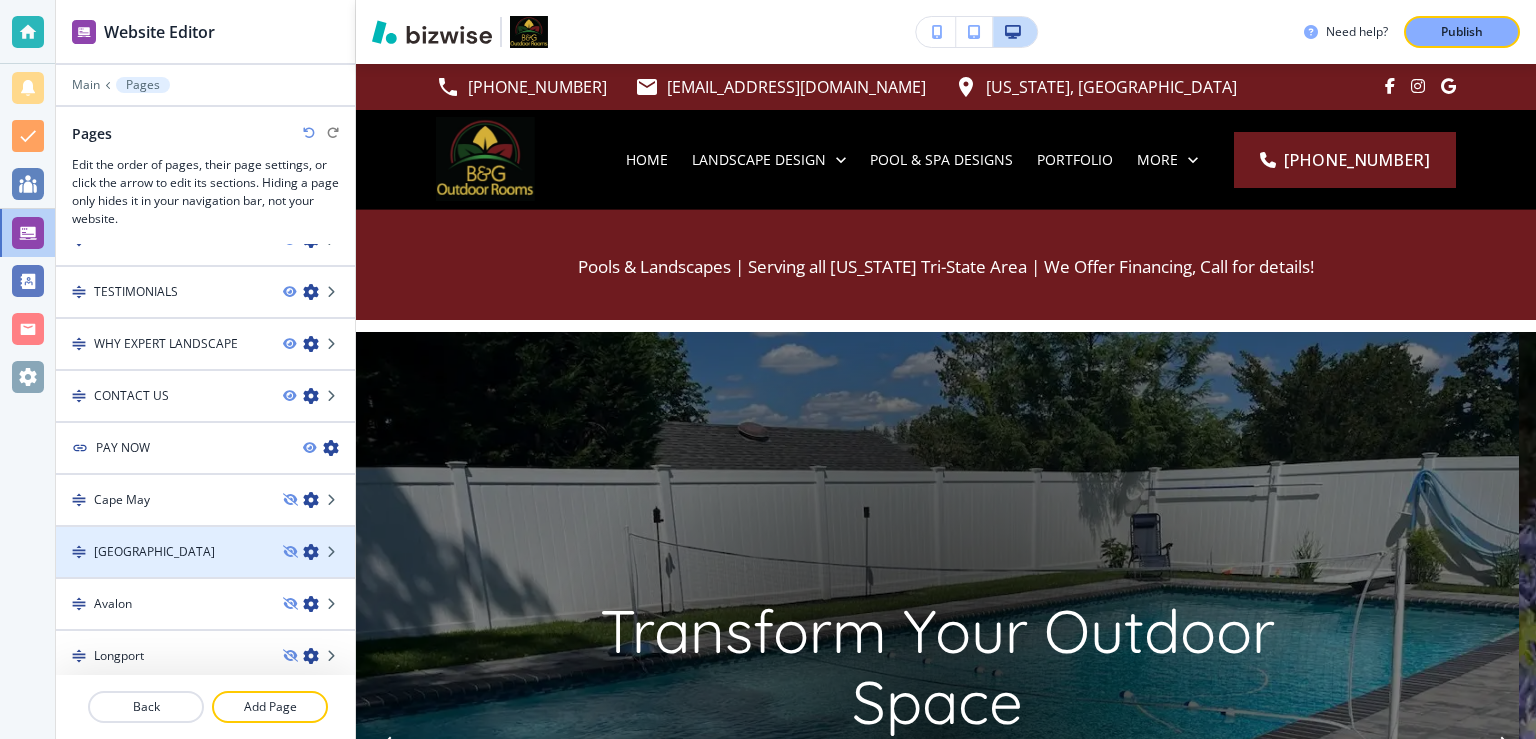 click at bounding box center (311, 552) 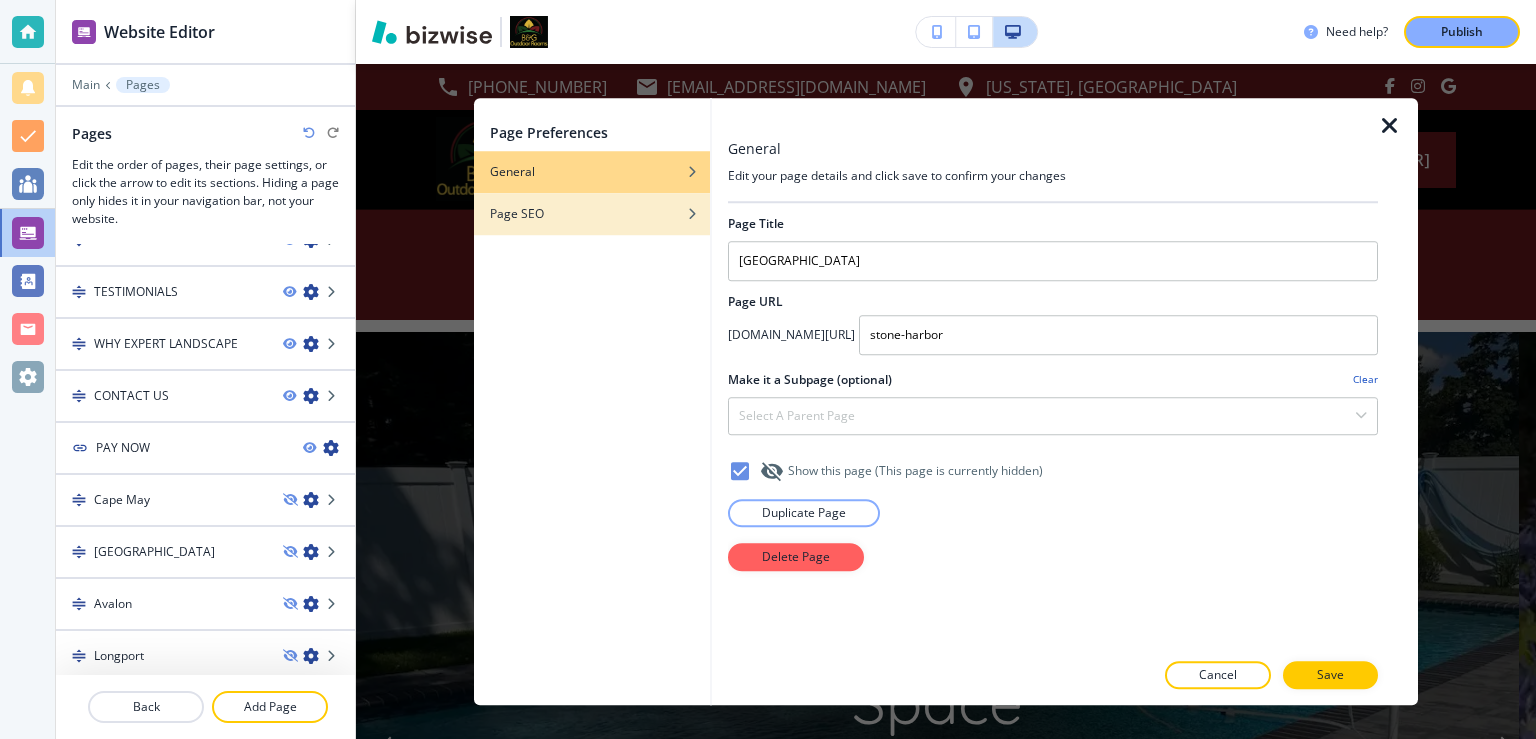 click at bounding box center [592, 199] 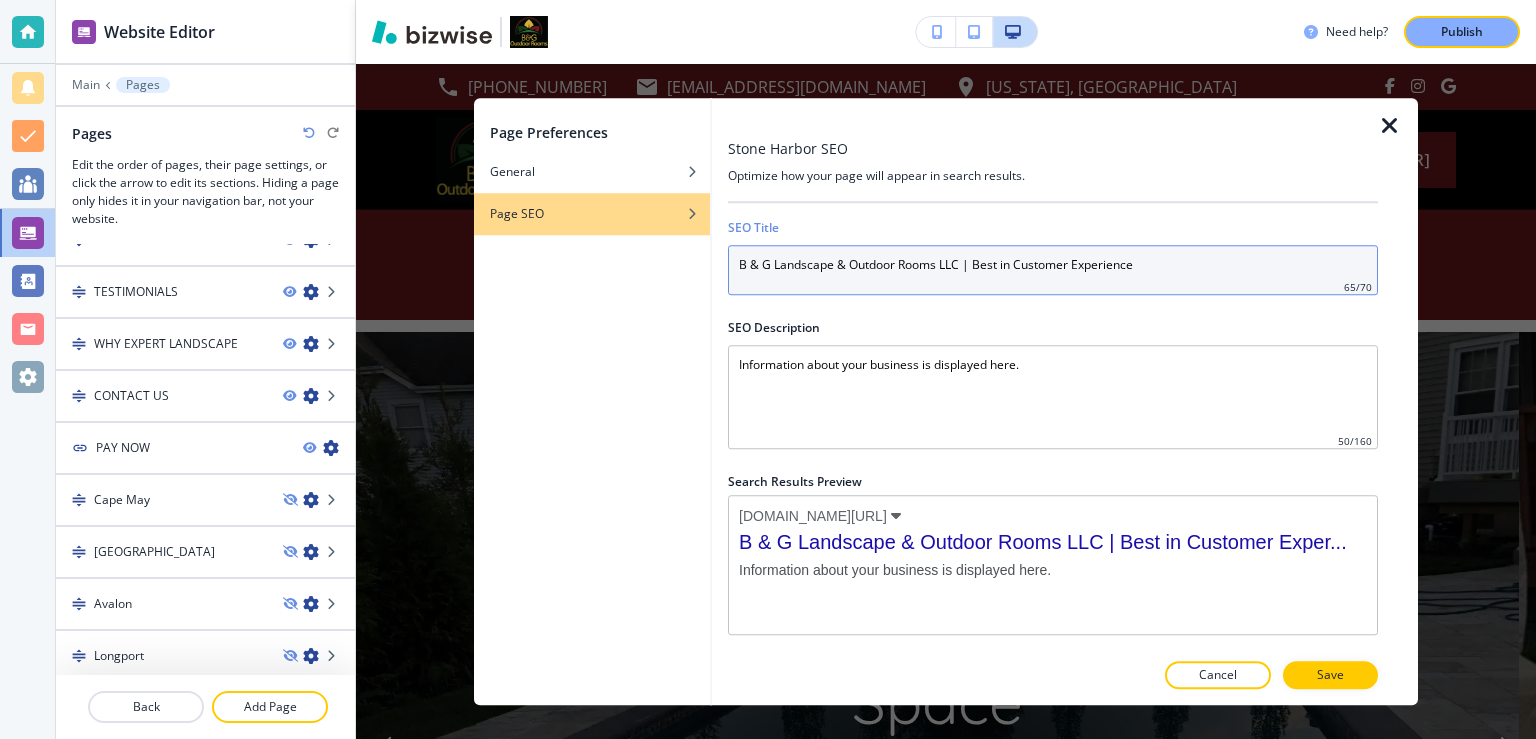 drag, startPoint x: 1170, startPoint y: 263, endPoint x: 678, endPoint y: 250, distance: 492.17172 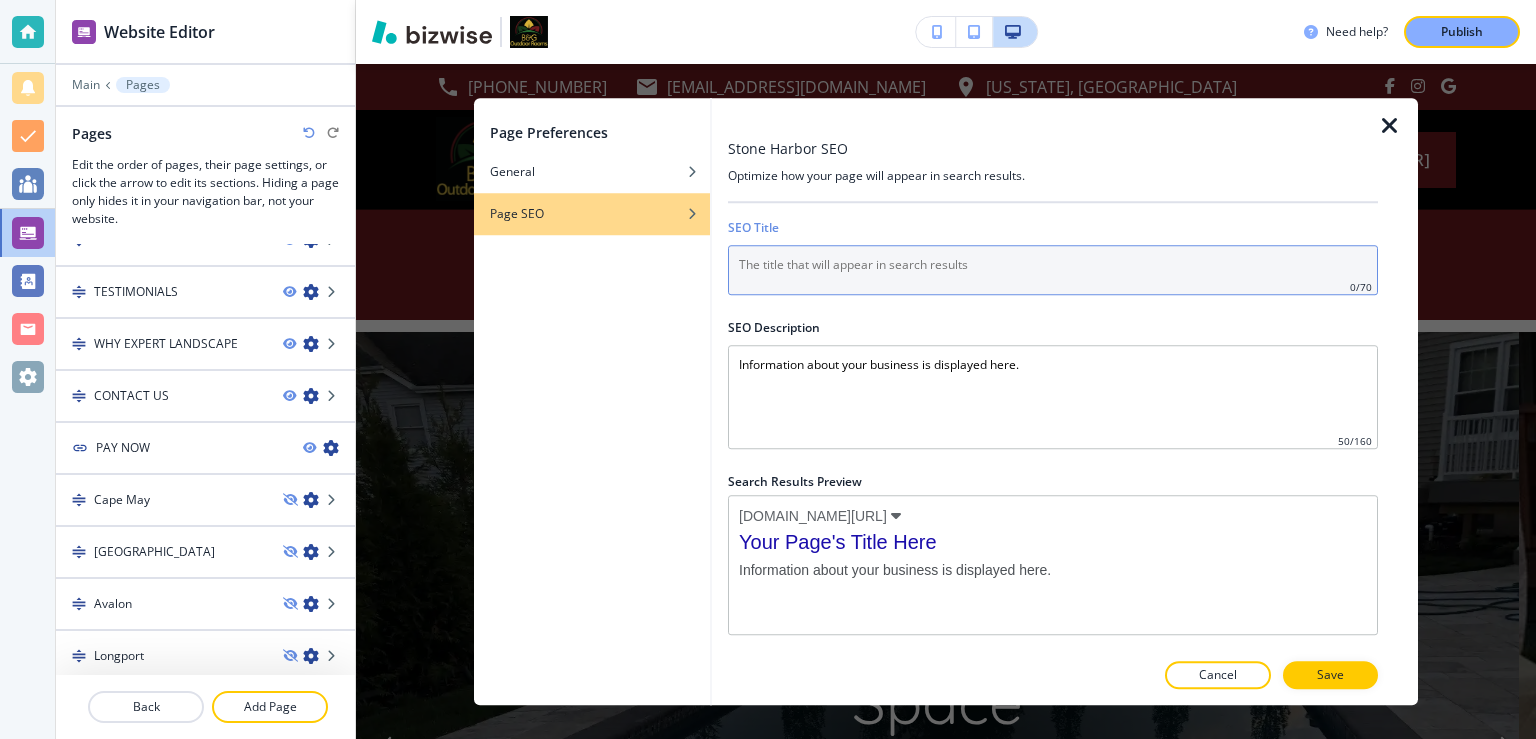 paste on "Custom Landscaping in Stone Harbor, NJ | Patios, Lighting & Fencing" 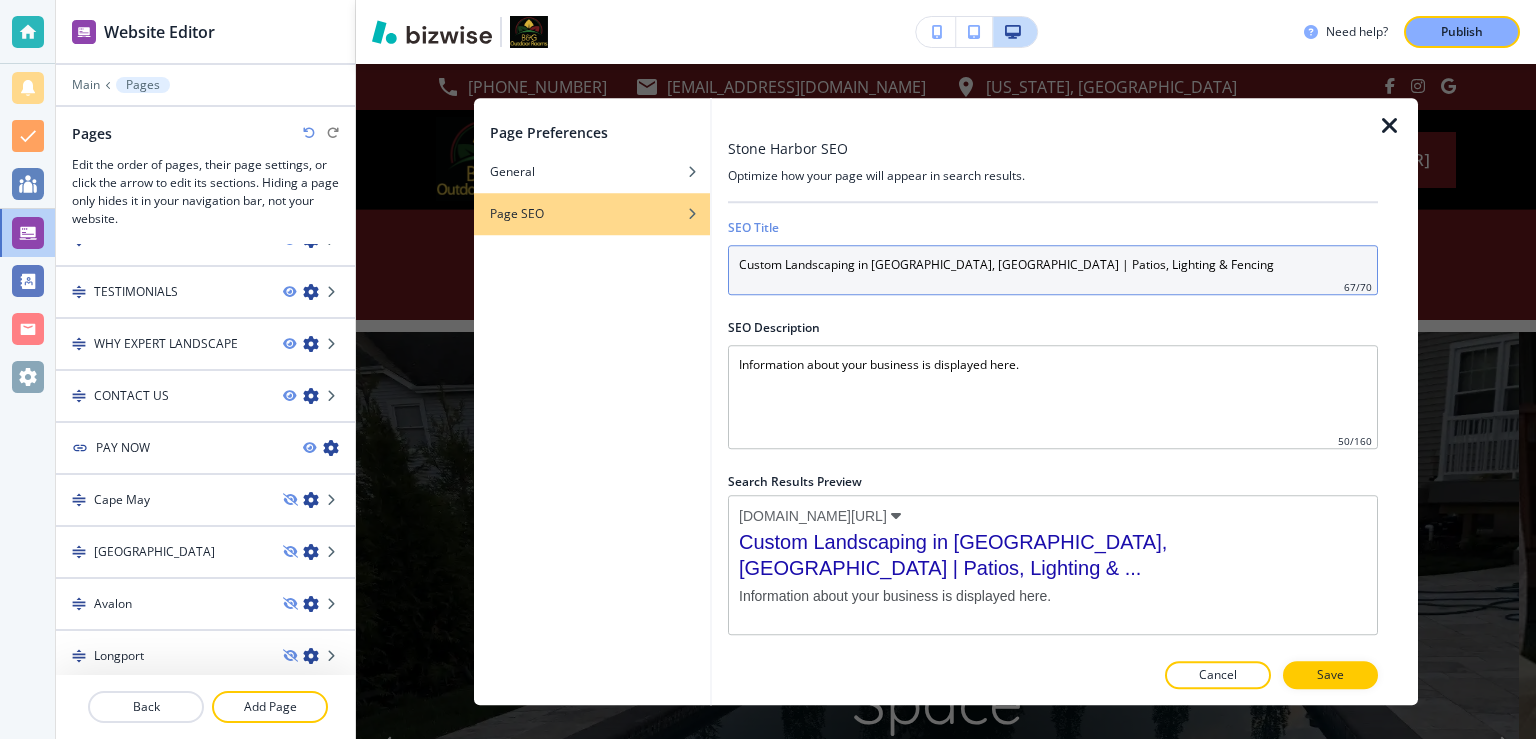 type on "Custom Landscaping in Stone Harbor, NJ | Patios, Lighting & Fencing" 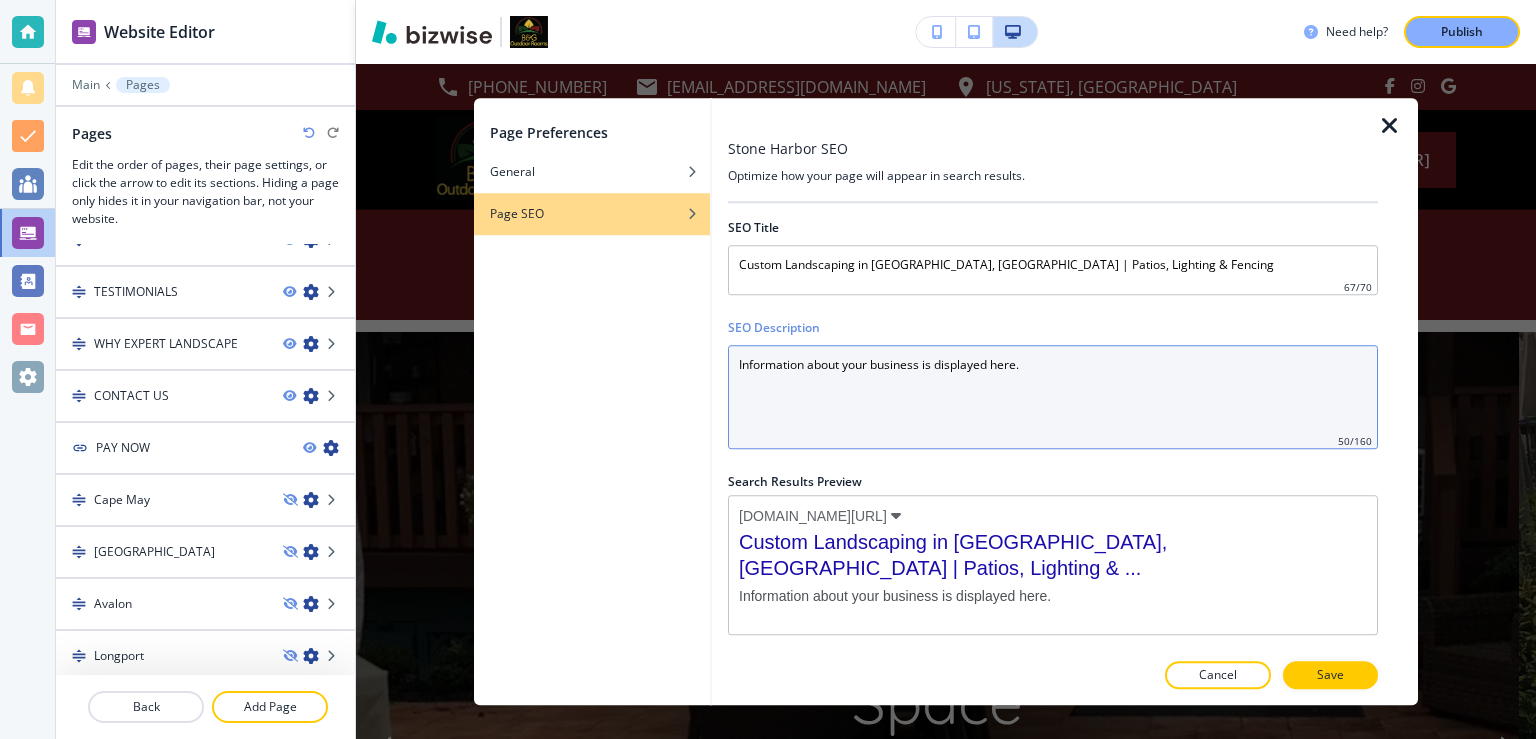 drag, startPoint x: 1109, startPoint y: 369, endPoint x: 589, endPoint y: 374, distance: 520.02405 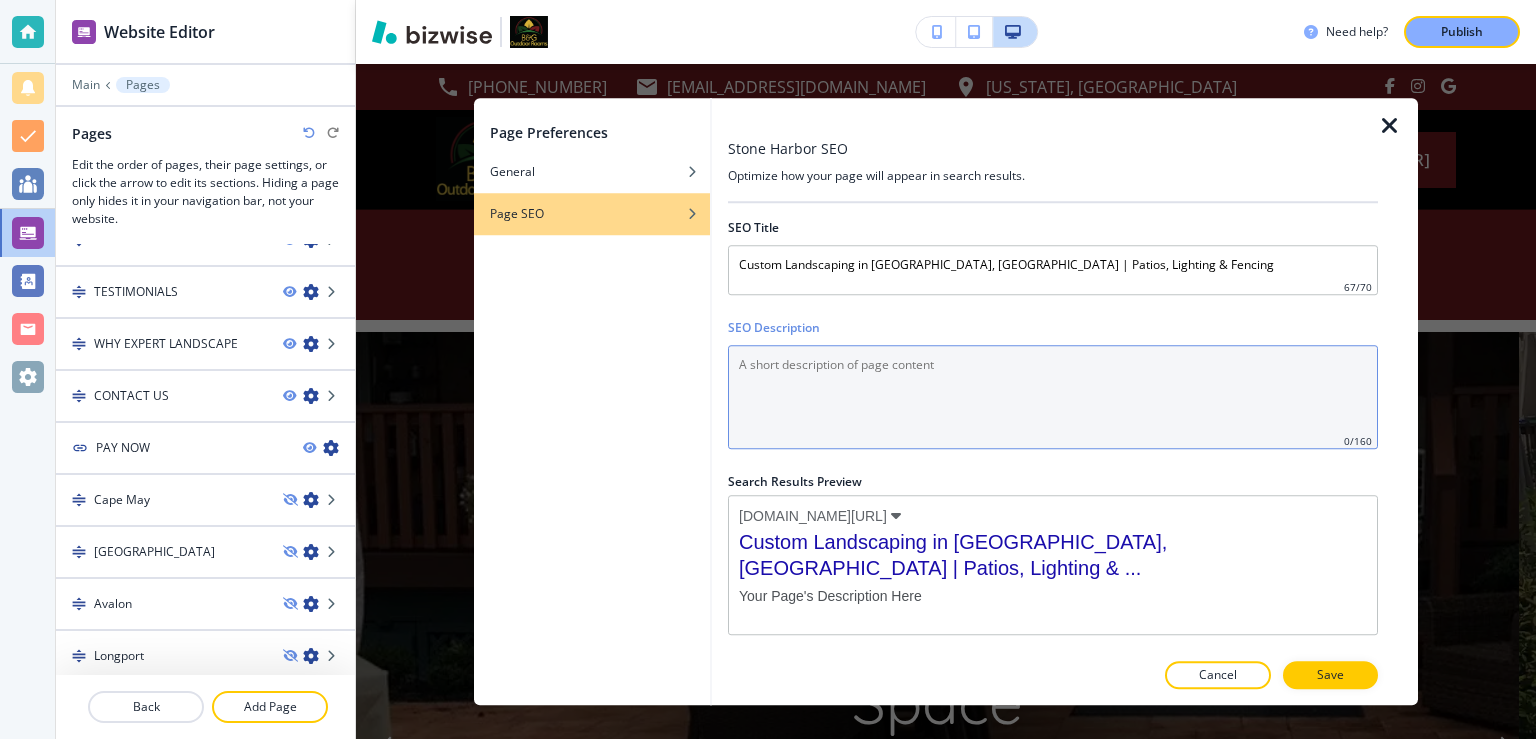 paste on "From natural stone patios to energy-efficient lighting, B & G Outdoor Rooms transforms Stone Harbor landscapes with expert craftsmanship and personalized outdoor design." 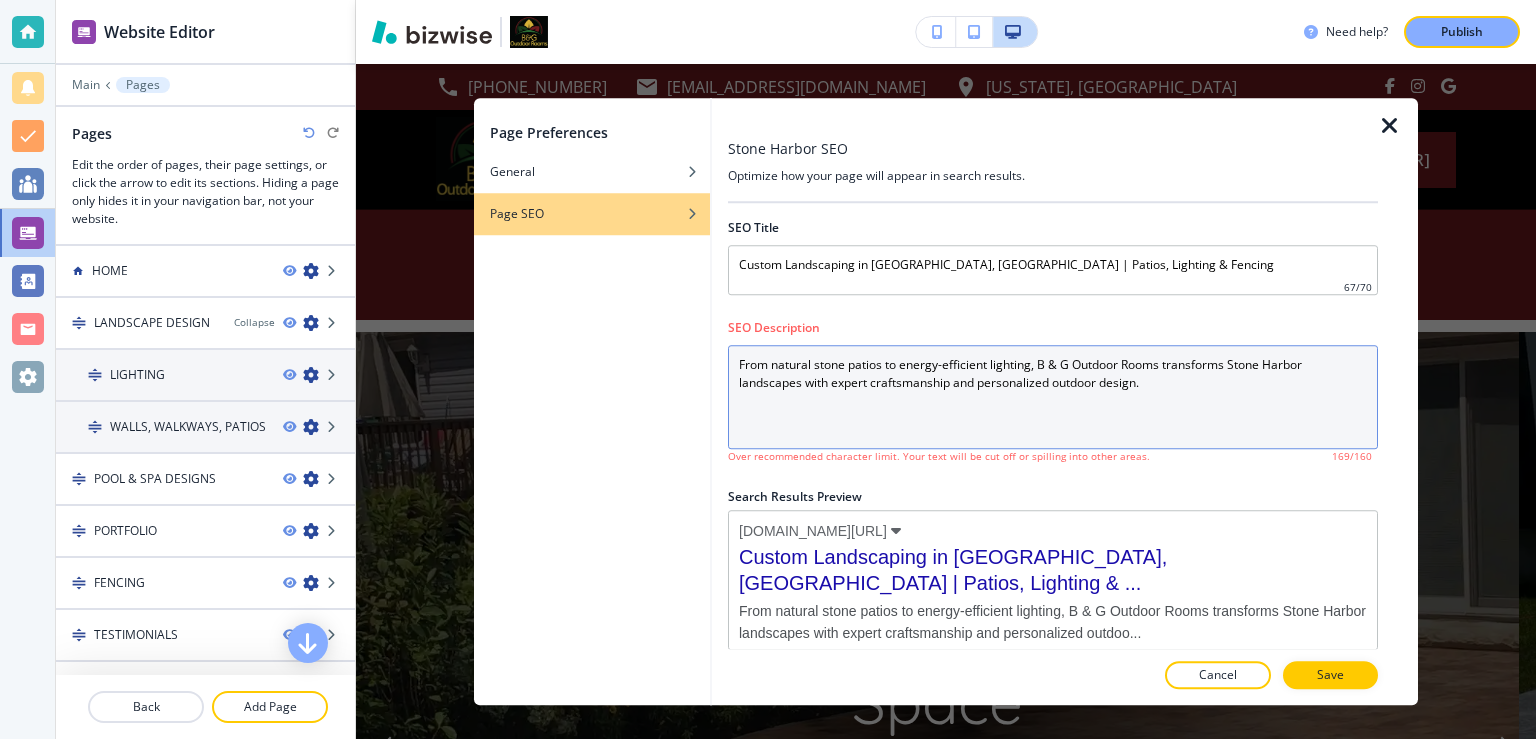 scroll, scrollTop: 343, scrollLeft: 0, axis: vertical 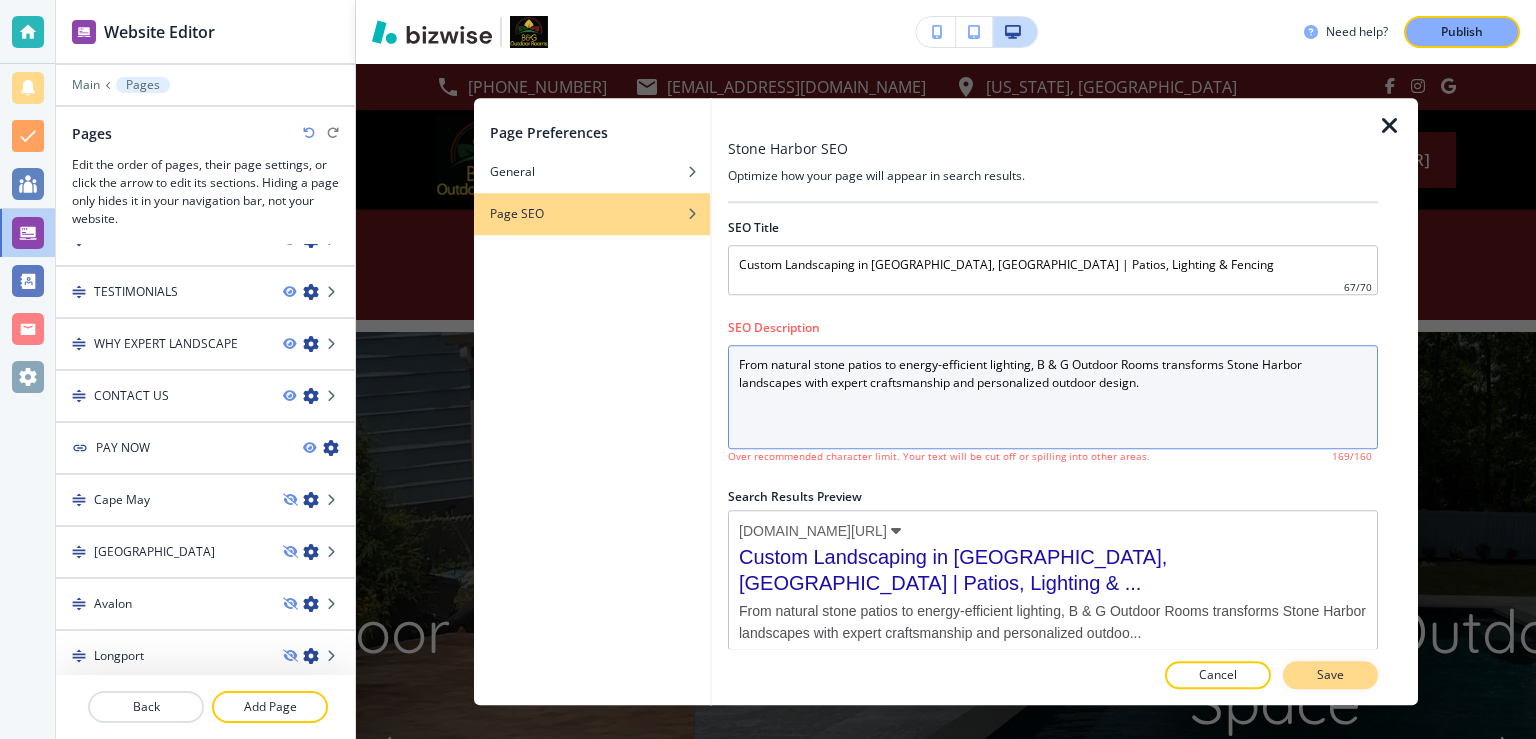 type on "From natural stone patios to energy-efficient lighting, B & G Outdoor Rooms transforms Stone Harbor landscapes with expert craftsmanship and personalized outdoor design." 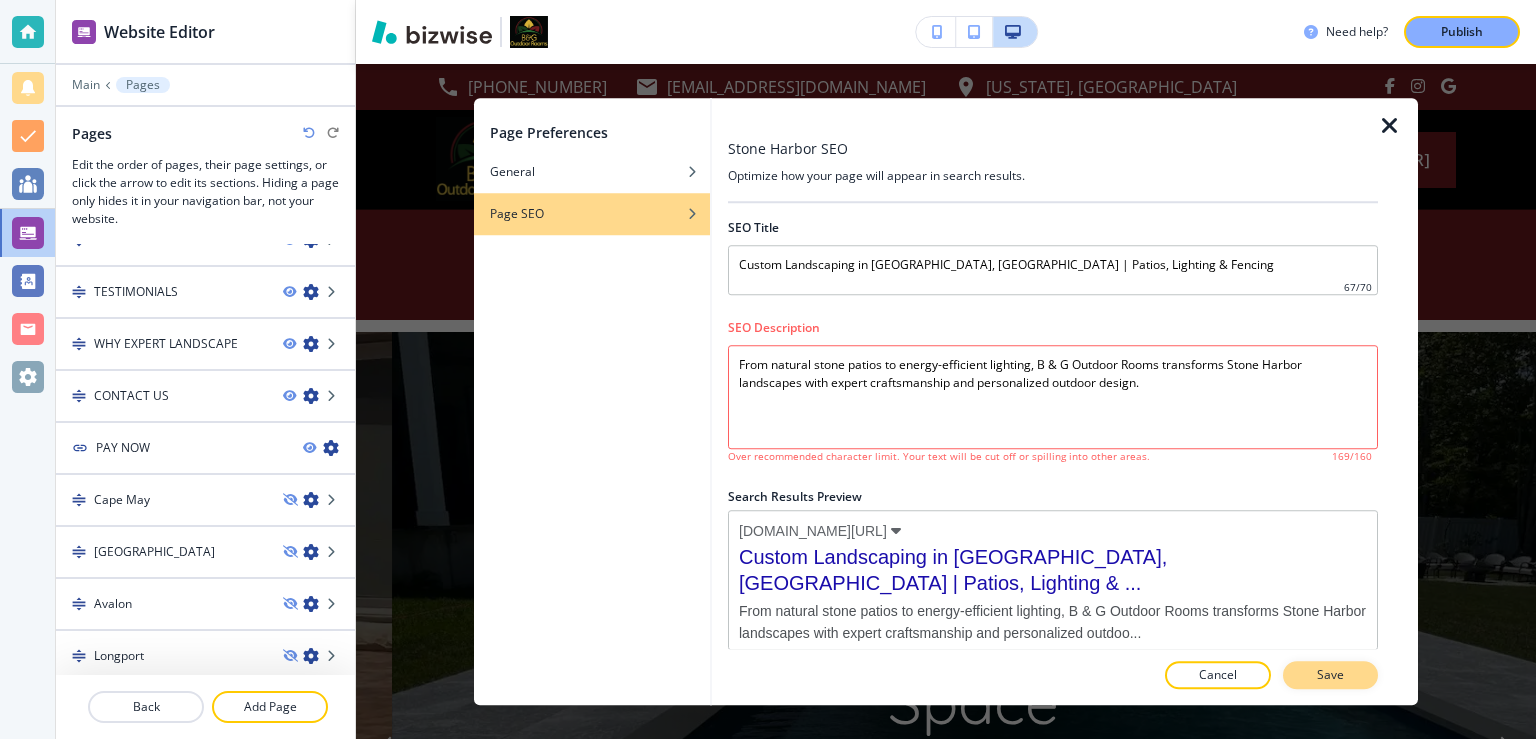 click on "Save" at bounding box center [1330, 675] 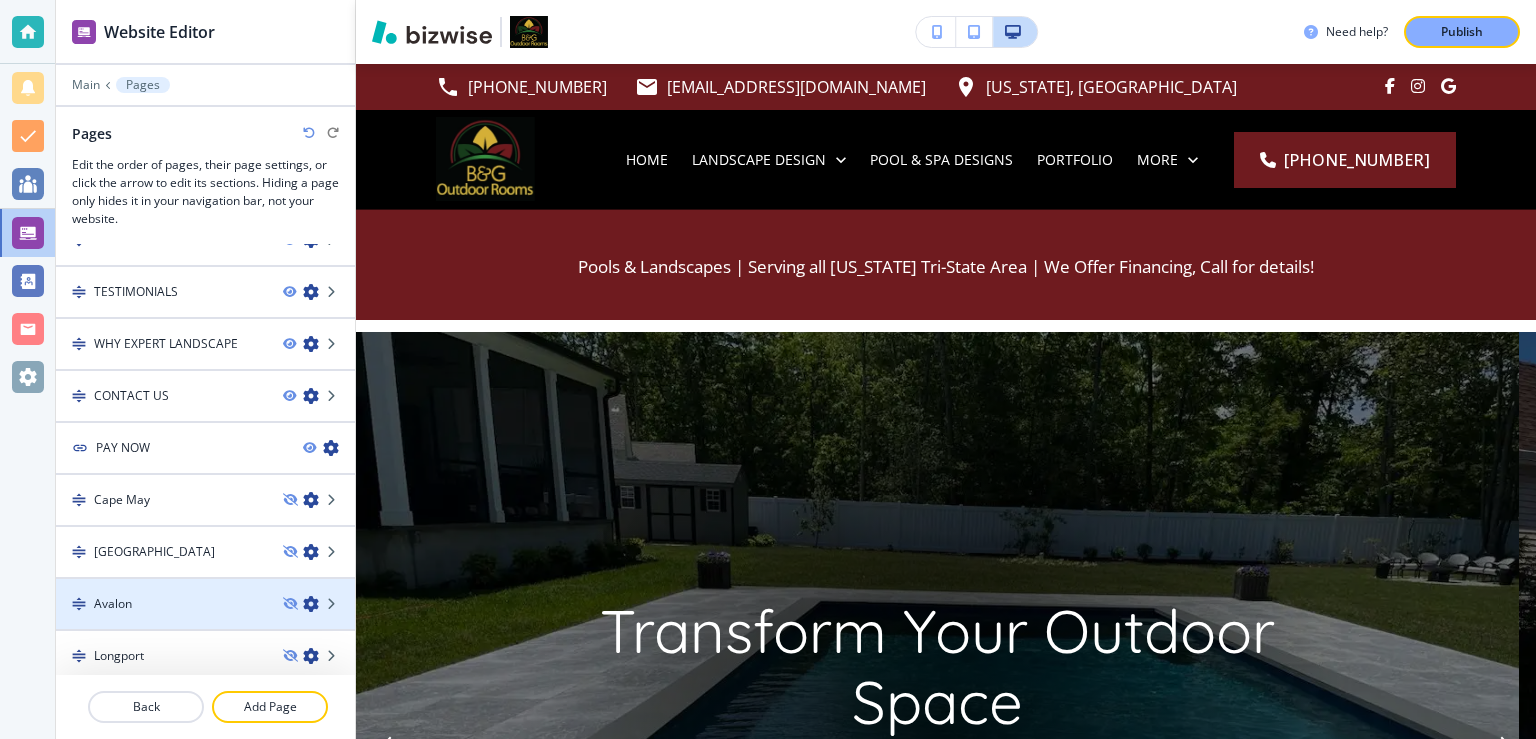 click at bounding box center (311, 604) 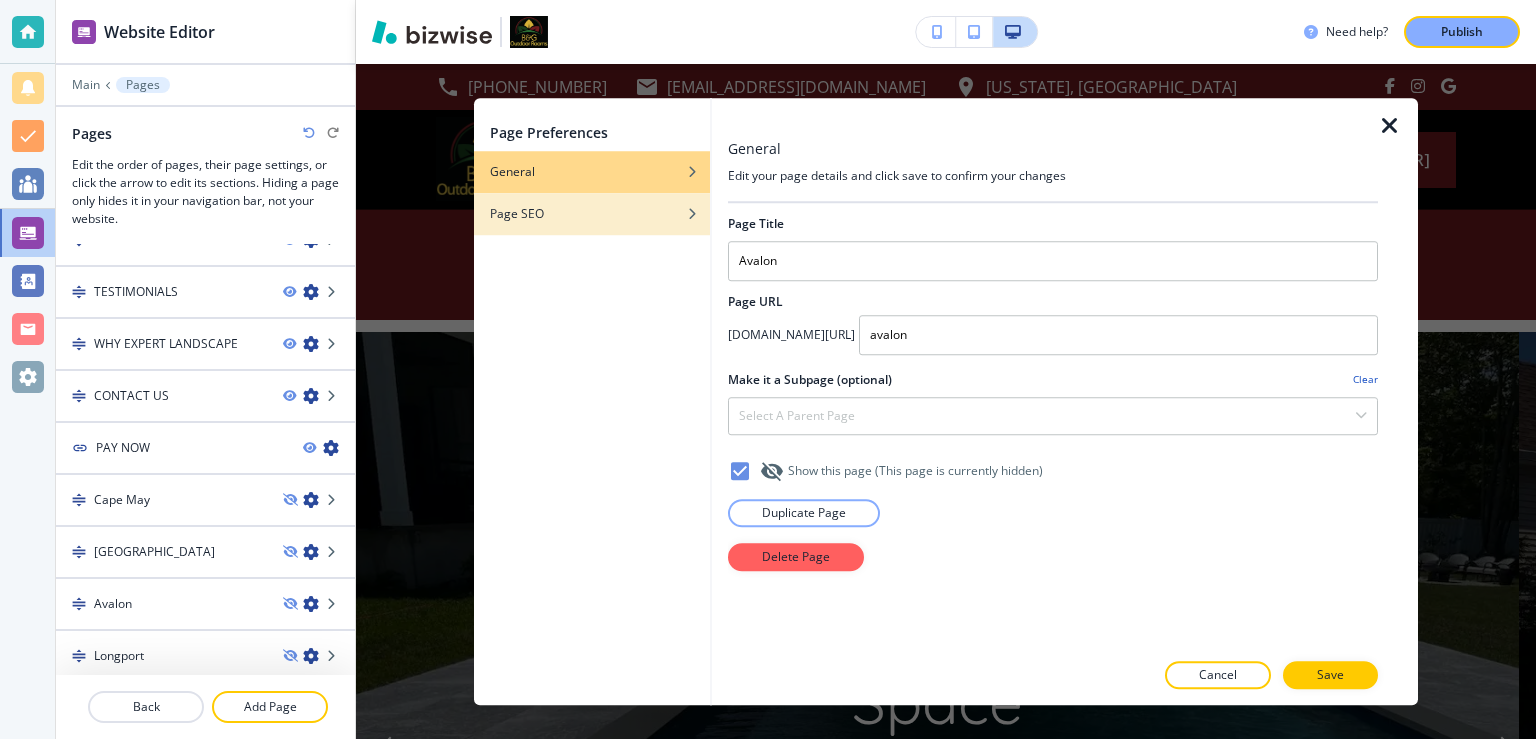 click at bounding box center [592, 229] 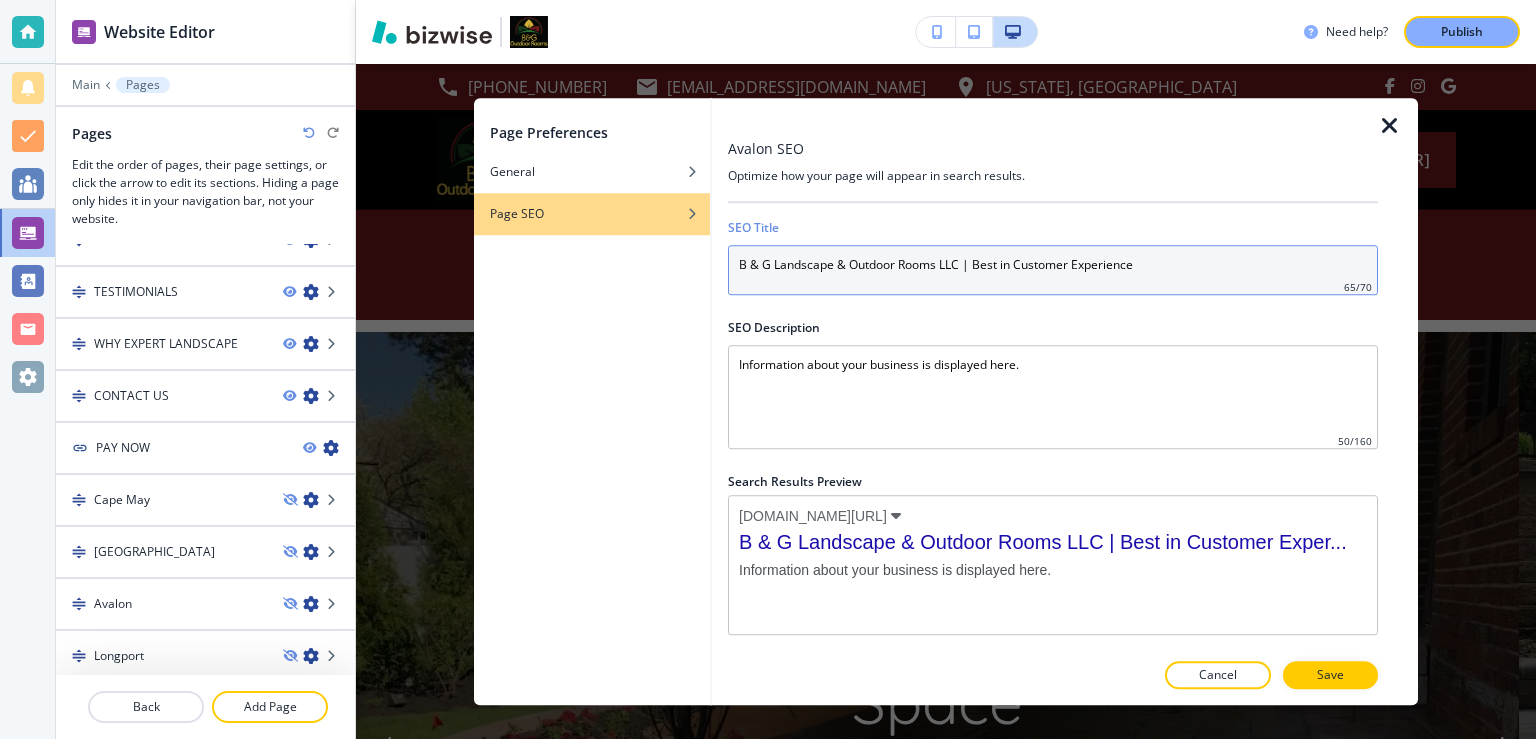 click on "B & G Landscape & Outdoor Rooms LLC | Best in Customer Experience" at bounding box center [1053, 270] 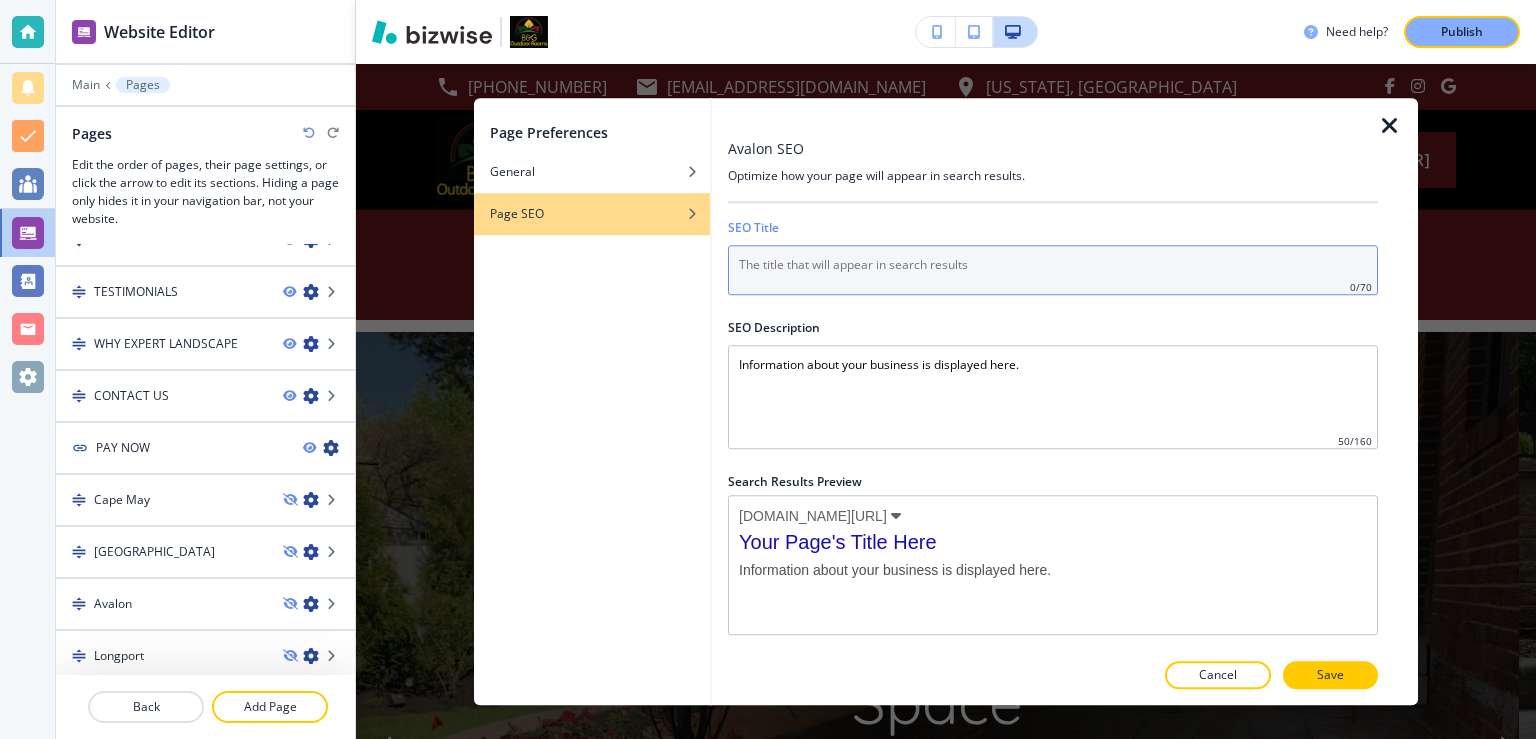 paste on "Avalon NJ Landscaping and Outdoor Living Experts | B & G Outdoor Rooms" 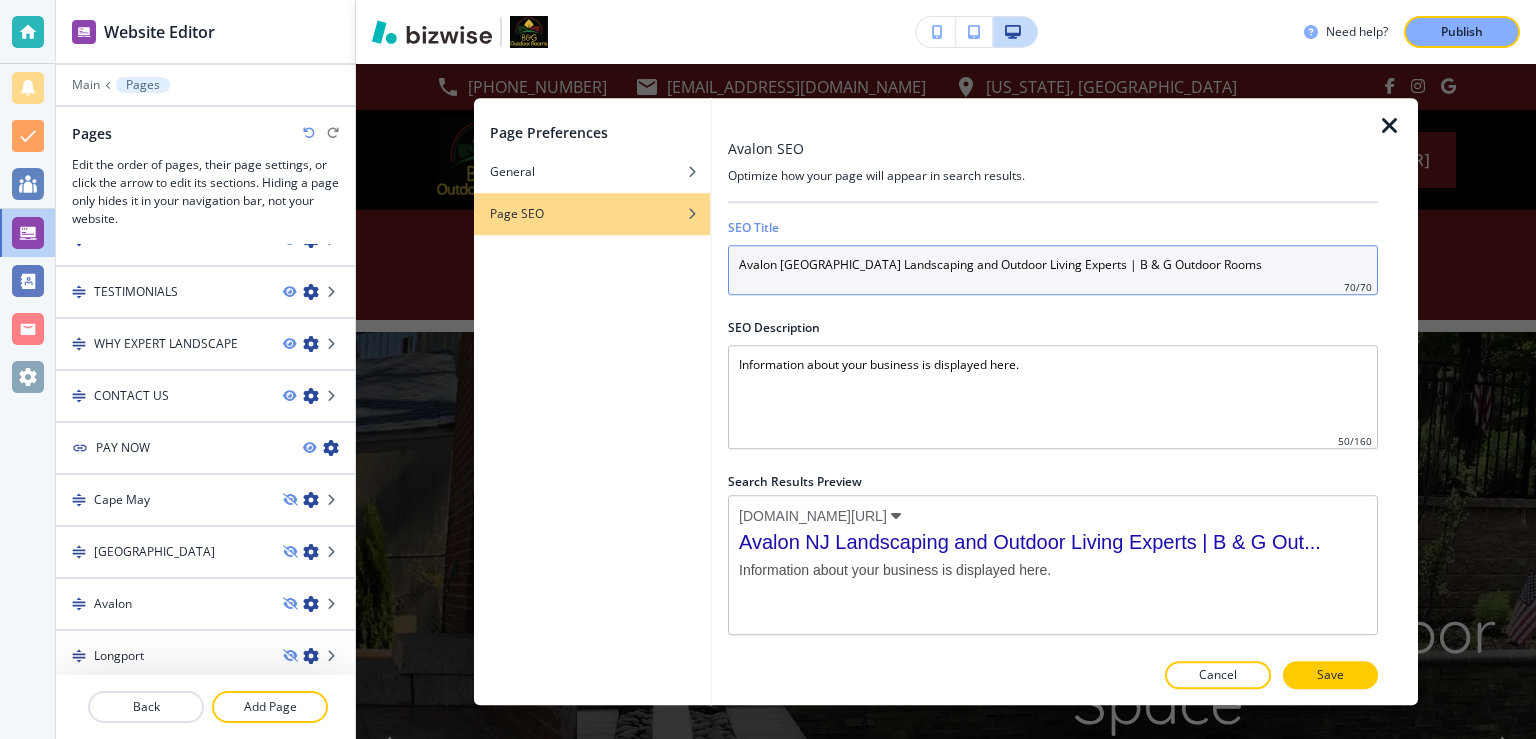type on "Avalon NJ Landscaping and Outdoor Living Experts | B & G Outdoor Rooms" 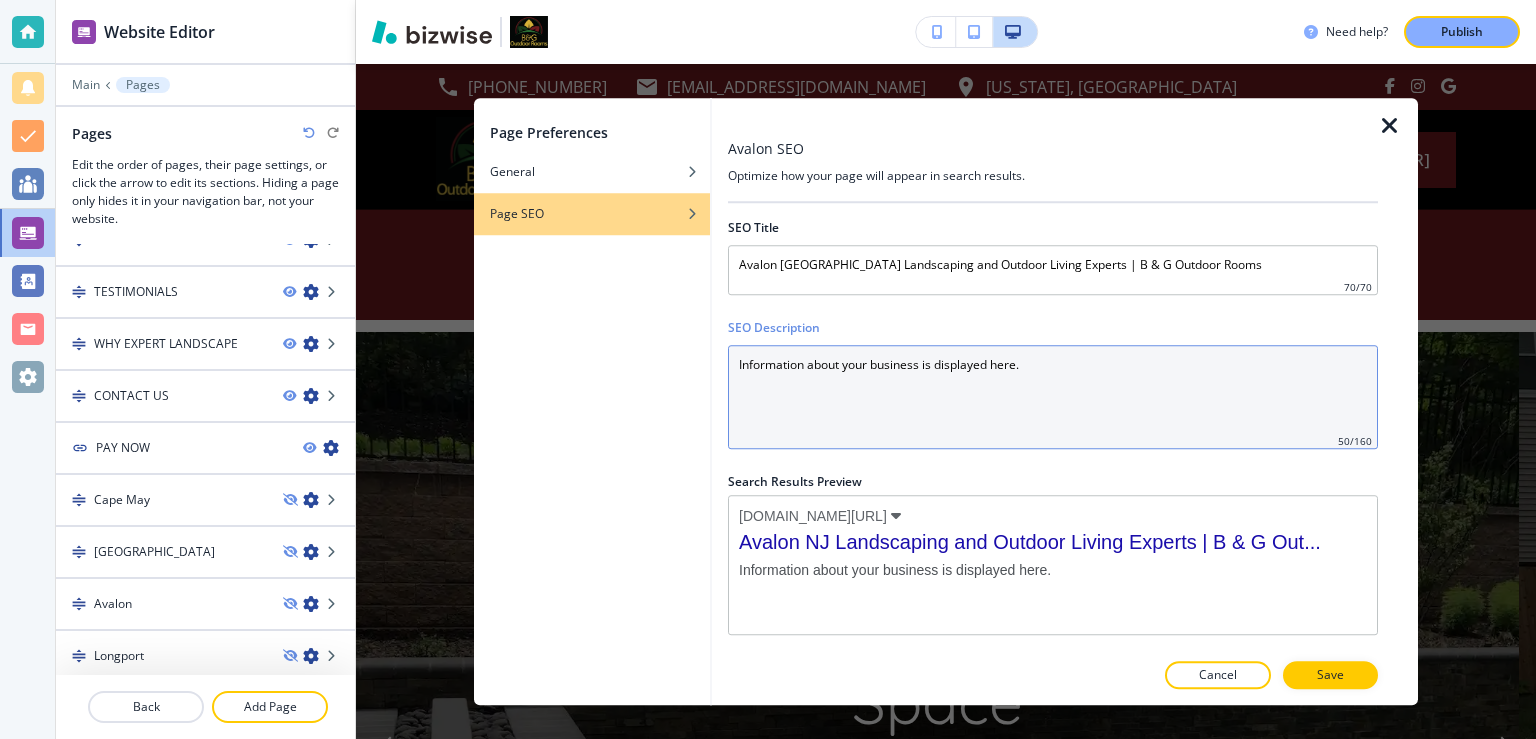 drag, startPoint x: 1045, startPoint y: 375, endPoint x: 692, endPoint y: 360, distance: 353.31854 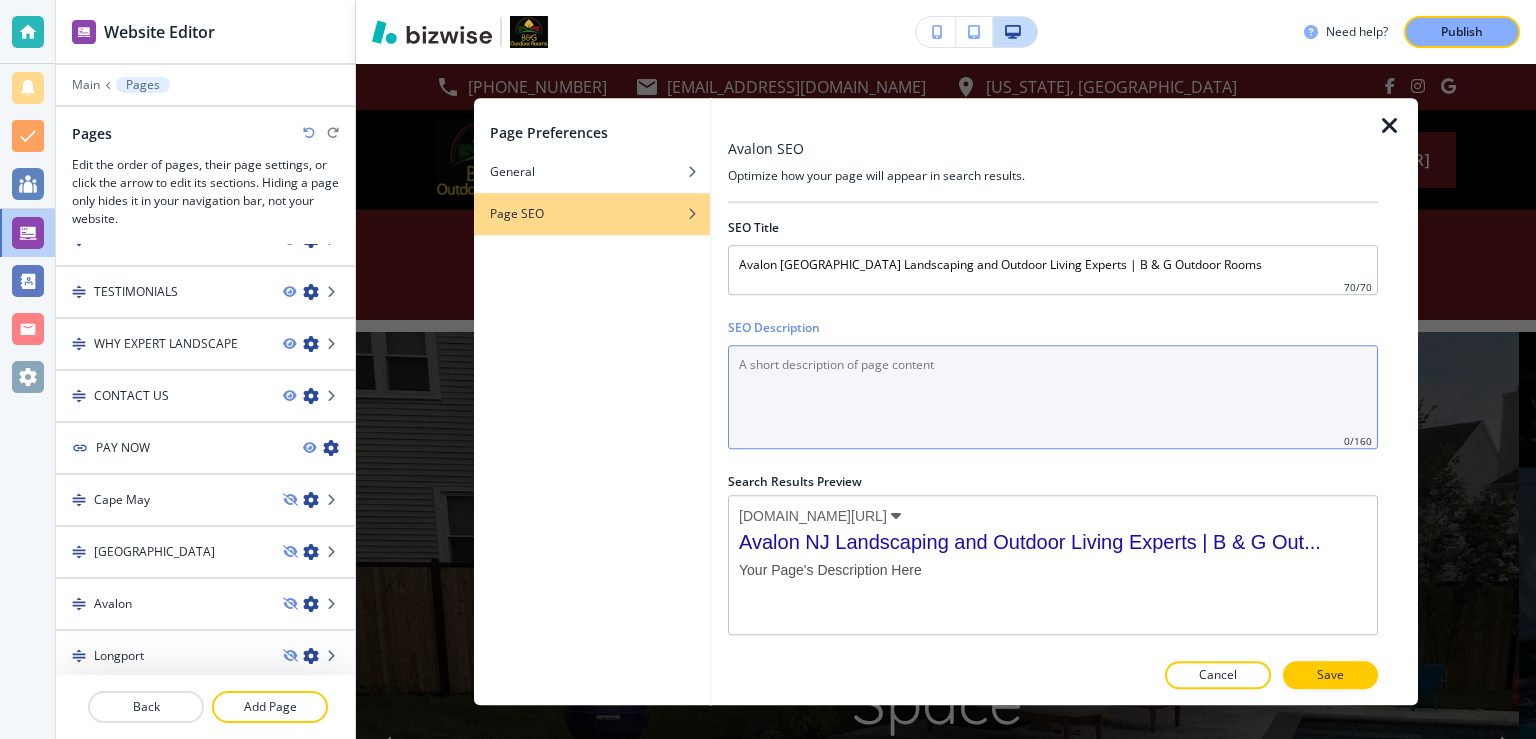 paste on "Add privacy and beauty with custom vinyl or aluminum fencing. B & G installs fences built to last for NJ homes. Maintenance & repair services available. Free quote today!" 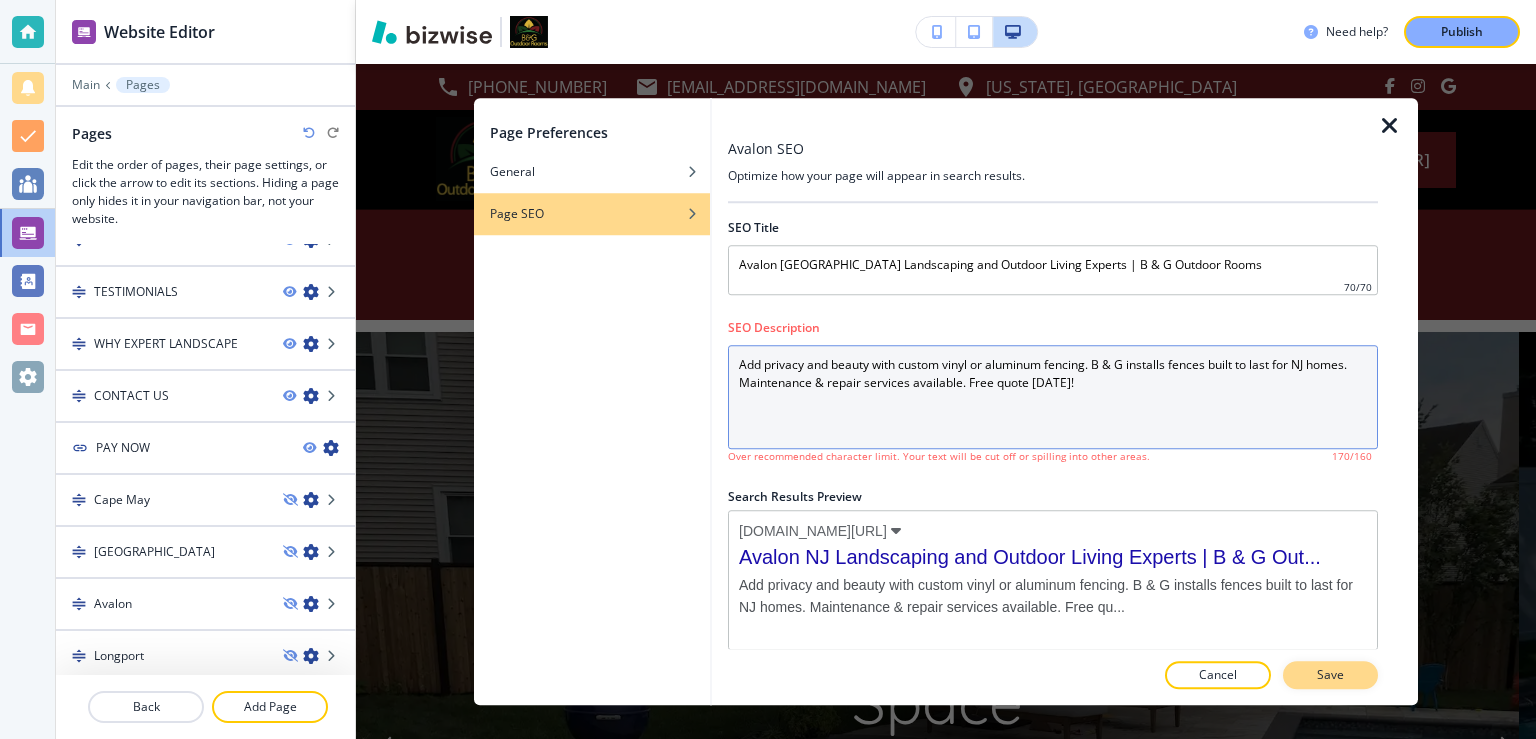 type on "Add privacy and beauty with custom vinyl or aluminum fencing. B & G installs fences built to last for NJ homes. Maintenance & repair services available. Free quote today!" 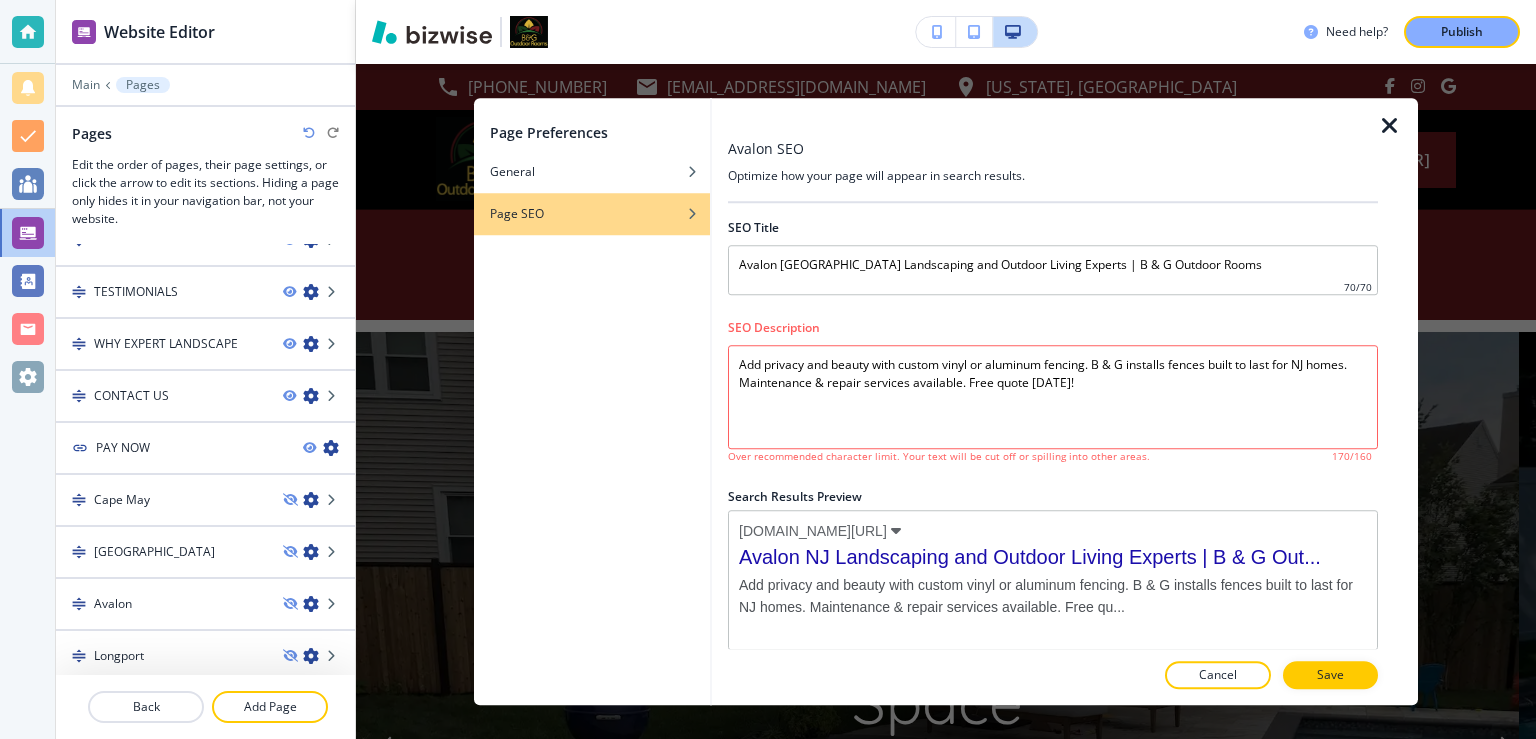 click on "Save" at bounding box center (1330, 675) 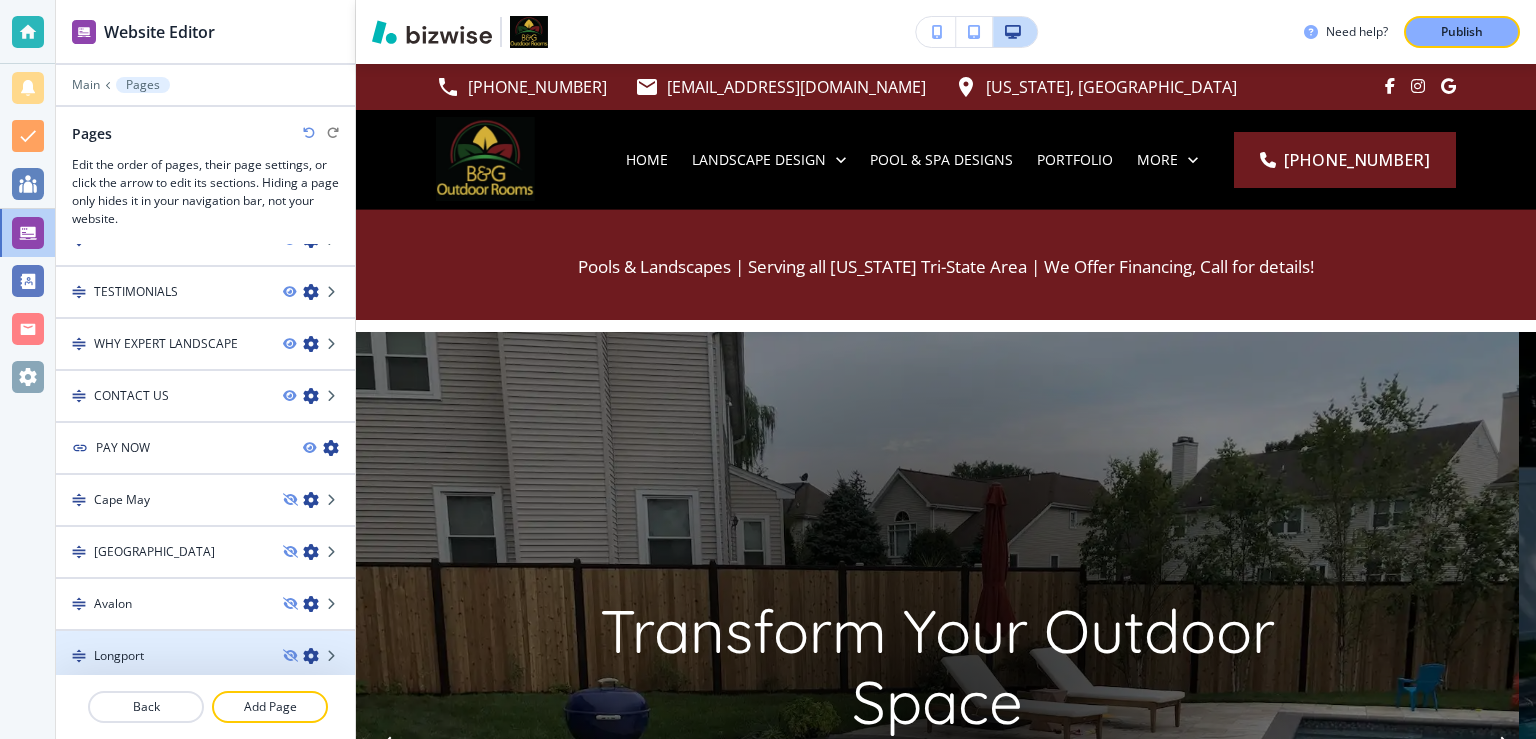 click at bounding box center (311, 656) 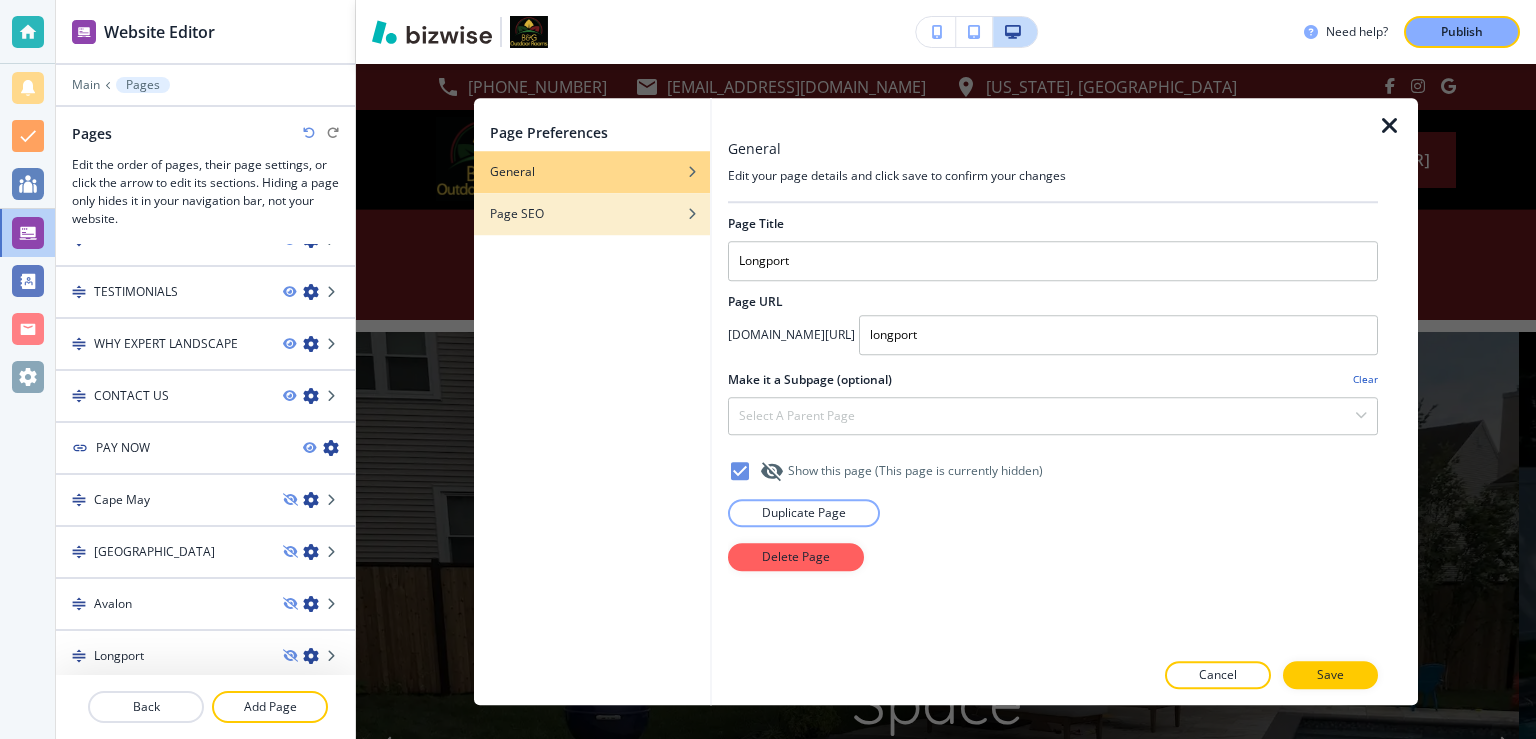 click at bounding box center (592, 199) 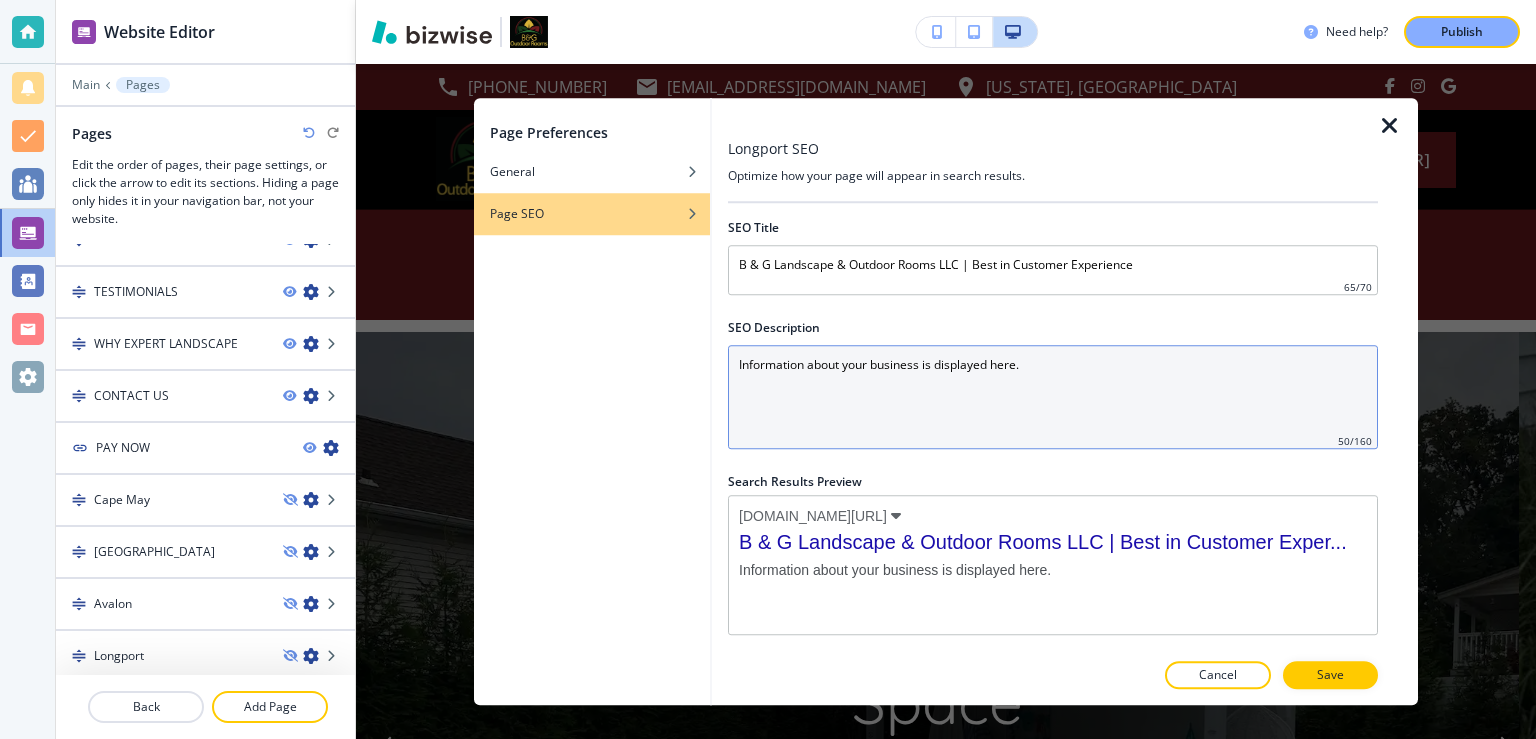 click on "Information about your business is displayed here." at bounding box center (1053, 397) 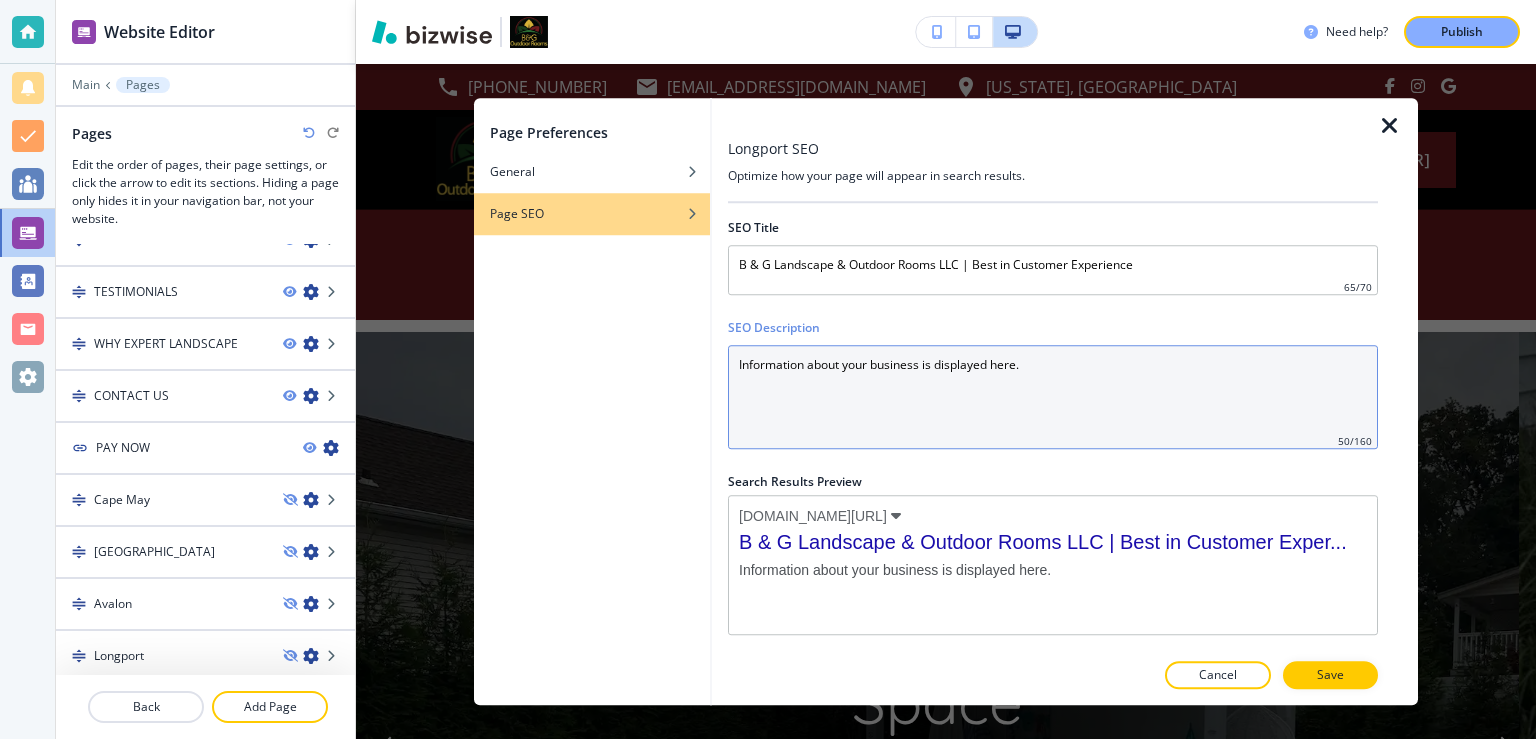 drag, startPoint x: 1070, startPoint y: 379, endPoint x: 698, endPoint y: 362, distance: 372.38824 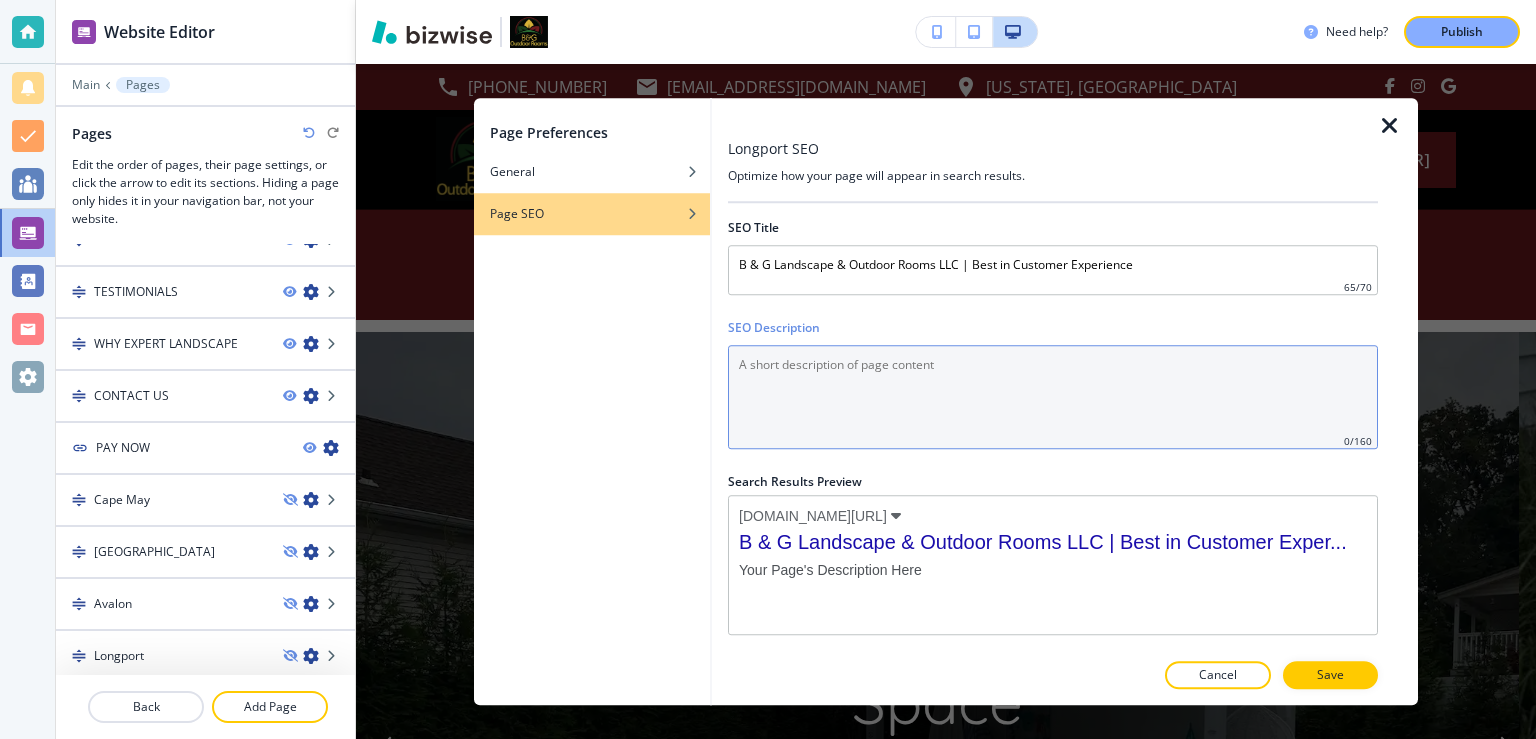 paste on "Add privacy and beauty with custom vinyl or aluminum fencing. B & G installs fences built to last for NJ homes. Maintenance & repair services available. Free quote today!" 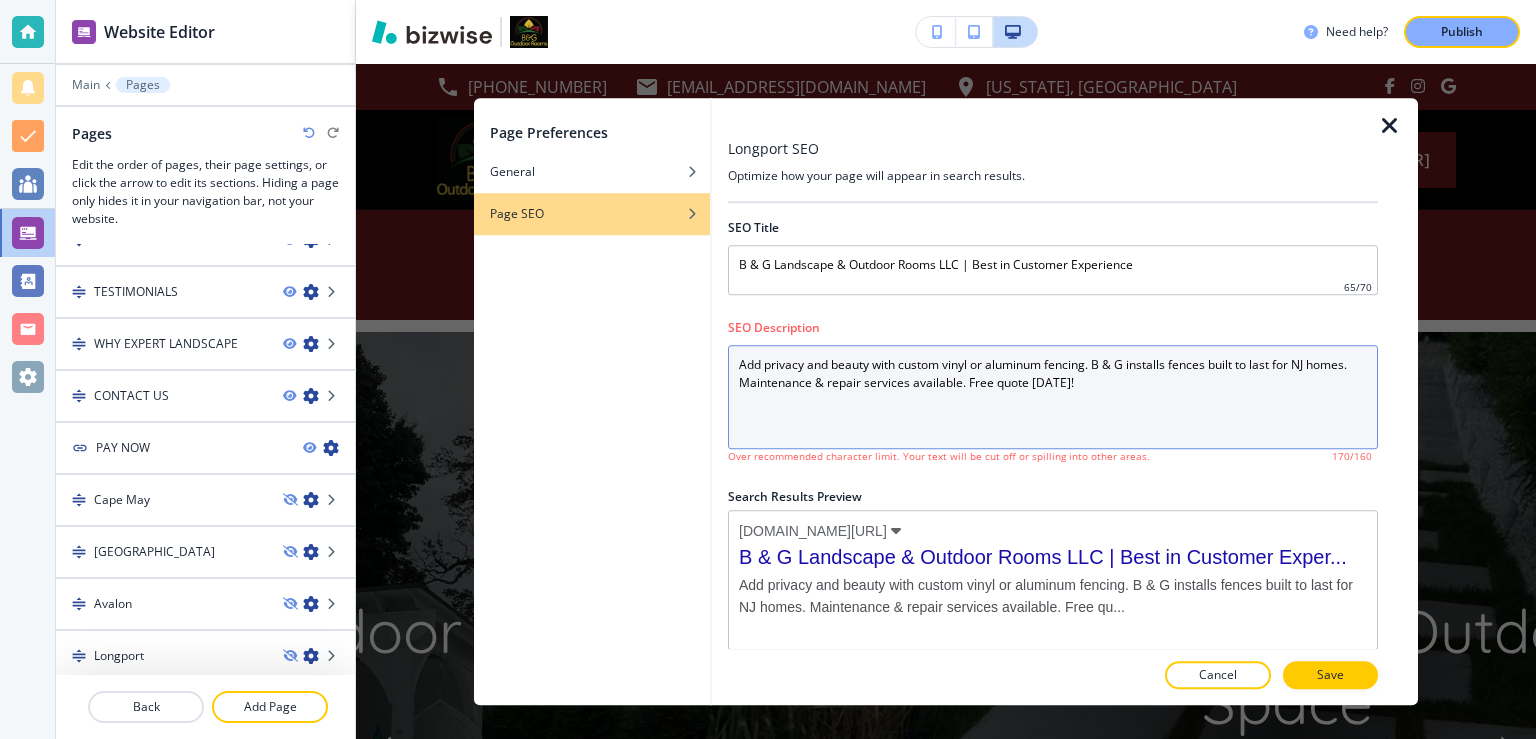 type on "Add privacy and beauty with custom vinyl or aluminum fencing. B & G installs fences built to last for NJ homes. Maintenance & repair services available. Free quote today!" 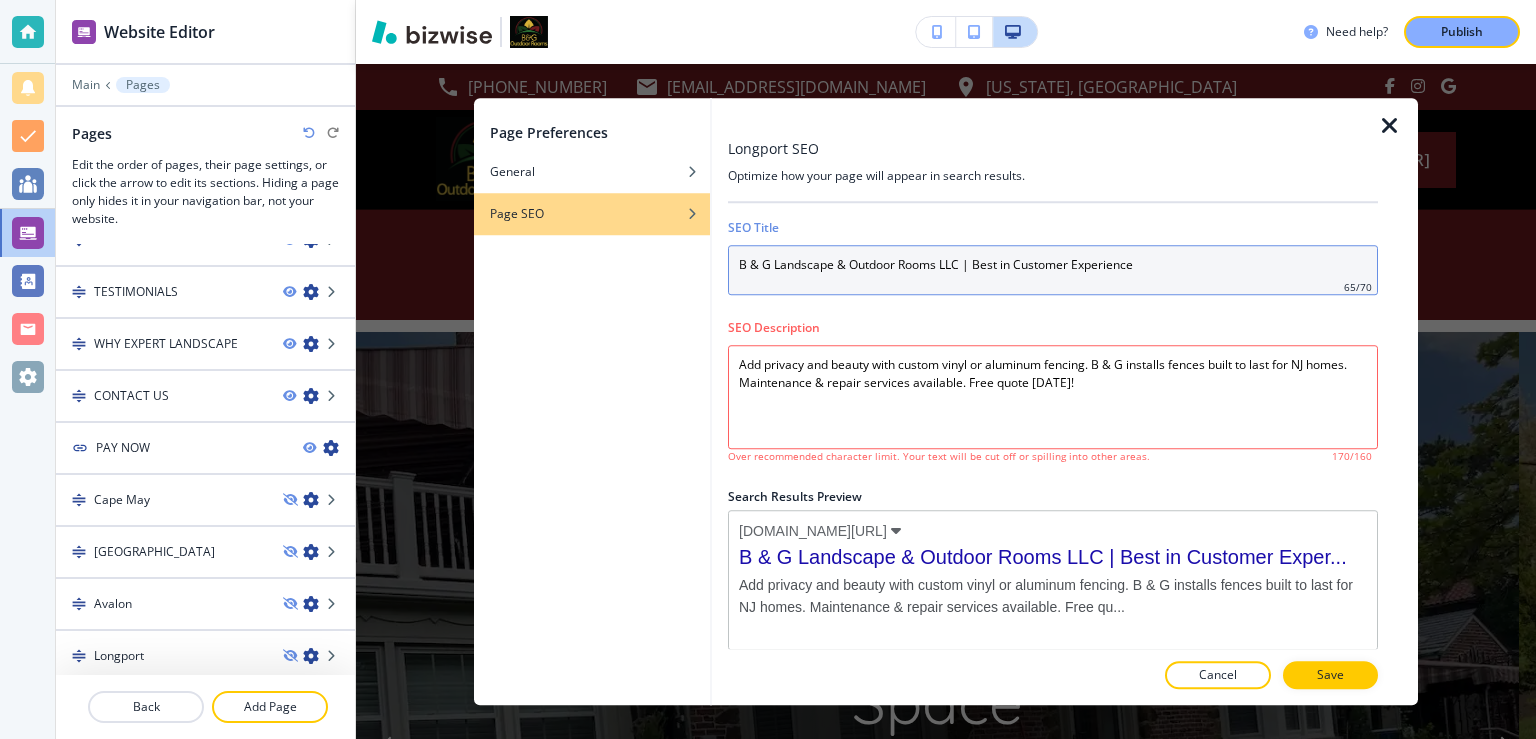 drag, startPoint x: 1145, startPoint y: 258, endPoint x: 734, endPoint y: 230, distance: 411.95267 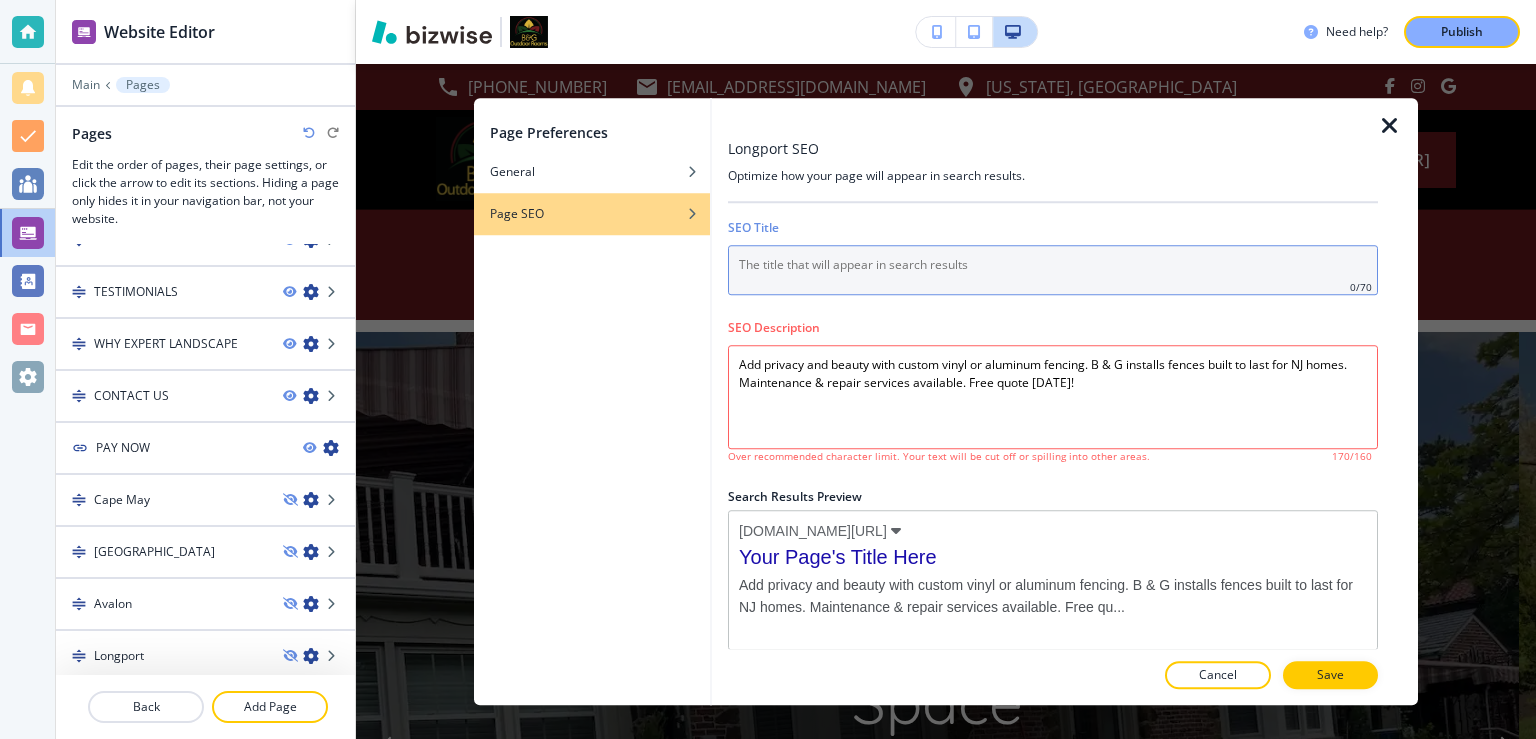 paste on "Avalon NJ Landscaping and Outdoor Living Experts | B & G Outdoor Rooms" 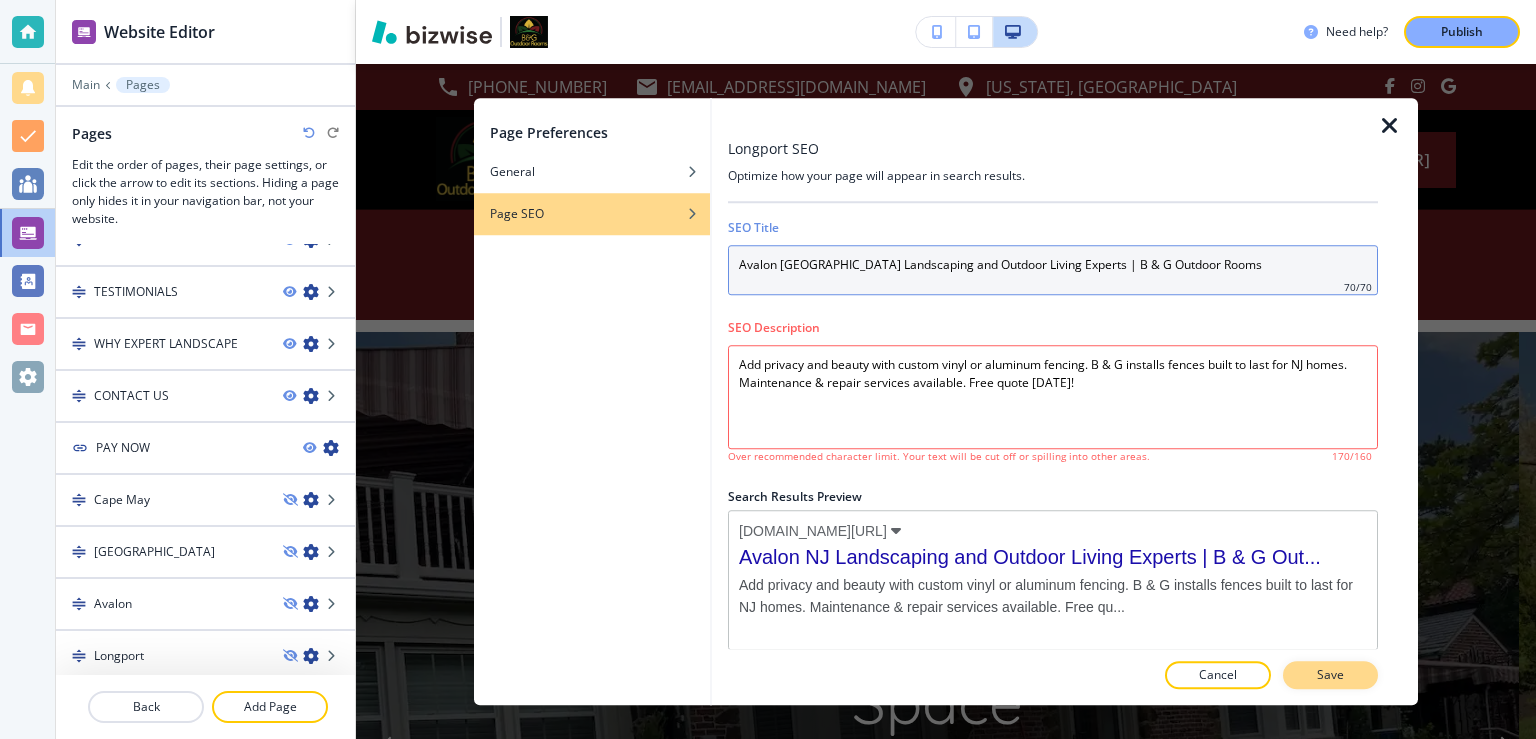 type on "Avalon NJ Landscaping and Outdoor Living Experts | B & G Outdoor Rooms" 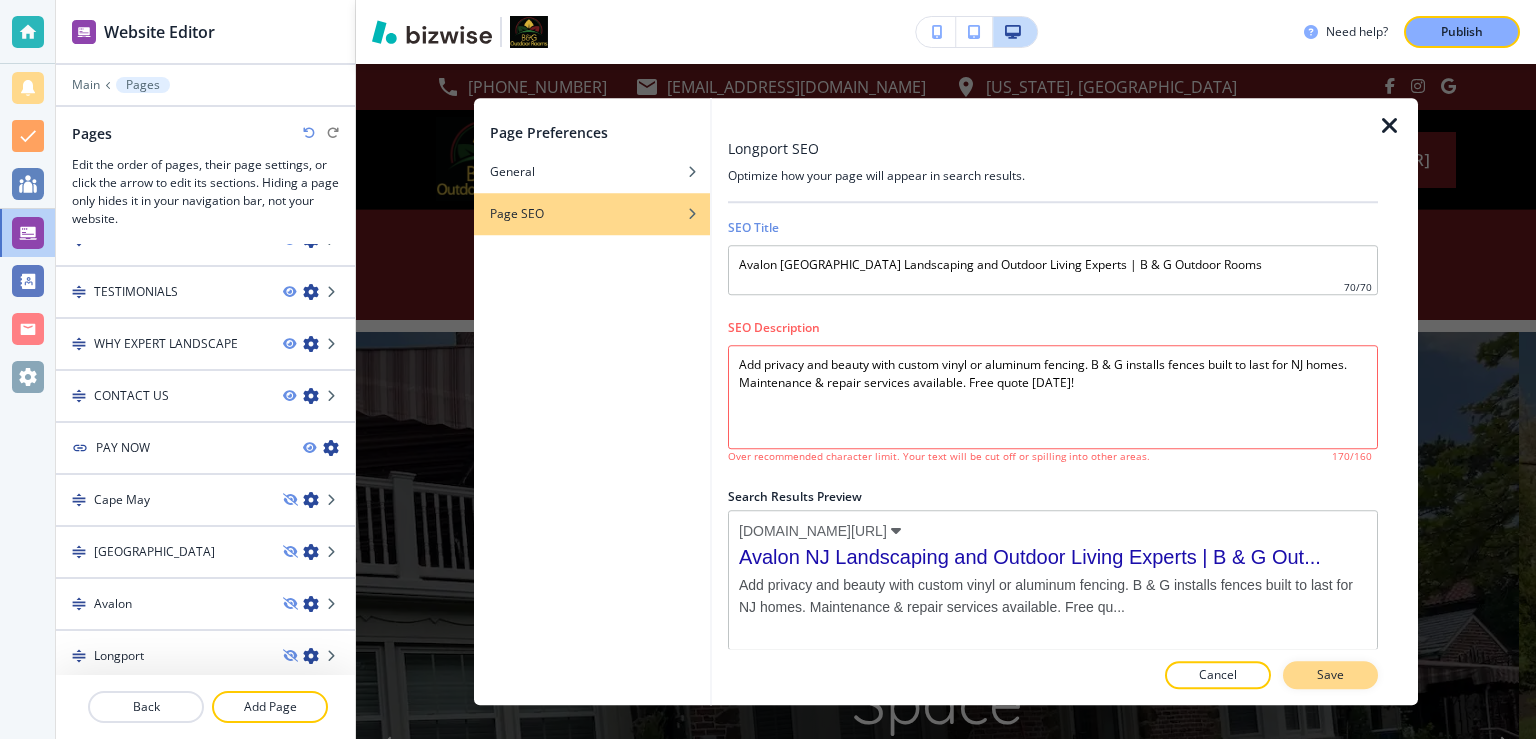 click on "Save" at bounding box center (1330, 675) 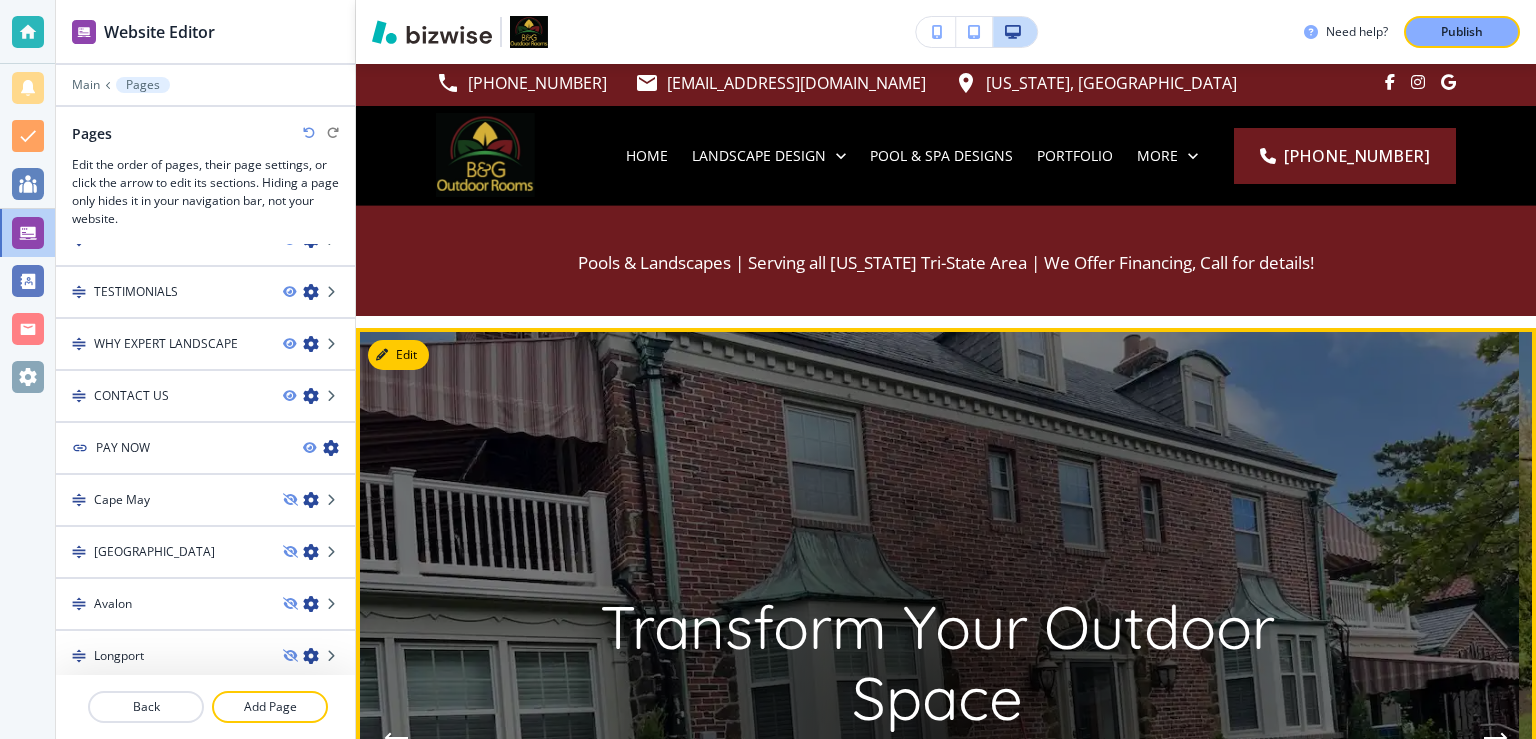 scroll, scrollTop: 0, scrollLeft: 0, axis: both 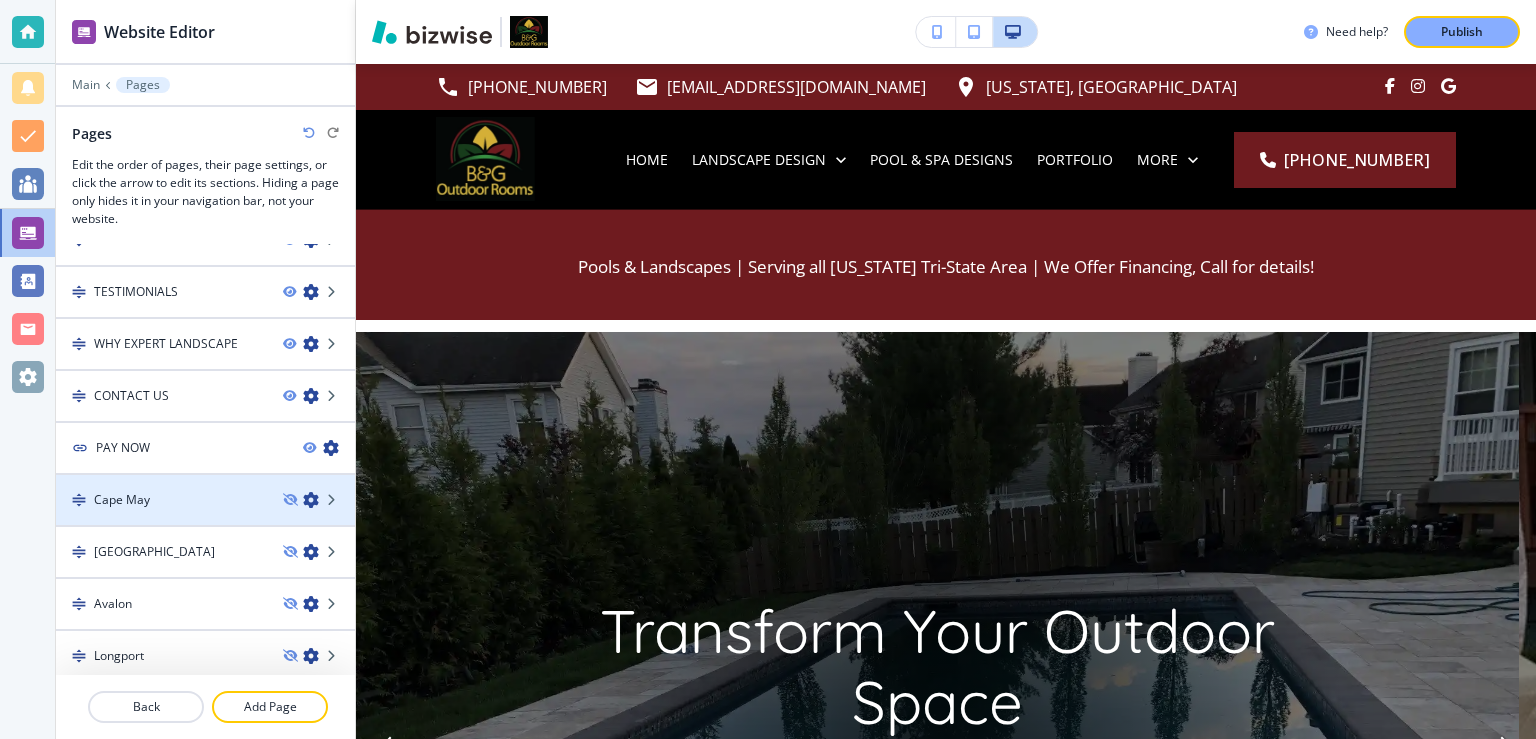click at bounding box center (311, 500) 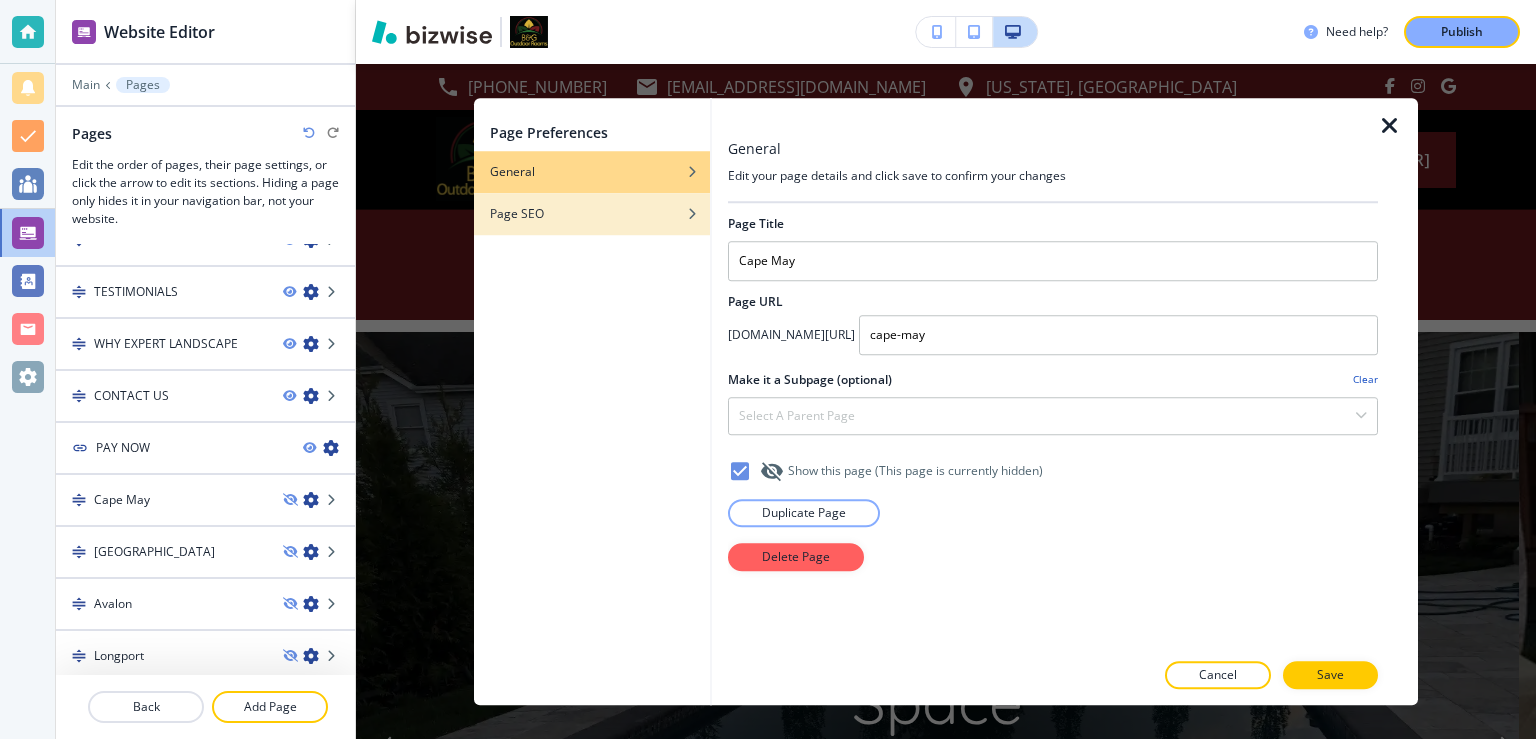 click on "Page SEO" at bounding box center (517, 214) 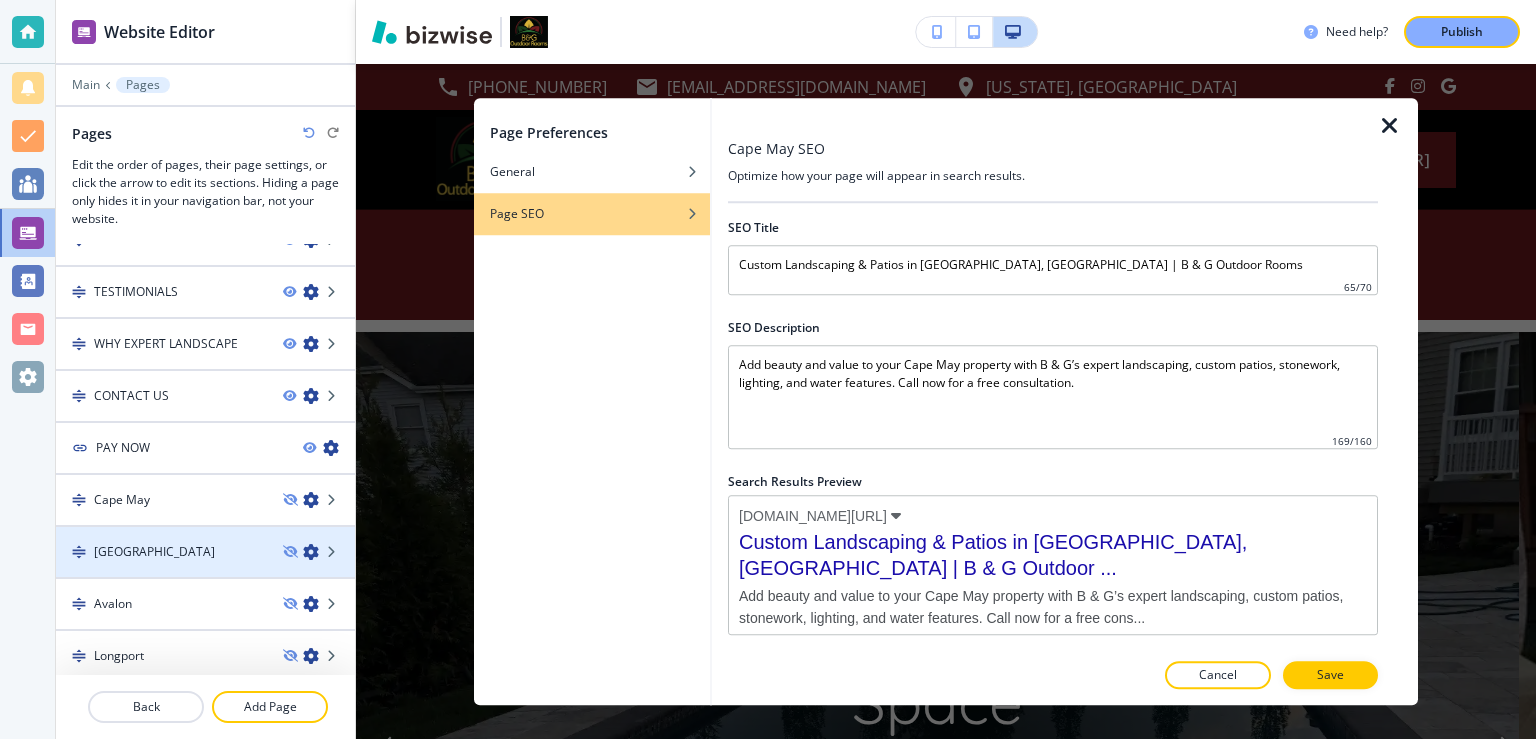 click at bounding box center [311, 552] 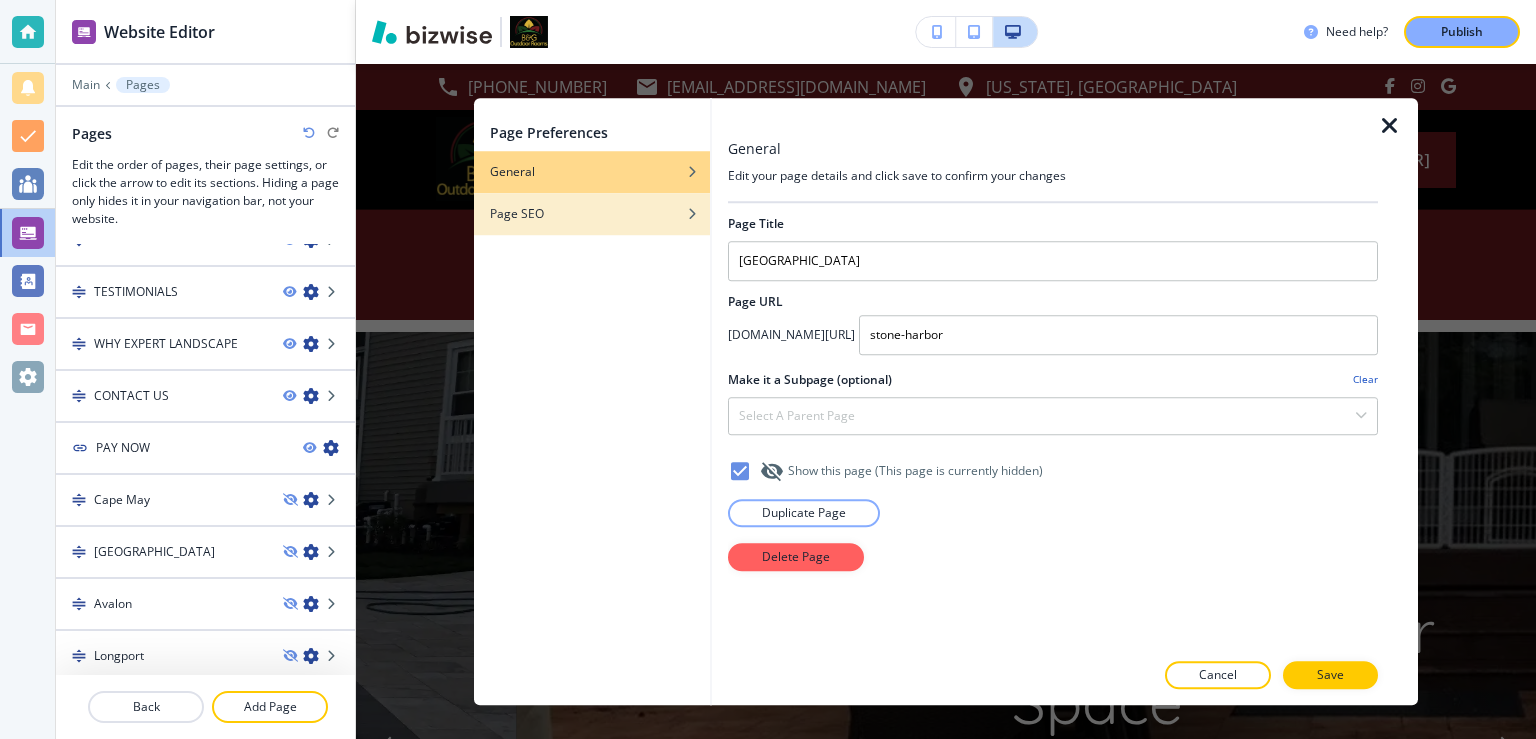 click on "Page SEO" at bounding box center [517, 214] 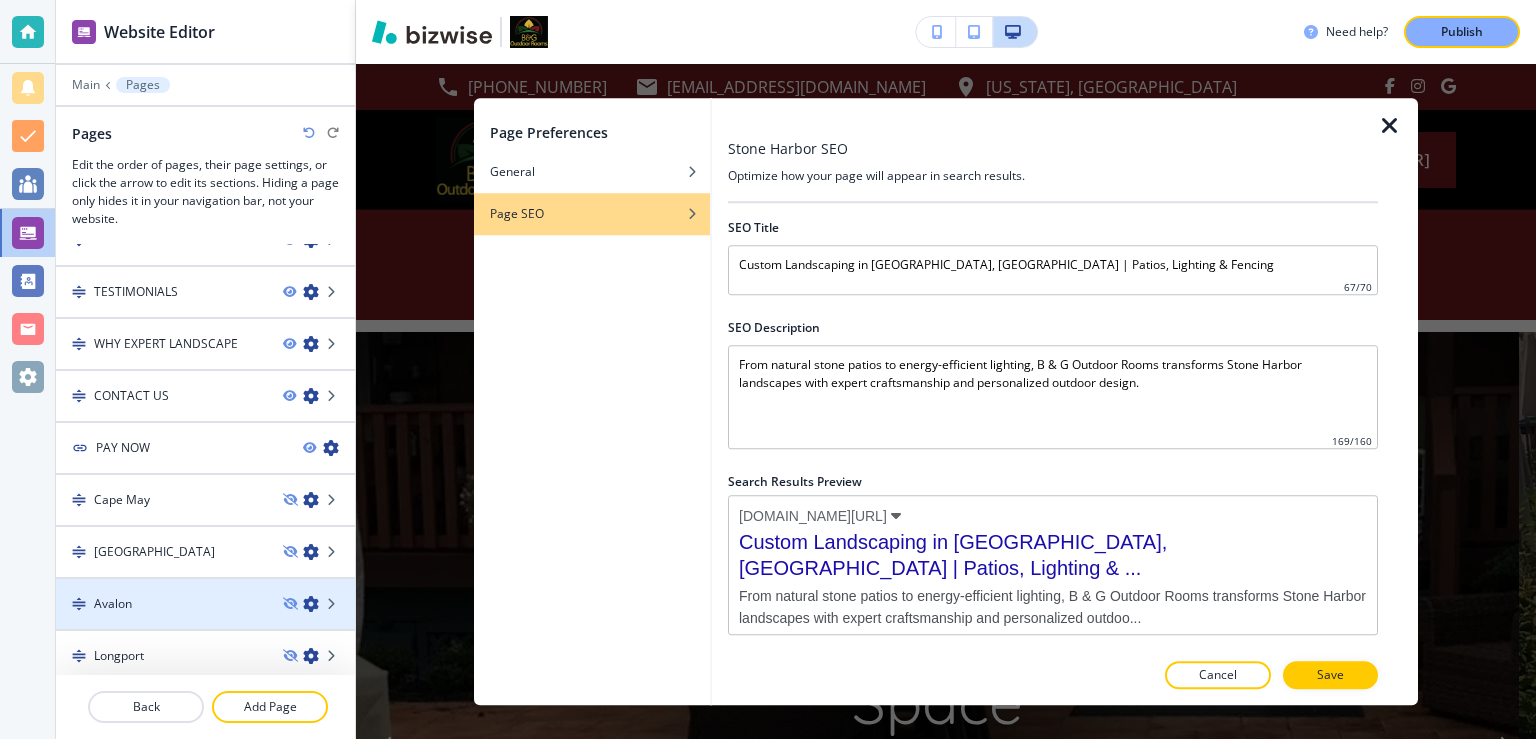 click at bounding box center [311, 604] 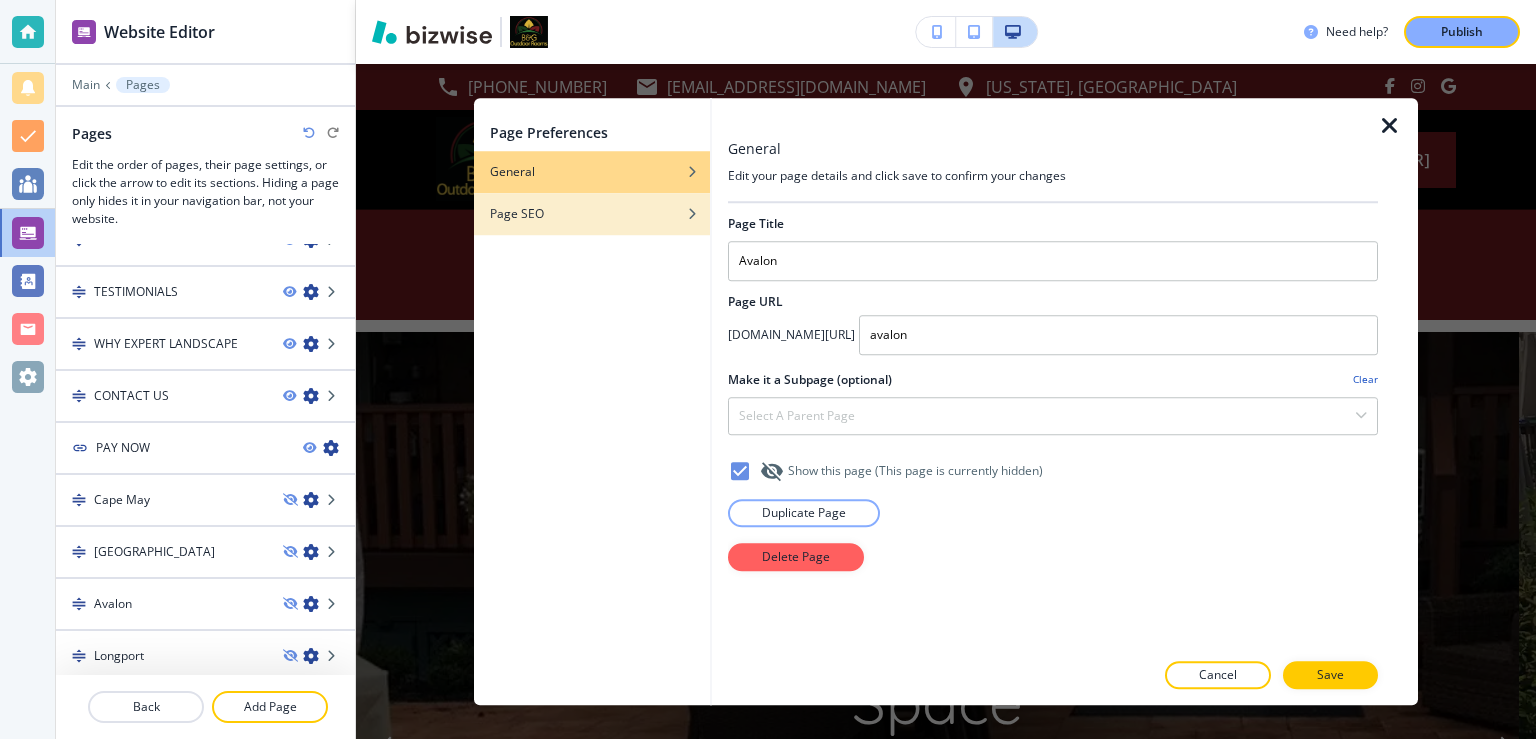 click at bounding box center [592, 199] 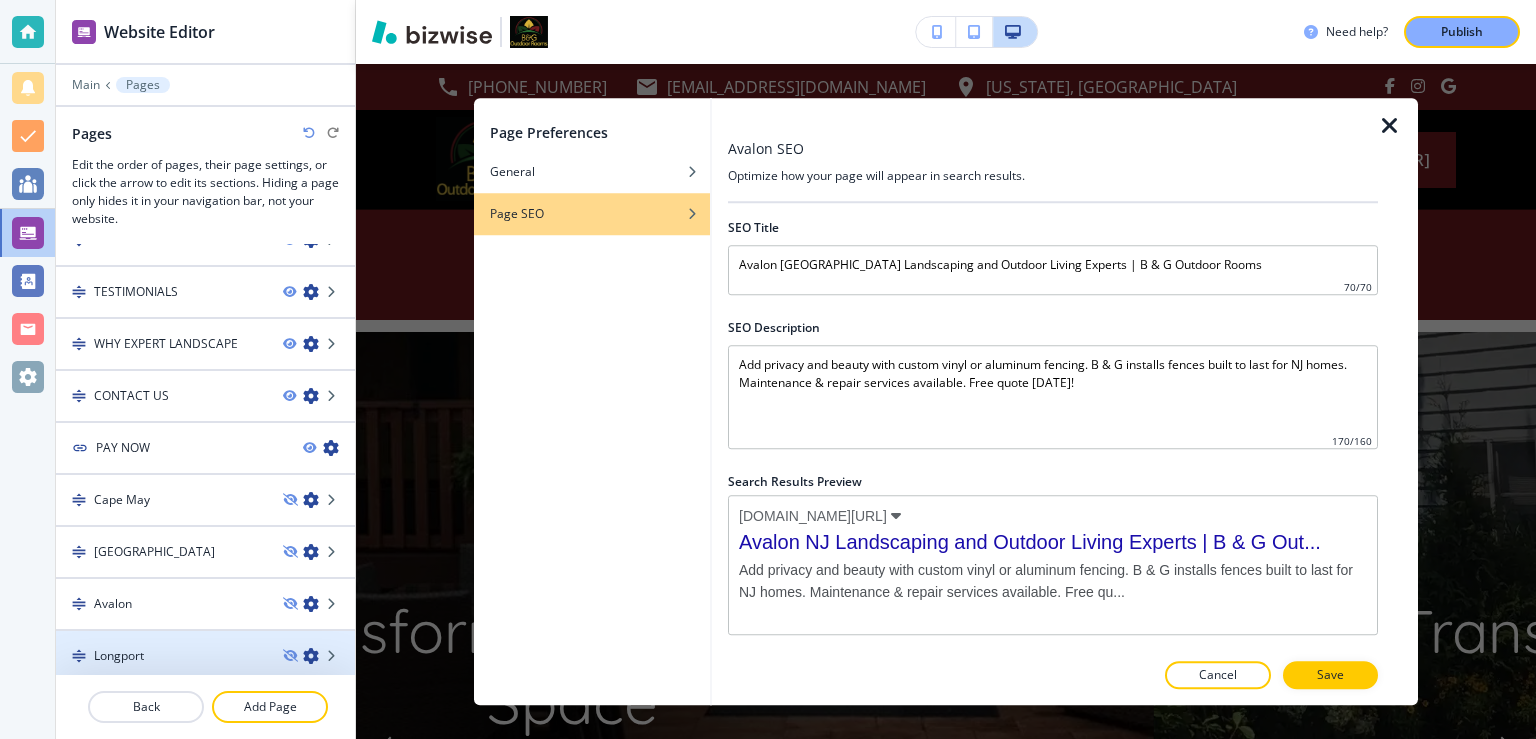 click at bounding box center [311, 656] 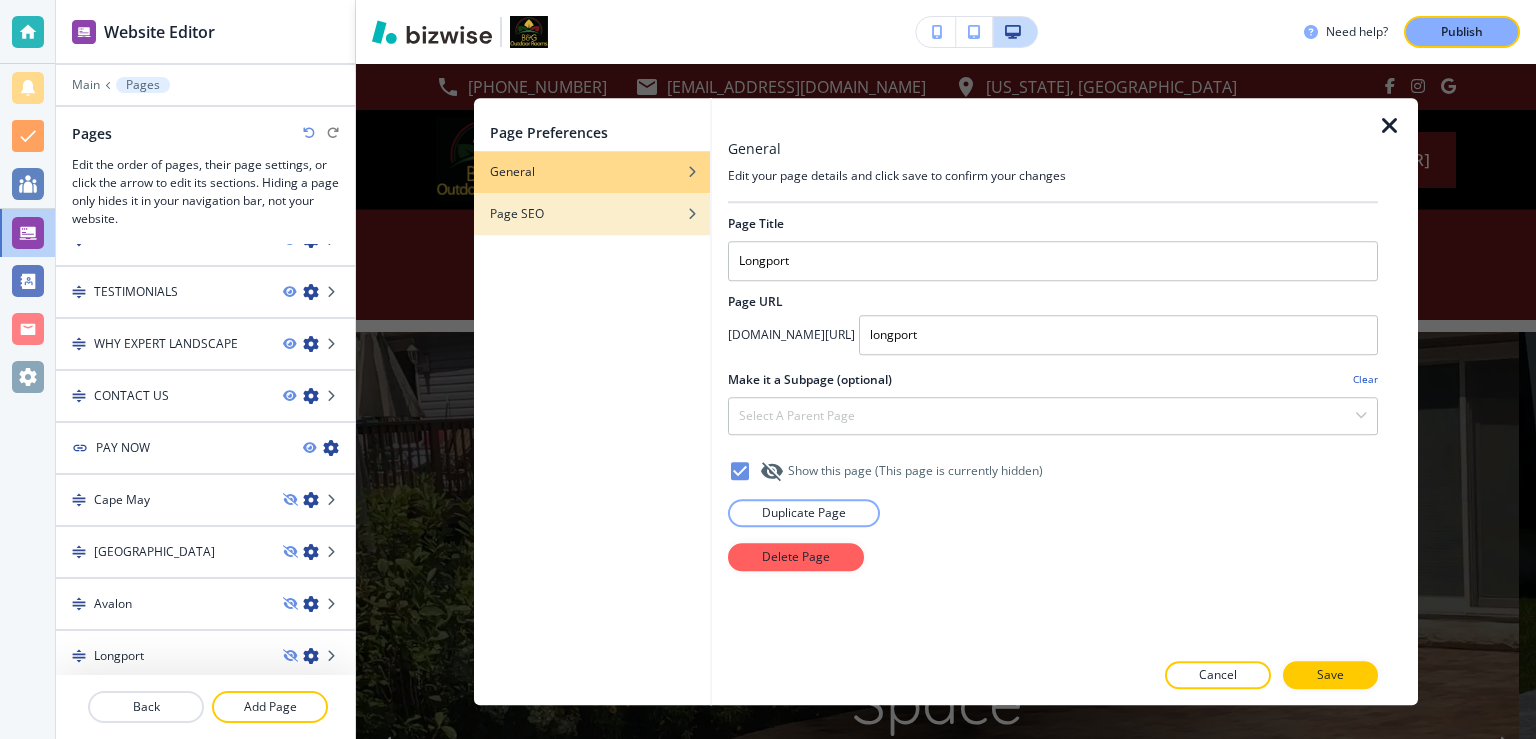 click on "Page SEO" at bounding box center (592, 214) 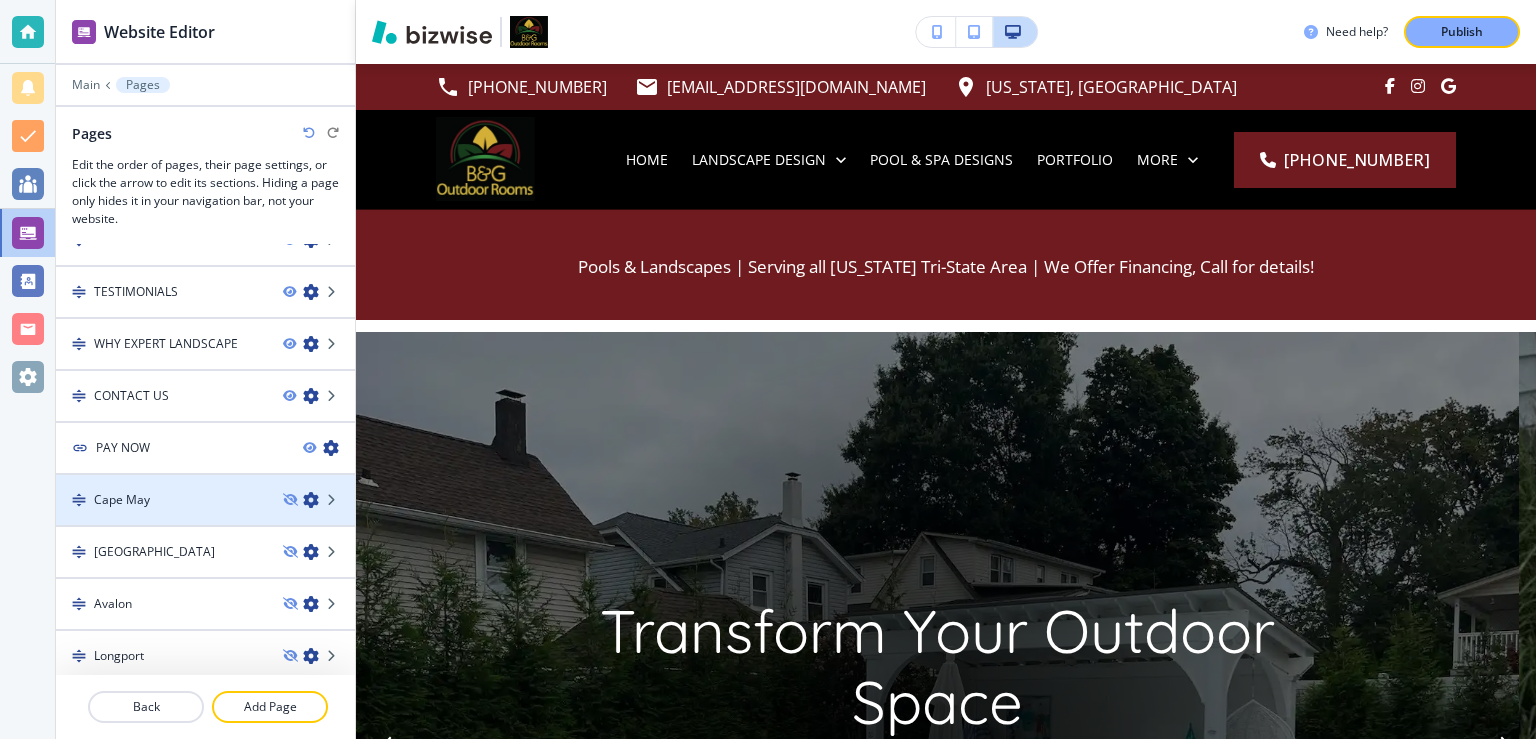 click on "Cape May" at bounding box center (161, 500) 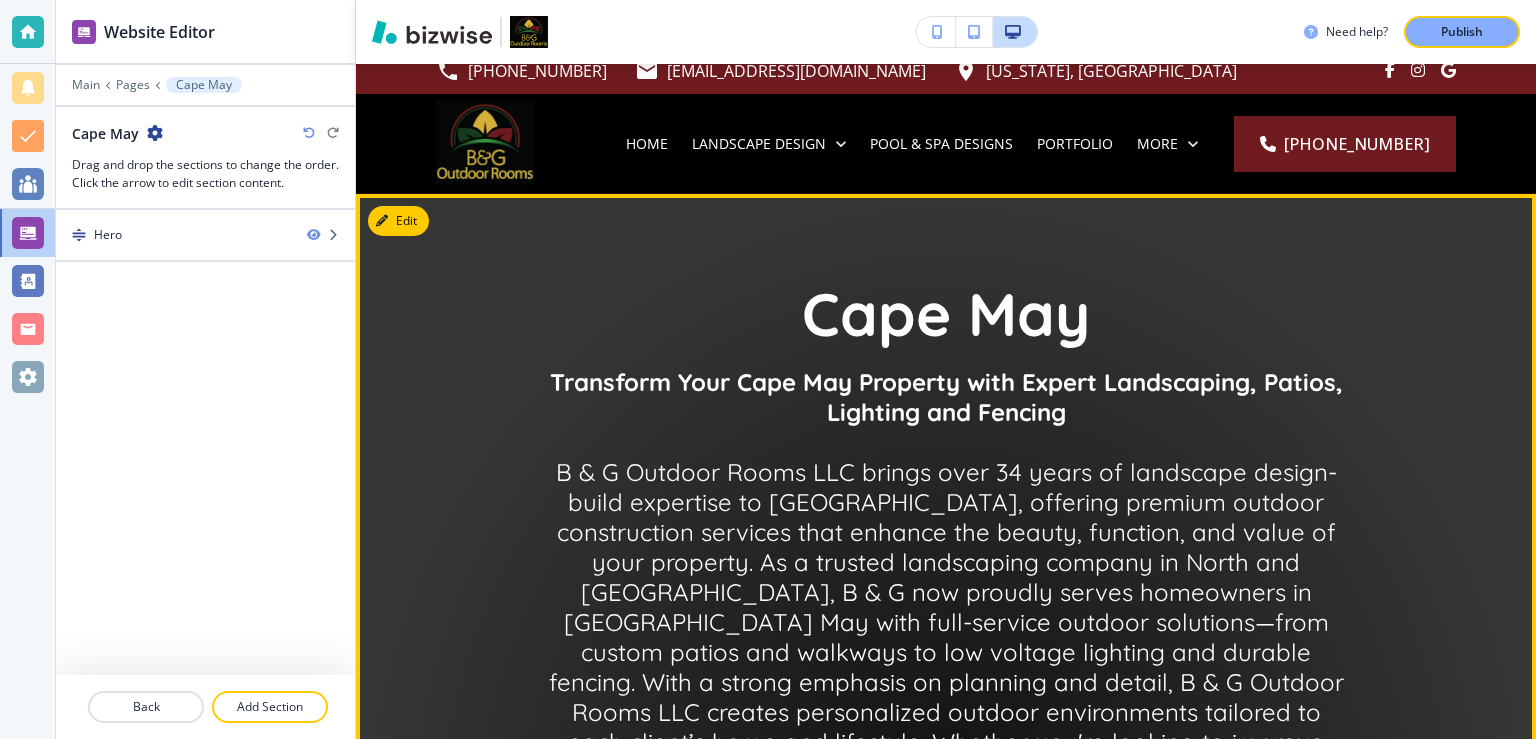 scroll, scrollTop: 0, scrollLeft: 0, axis: both 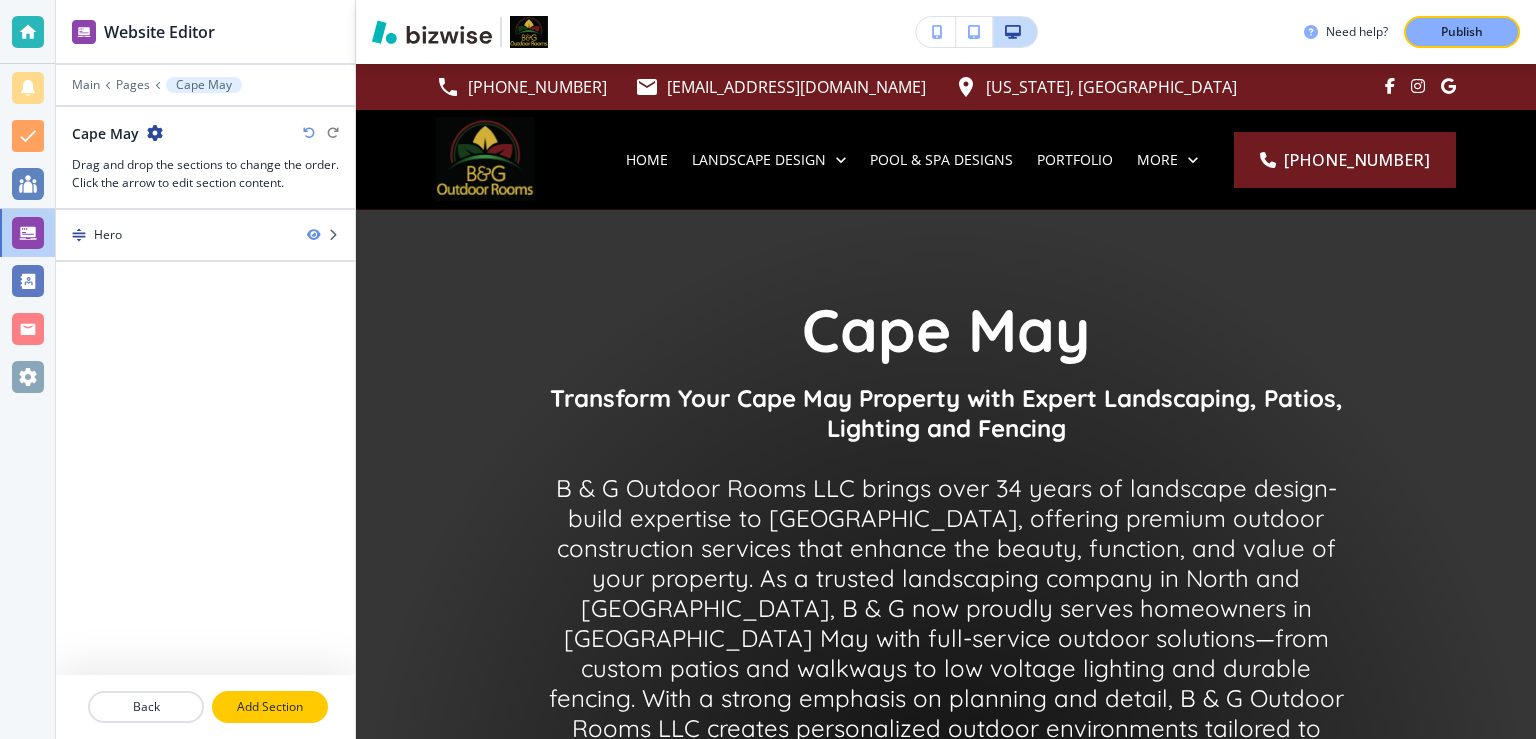 click on "Add Section" at bounding box center [270, 707] 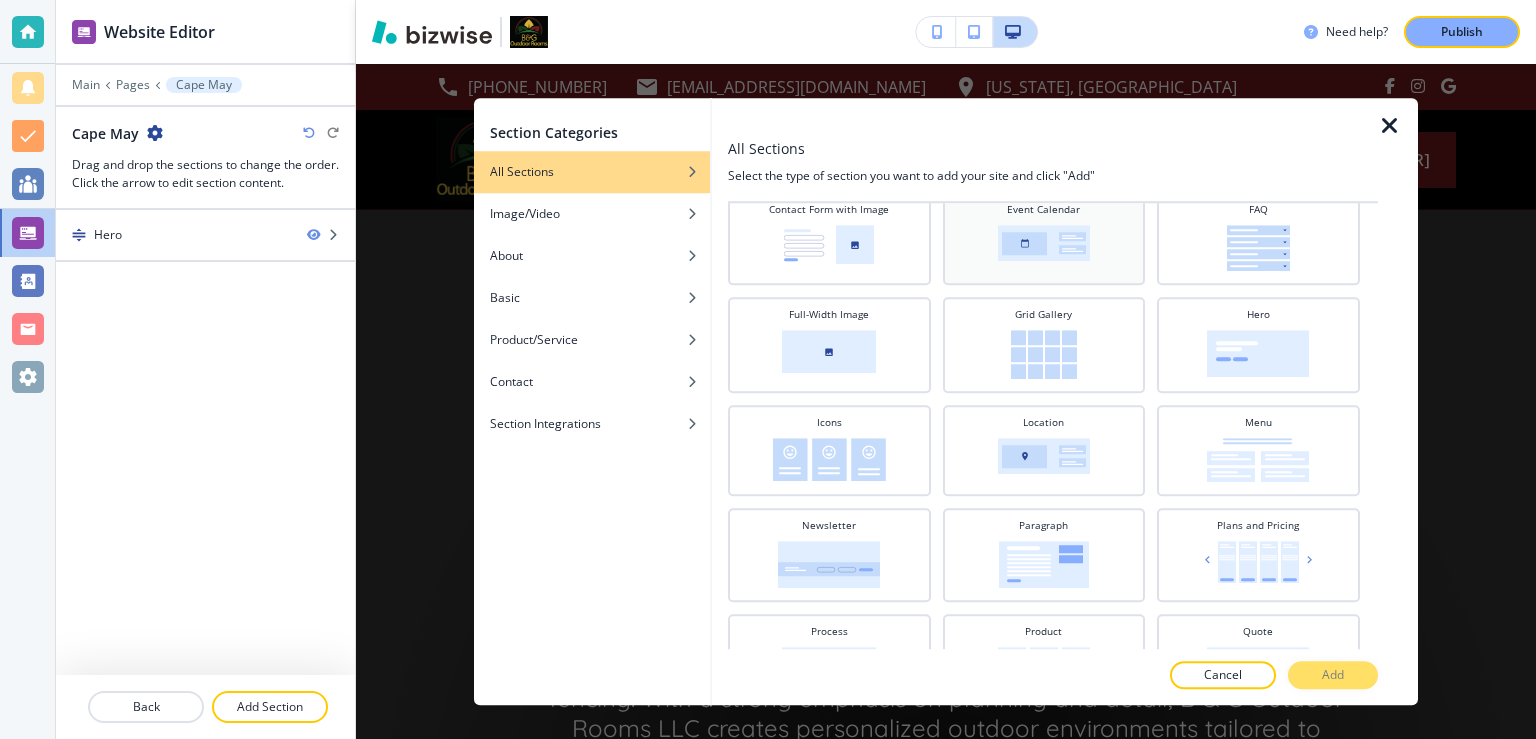 scroll, scrollTop: 422, scrollLeft: 0, axis: vertical 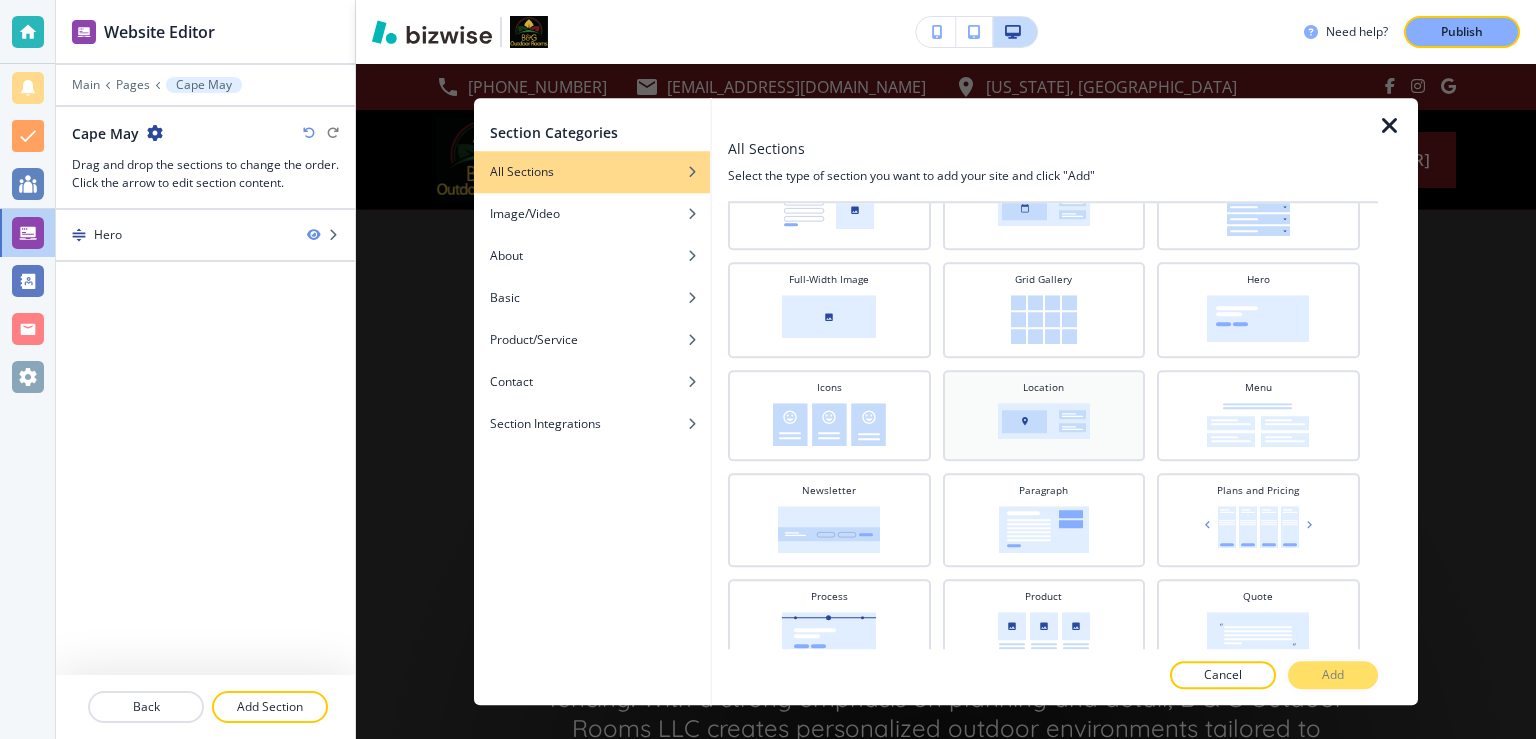 click at bounding box center (1044, 421) 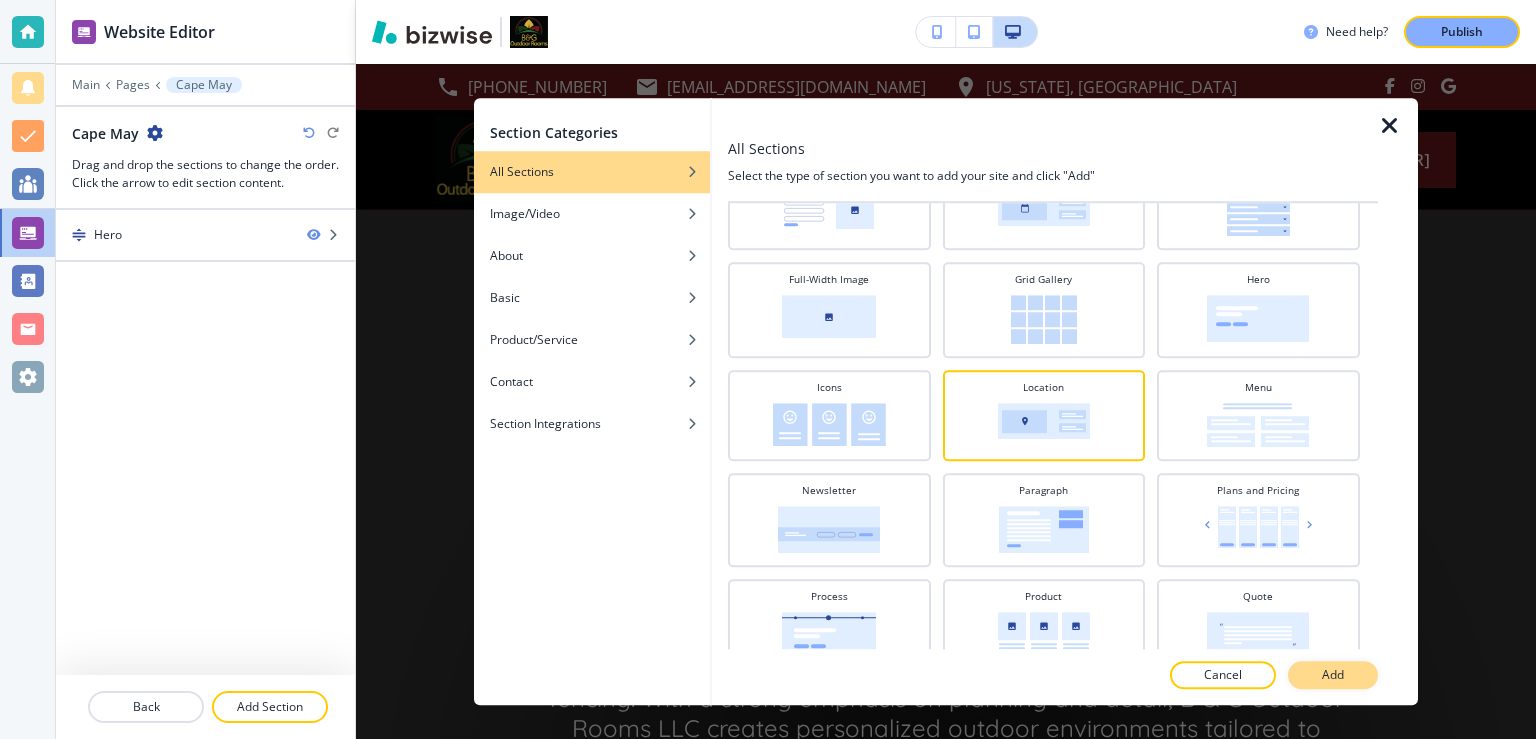click on "Add" at bounding box center [1333, 675] 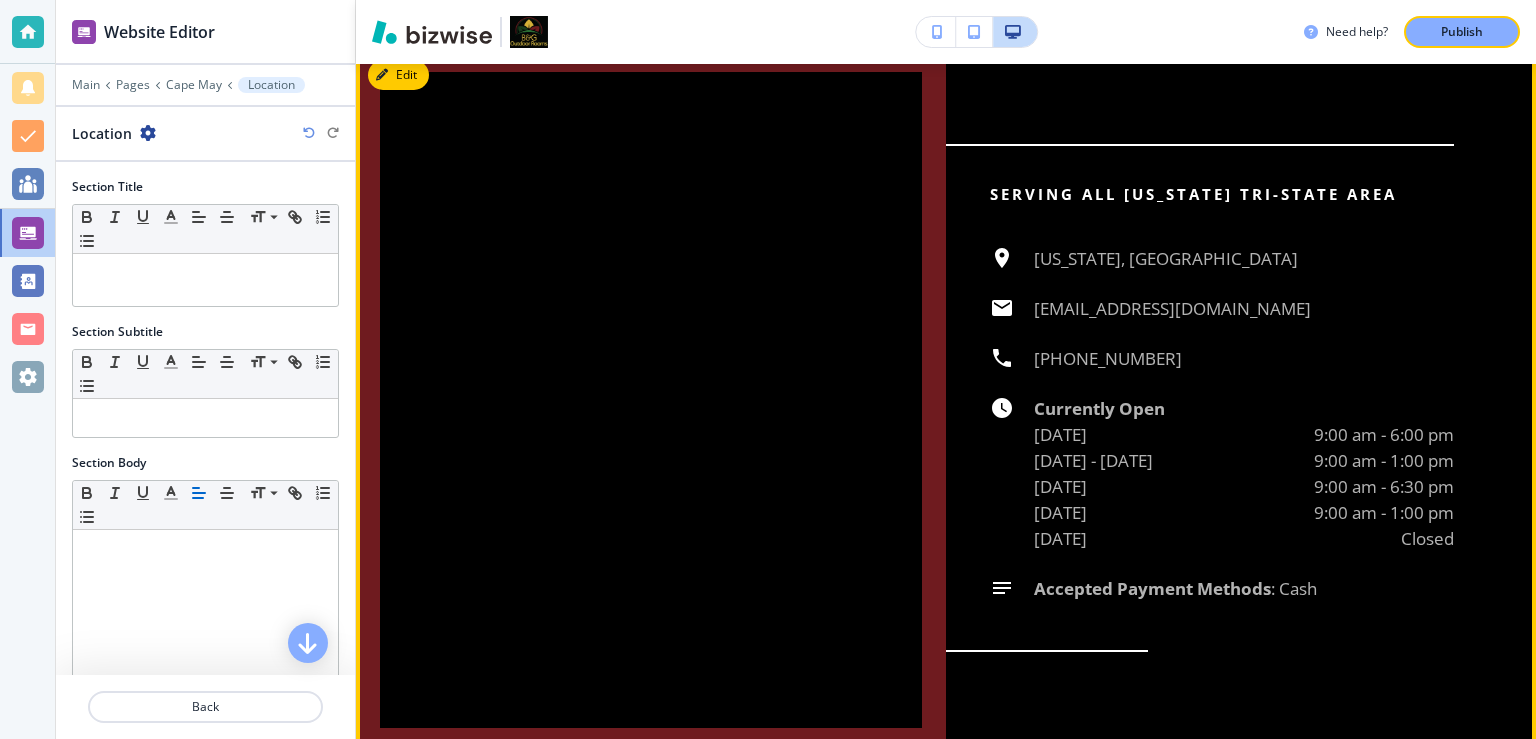 scroll, scrollTop: 1463, scrollLeft: 0, axis: vertical 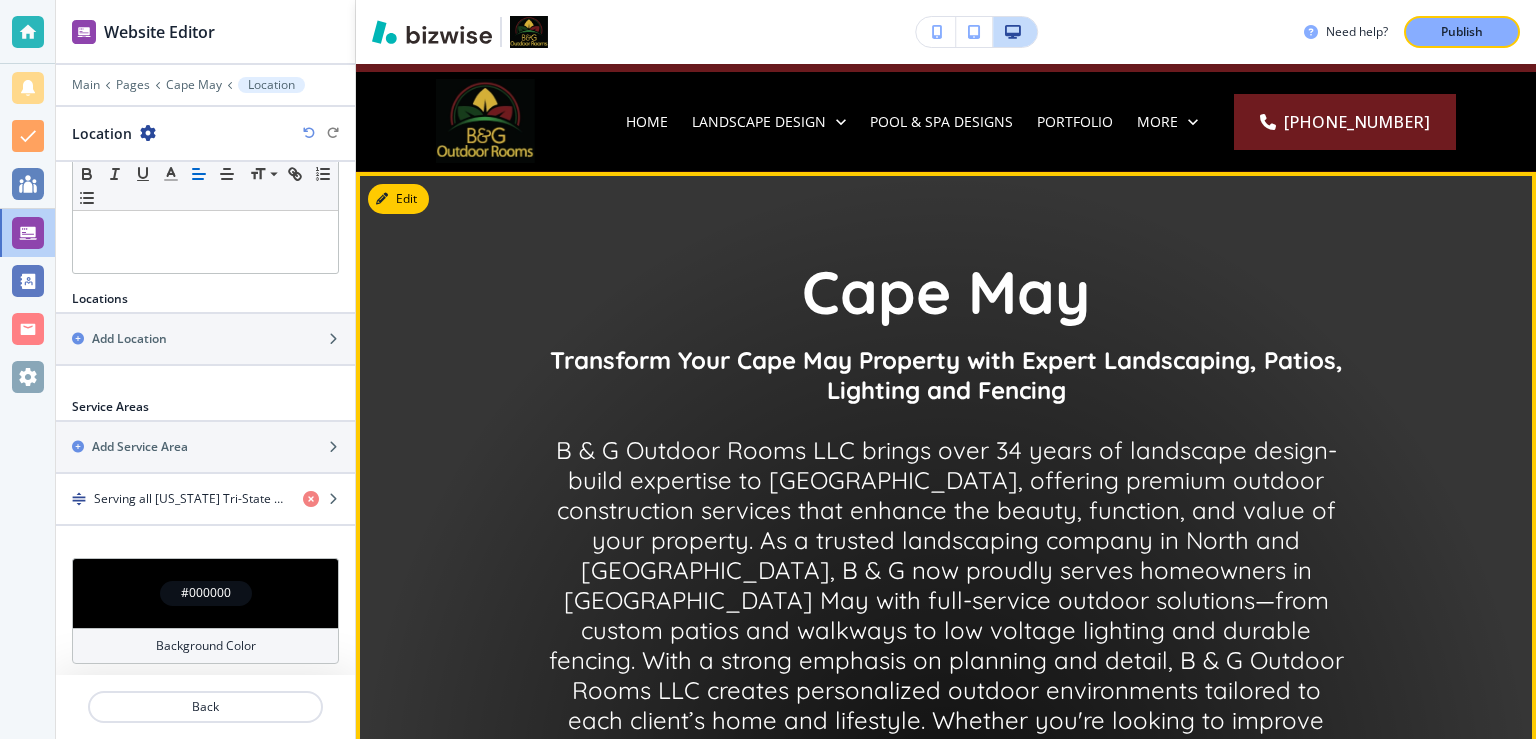 click on "Cape May" at bounding box center (946, 291) 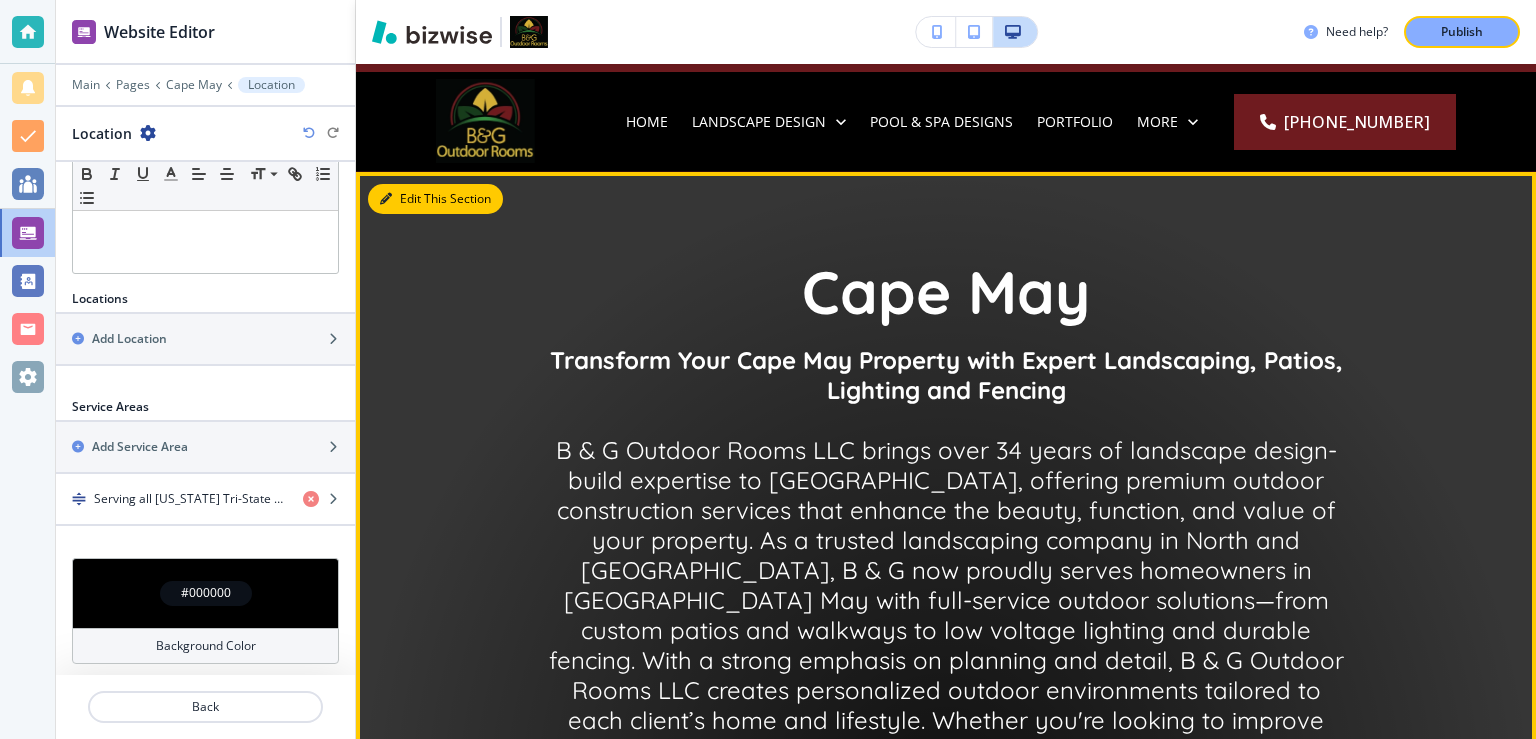 click on "Edit This Section" at bounding box center (435, 199) 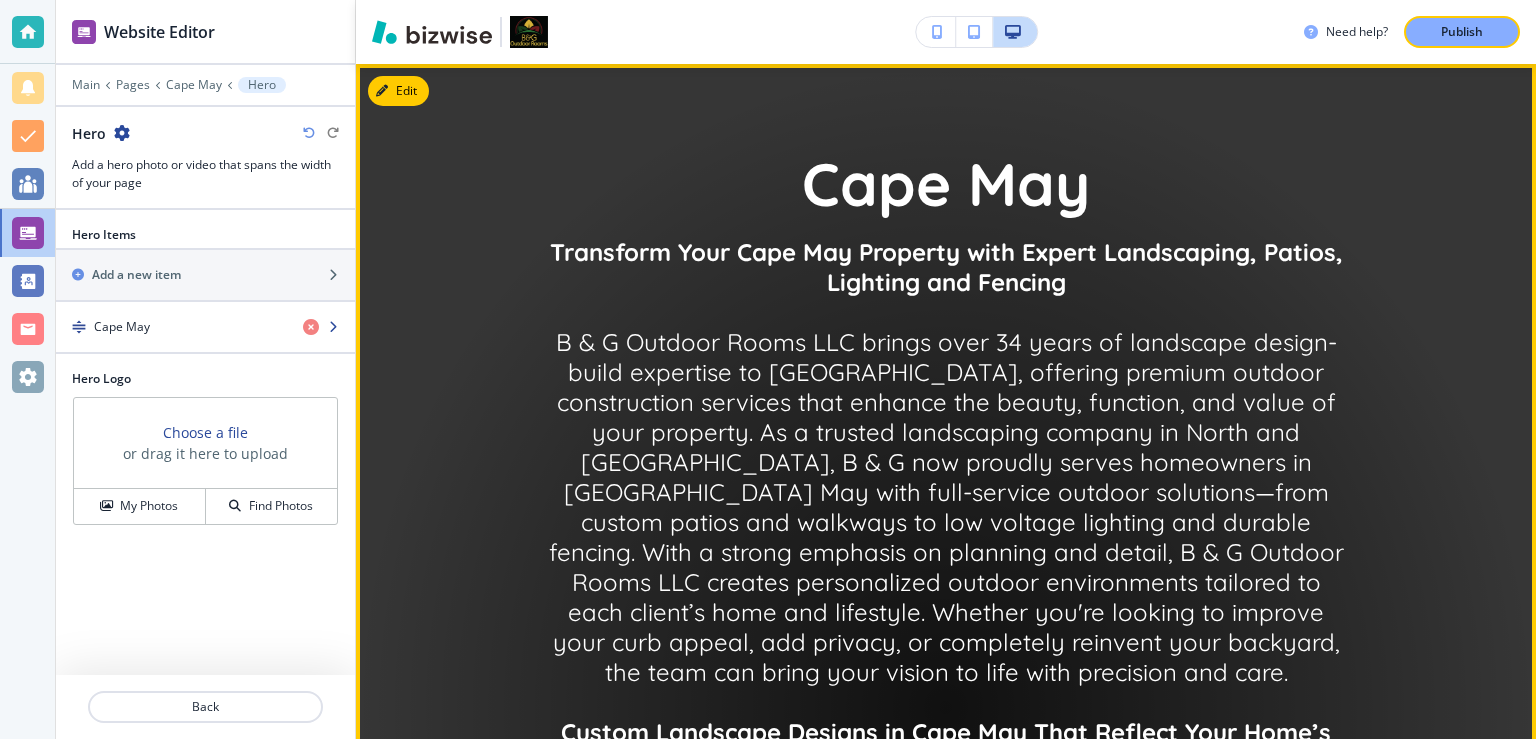 scroll, scrollTop: 146, scrollLeft: 0, axis: vertical 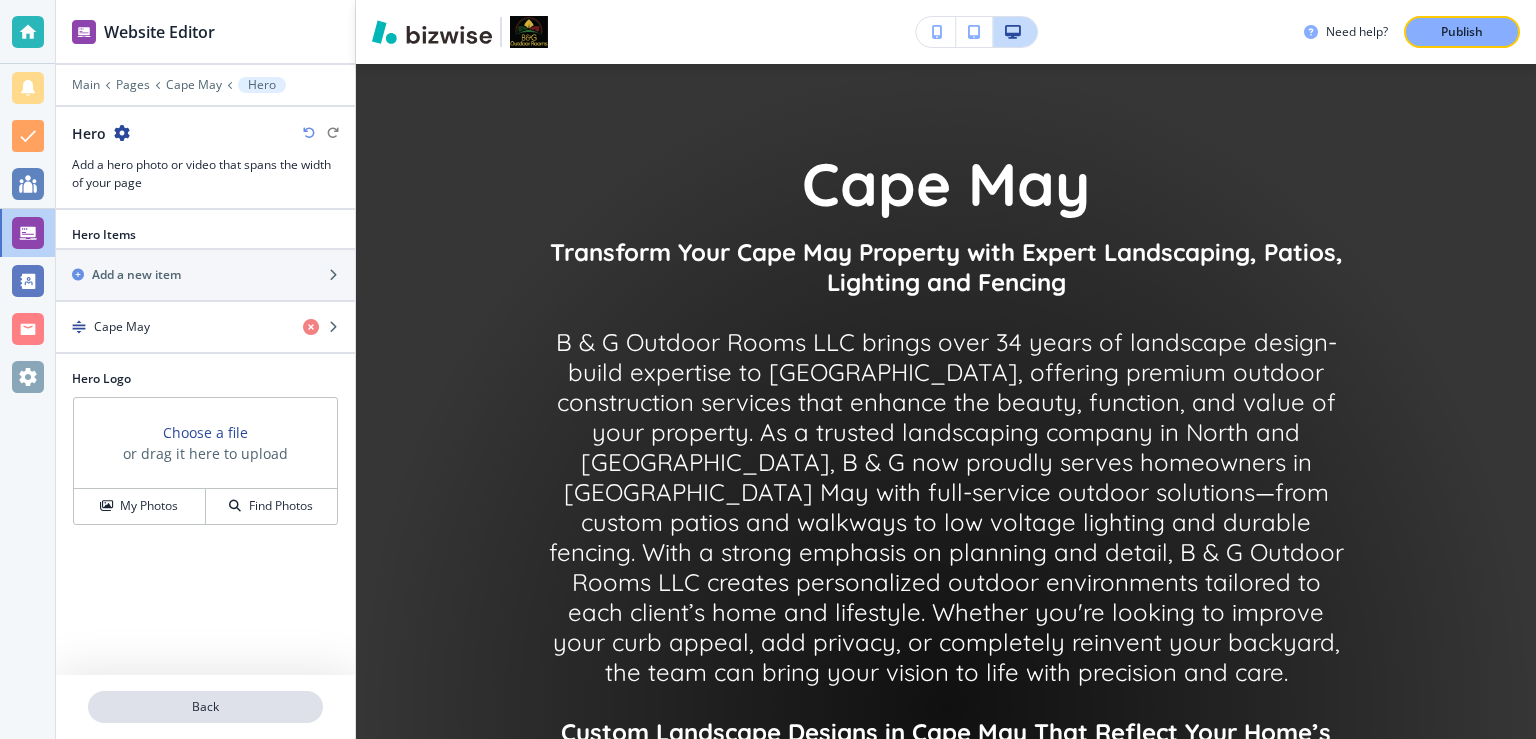 click on "Back" at bounding box center [205, 707] 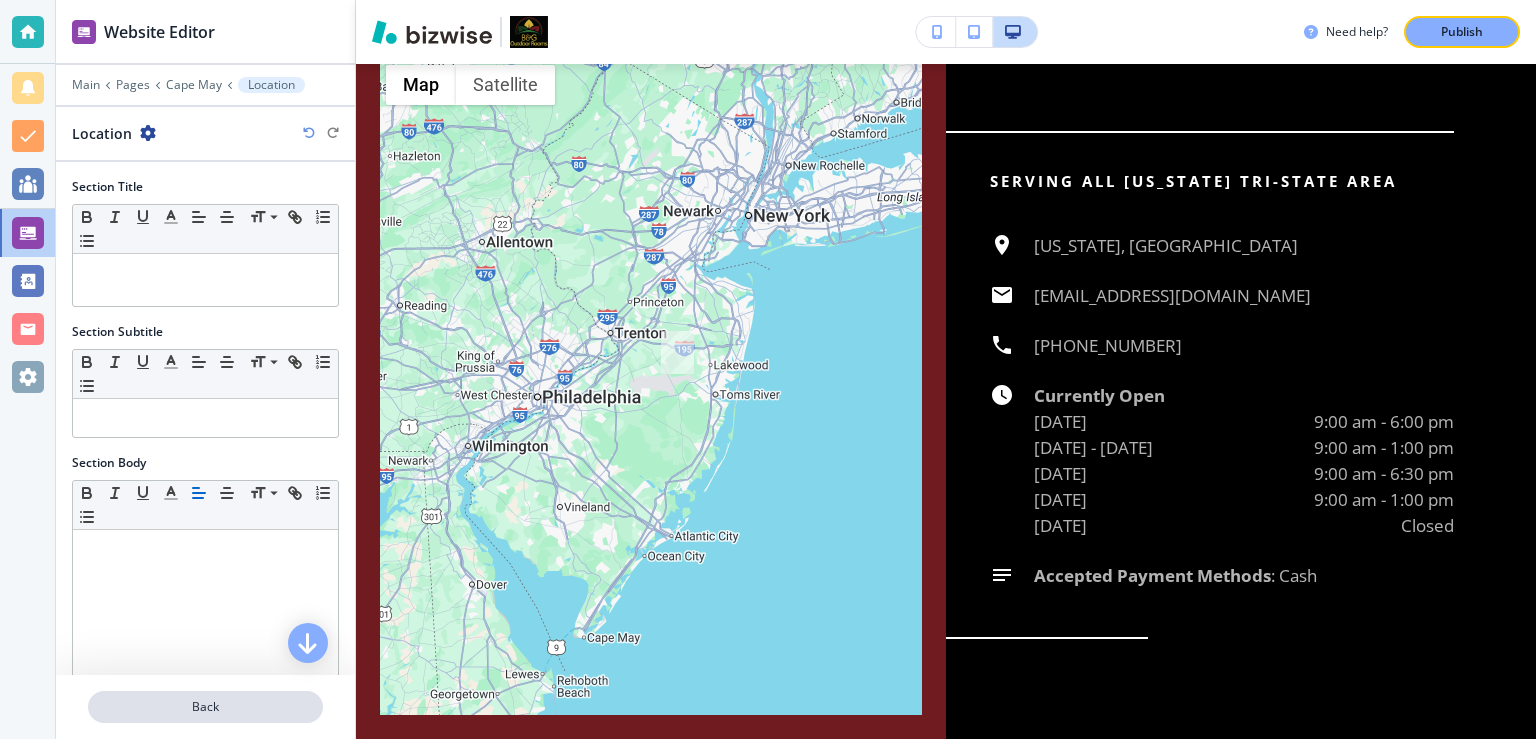scroll, scrollTop: 1463, scrollLeft: 0, axis: vertical 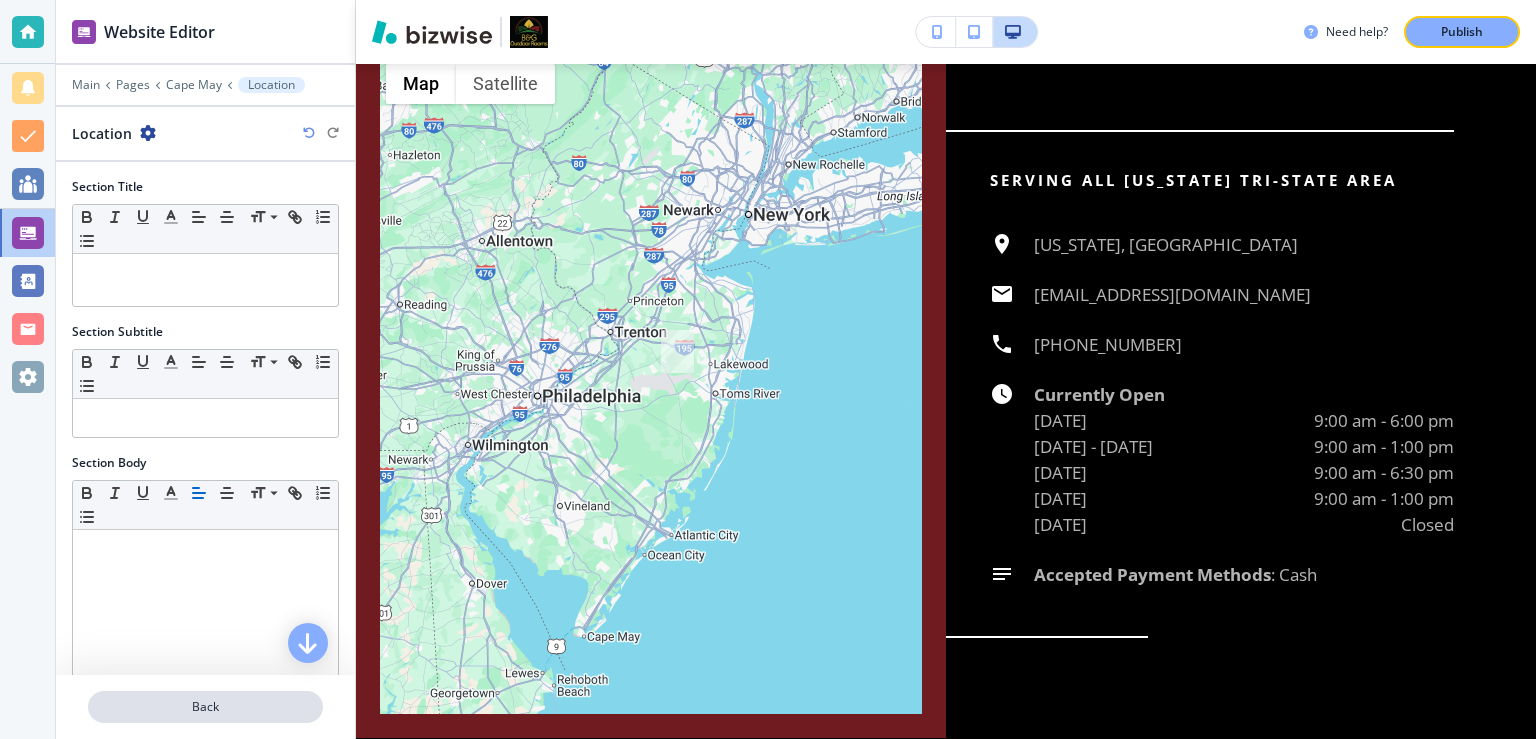 click on "Back" at bounding box center (205, 707) 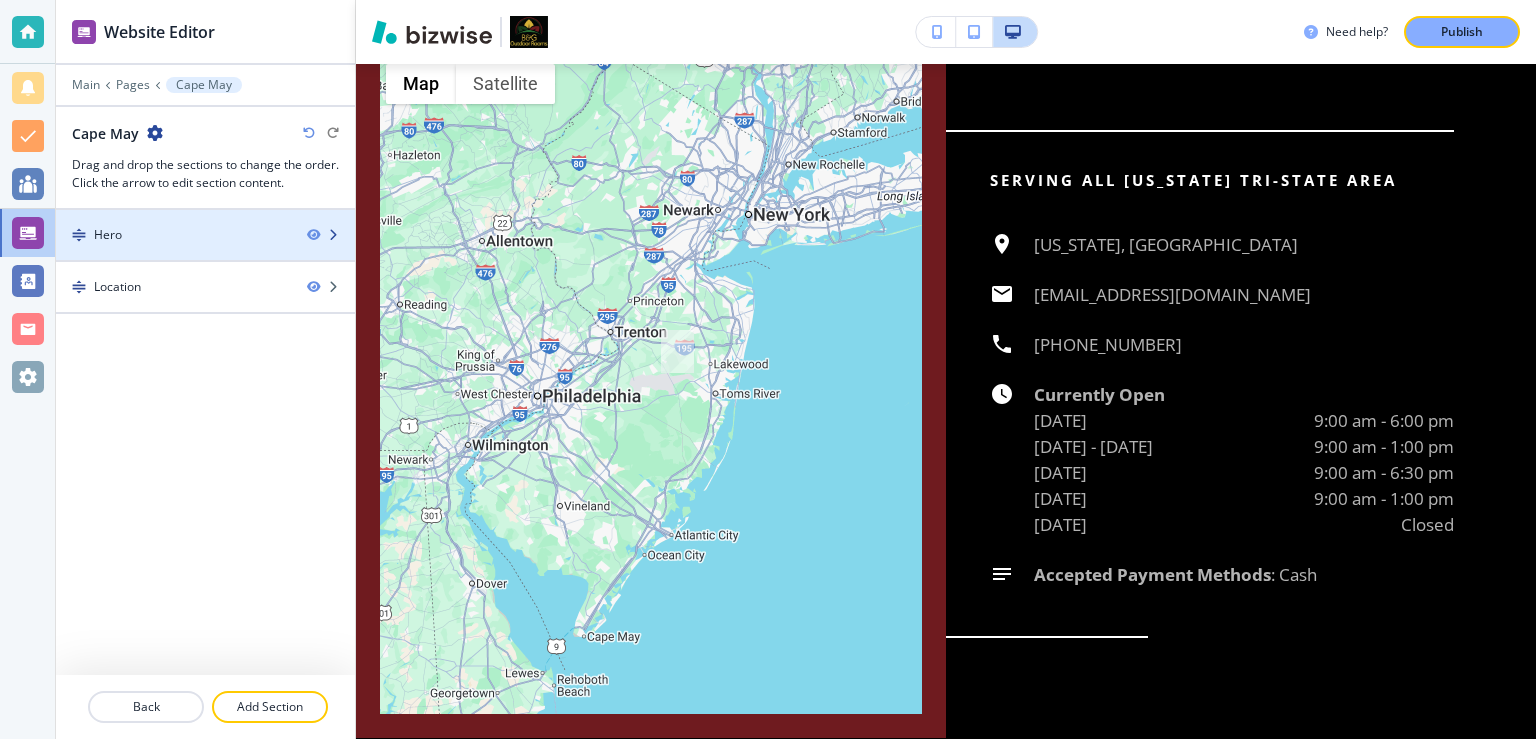 click at bounding box center (205, 218) 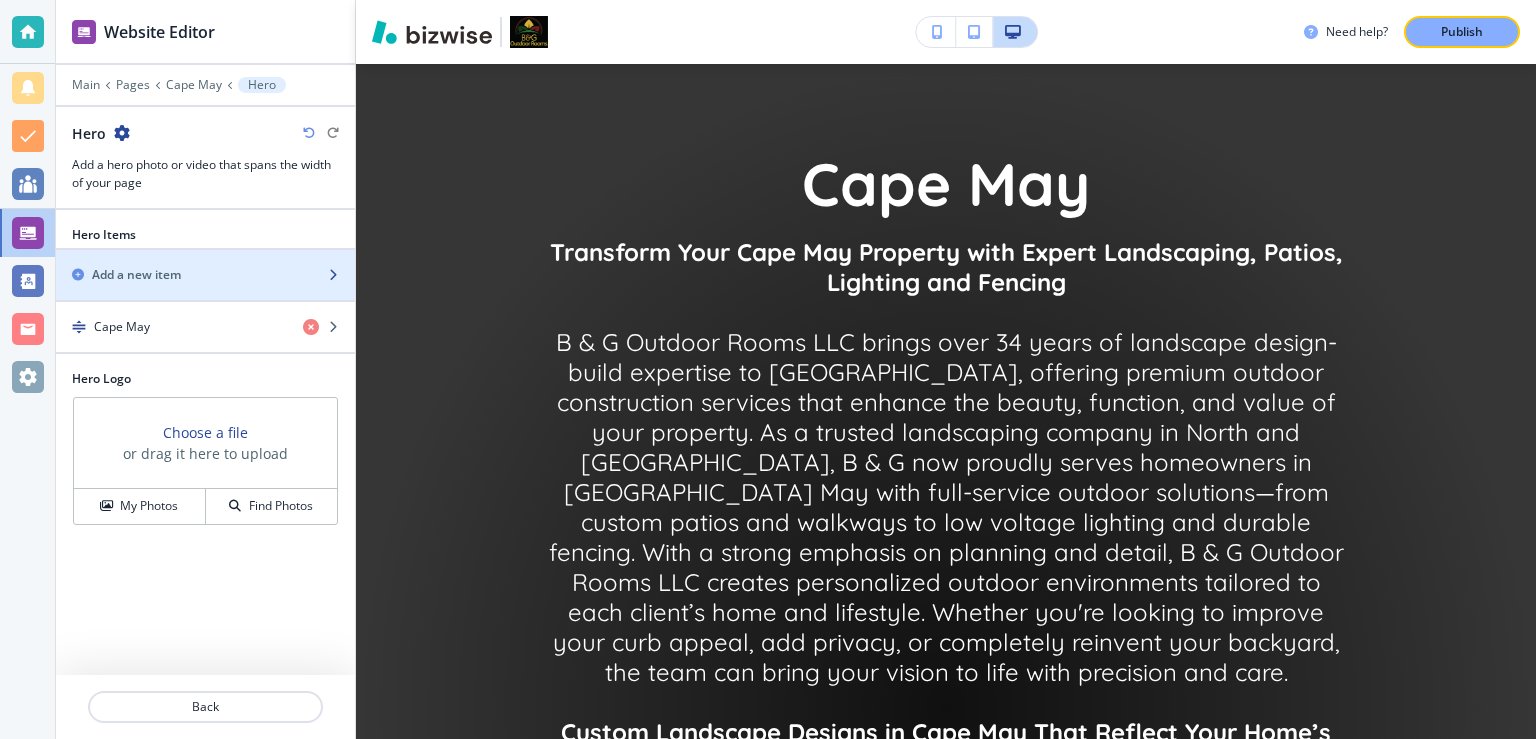 scroll, scrollTop: 146, scrollLeft: 0, axis: vertical 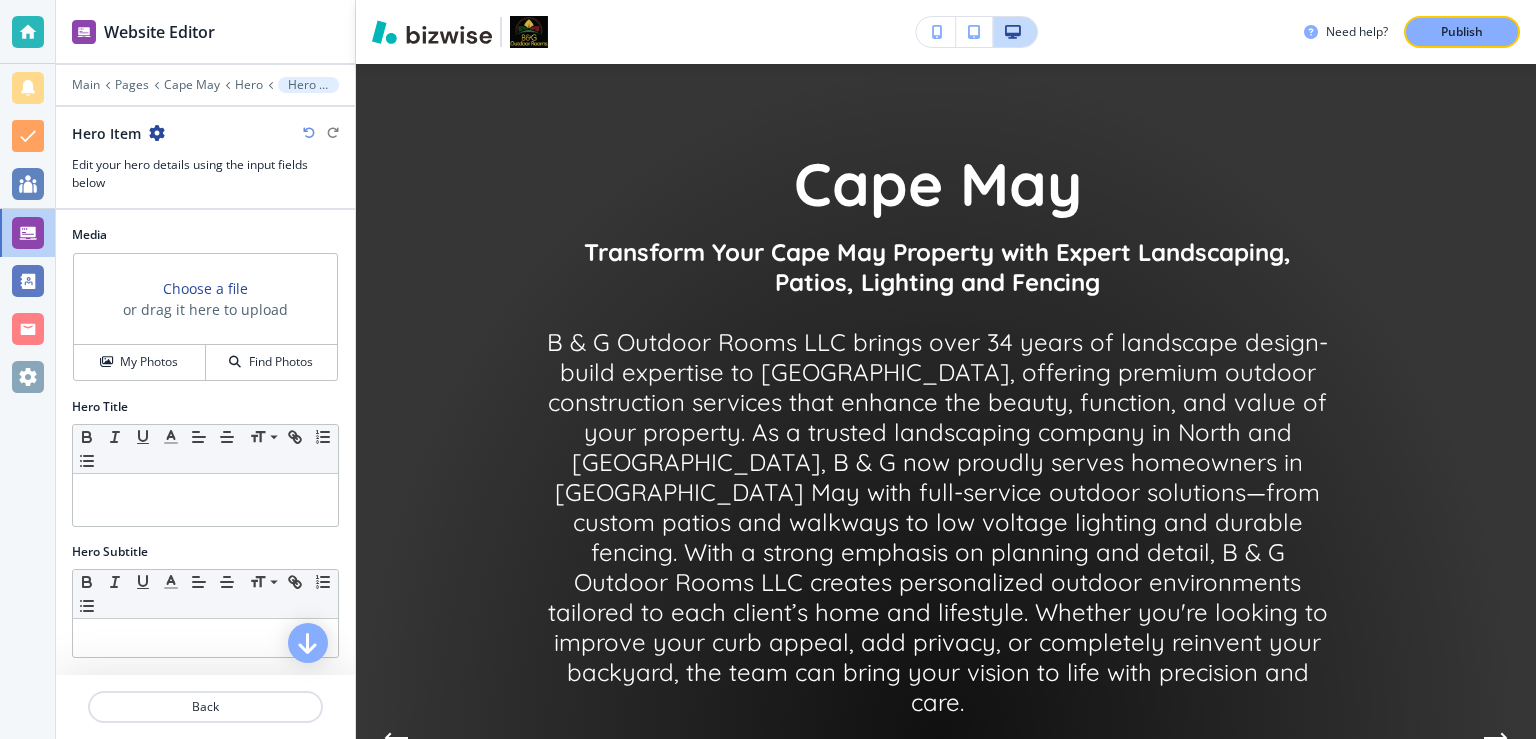 click at bounding box center [157, 133] 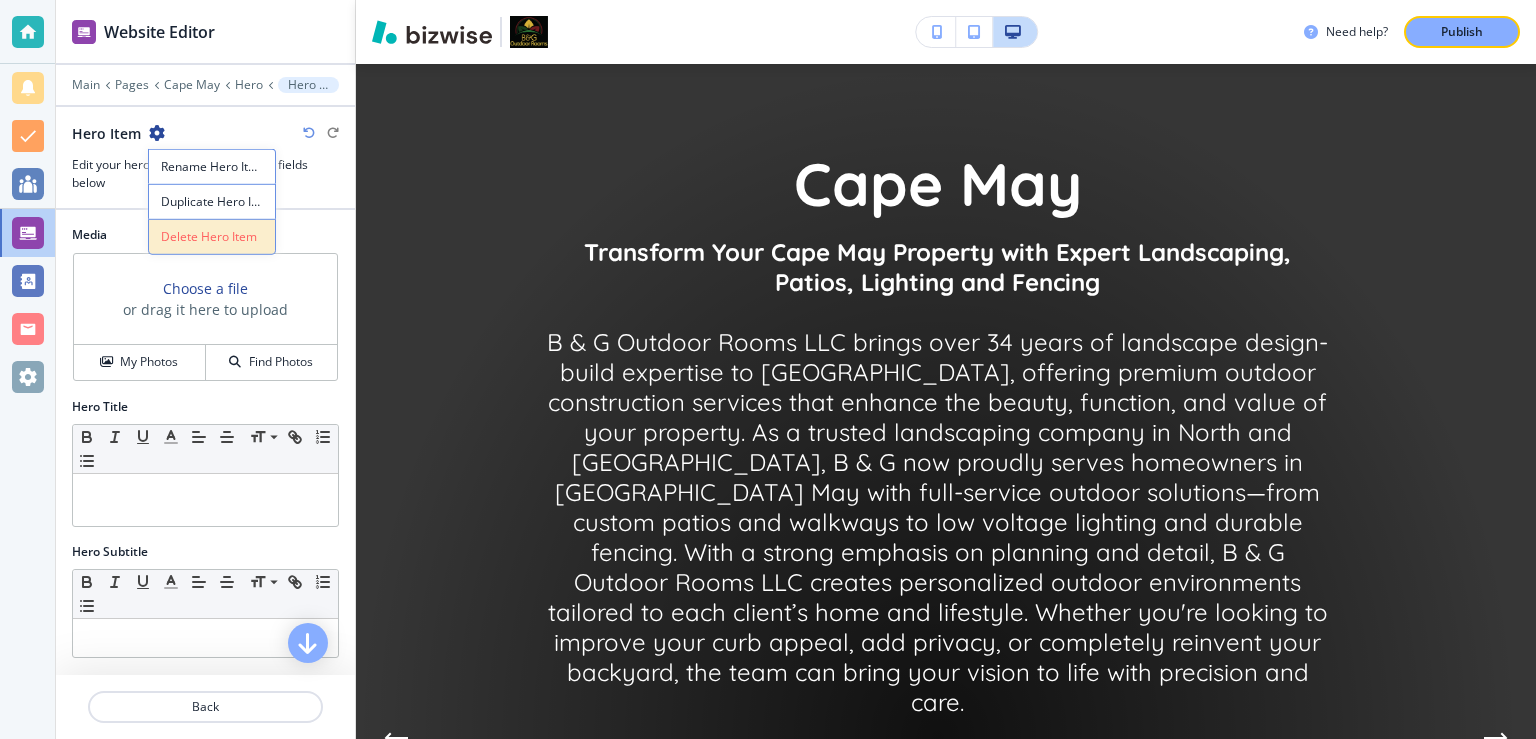 click on "Delete Hero Item" at bounding box center (212, 237) 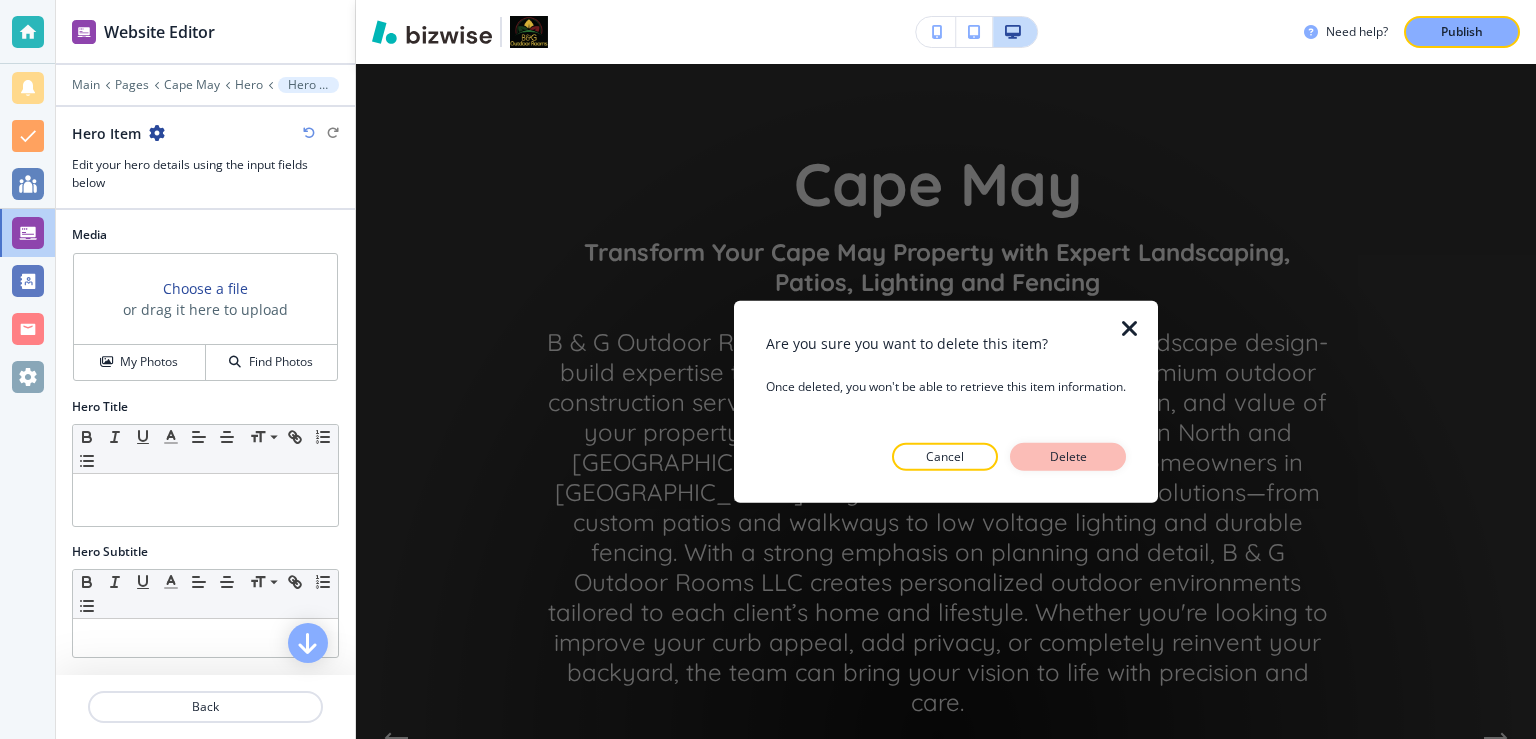 click on "Delete" at bounding box center [1068, 457] 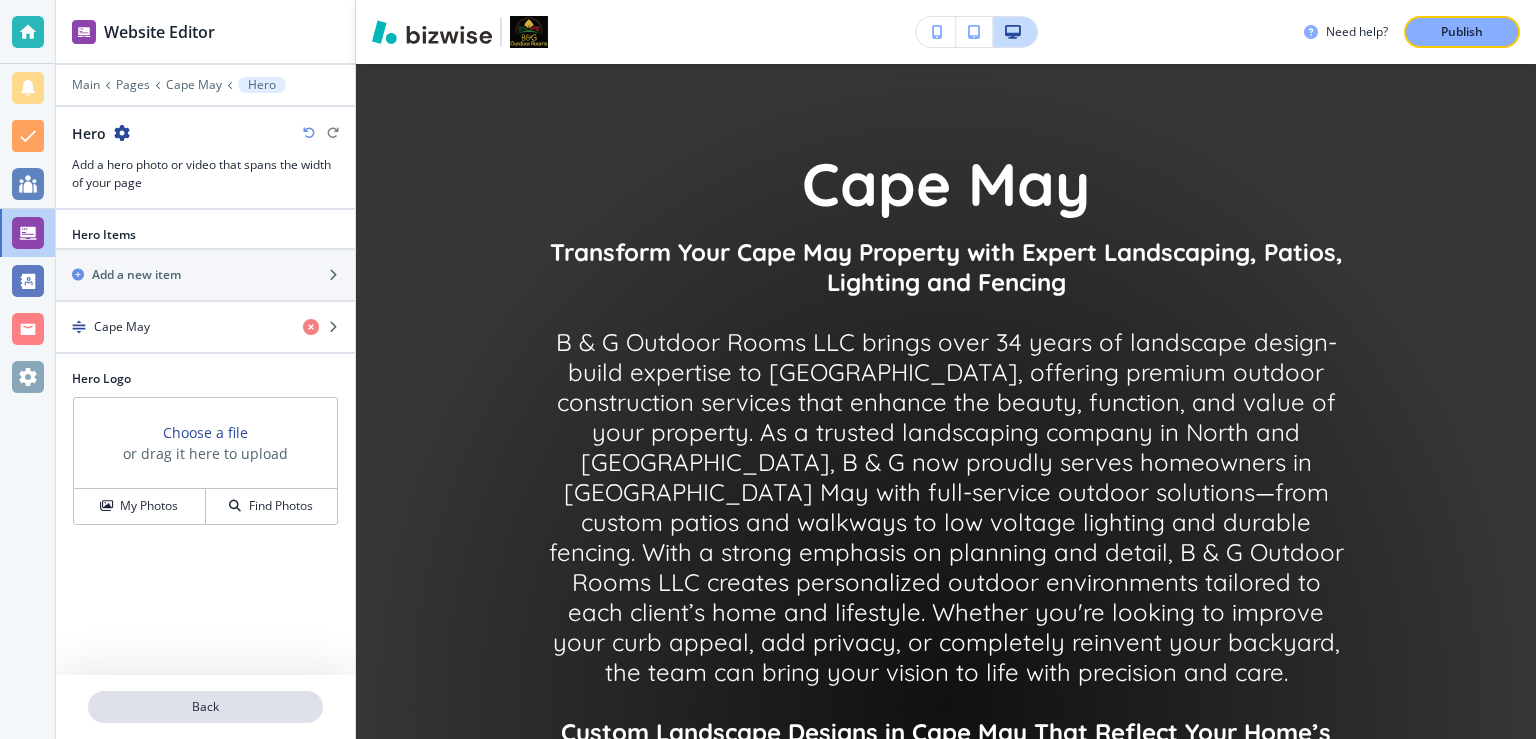 click on "Back" at bounding box center (205, 707) 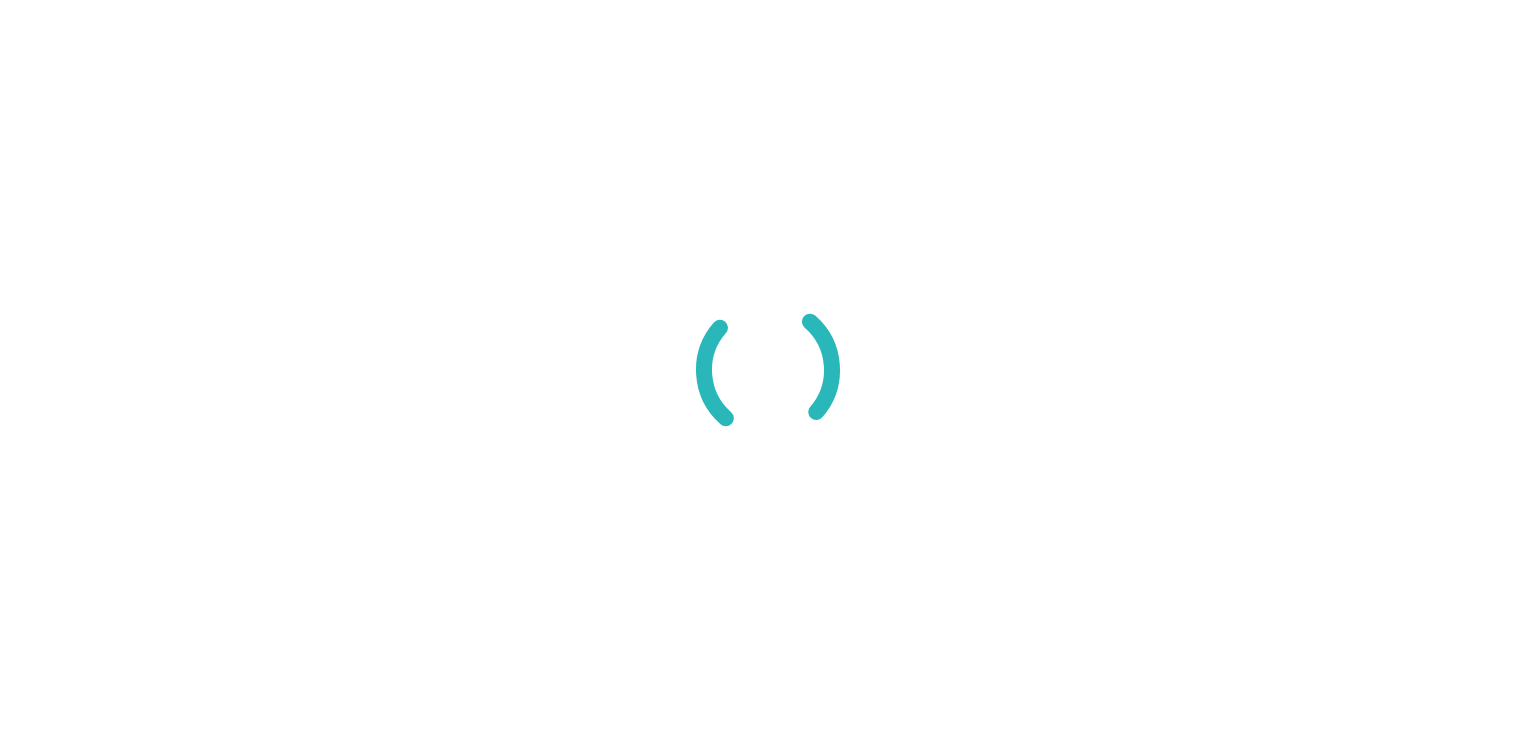 scroll, scrollTop: 0, scrollLeft: 0, axis: both 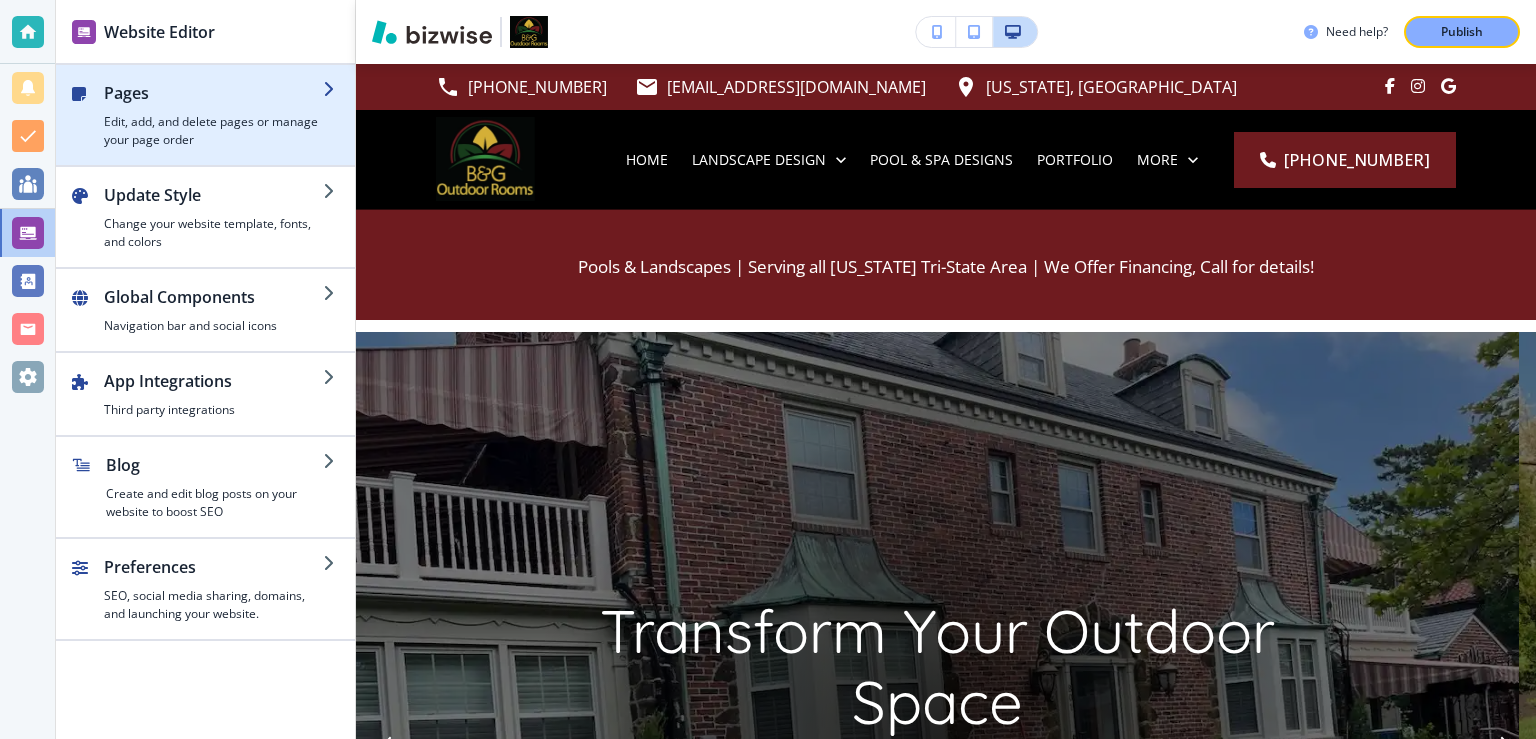 click on "Edit, add, and delete pages or manage your page order" at bounding box center (213, 131) 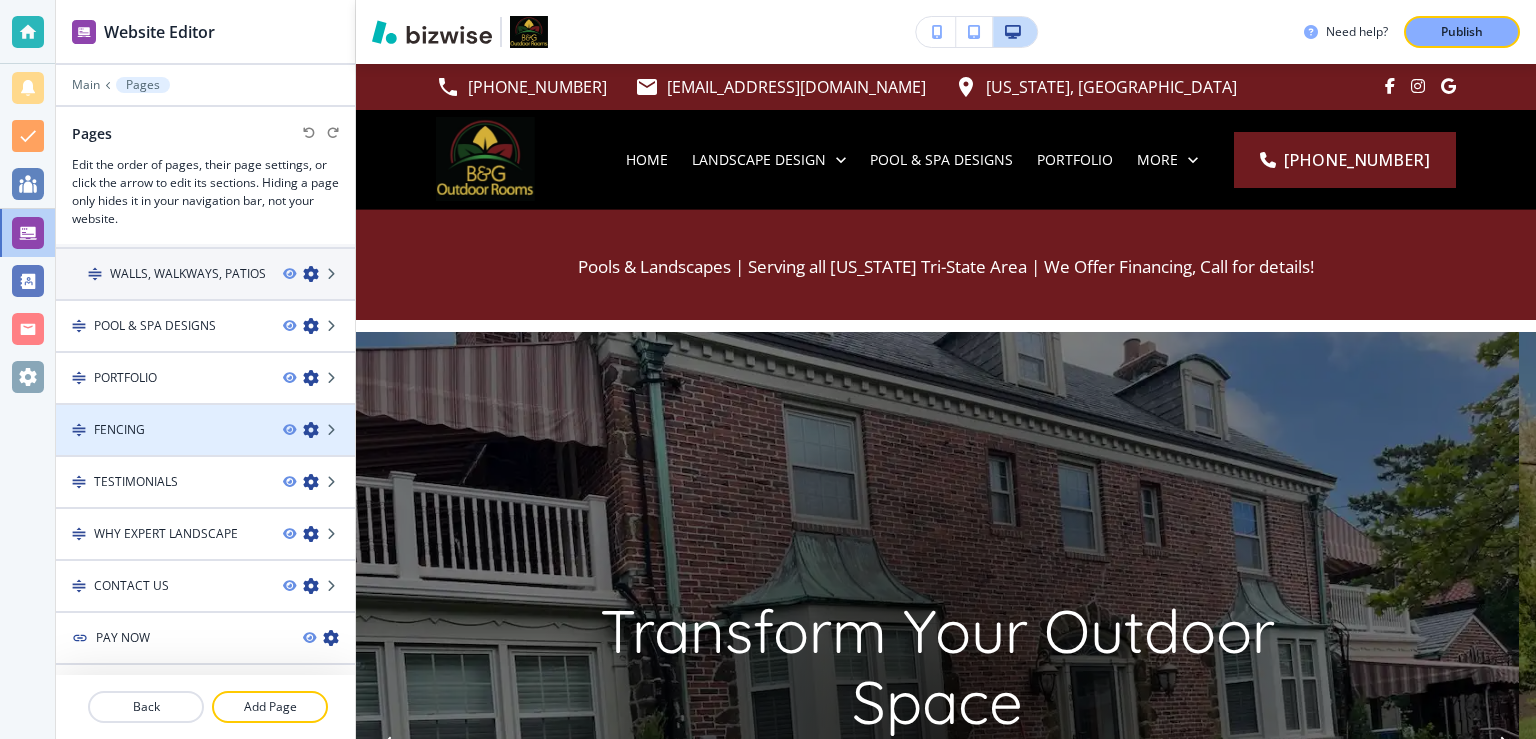 scroll, scrollTop: 343, scrollLeft: 0, axis: vertical 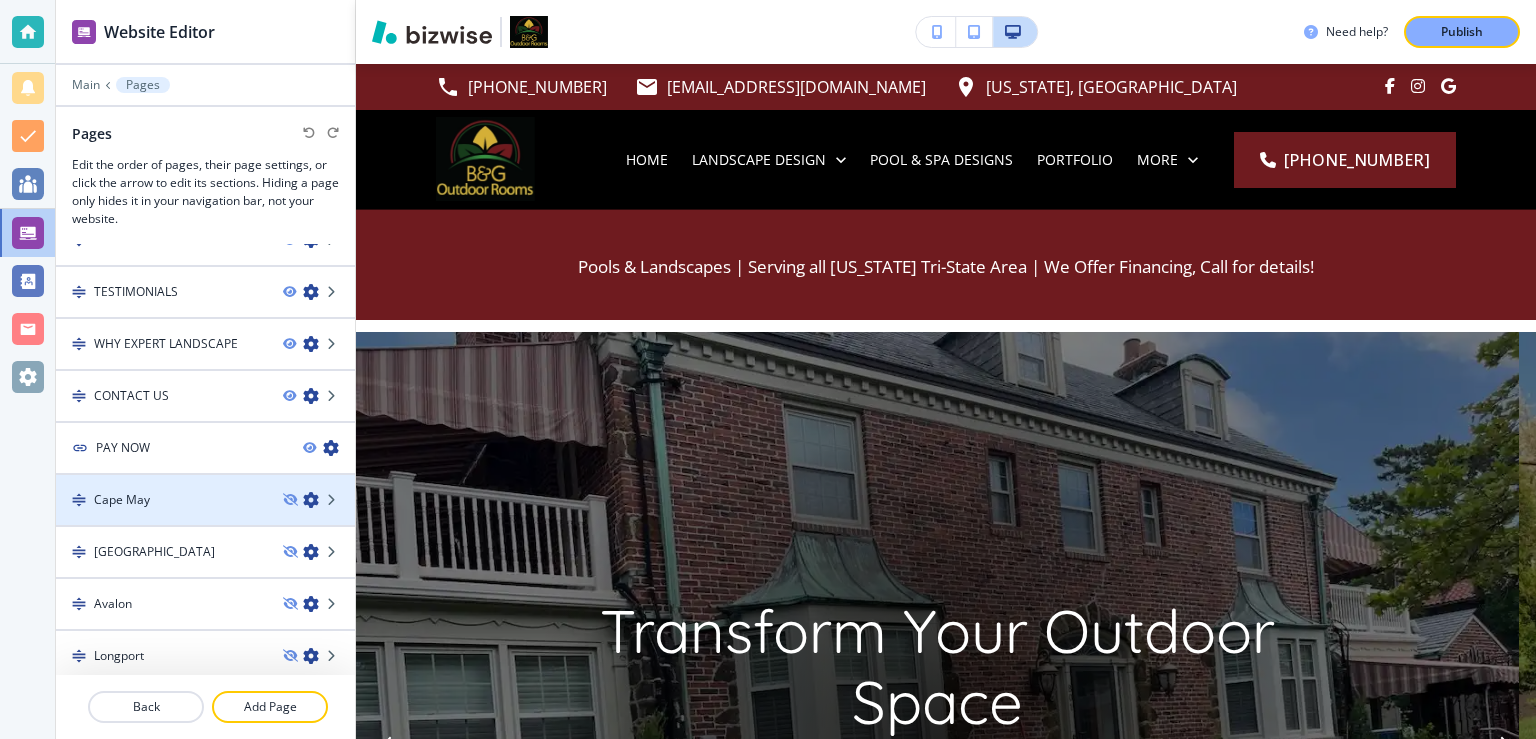 click on "Cape May" at bounding box center [161, 500] 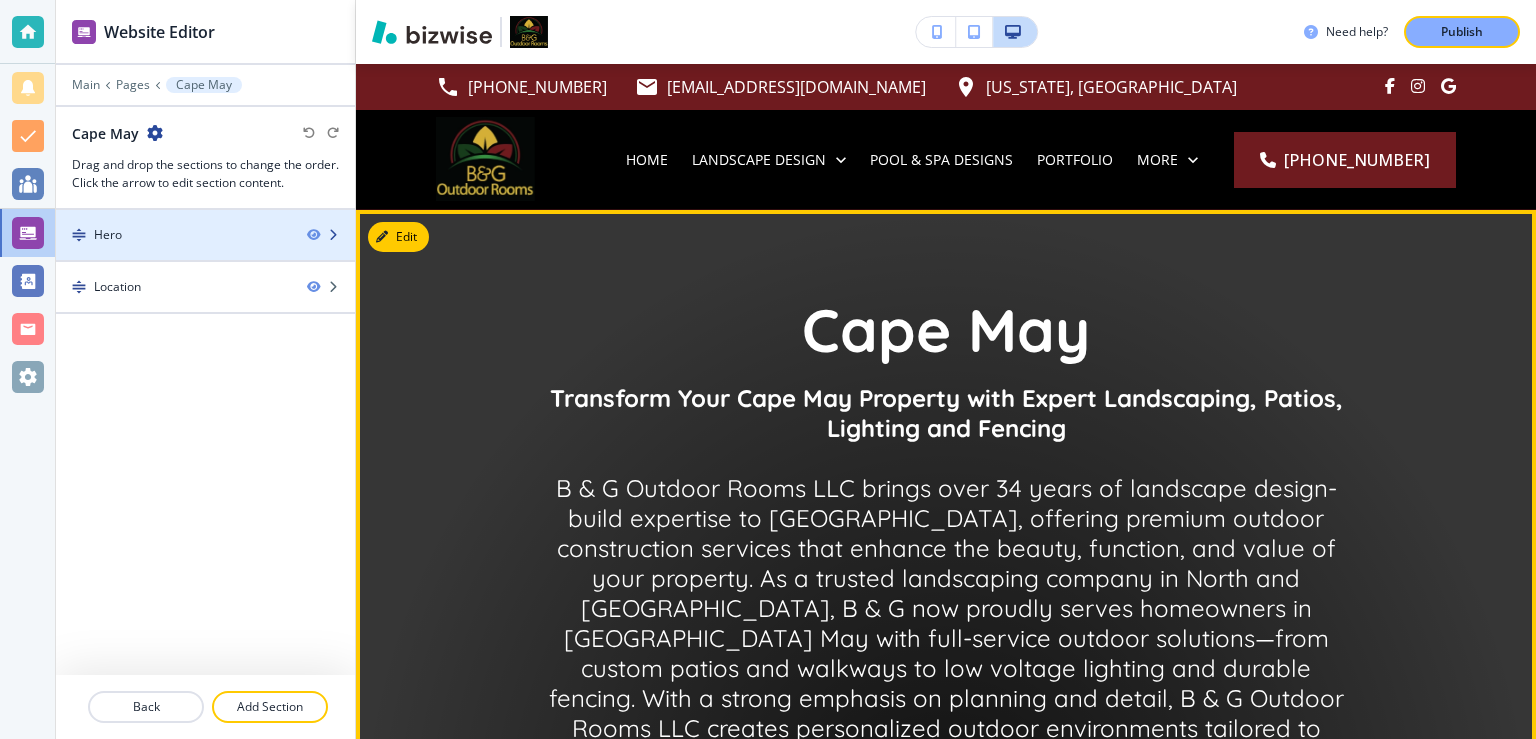 click at bounding box center [333, 235] 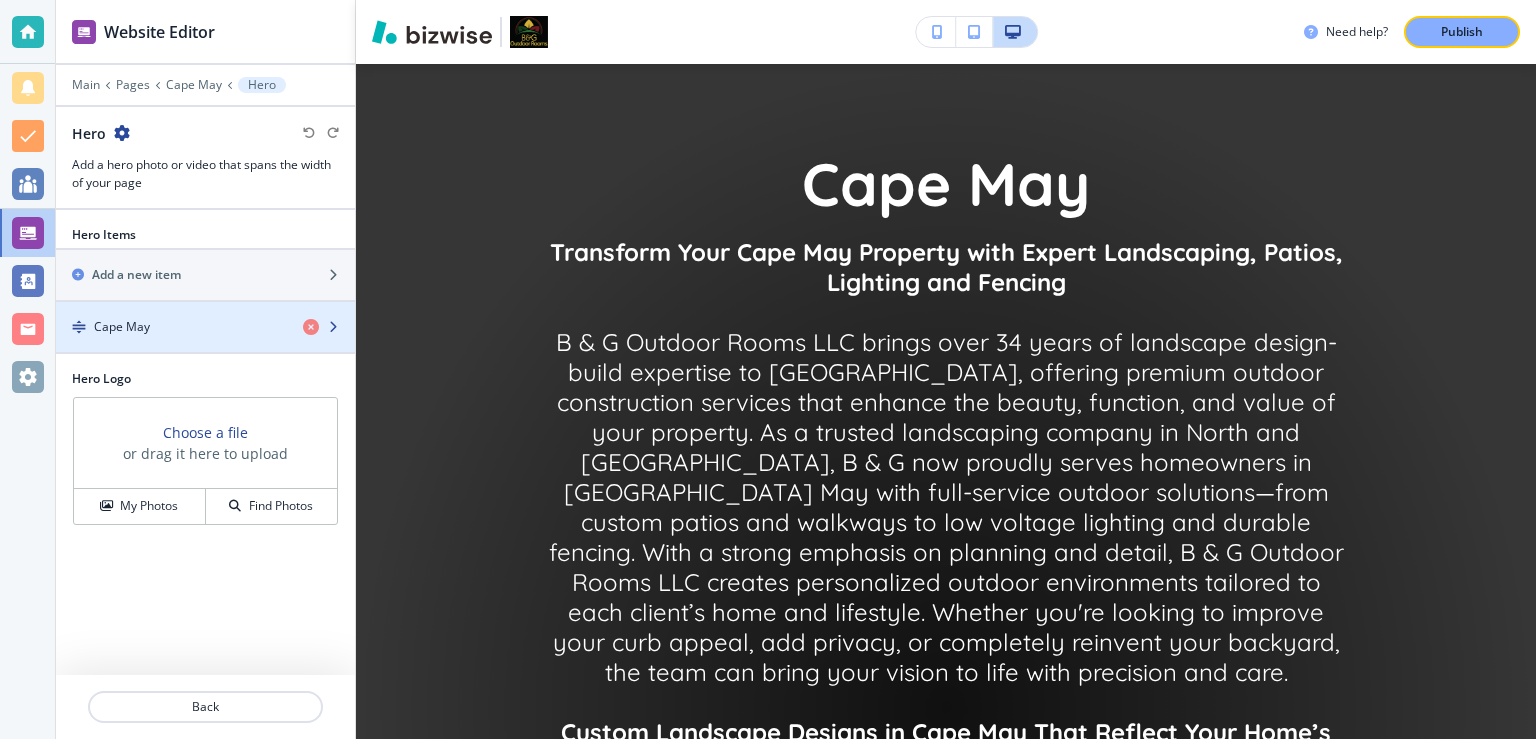 scroll, scrollTop: 146, scrollLeft: 0, axis: vertical 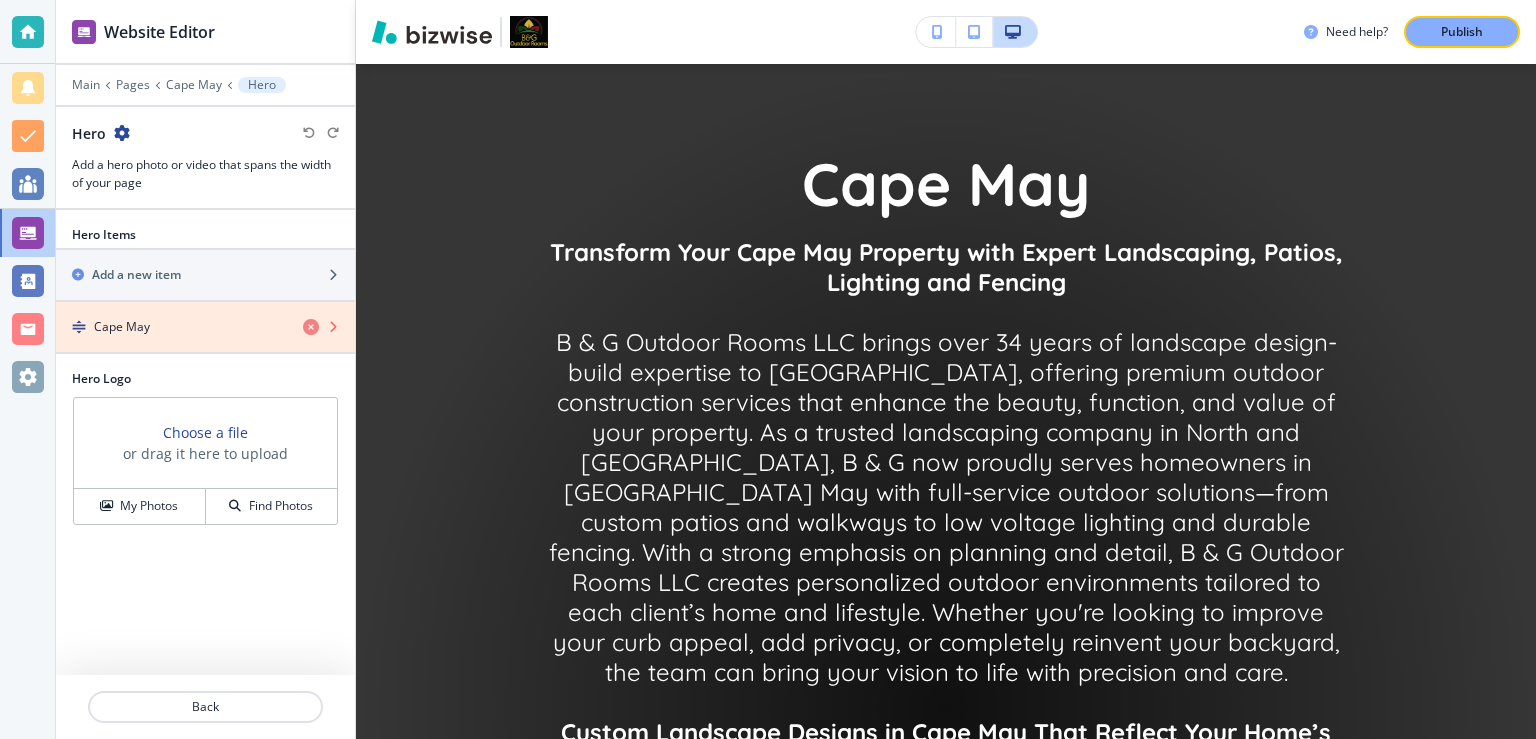 click at bounding box center [311, 327] 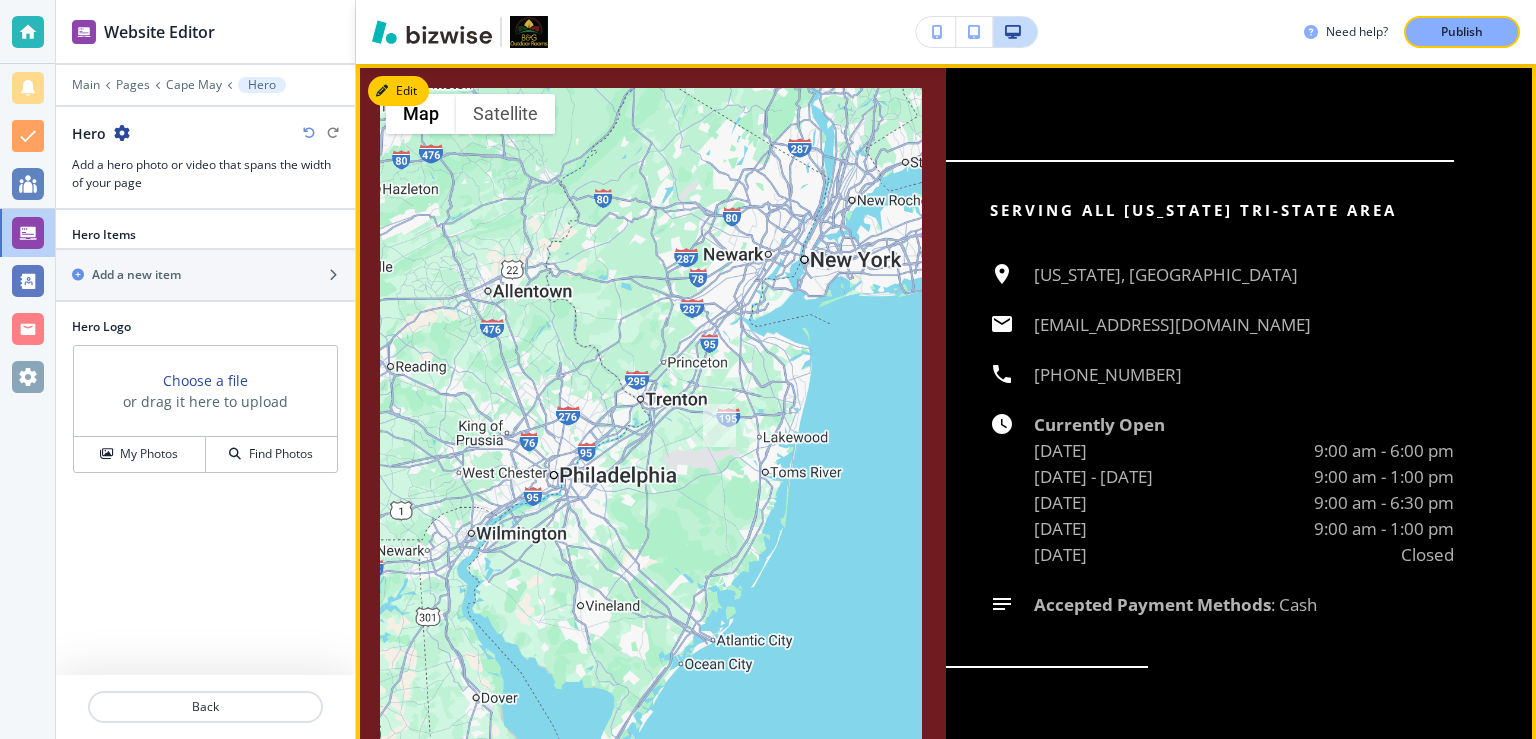 scroll, scrollTop: 146, scrollLeft: 0, axis: vertical 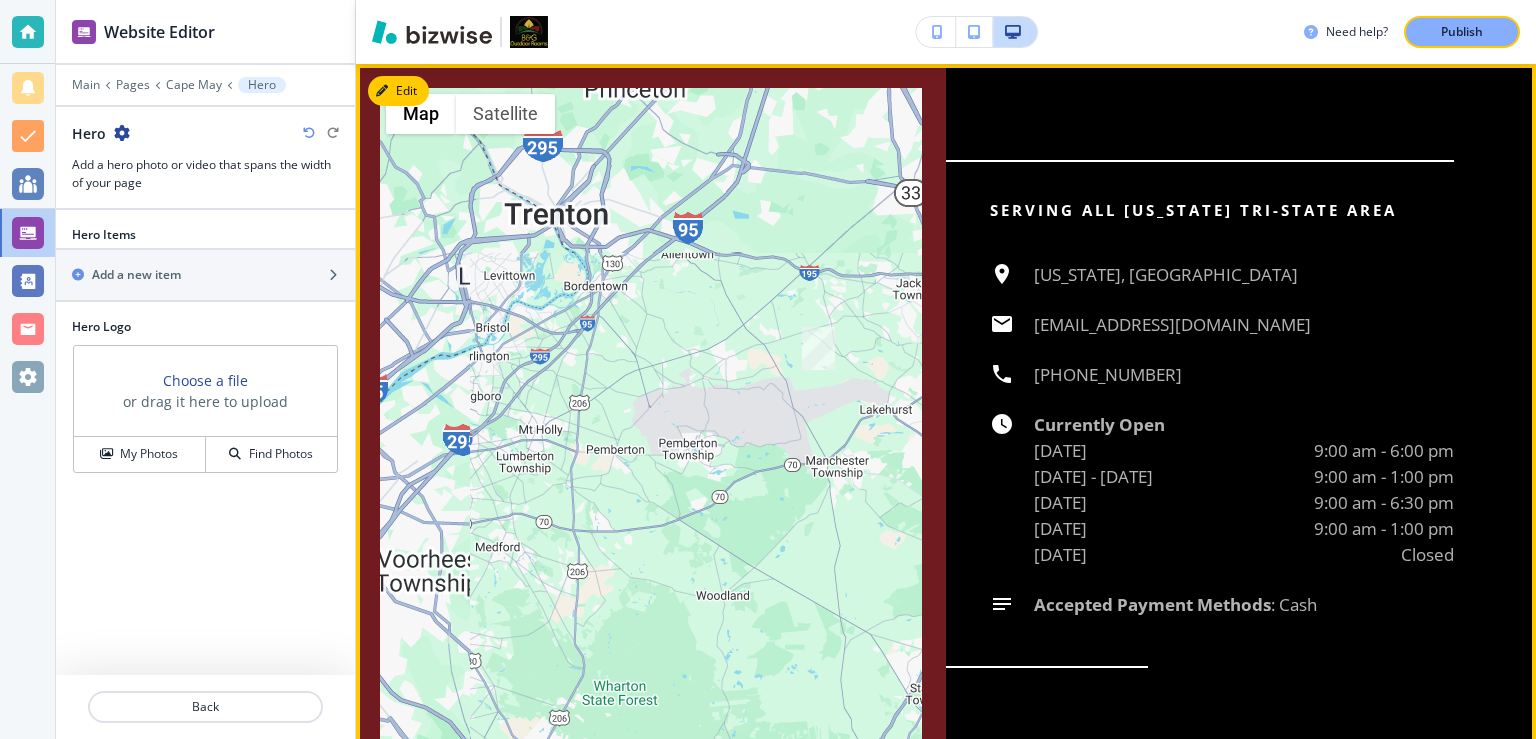 click at bounding box center [651, 416] 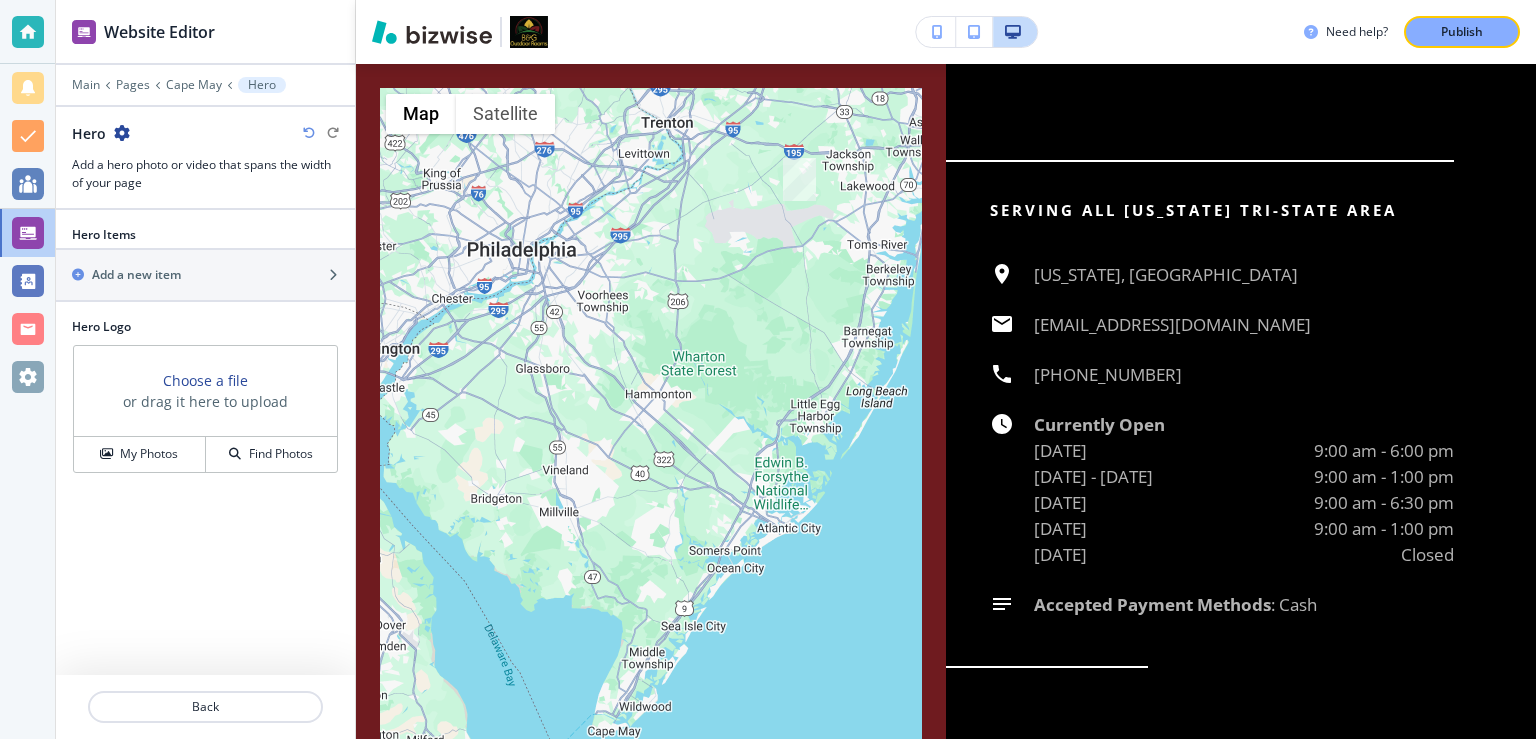 drag, startPoint x: 591, startPoint y: 613, endPoint x: 665, endPoint y: 399, distance: 226.43321 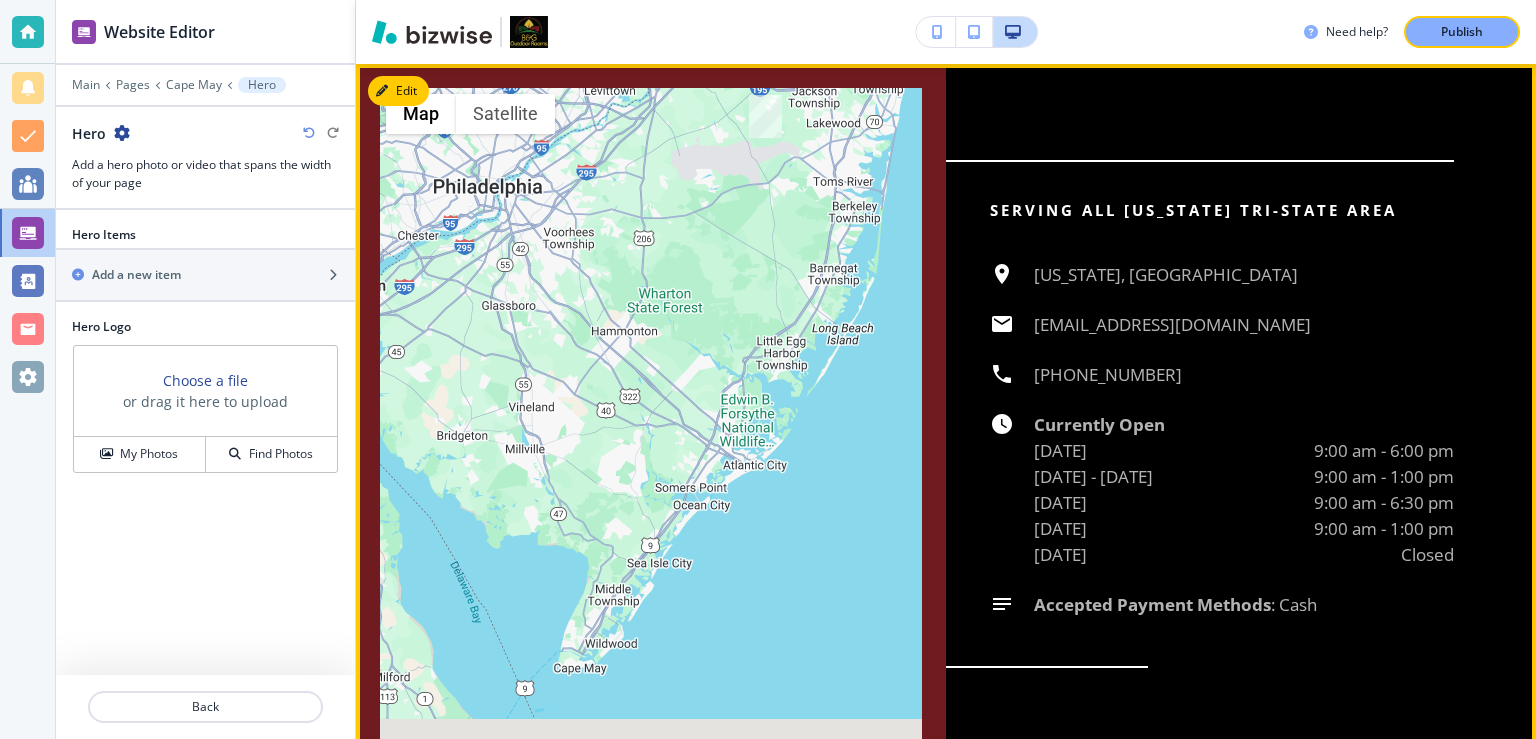 drag, startPoint x: 794, startPoint y: 175, endPoint x: 760, endPoint y: 112, distance: 71.5891 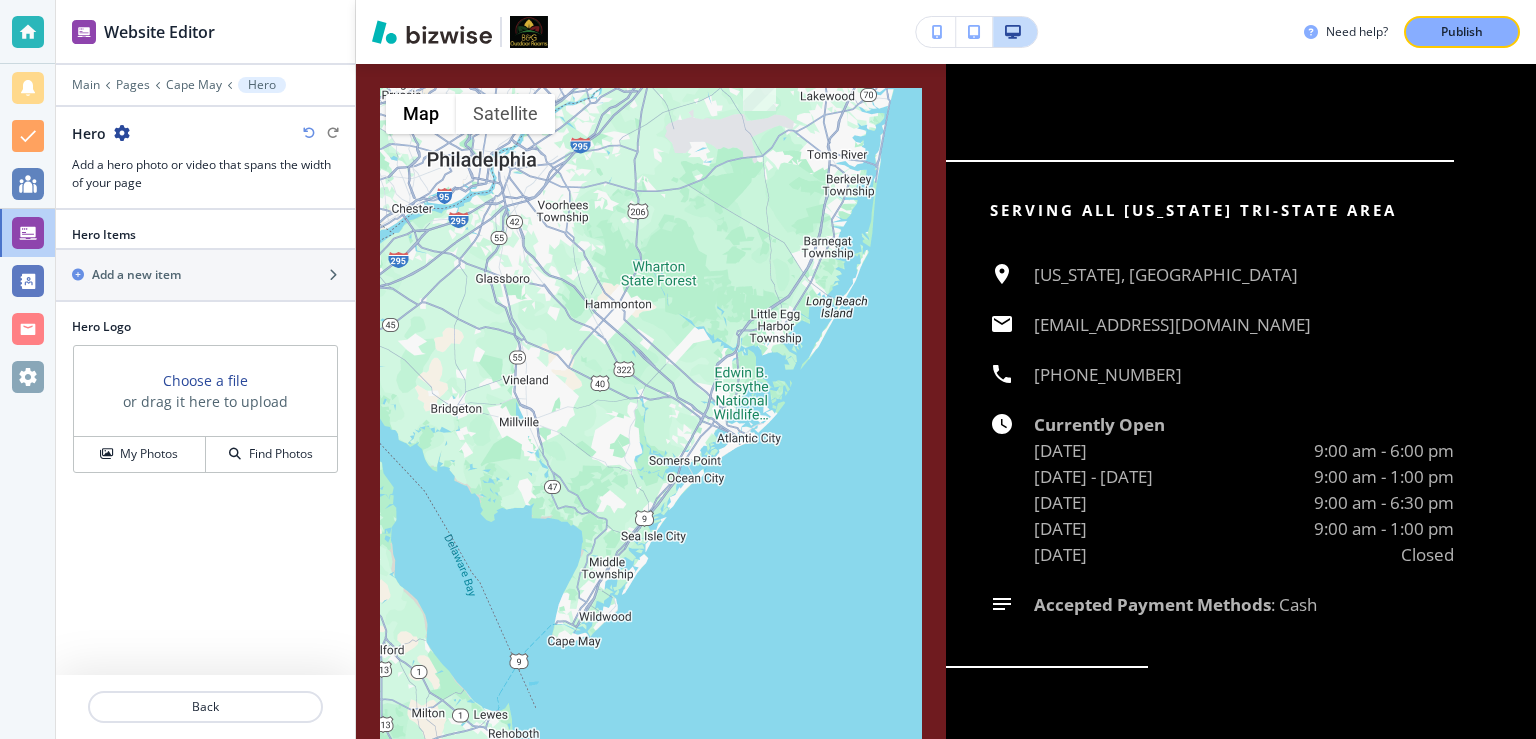 click on "To navigate, press the arrow keys." at bounding box center [651, 416] 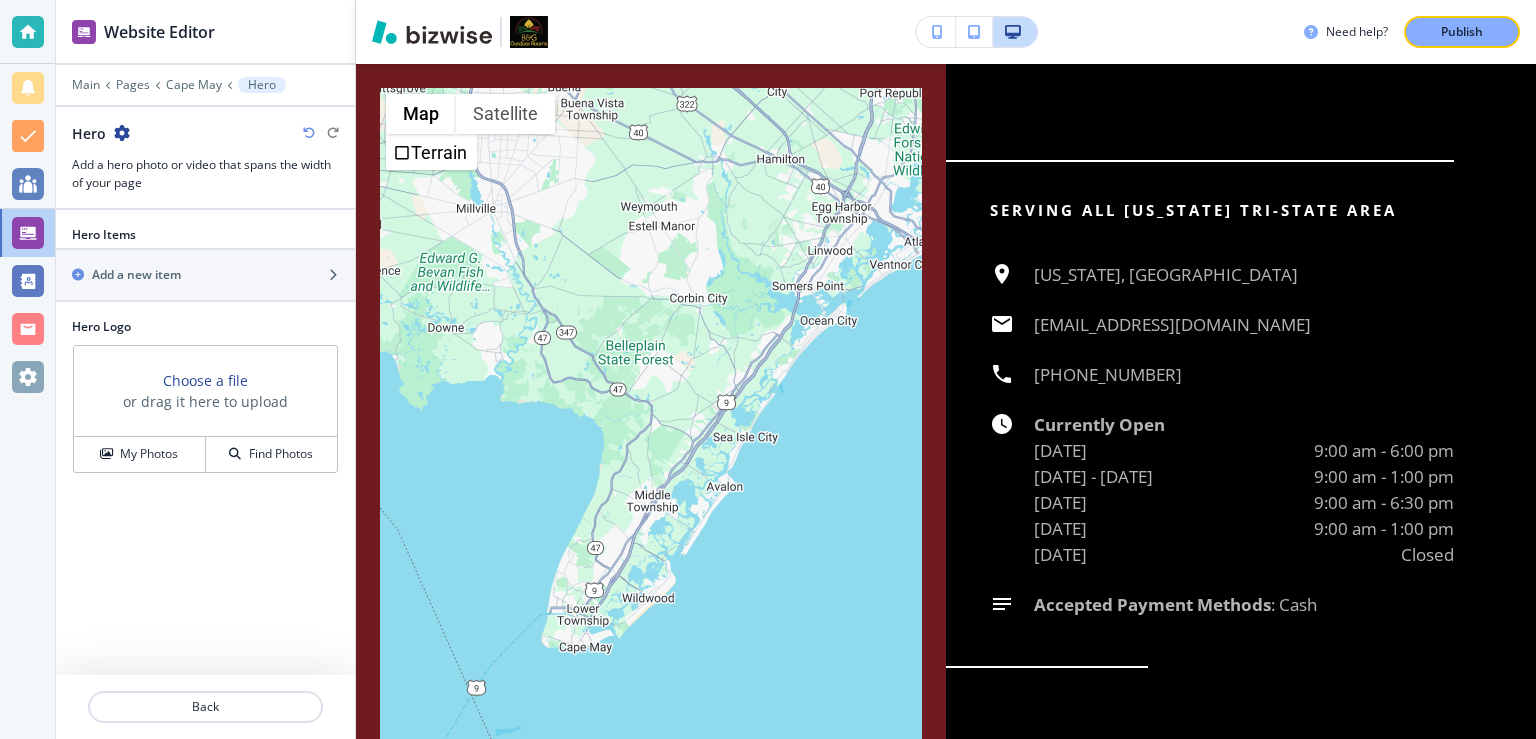 click on "Edit ← Move left → Move right ↑ Move up ↓ Move down + Zoom in - Zoom out Home Jump left by 75% End Jump right by 75% Page Up Jump up by 75% Page Down Jump down by 75% Map Terrain Satellite Labels Keyboard shortcuts Map Data Map data ©2025 Google Map data ©2025 Google 5 km  Click to toggle between metric and imperial units Terms Report a map error Serving all New Jersey Tri-State Area New Jersey, USA bgoutdoorrooms@gmail.com (732) 882-5456 Currently   Open Monday 9:00 am - 6:00 pm Tuesday - Thursday 9:00 am - 1:00 pm Friday 9:00 am - 6:30 pm Saturday 9:00 am - 1:00 pm Sunday Closed Accepted Payment Methods : Cash" at bounding box center (946, 416) 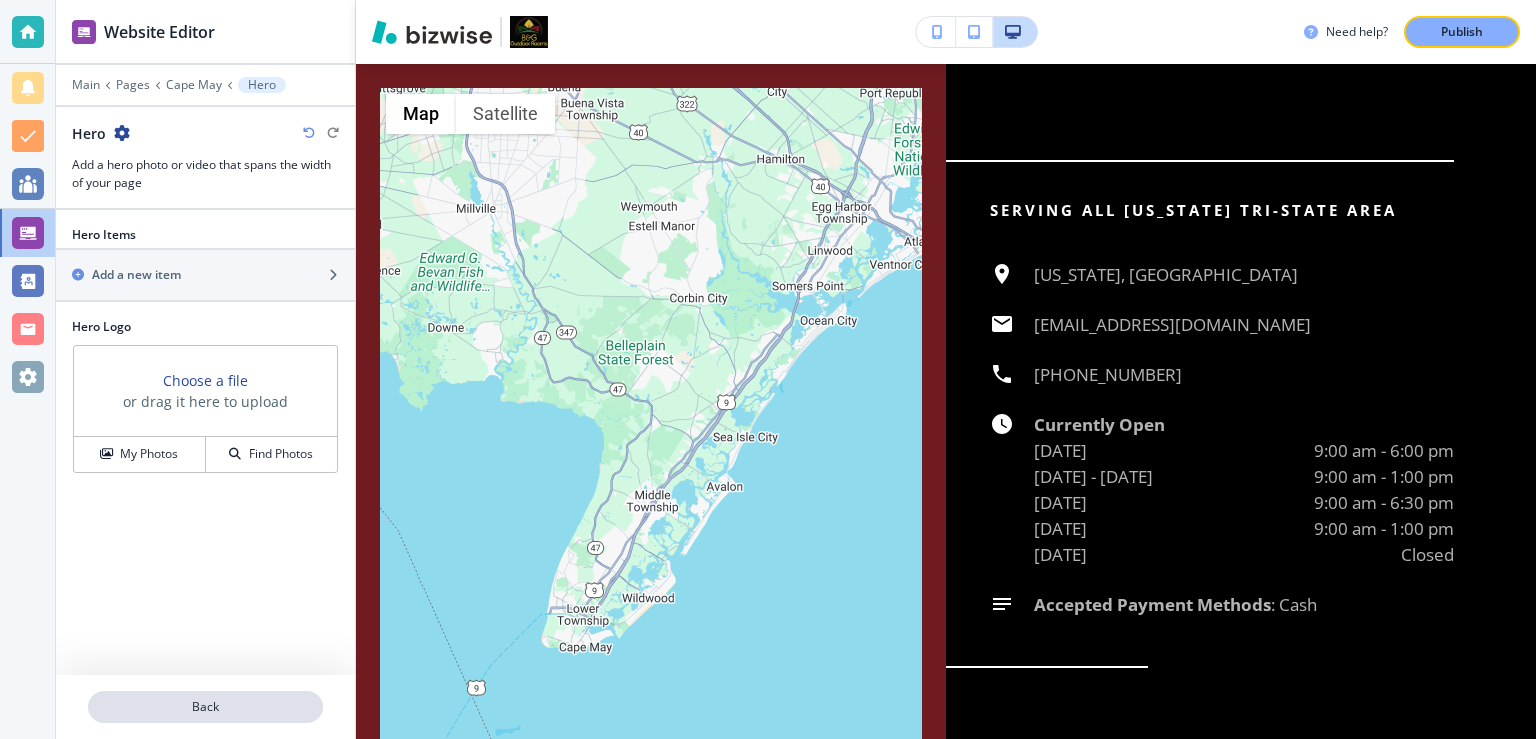 click on "Back" at bounding box center [205, 707] 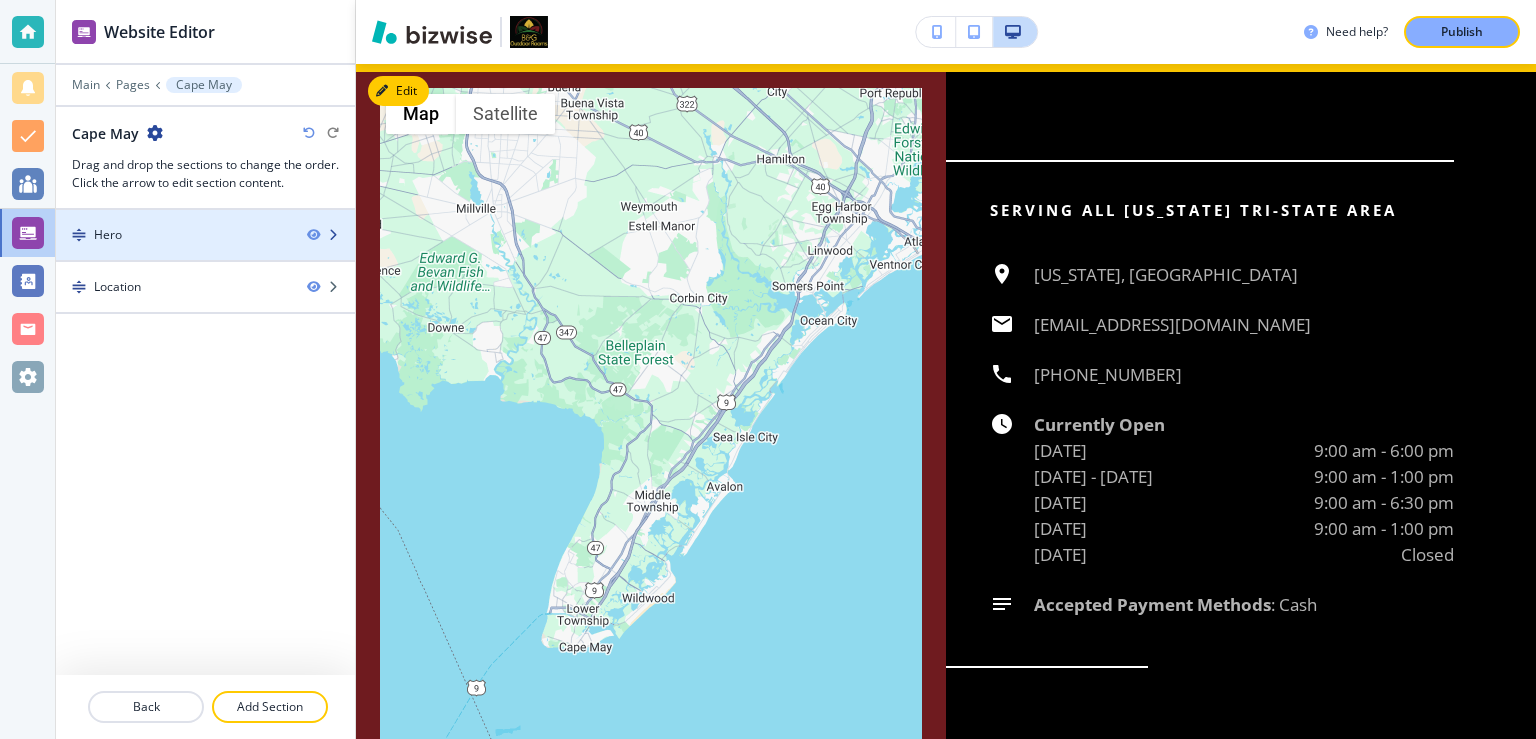click at bounding box center (205, 218) 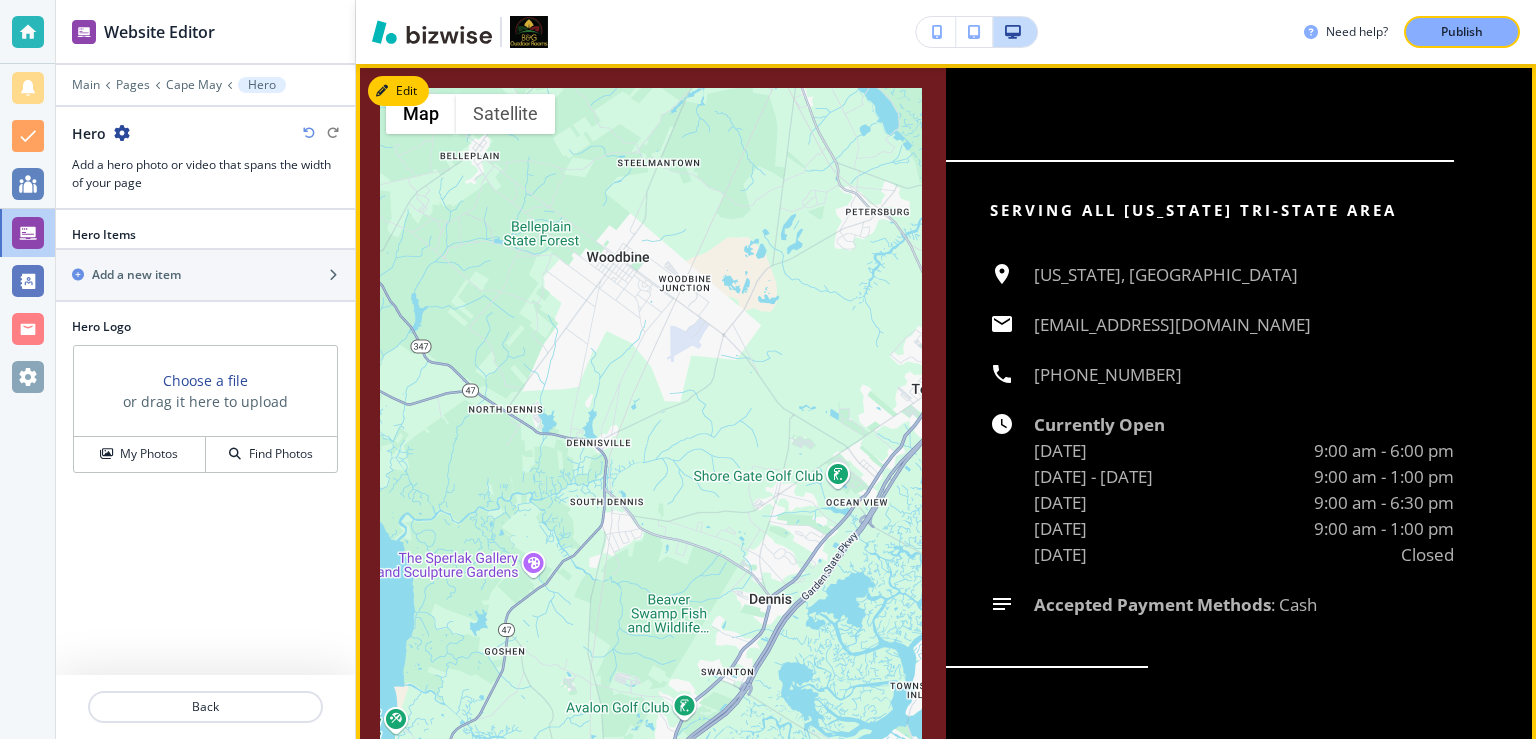 scroll, scrollTop: 0, scrollLeft: 0, axis: both 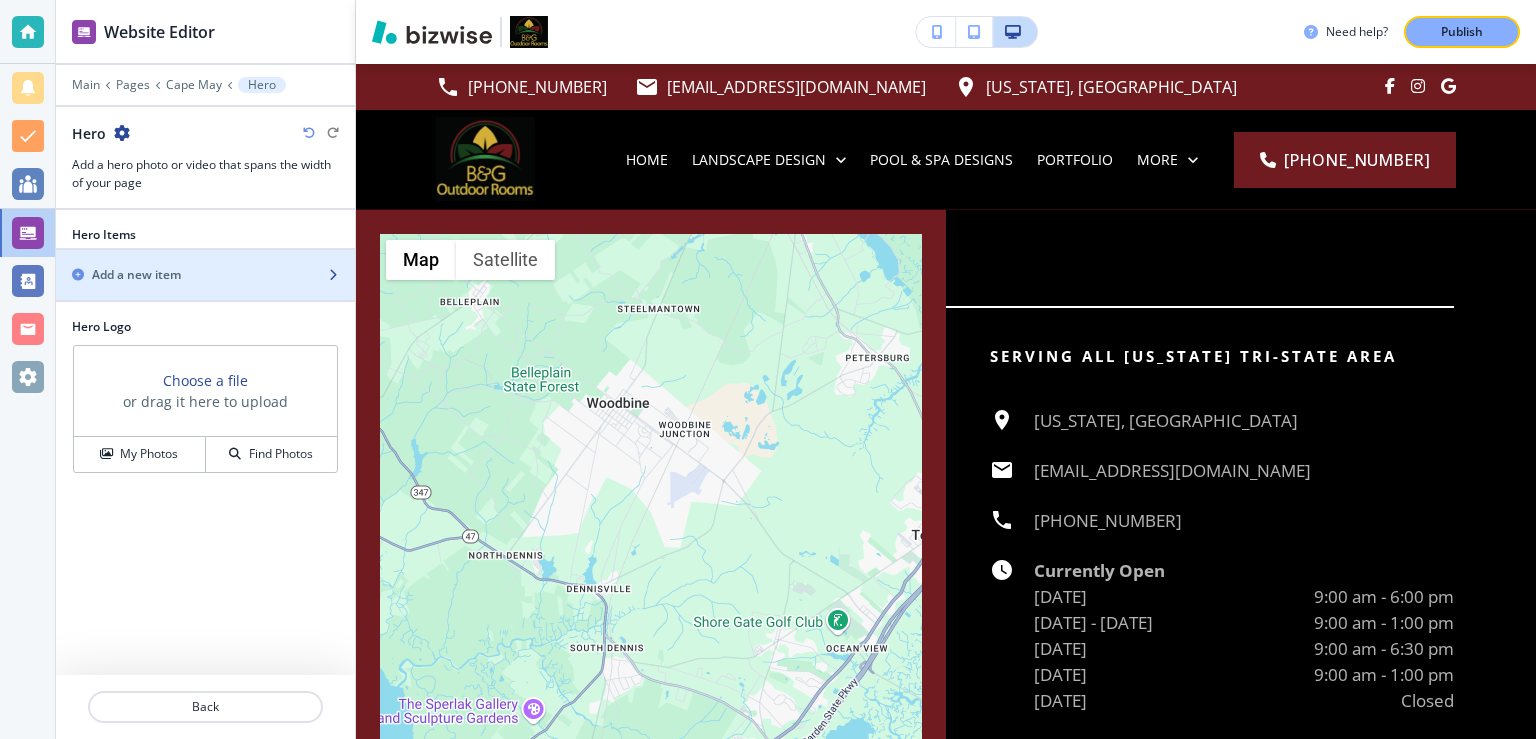 click on "Add a new item" at bounding box center [136, 275] 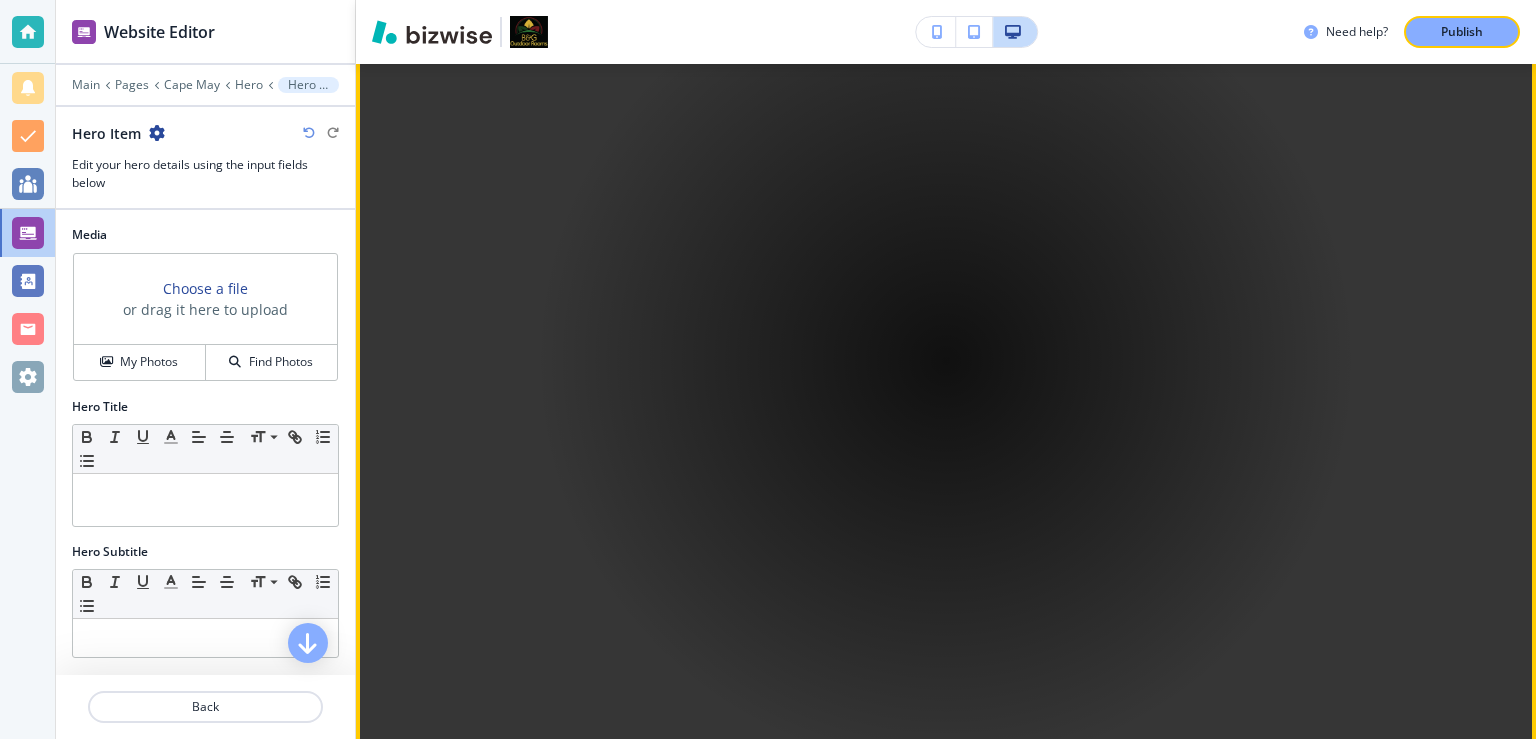 scroll, scrollTop: 0, scrollLeft: 0, axis: both 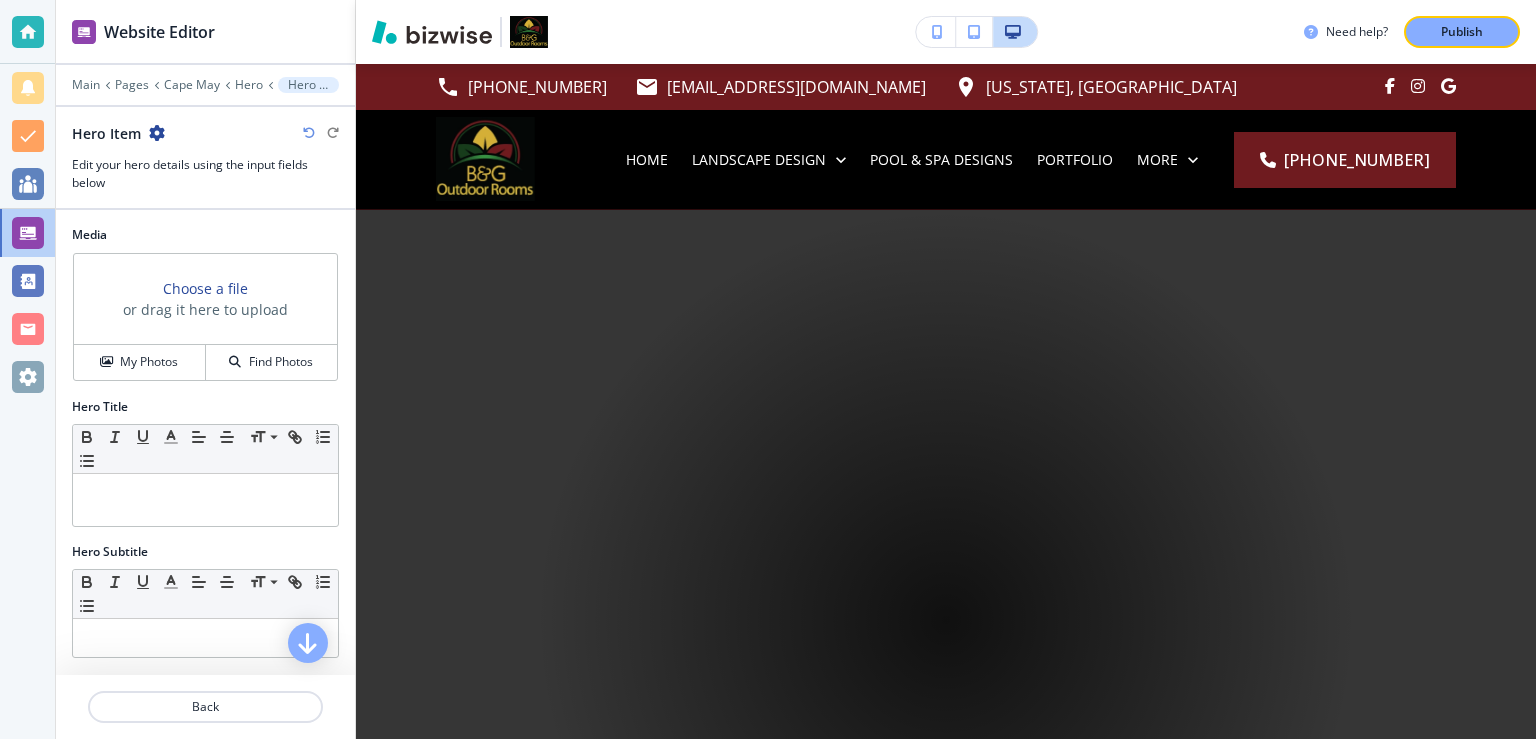 click at bounding box center (309, 133) 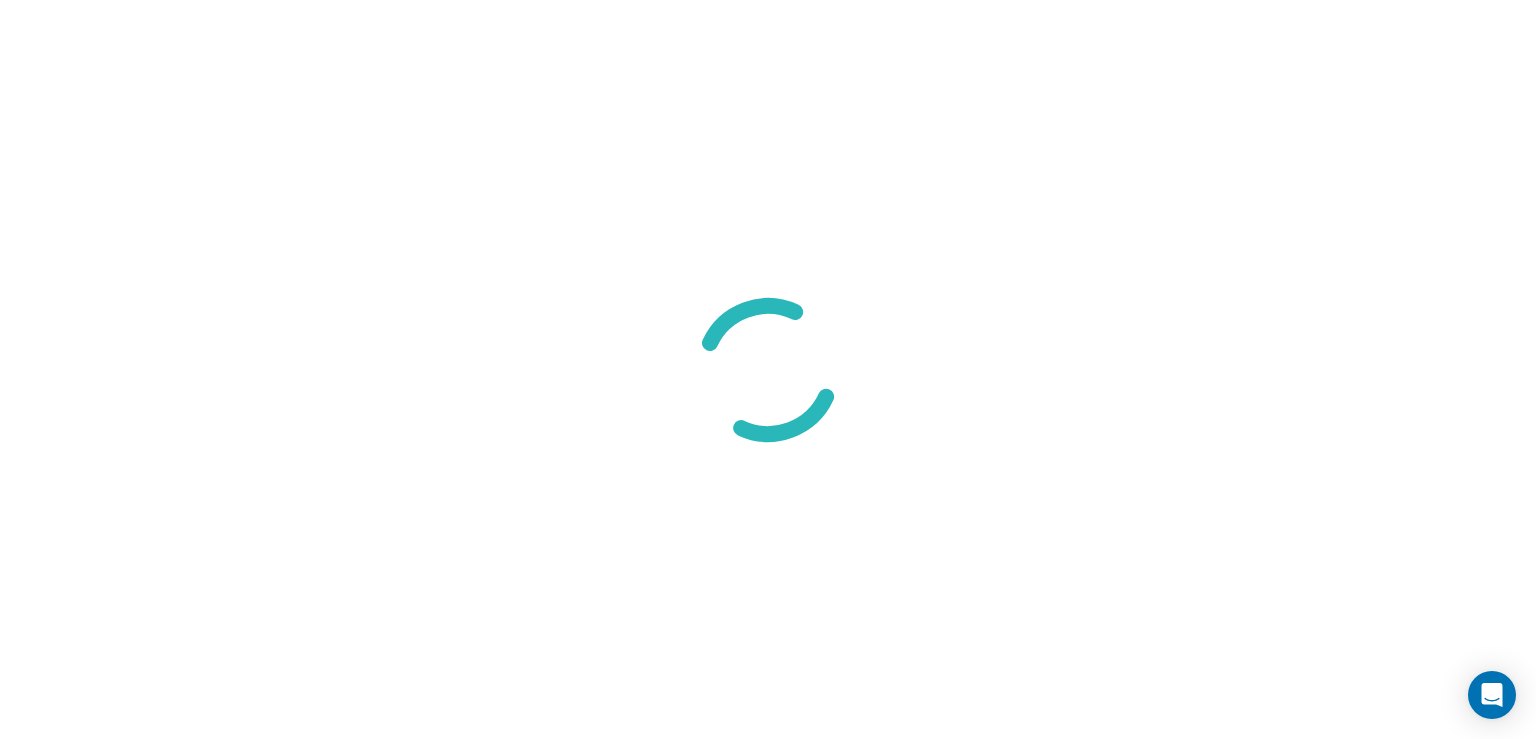 scroll, scrollTop: 0, scrollLeft: 0, axis: both 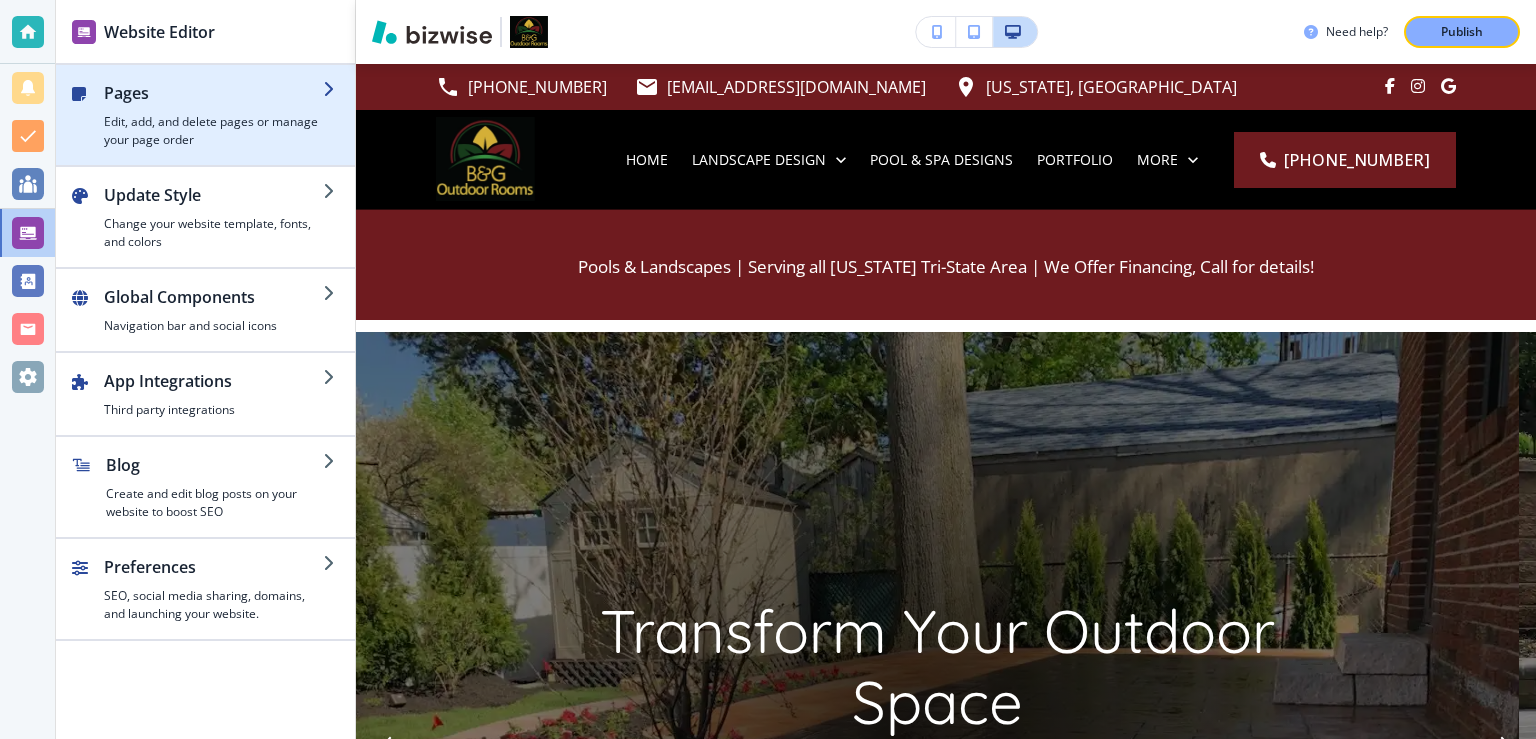 click on "Edit, add, and delete pages or manage your page order" at bounding box center (213, 131) 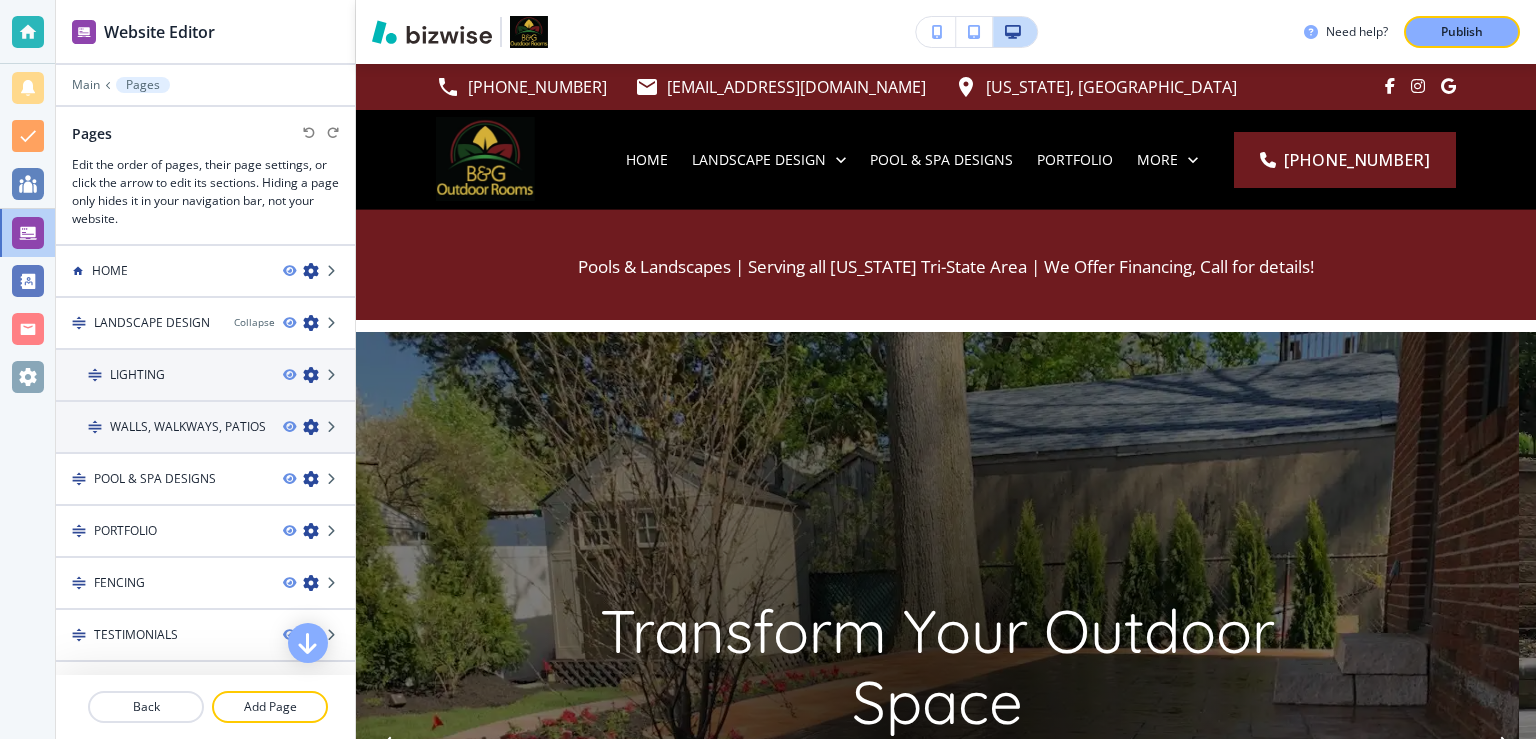 scroll, scrollTop: 343, scrollLeft: 0, axis: vertical 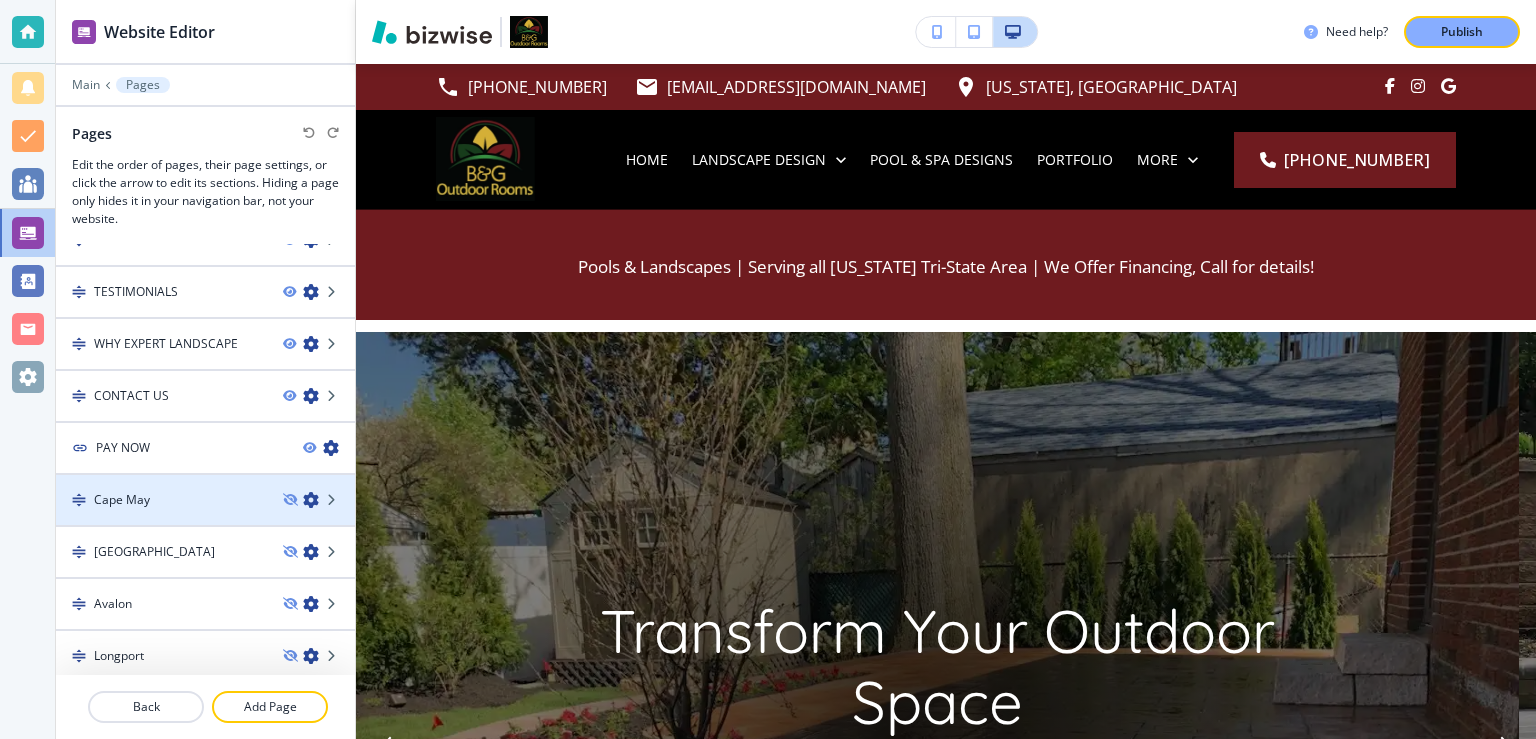 click on "Cape May" at bounding box center (161, 500) 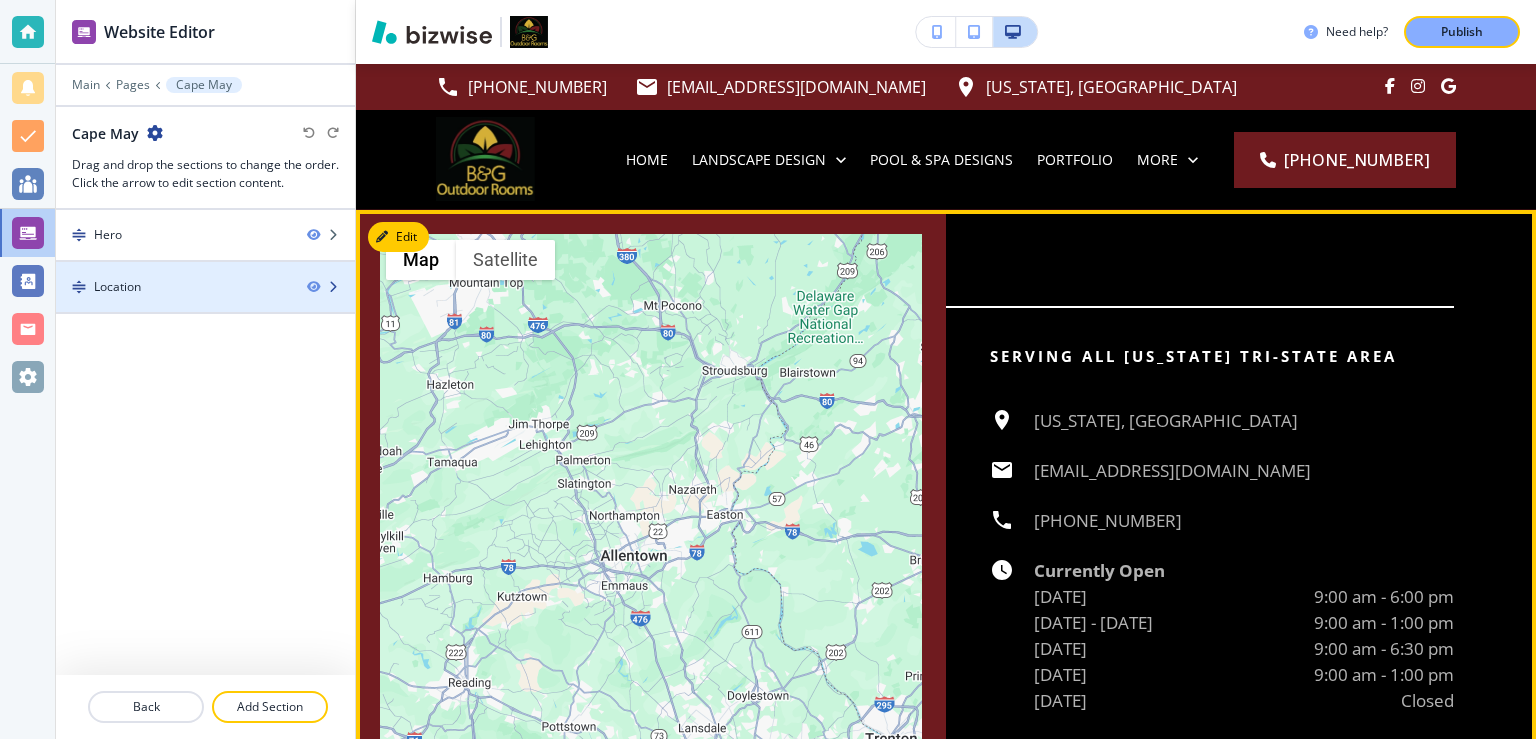 click at bounding box center [333, 287] 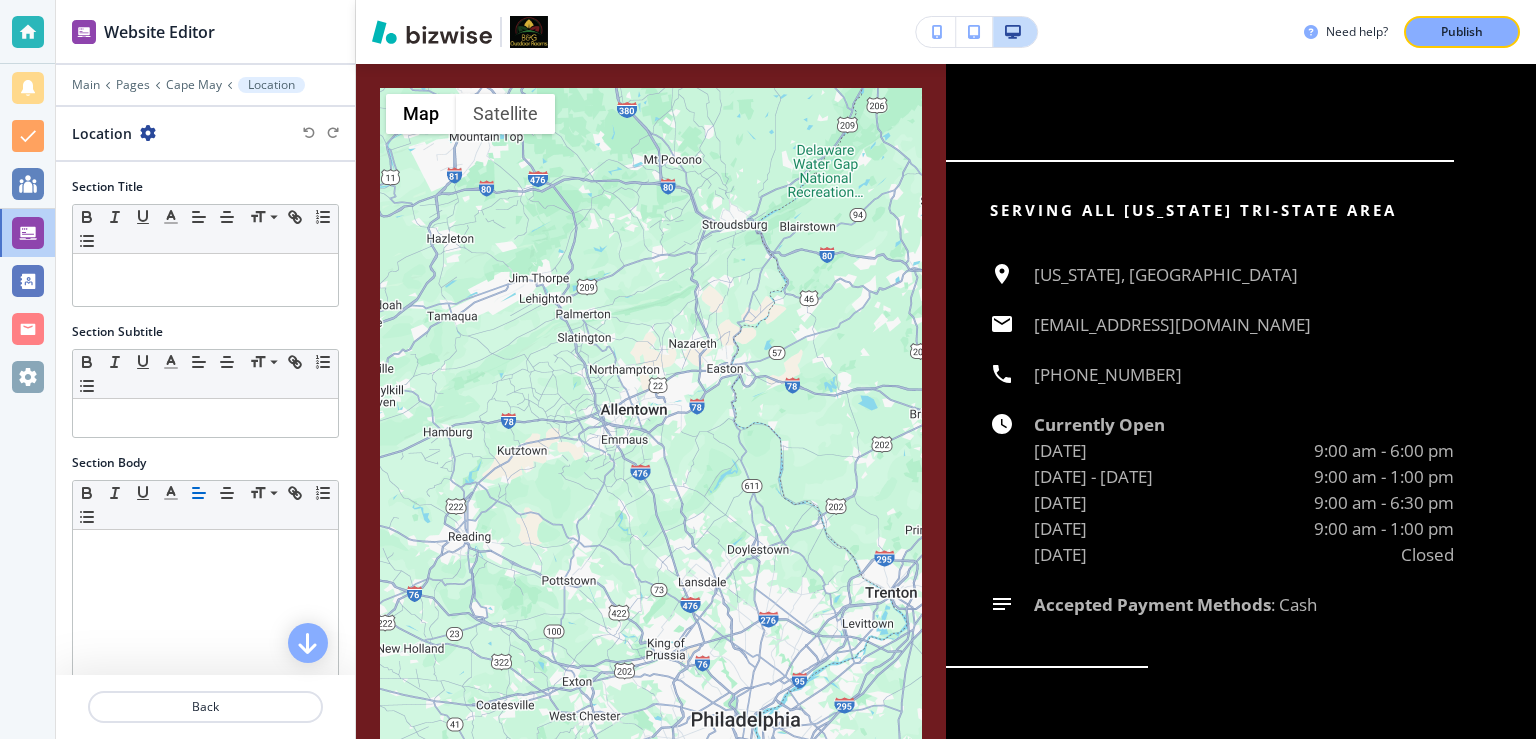 scroll, scrollTop: 146, scrollLeft: 0, axis: vertical 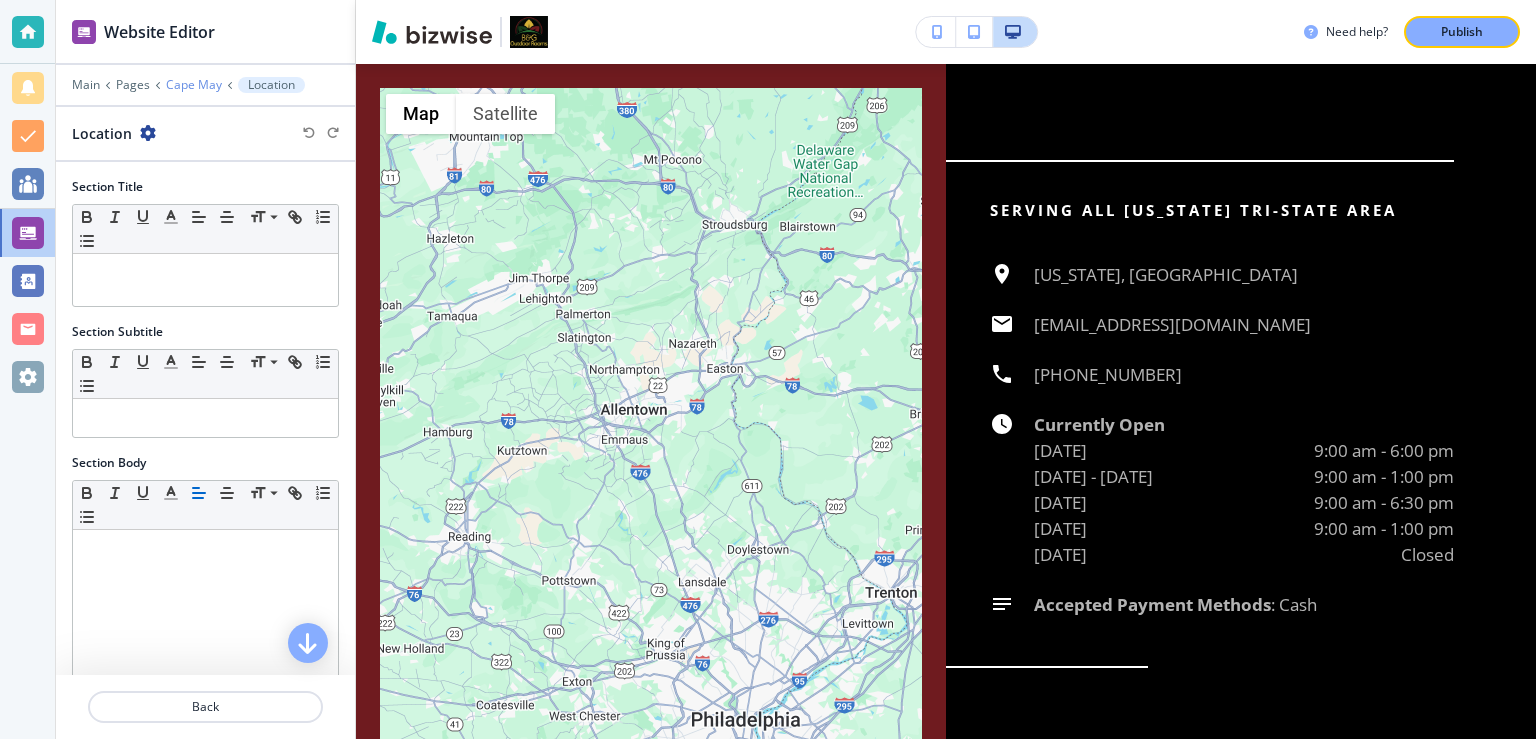 click on "Cape May" at bounding box center (194, 85) 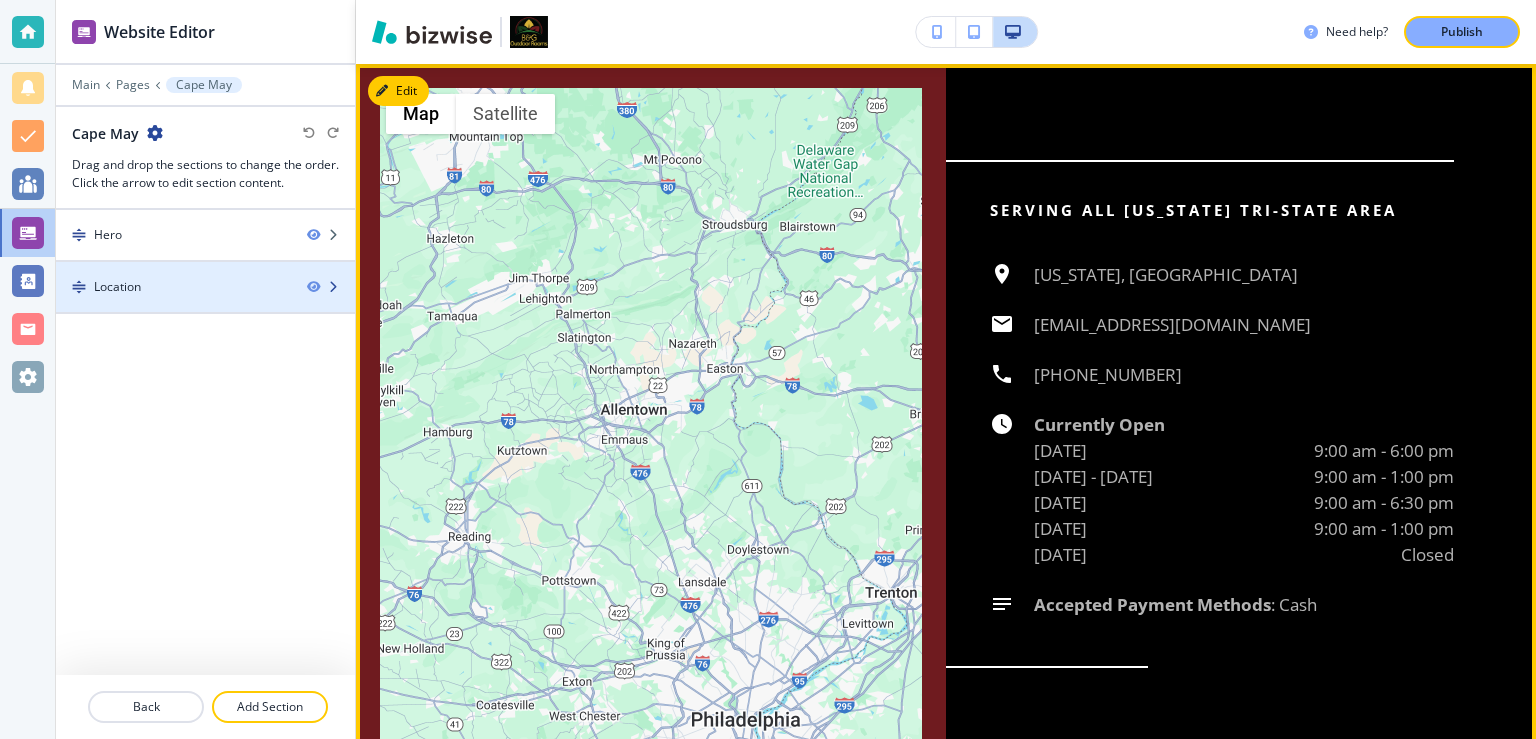 click on "Location" at bounding box center [117, 287] 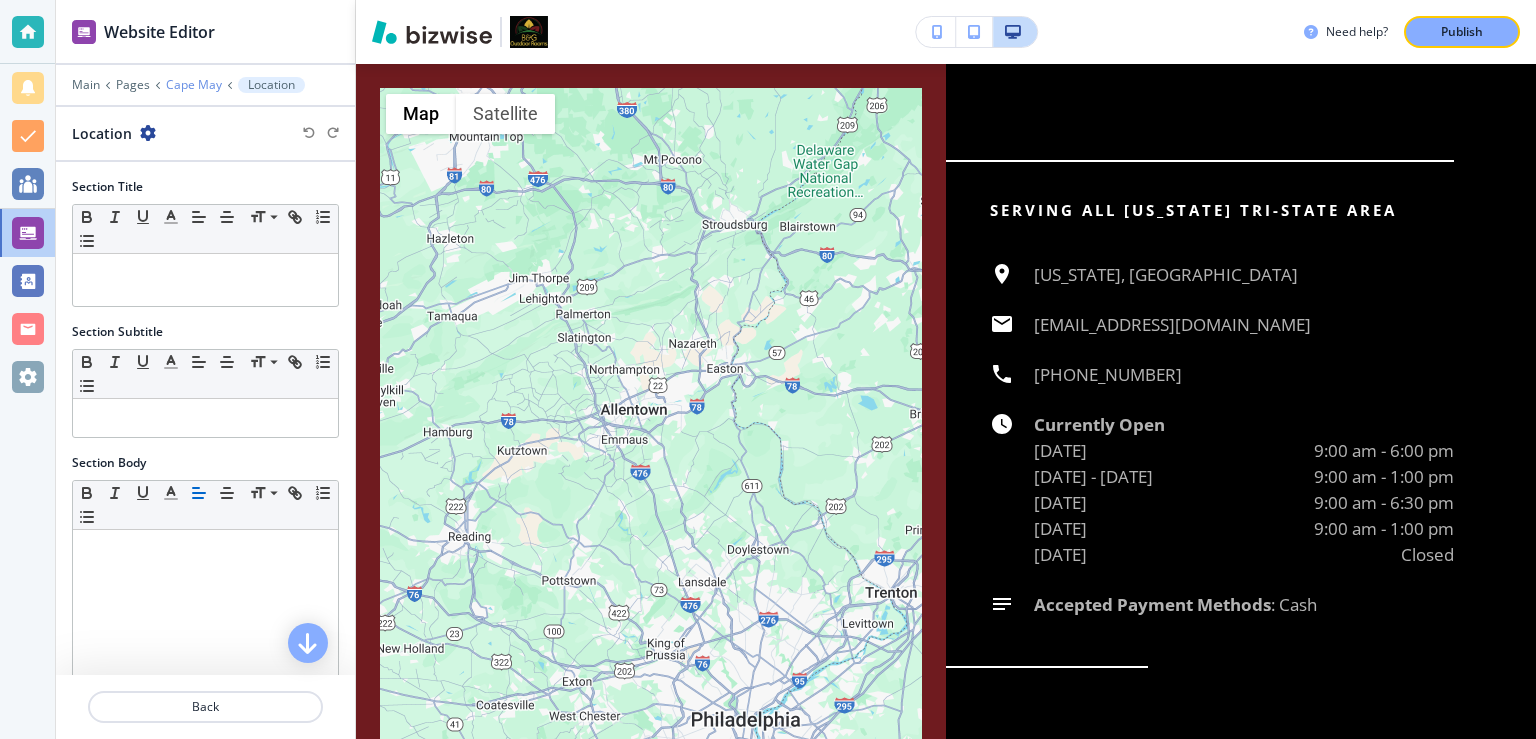 click on "Cape May" at bounding box center [194, 85] 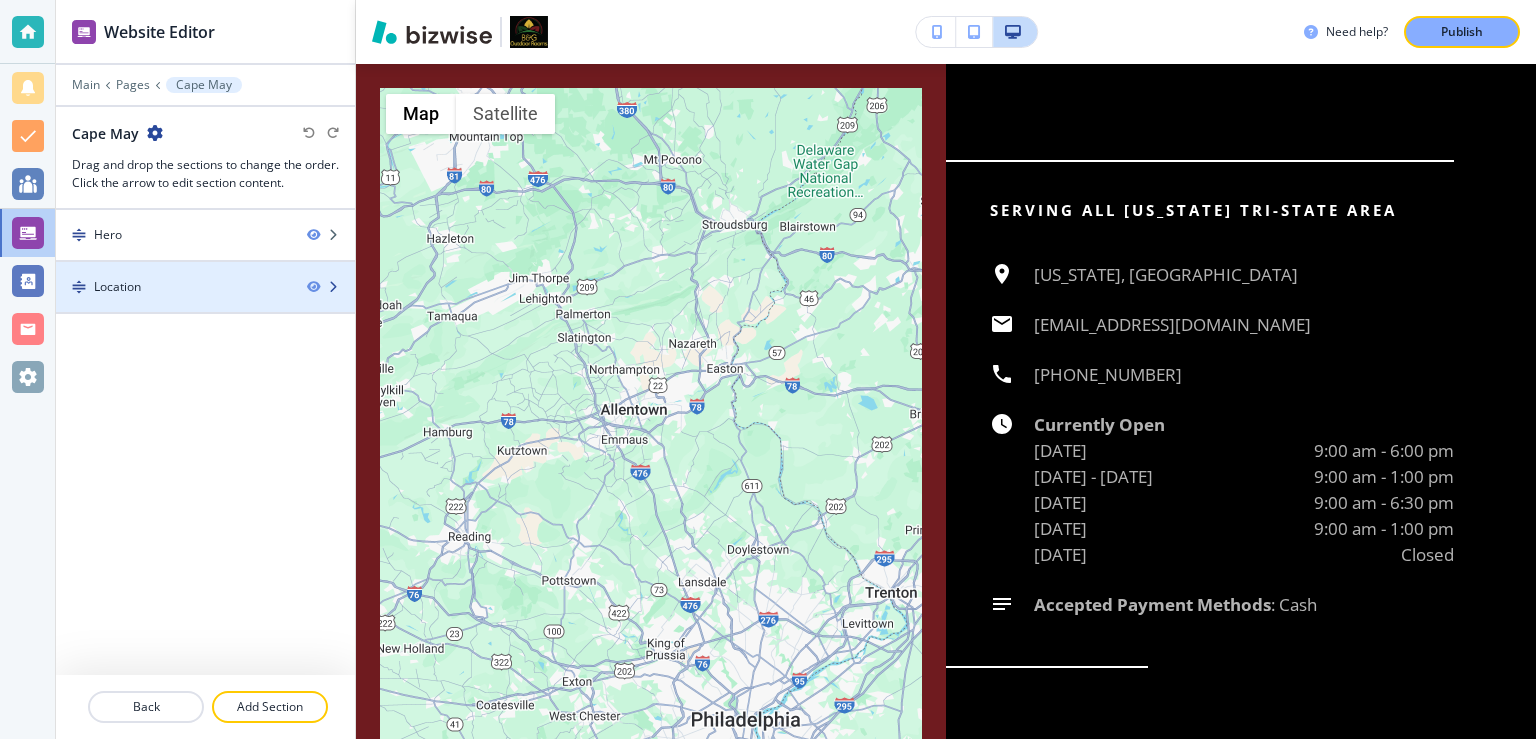 type 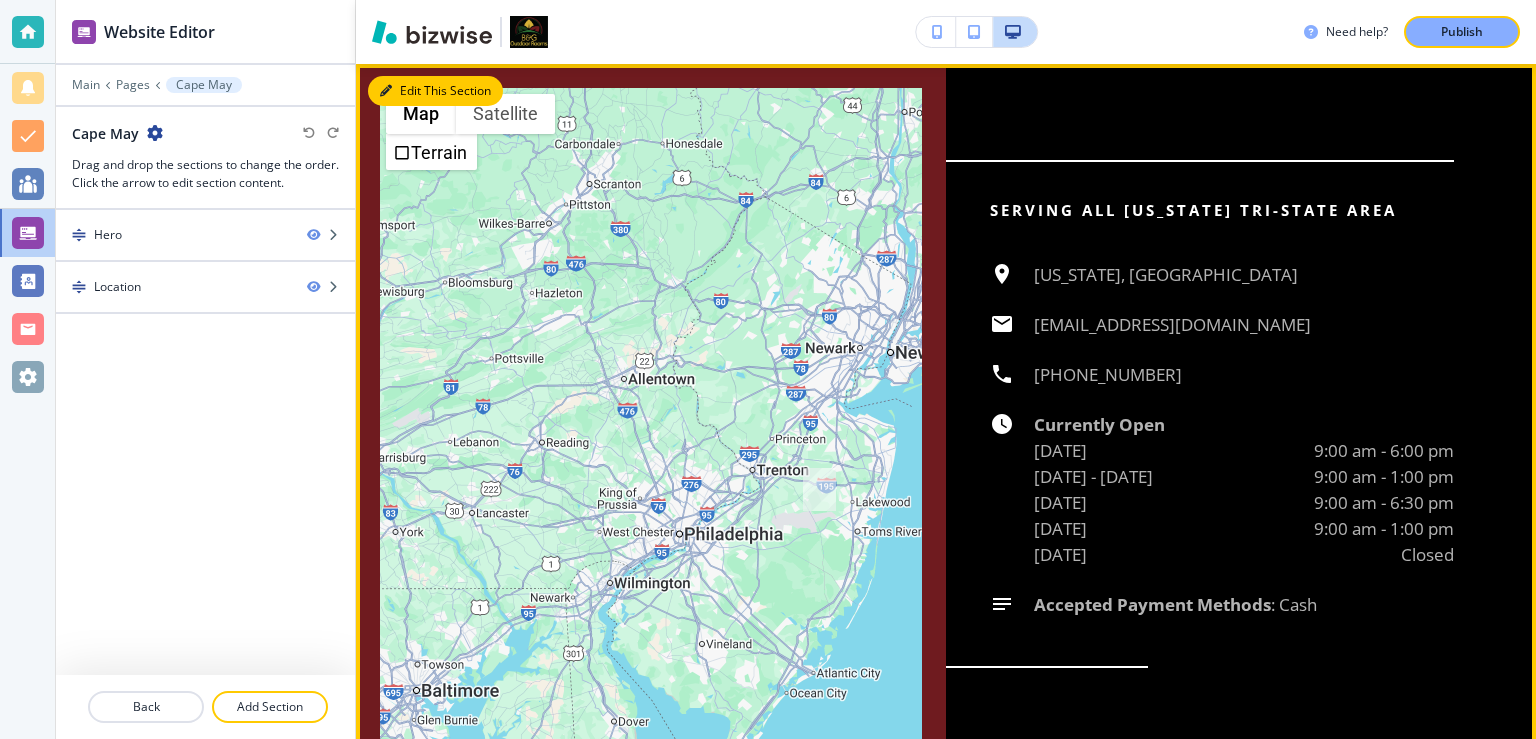 click on "Edit This Section" at bounding box center (435, 91) 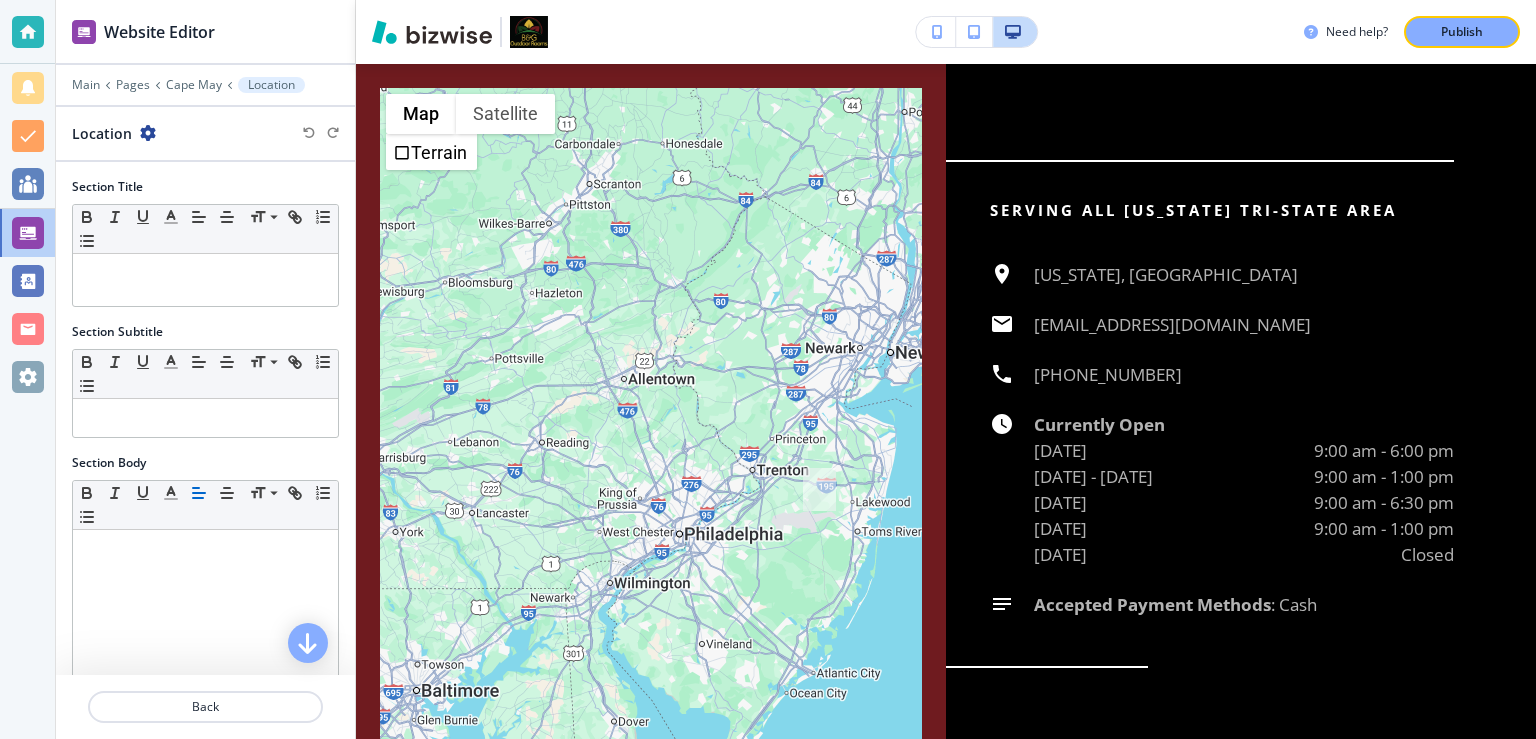 scroll, scrollTop: 146, scrollLeft: 0, axis: vertical 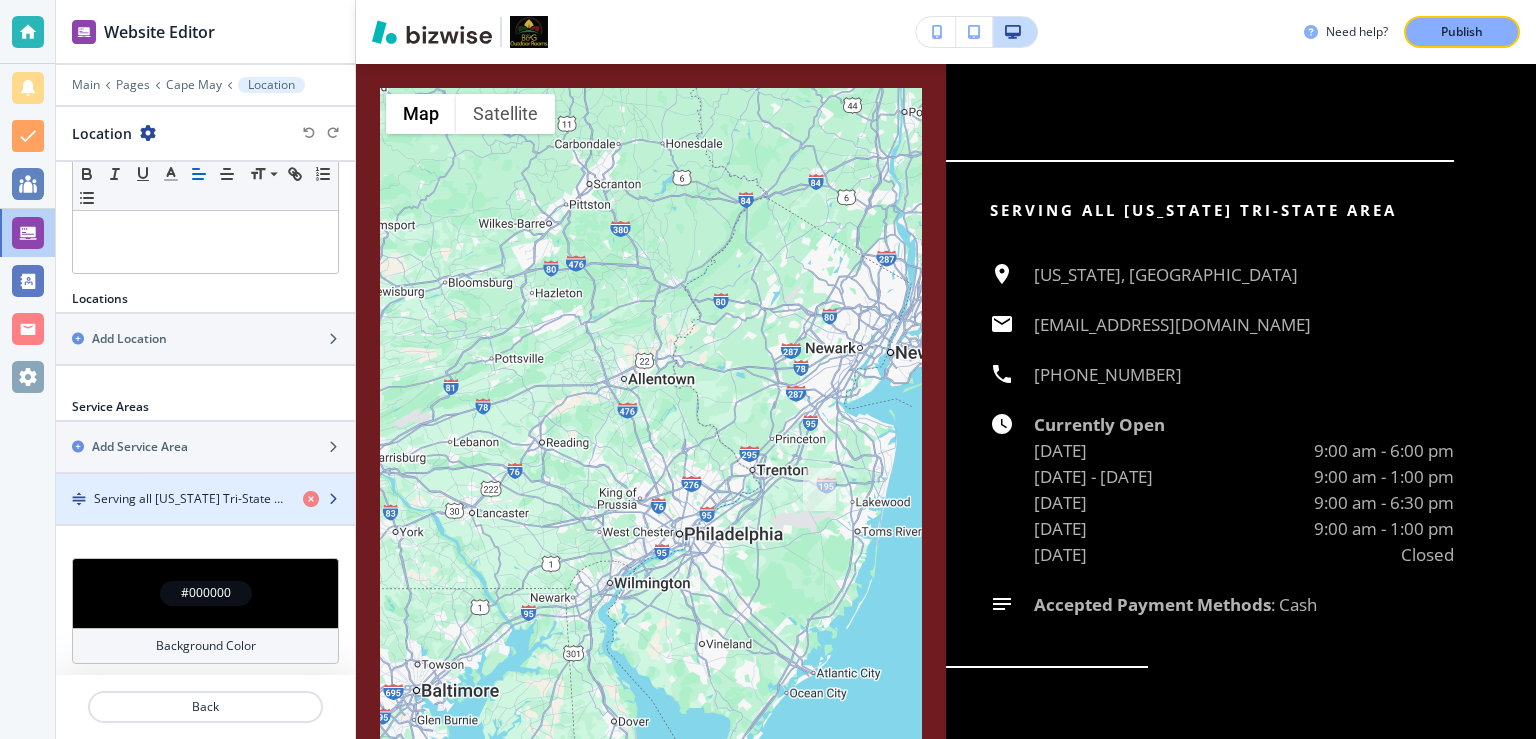 click on "Serving all [US_STATE] Tri-State Area" at bounding box center [190, 499] 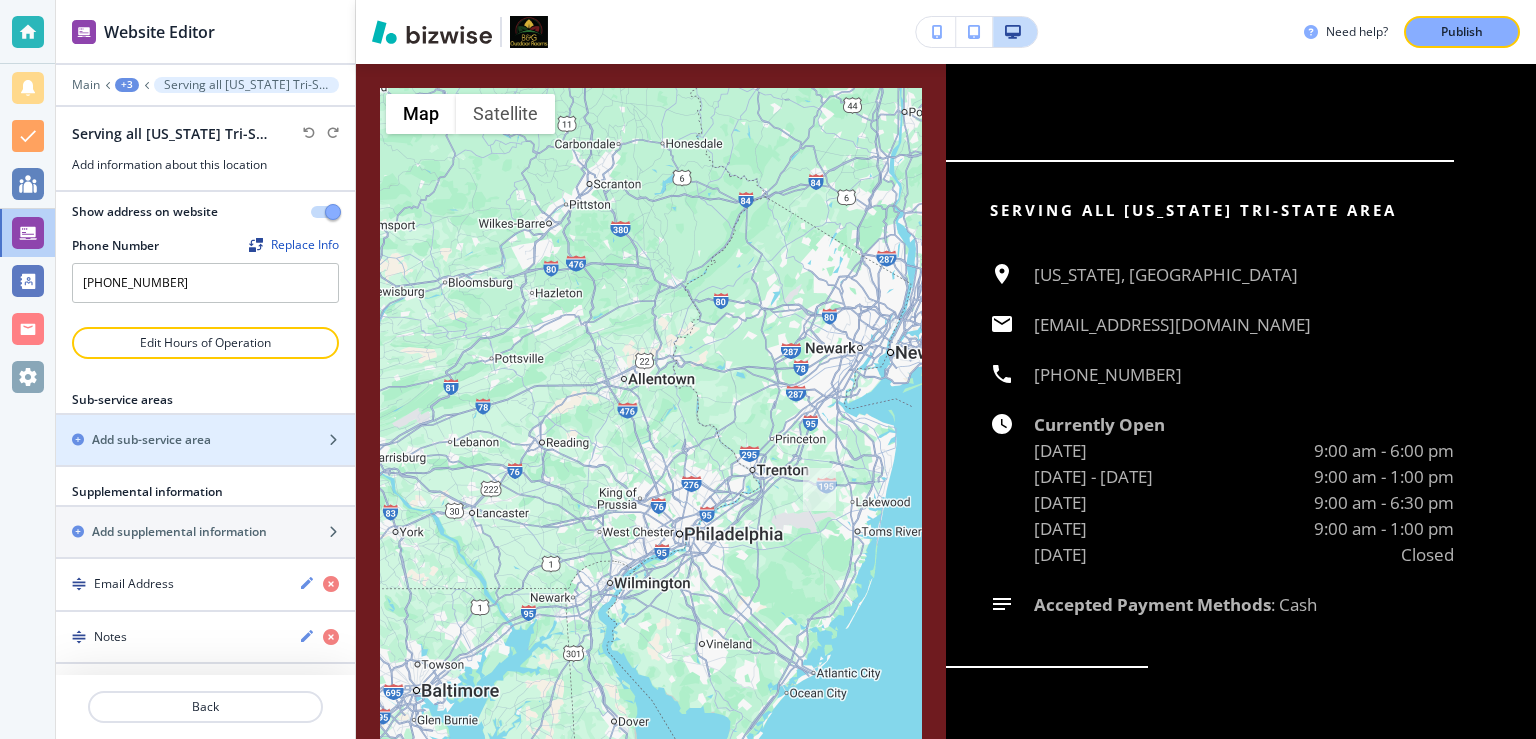 scroll, scrollTop: 0, scrollLeft: 0, axis: both 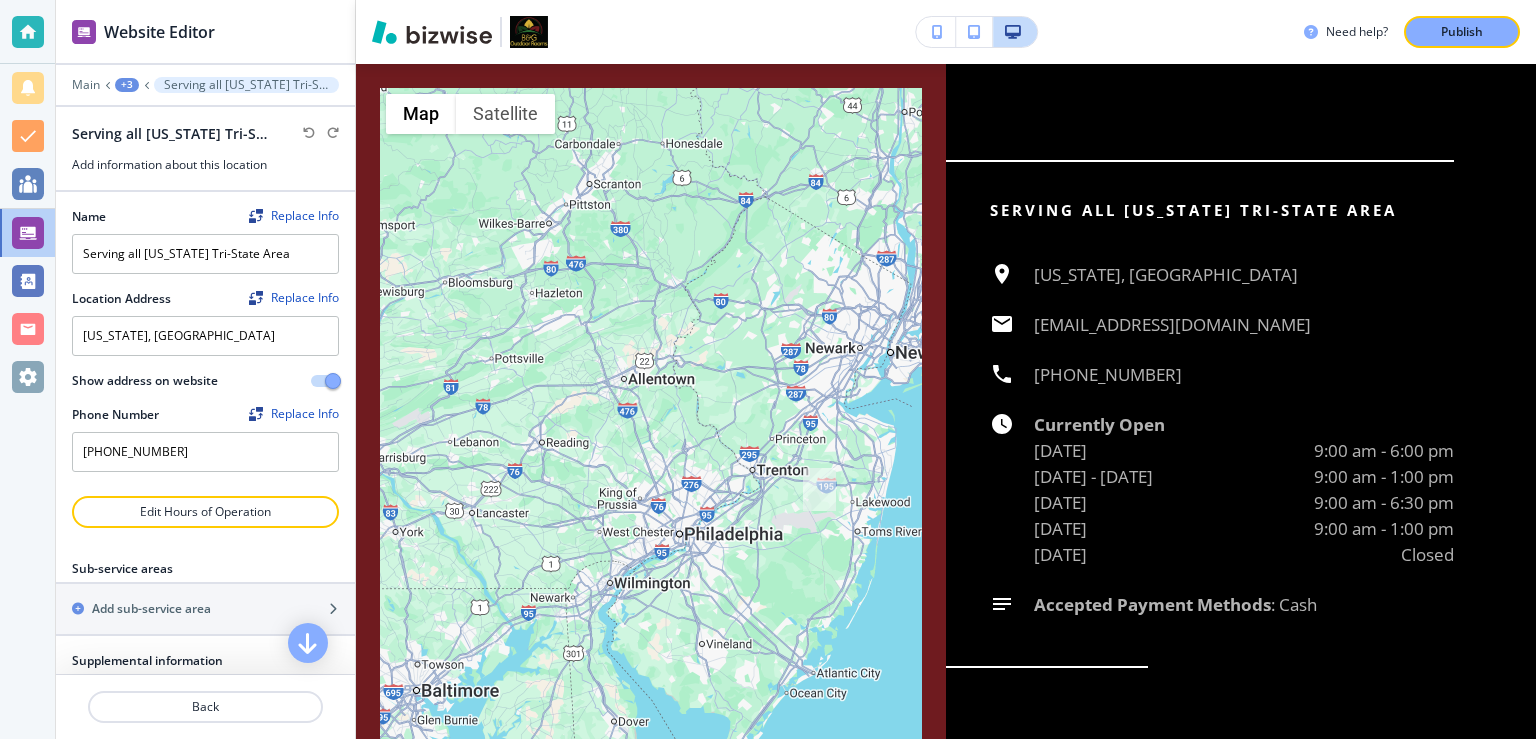 click on "+3" at bounding box center (127, 85) 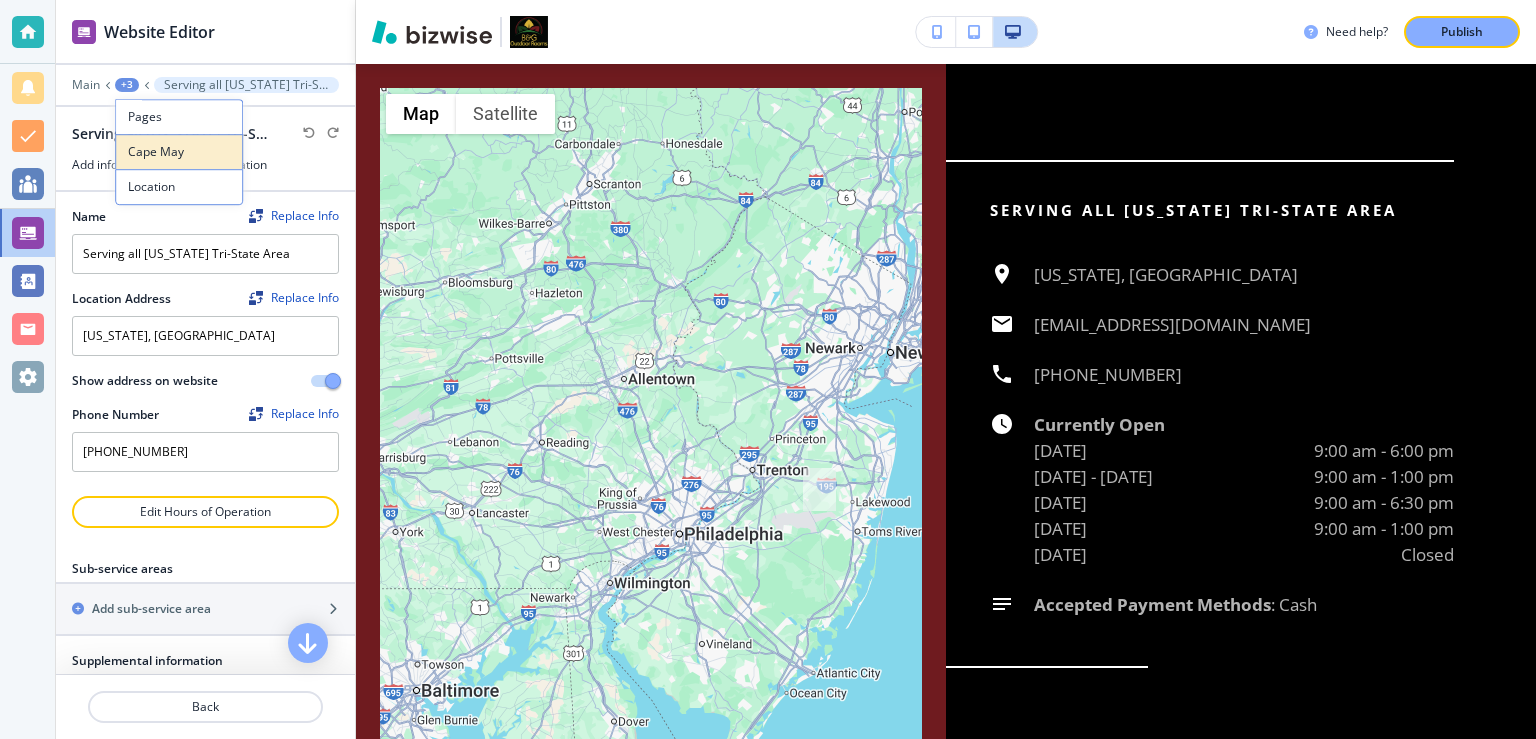 click on "Cape May" at bounding box center [179, 152] 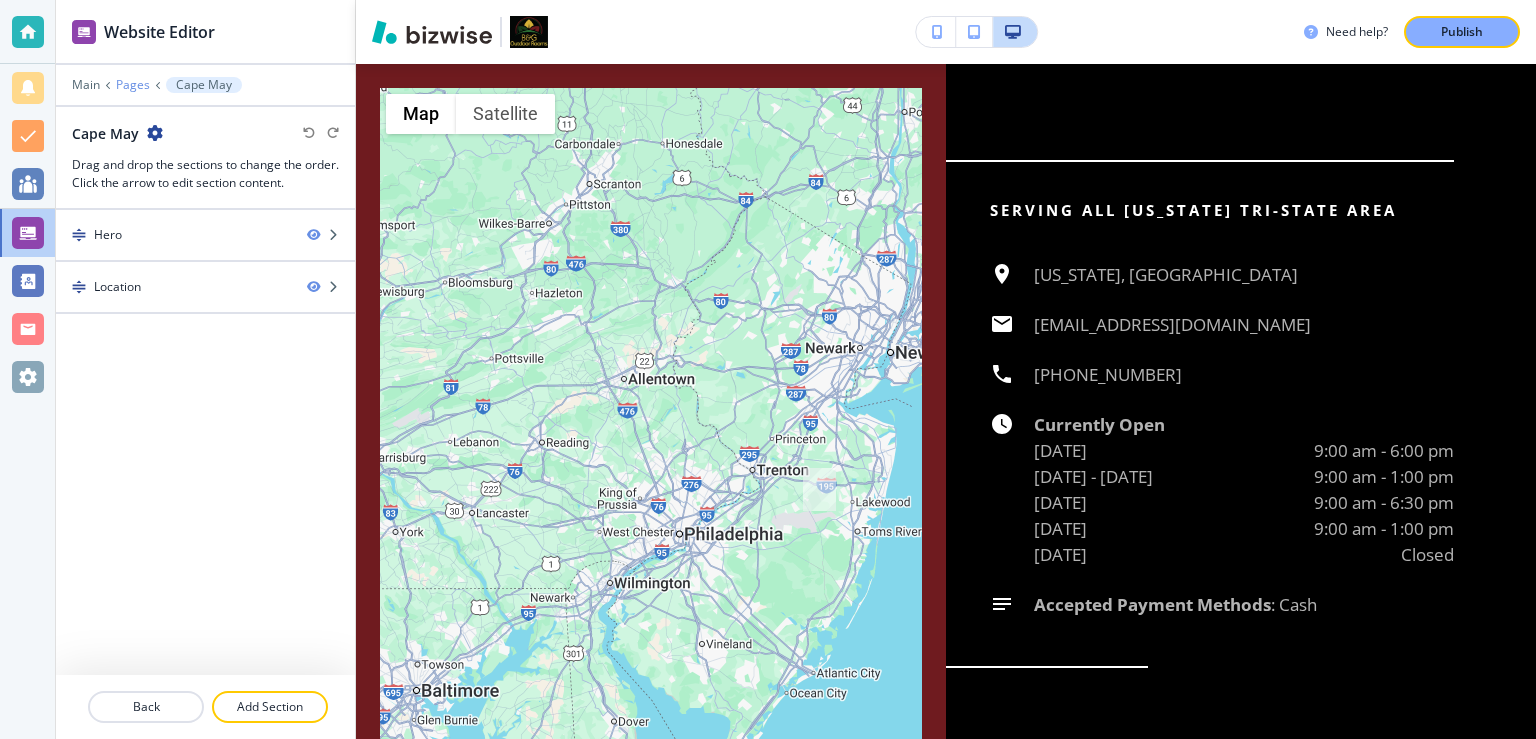 click on "Pages" at bounding box center [133, 85] 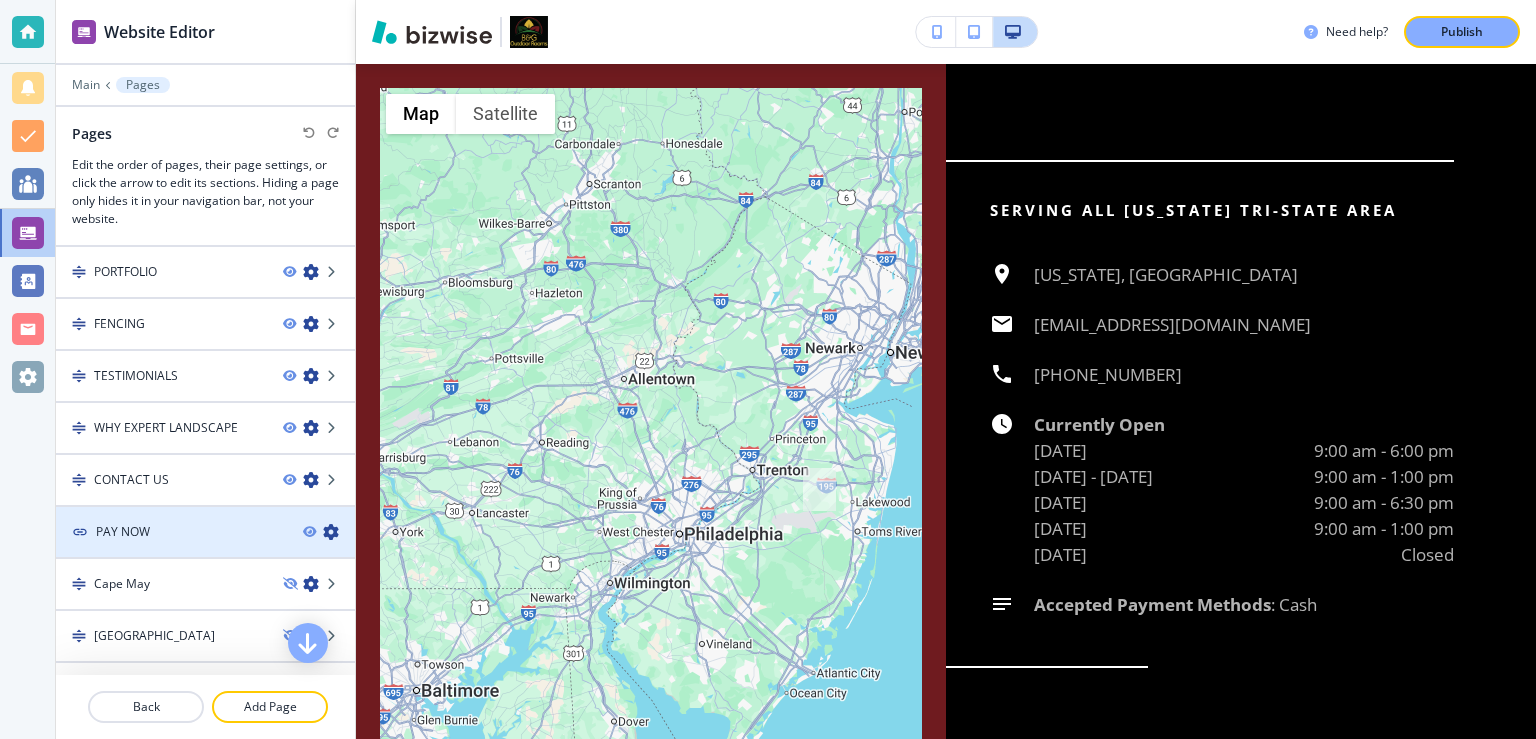 scroll, scrollTop: 343, scrollLeft: 0, axis: vertical 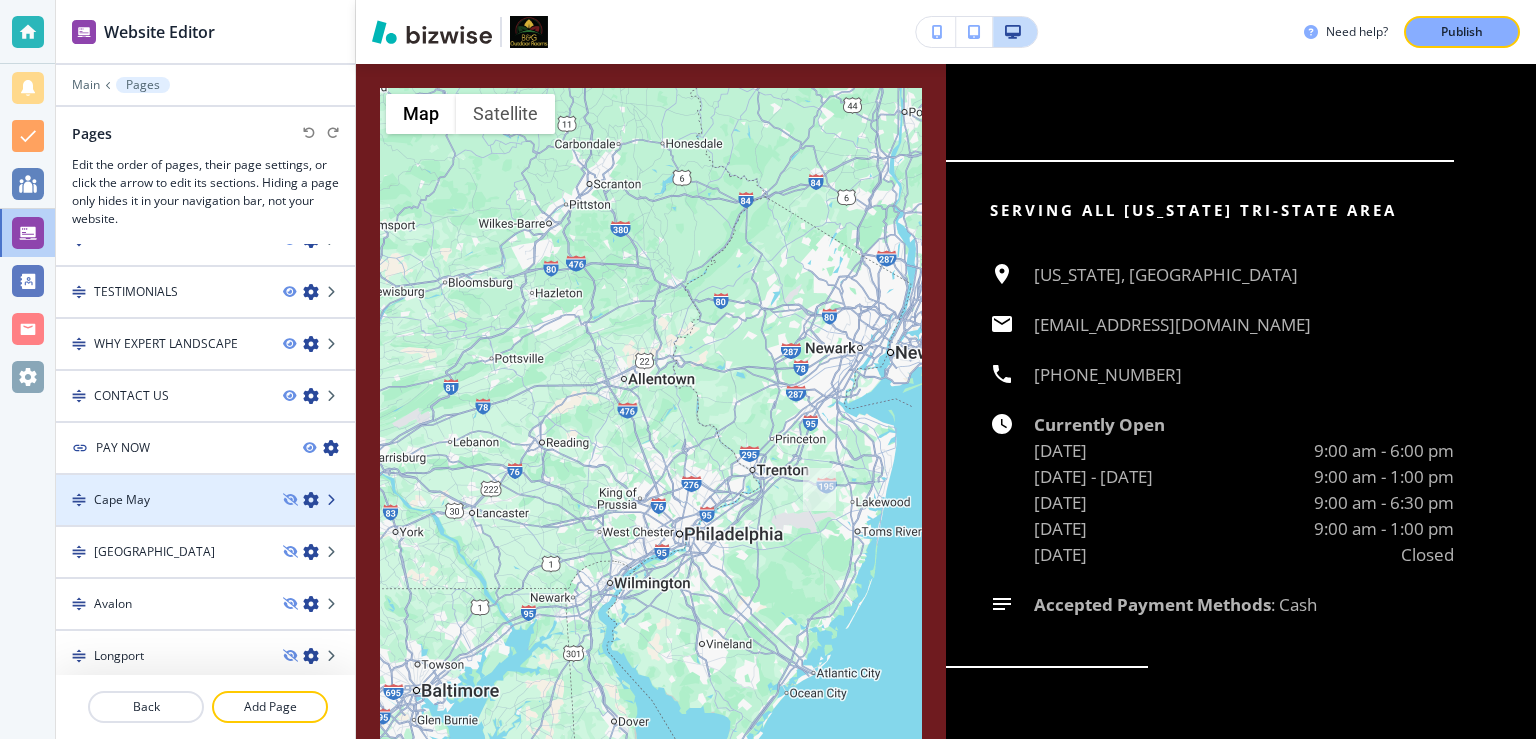 click at bounding box center [333, 500] 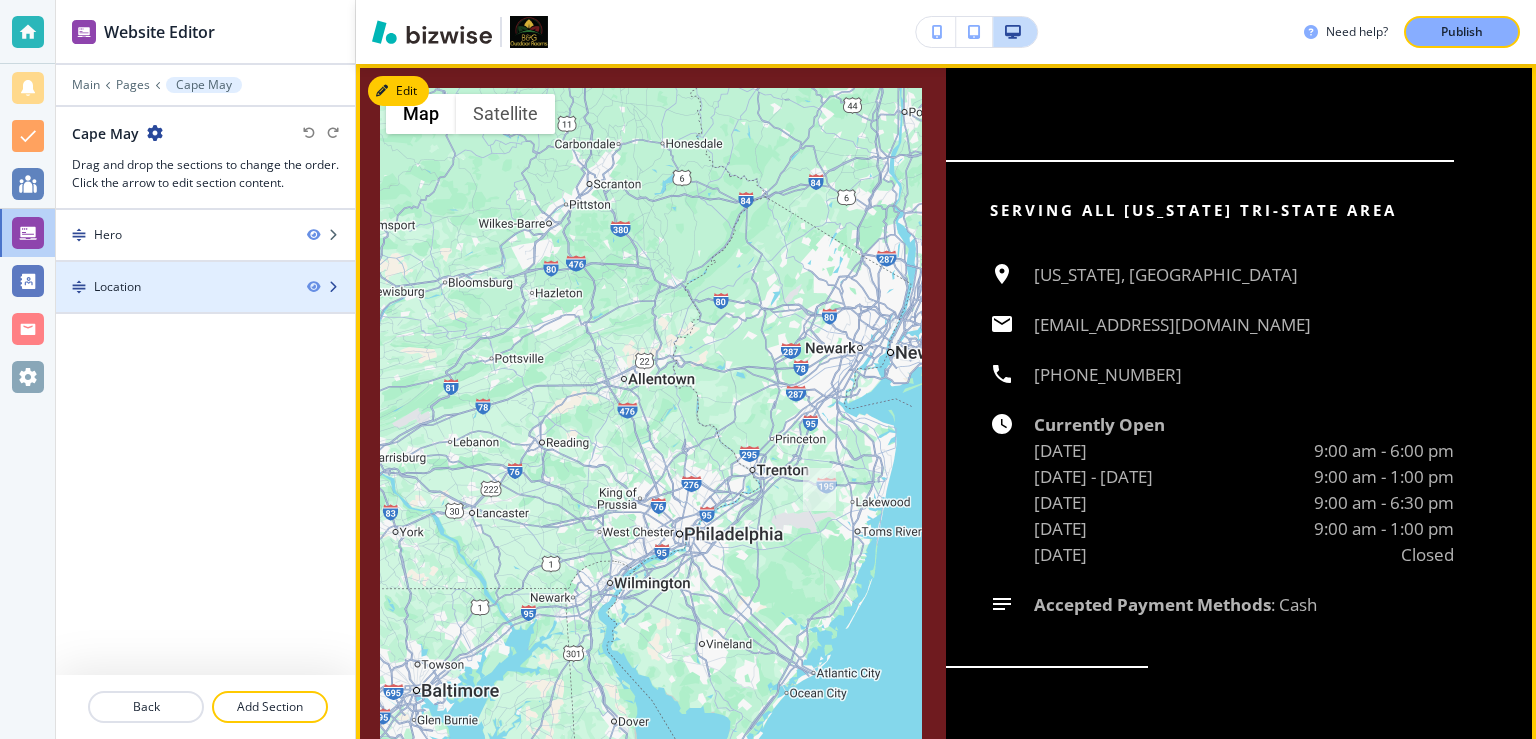 click on "Location" at bounding box center (173, 287) 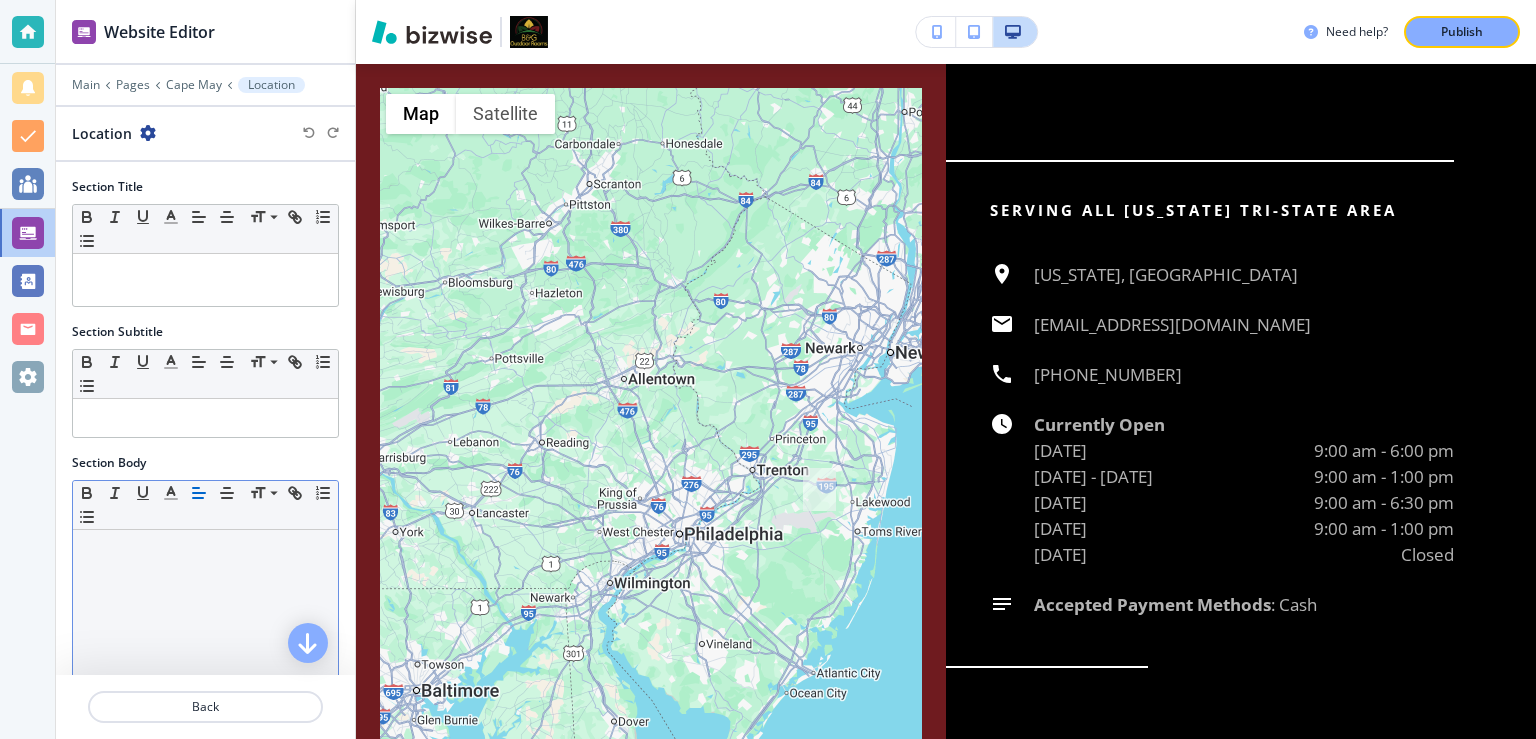 scroll, scrollTop: 146, scrollLeft: 0, axis: vertical 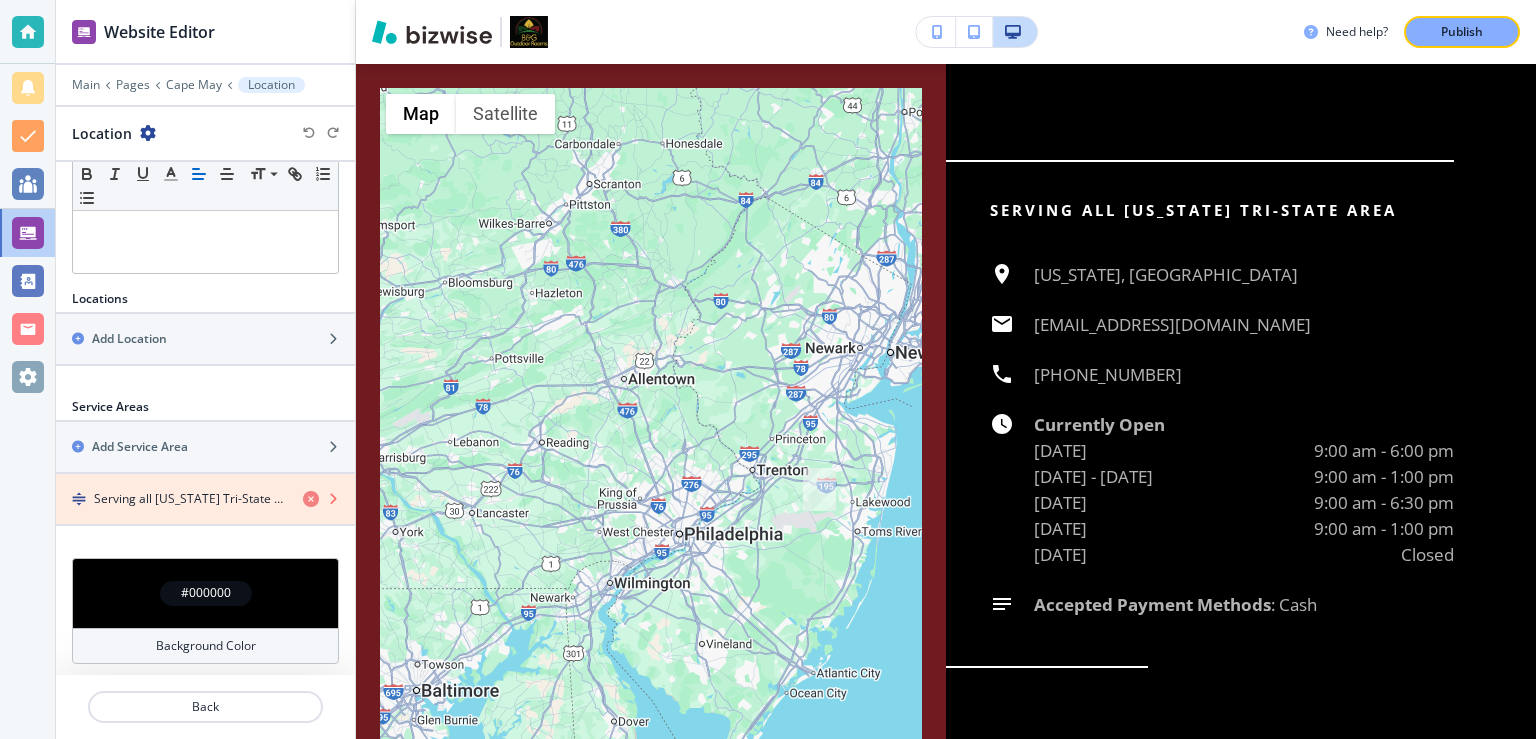 click at bounding box center [311, 499] 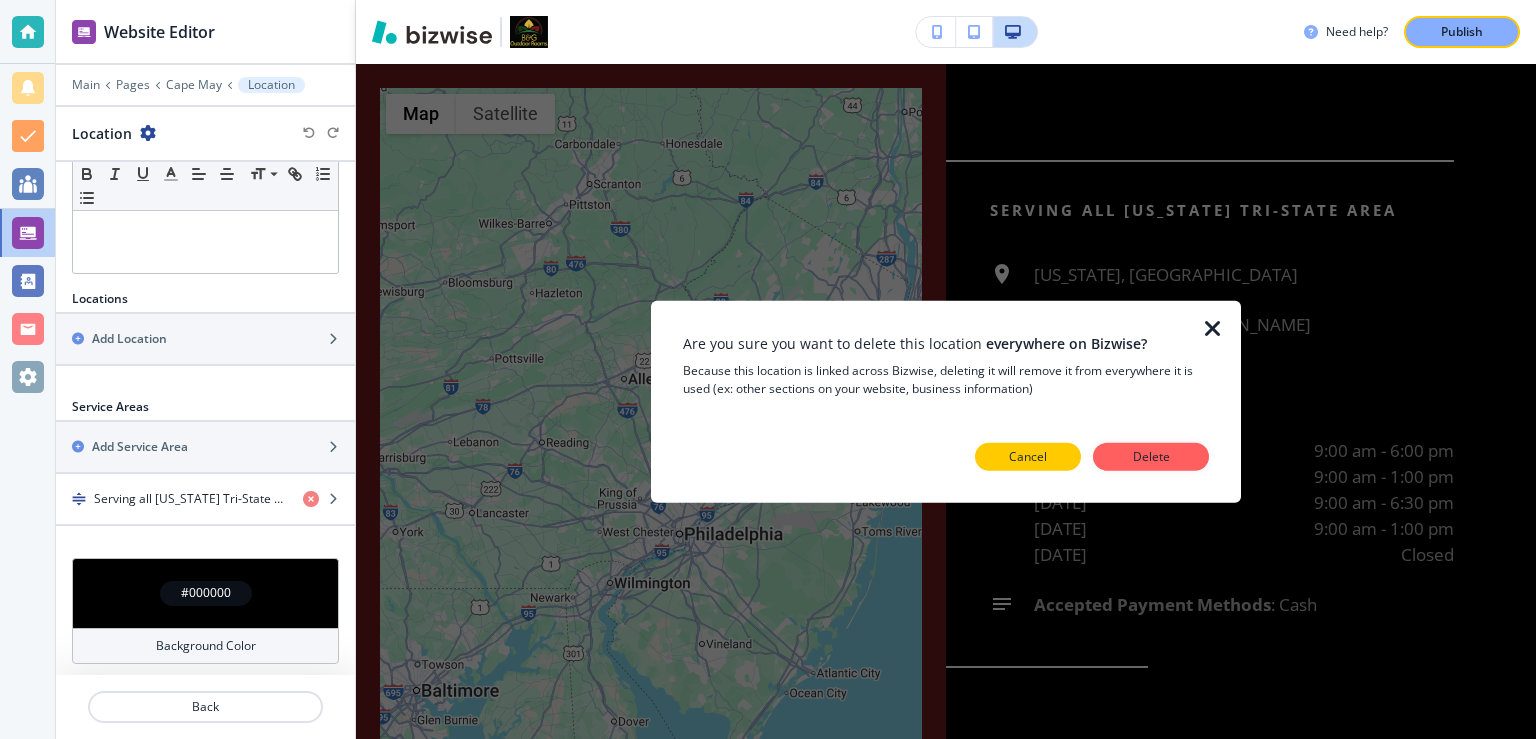 click on "Cancel" at bounding box center (1028, 457) 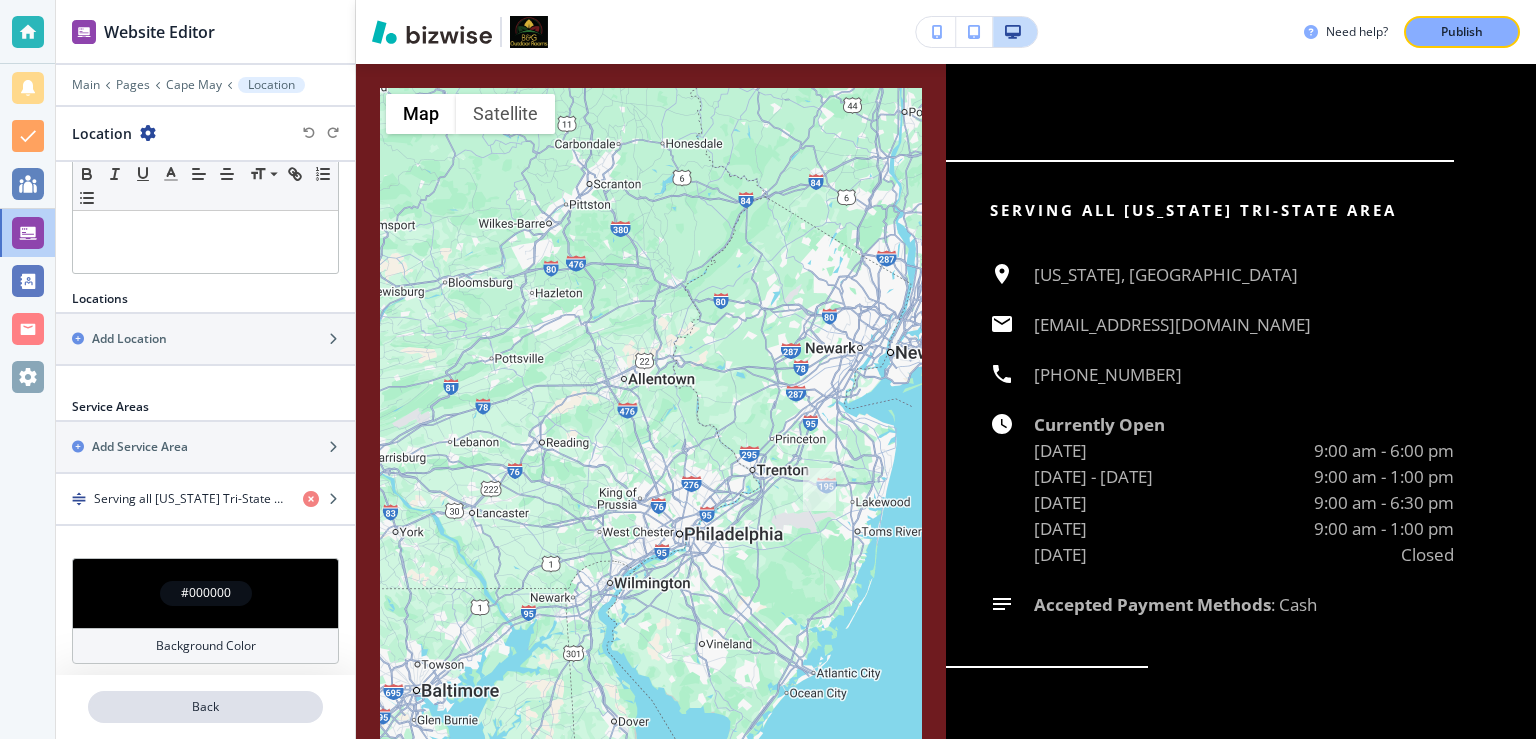click on "Back" at bounding box center [205, 707] 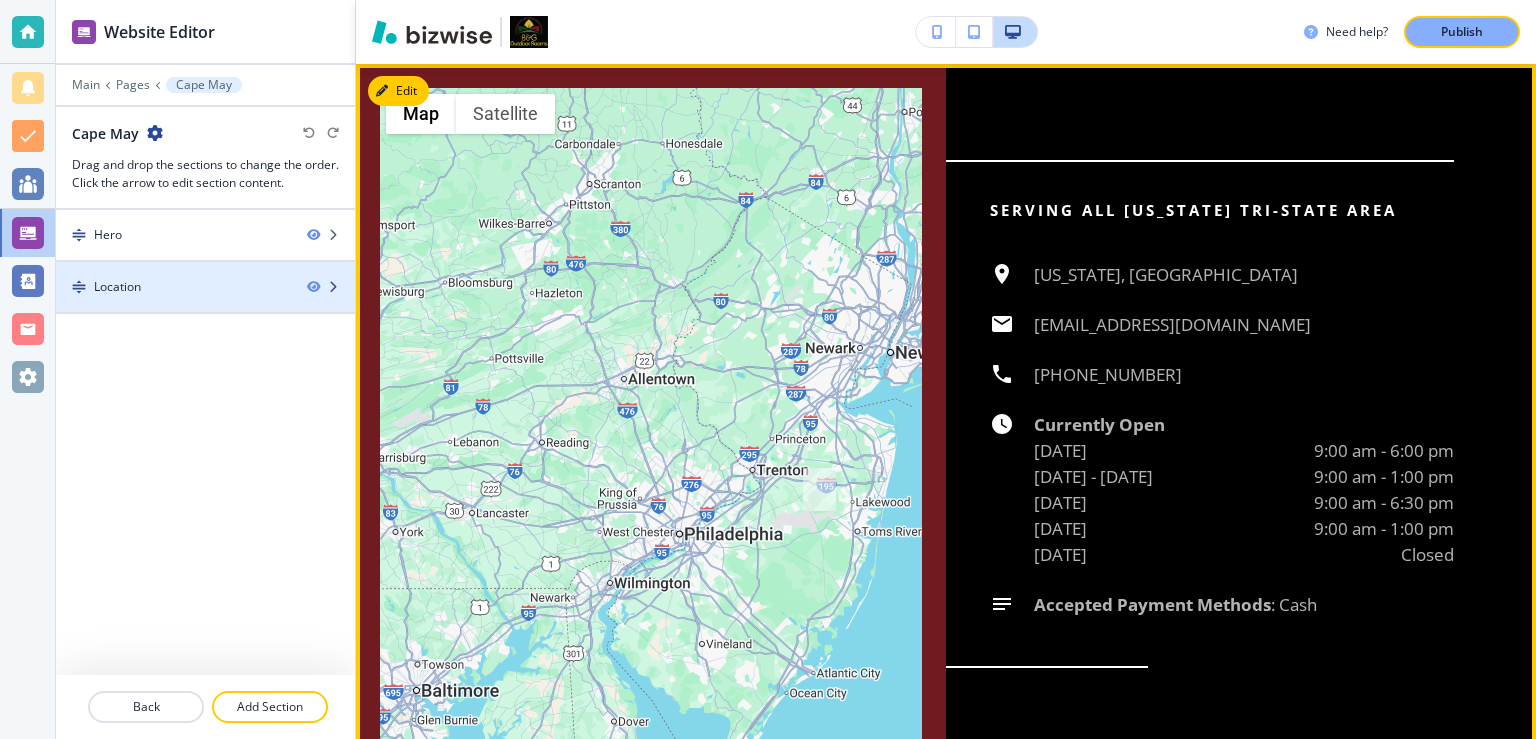 type 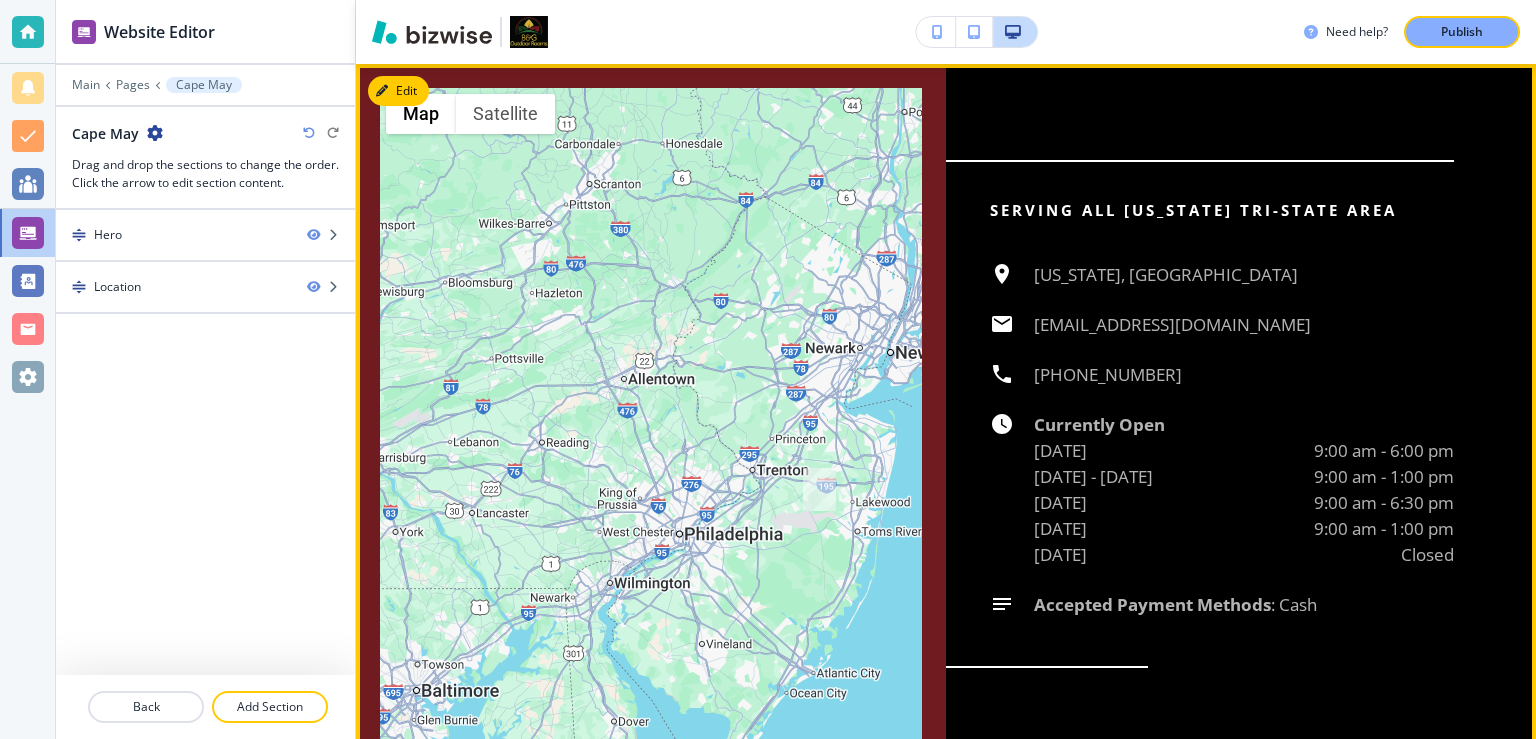 scroll, scrollTop: 146, scrollLeft: 0, axis: vertical 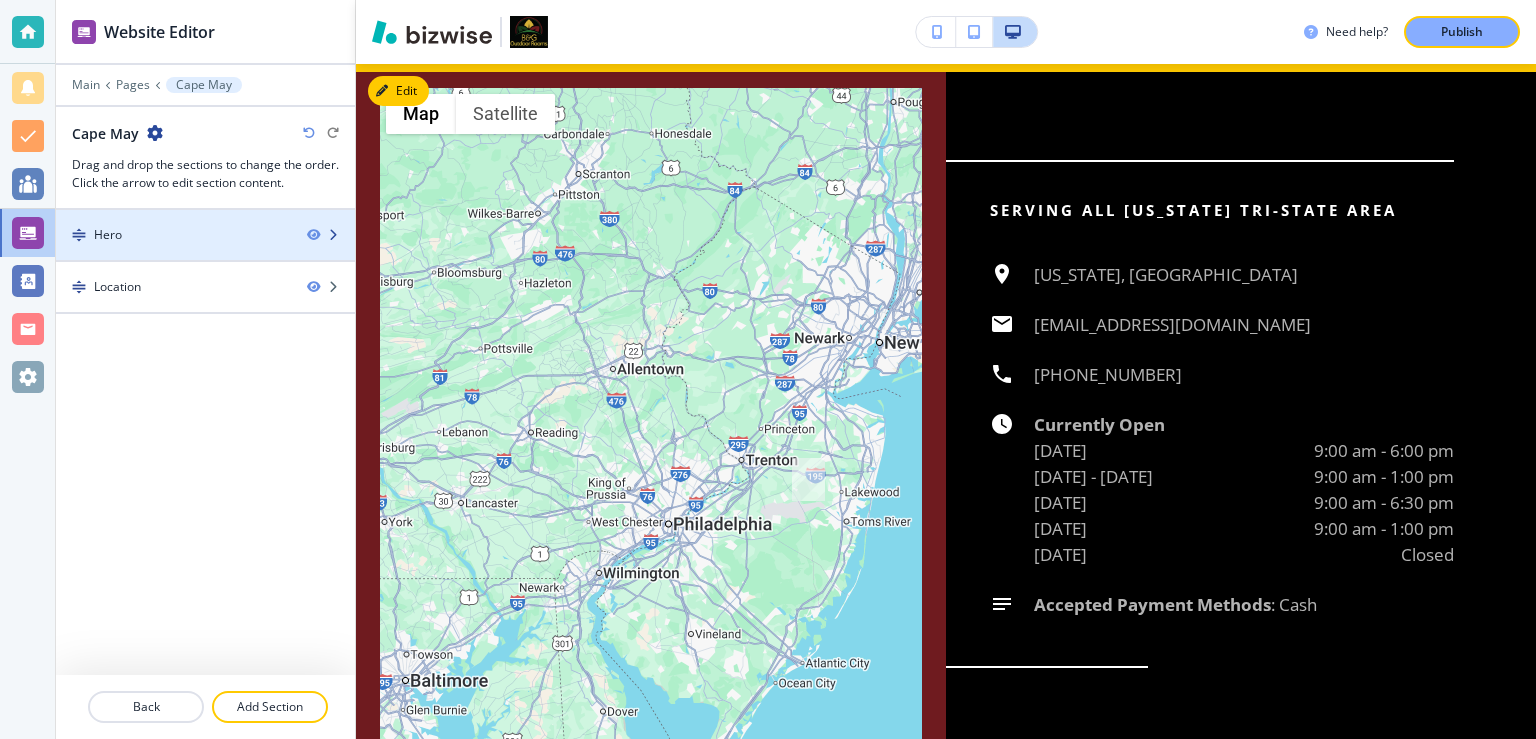 click at bounding box center (205, 218) 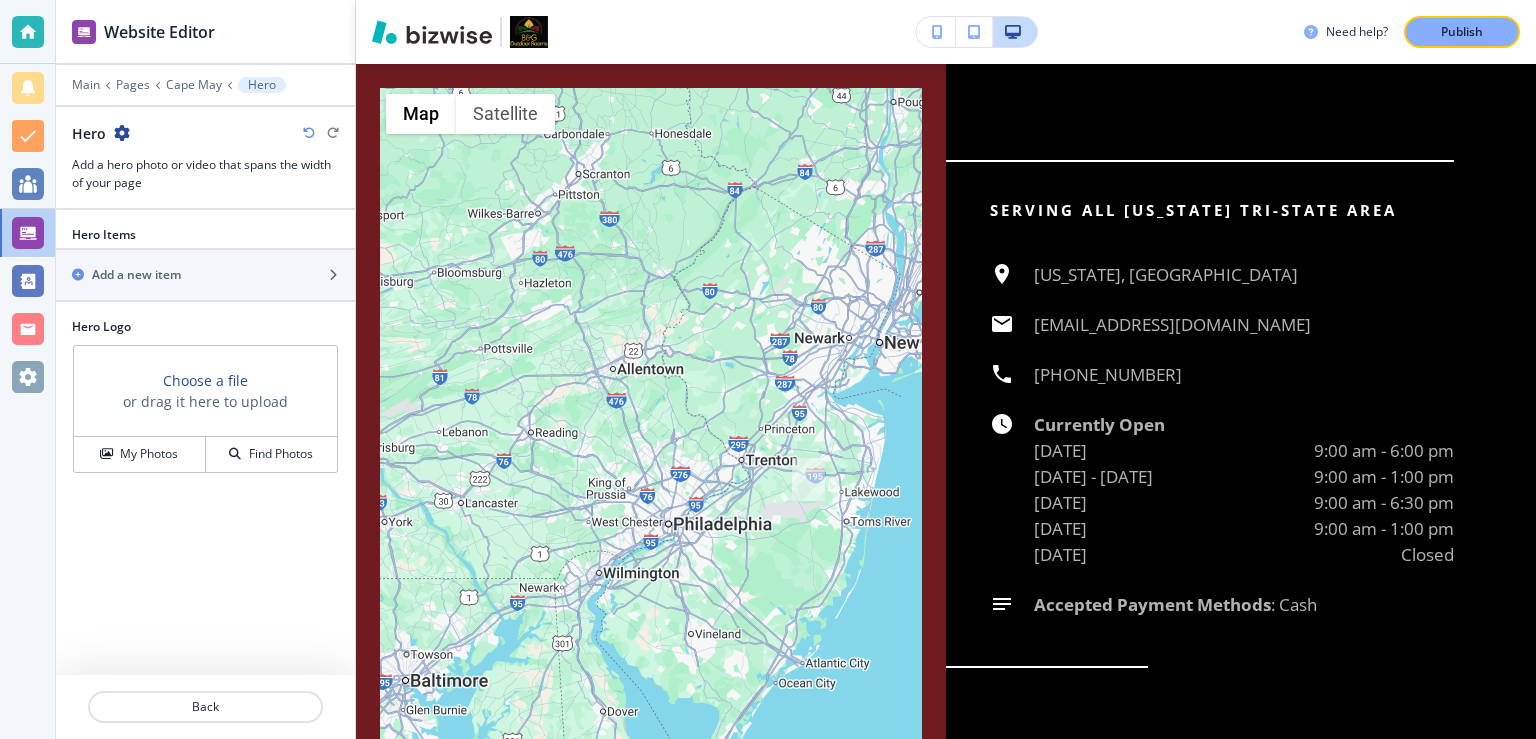 click at bounding box center [309, 133] 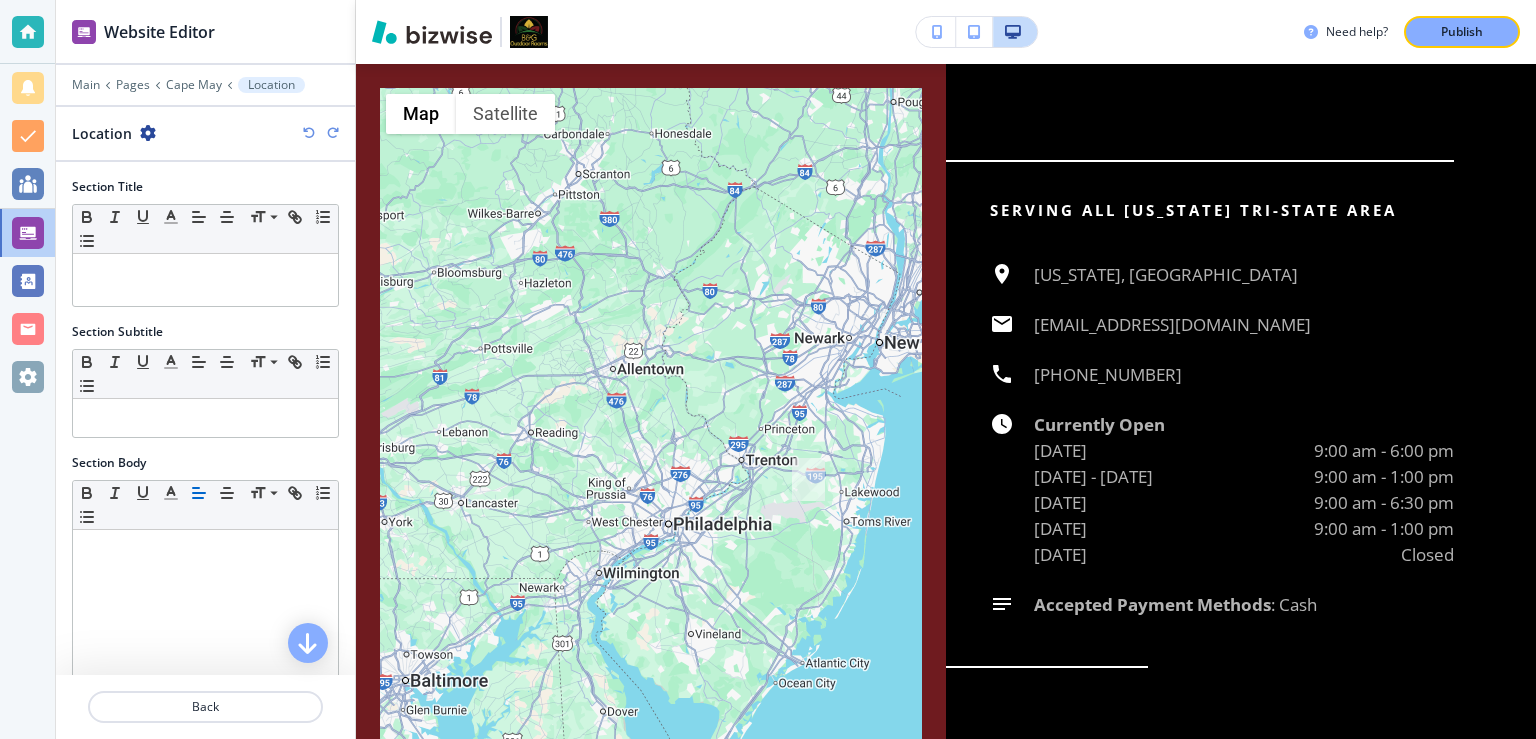 click at bounding box center [309, 133] 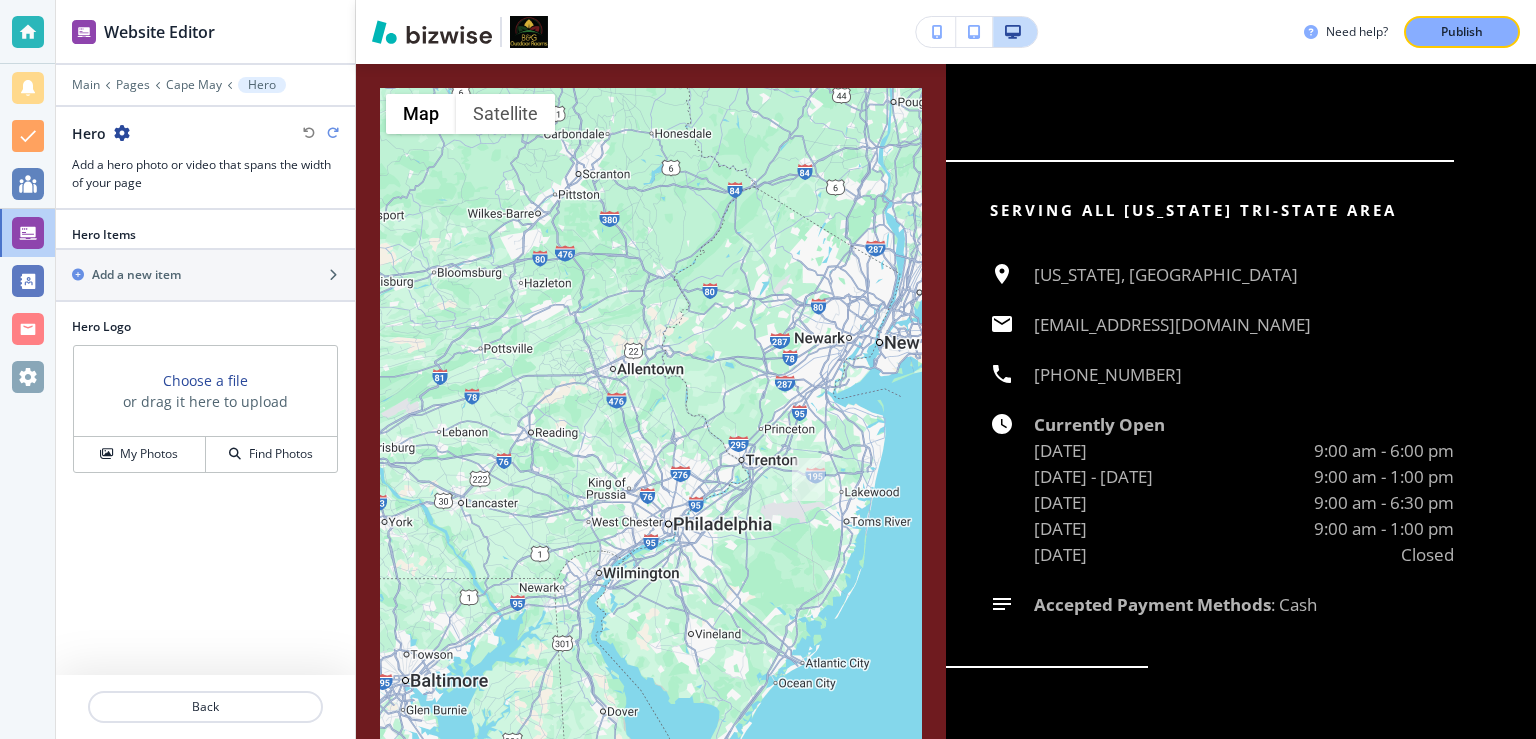 scroll, scrollTop: 146, scrollLeft: 0, axis: vertical 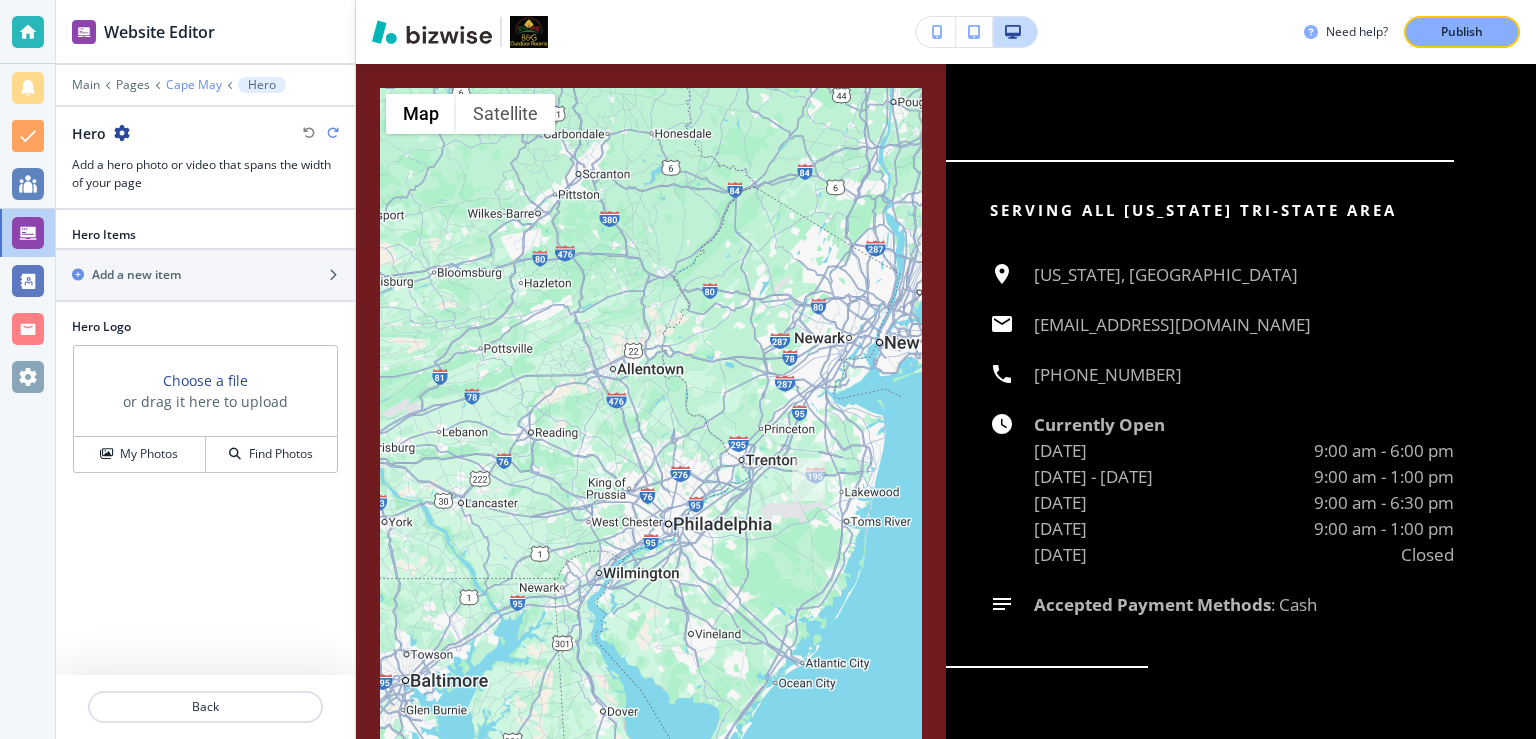 click on "Cape May" at bounding box center (194, 85) 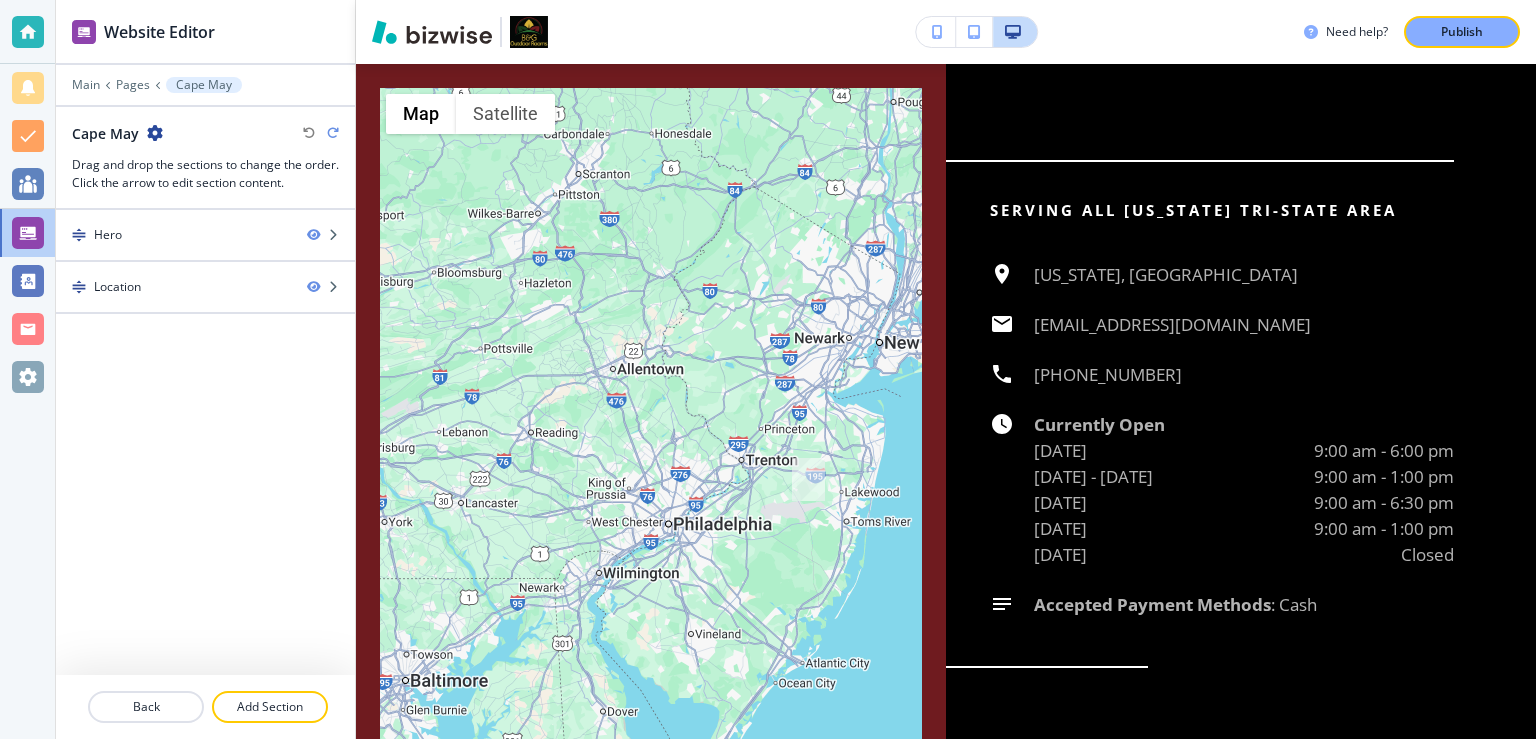 click at bounding box center (155, 133) 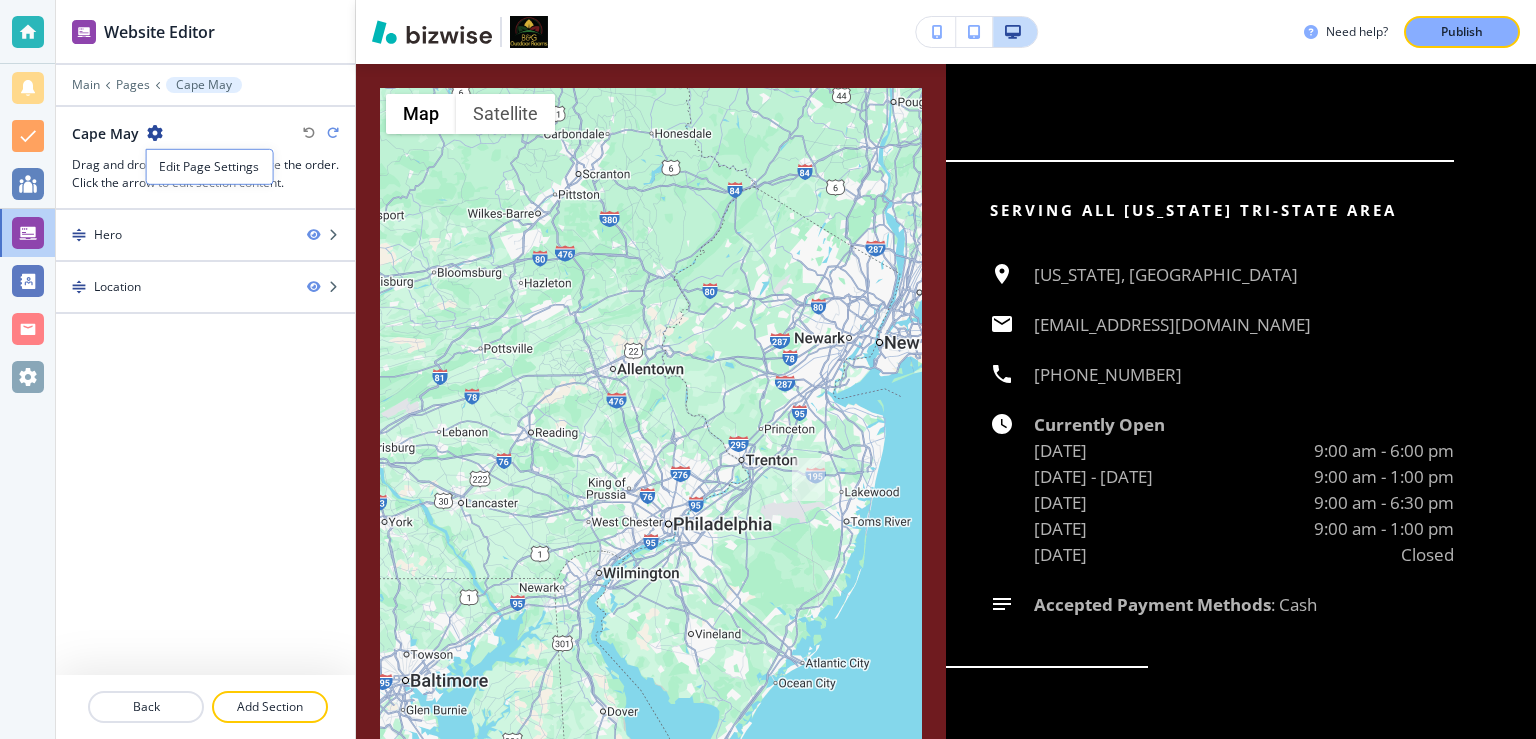 click at bounding box center [155, 133] 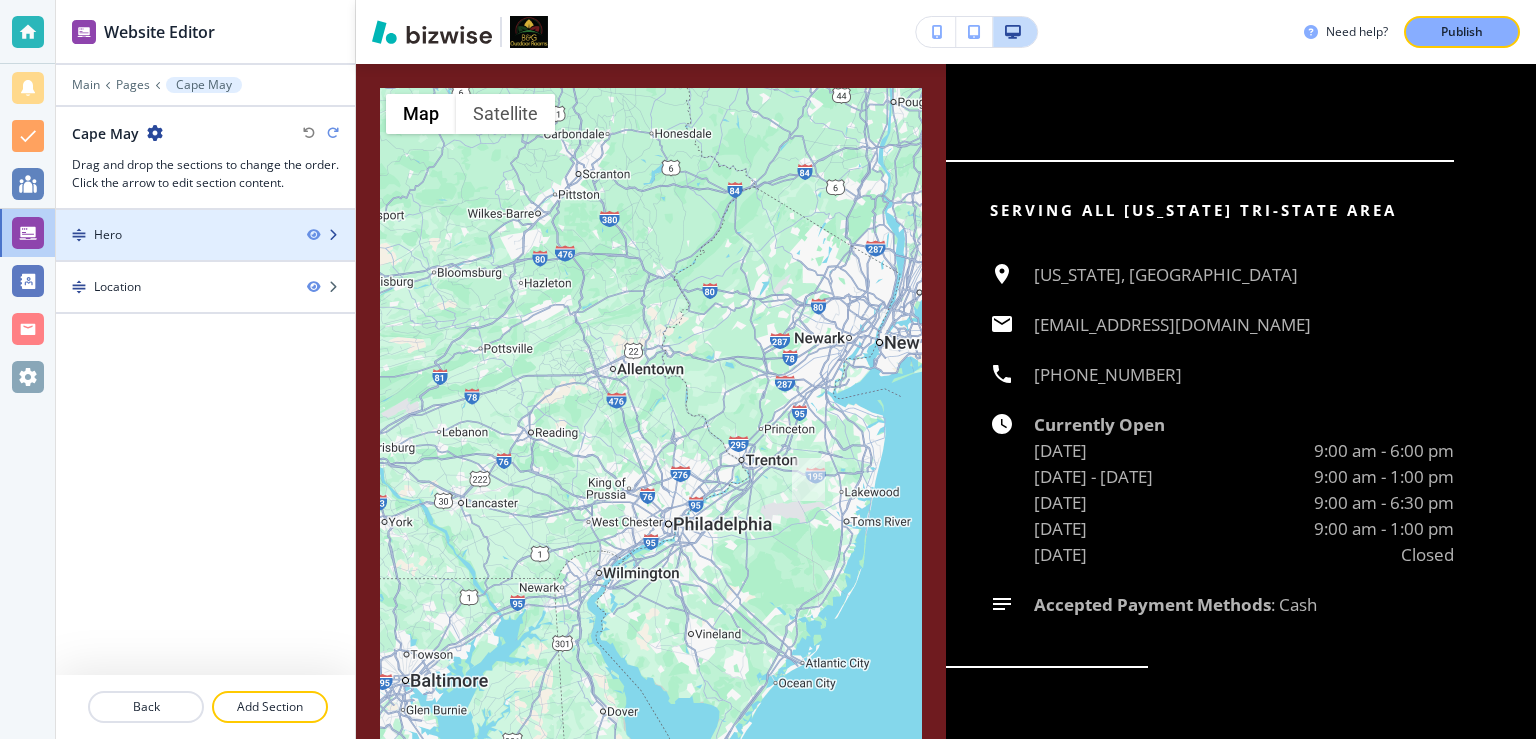 type 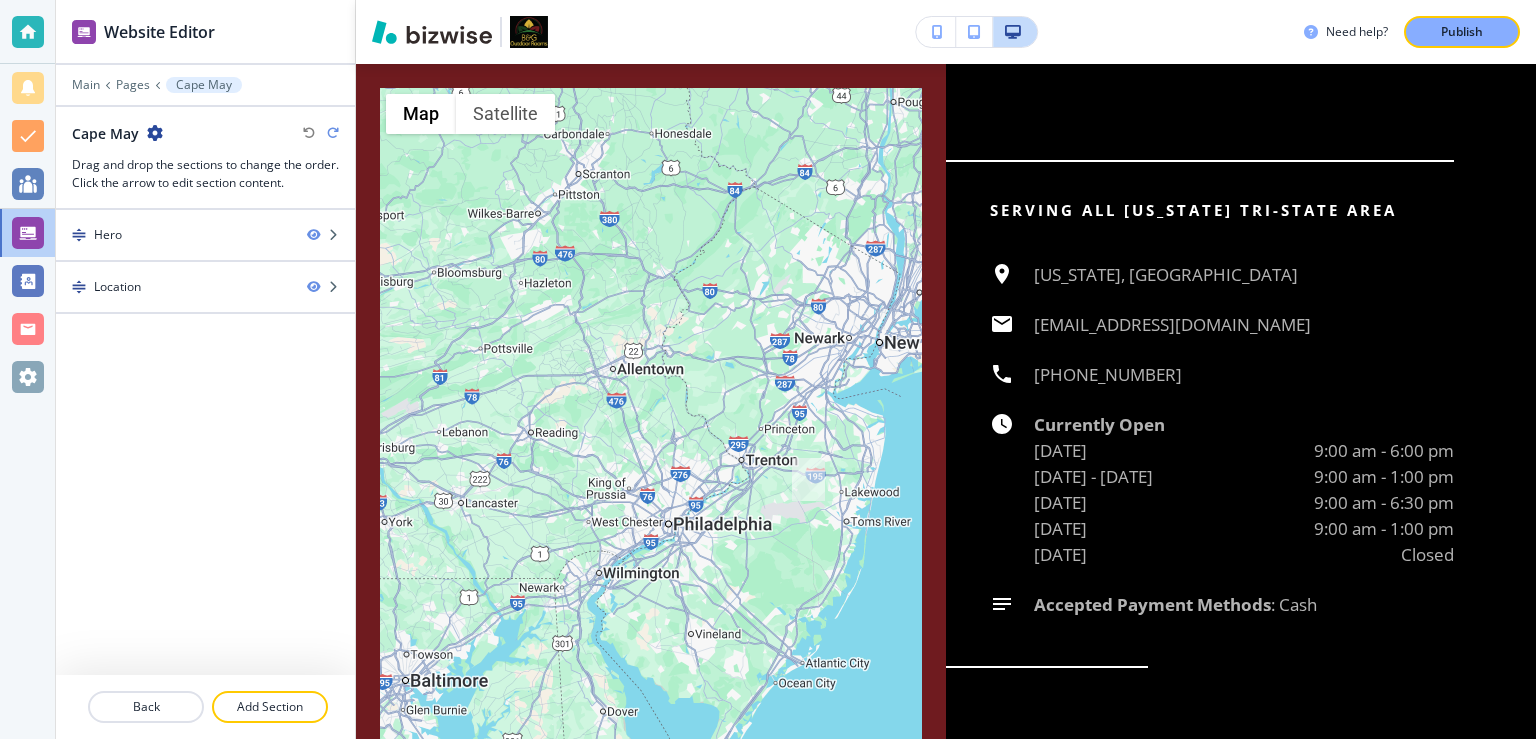 drag, startPoint x: 110, startPoint y: 525, endPoint x: 141, endPoint y: 475, distance: 58.830265 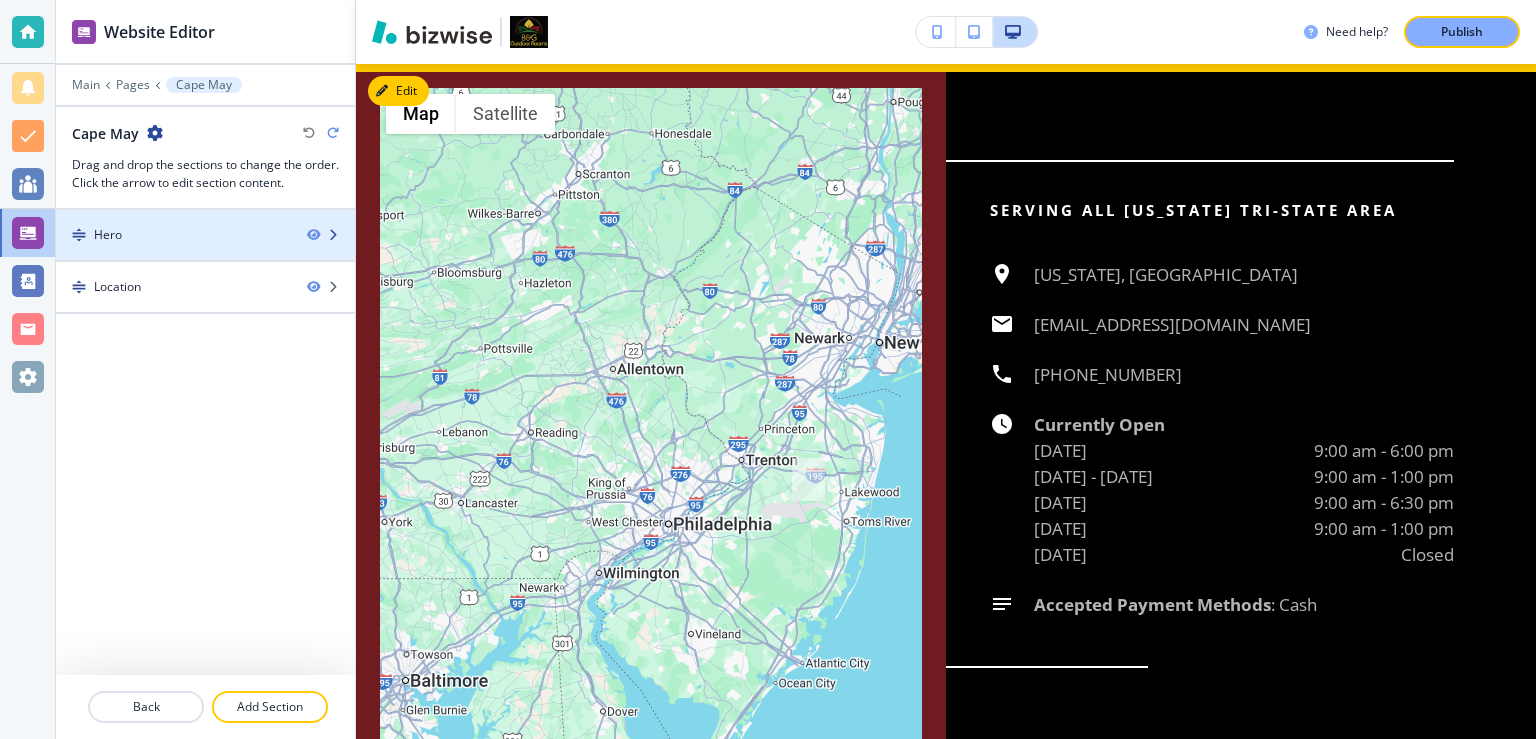 click on "Hero" at bounding box center (173, 235) 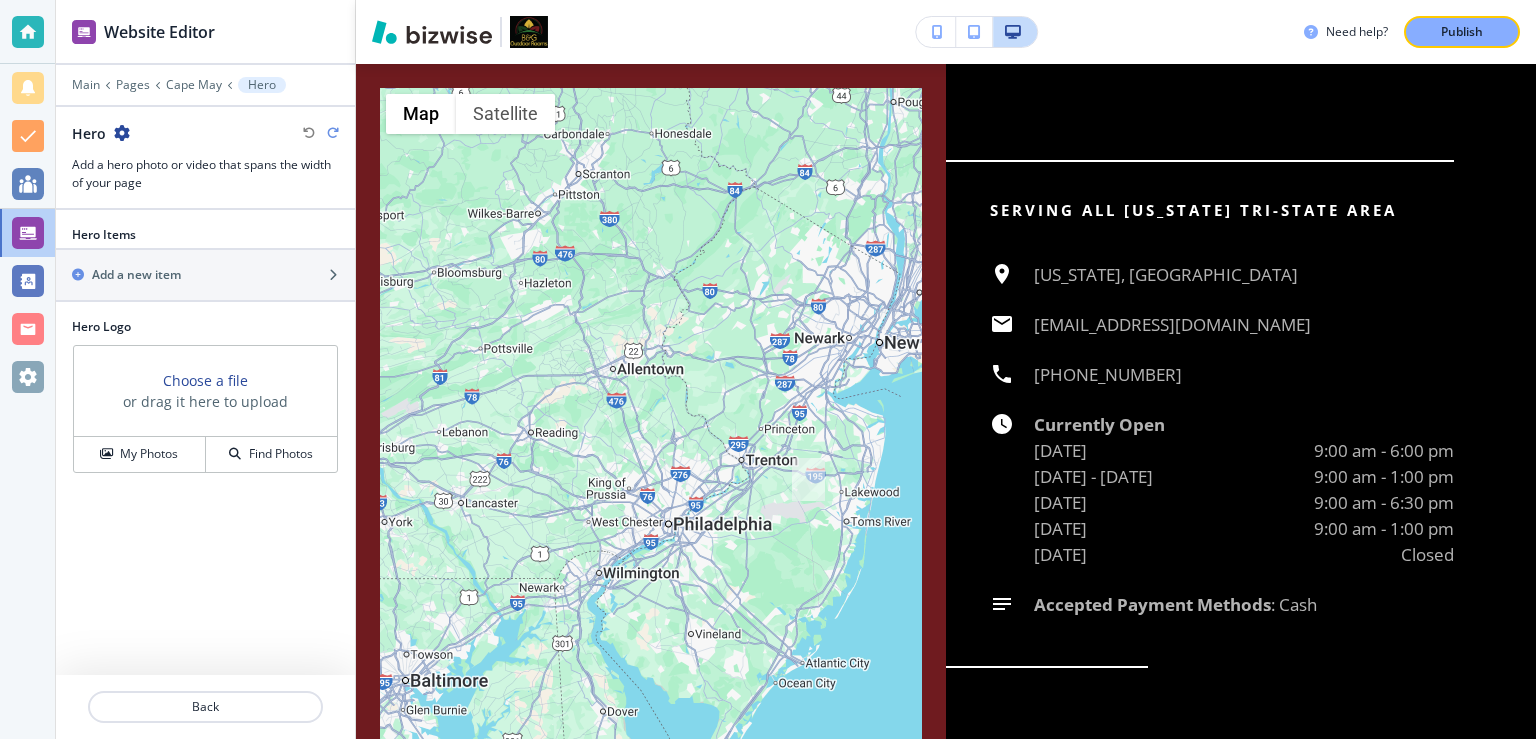 click at bounding box center [205, 150] 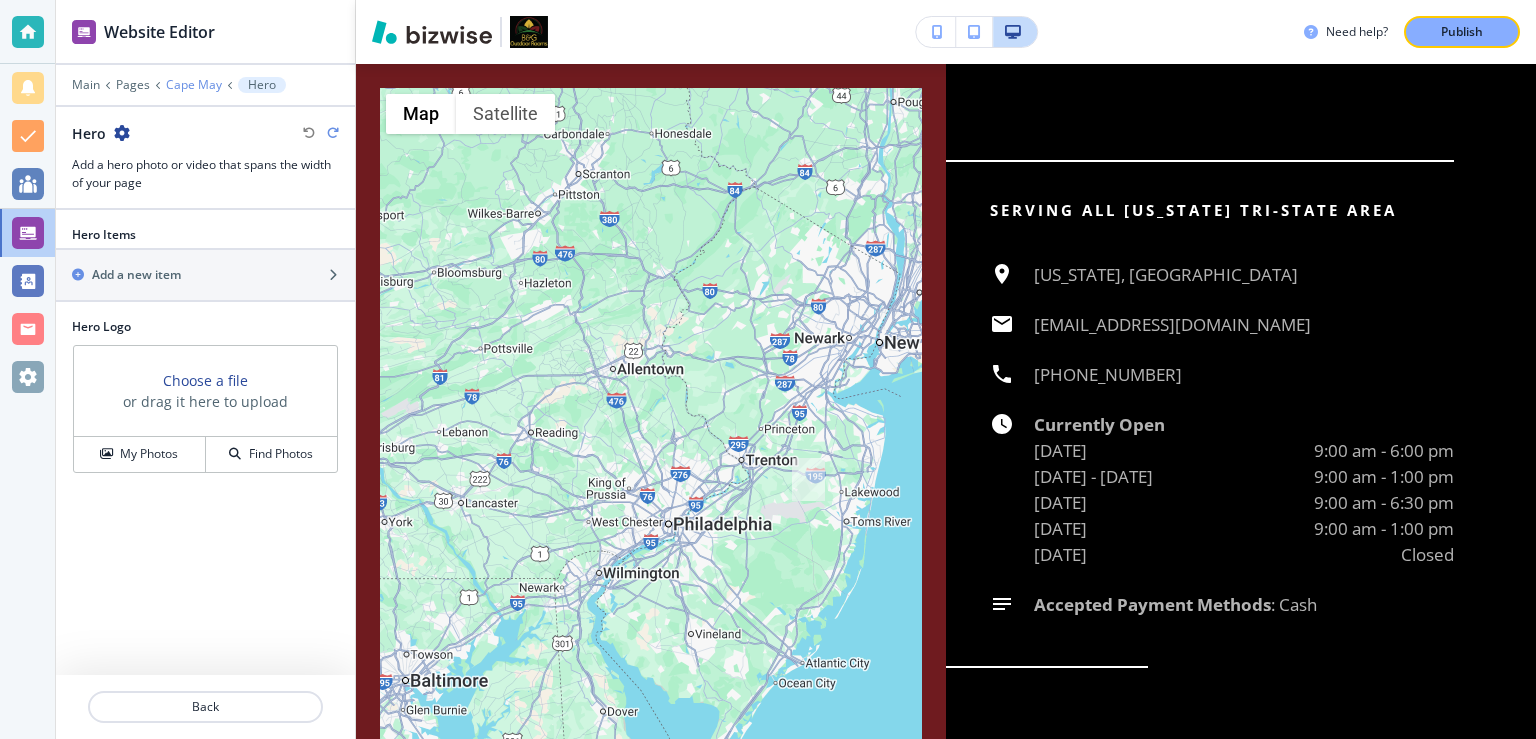 click on "Cape May" at bounding box center [194, 85] 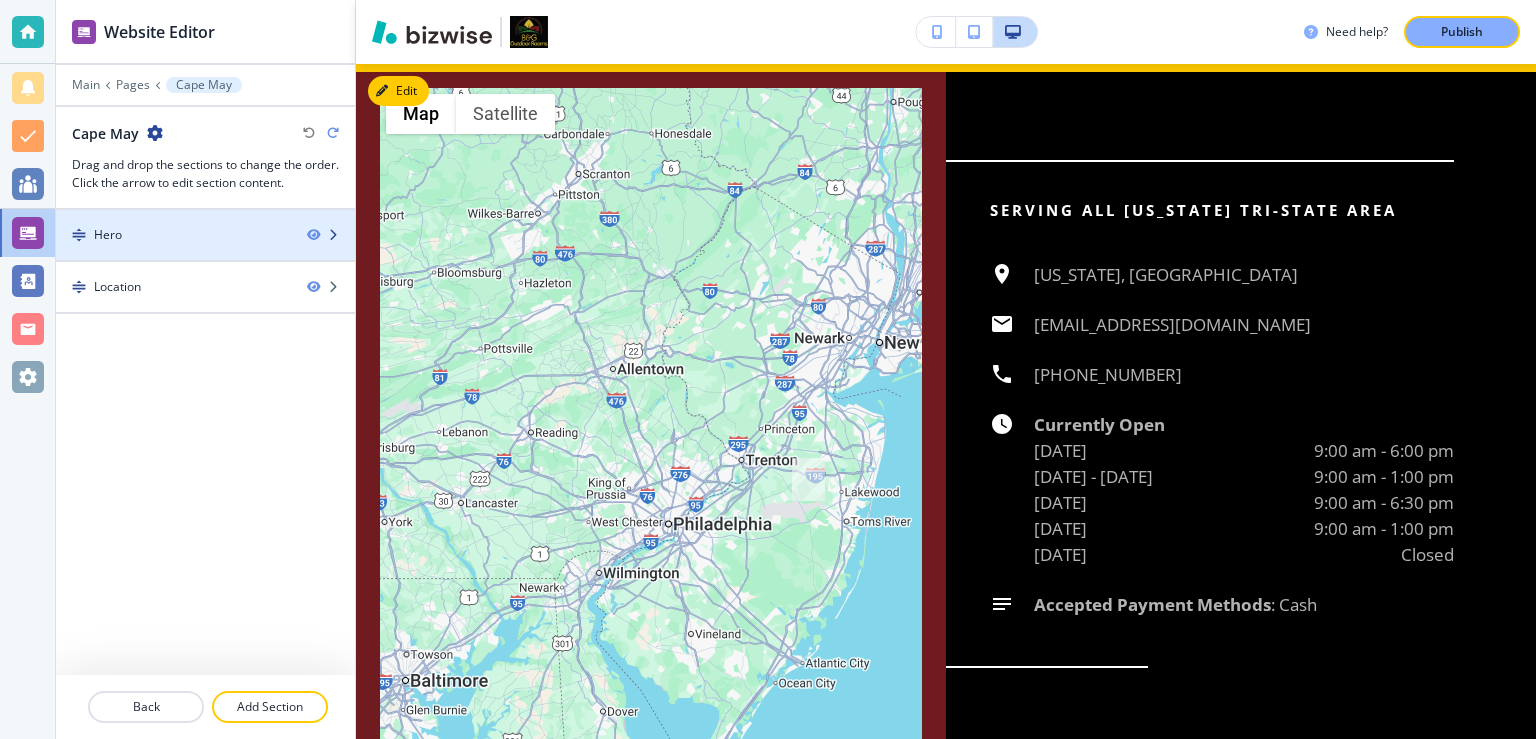 click at bounding box center (333, 235) 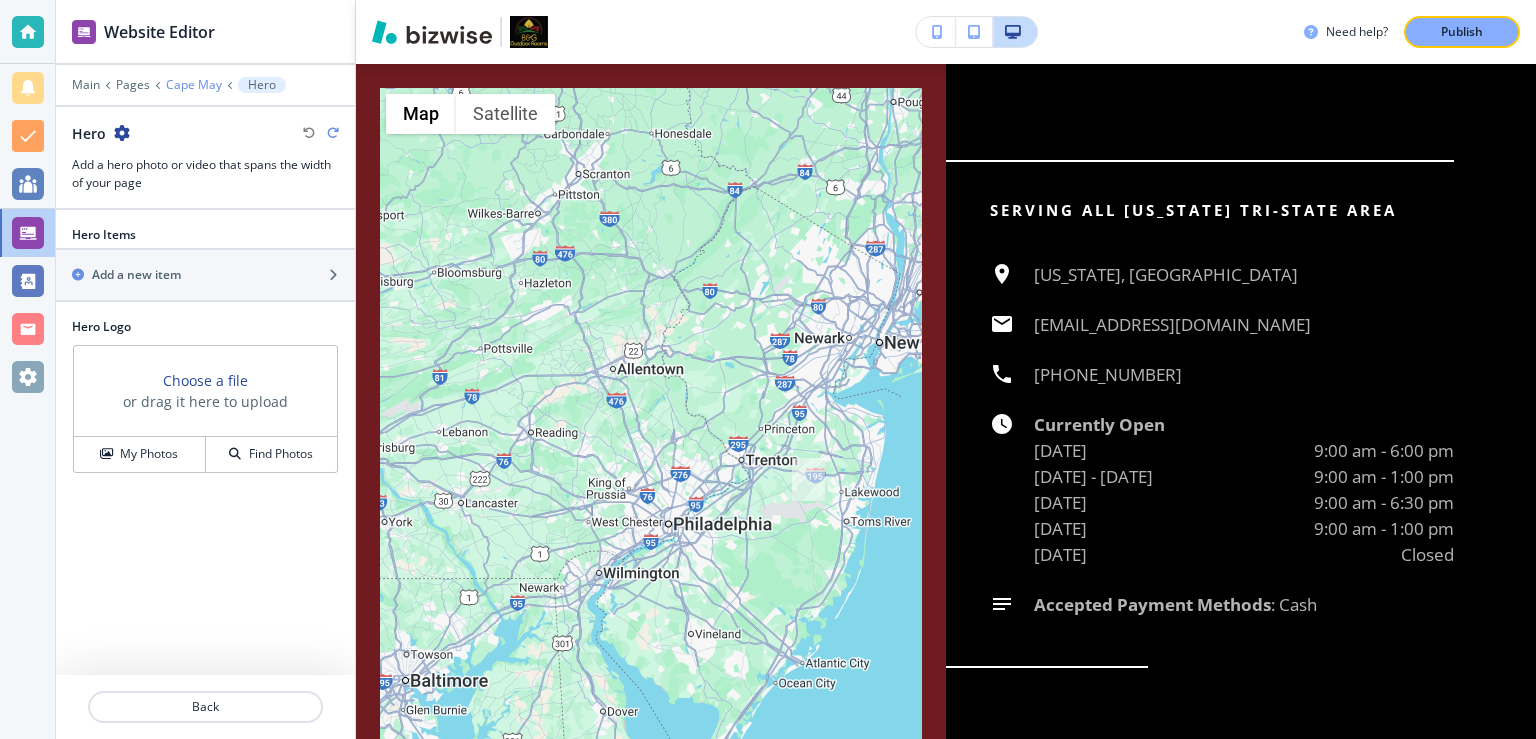 click on "Cape May" at bounding box center [194, 85] 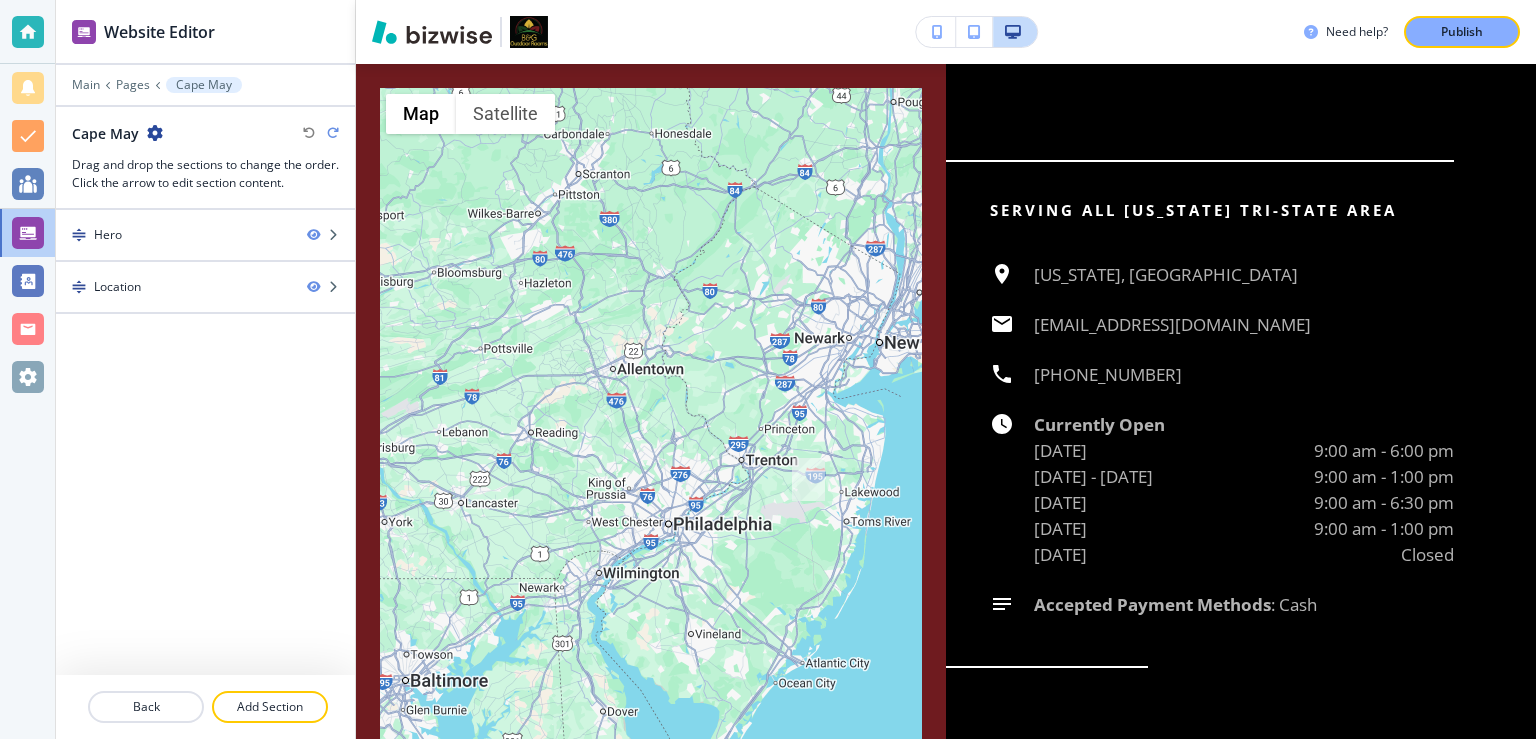 scroll, scrollTop: 146, scrollLeft: 0, axis: vertical 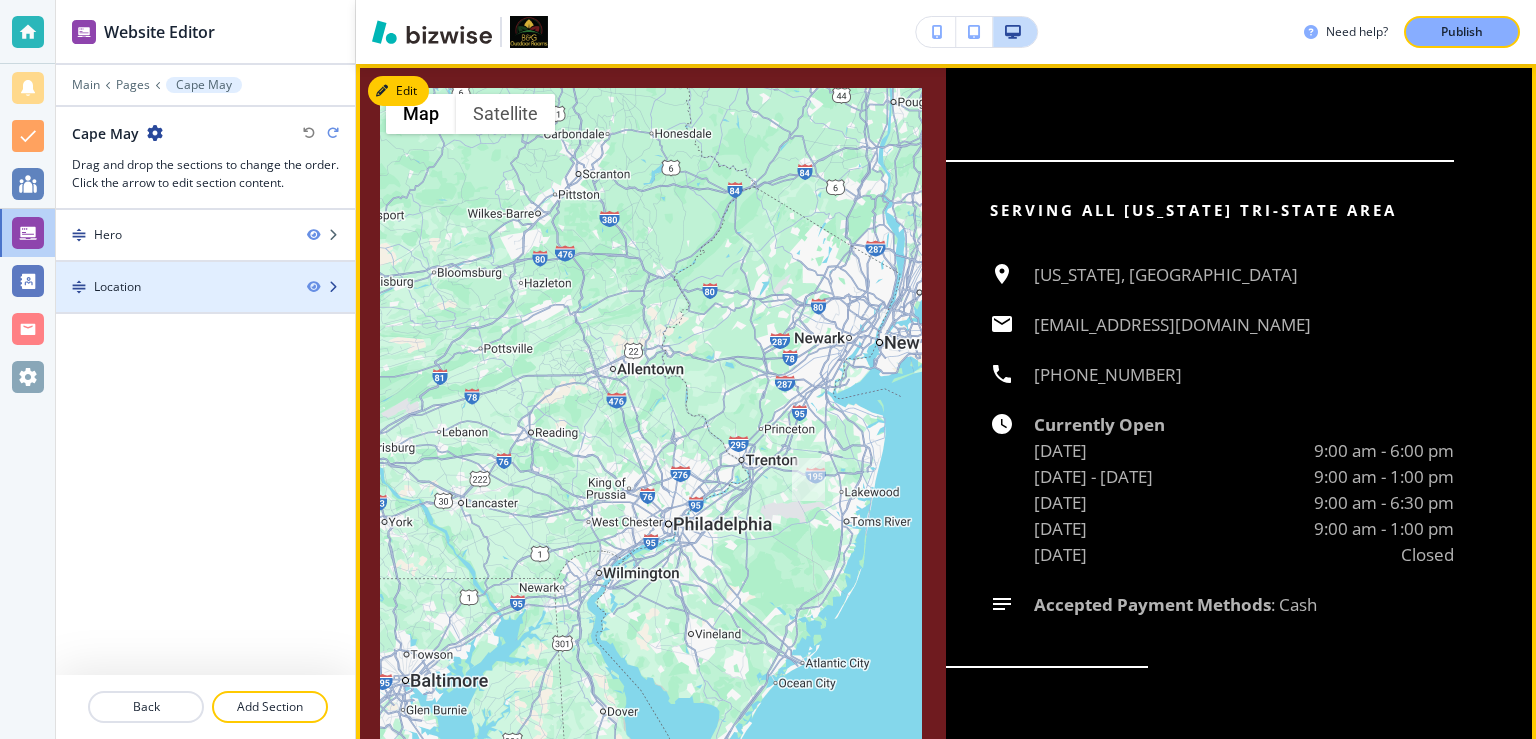 click at bounding box center (333, 287) 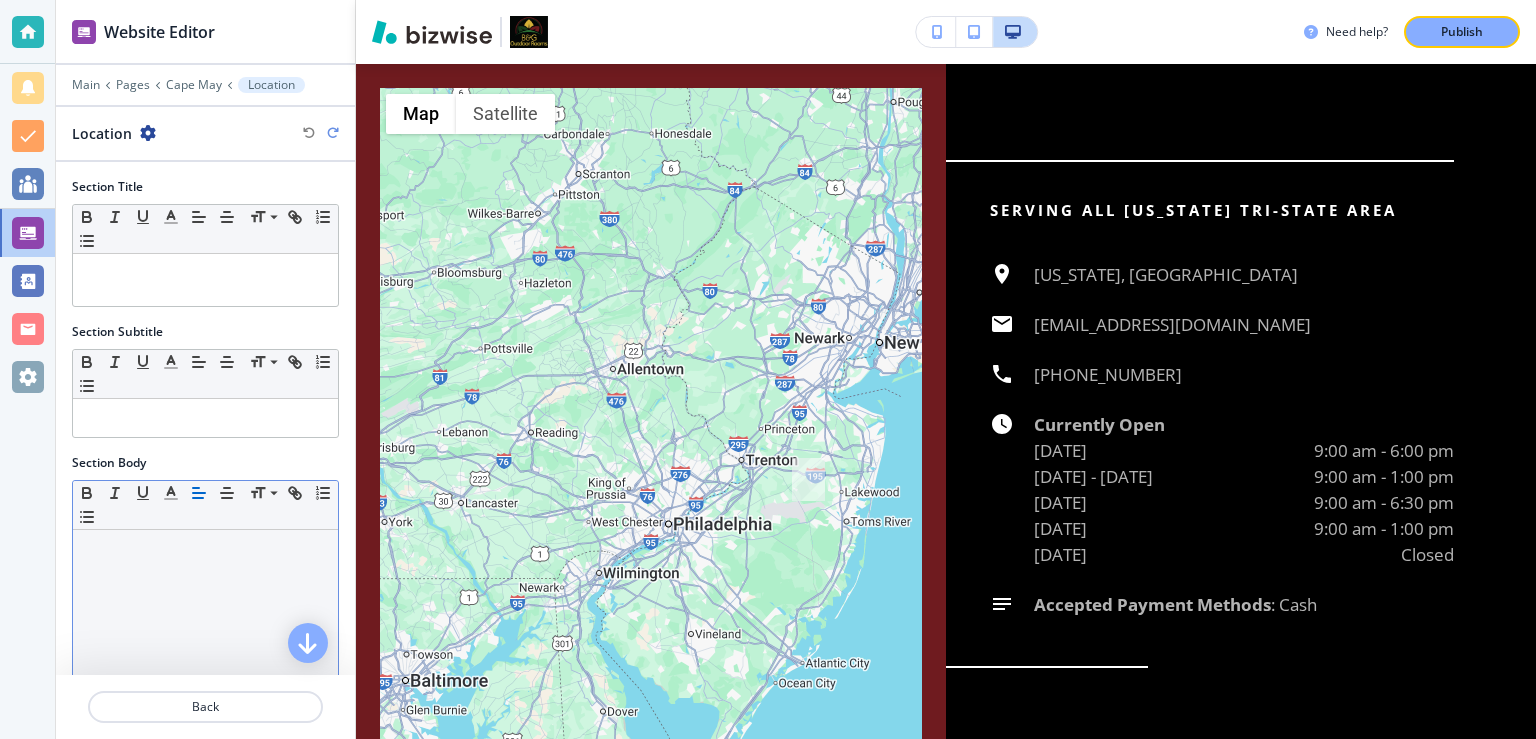 scroll, scrollTop: 146, scrollLeft: 0, axis: vertical 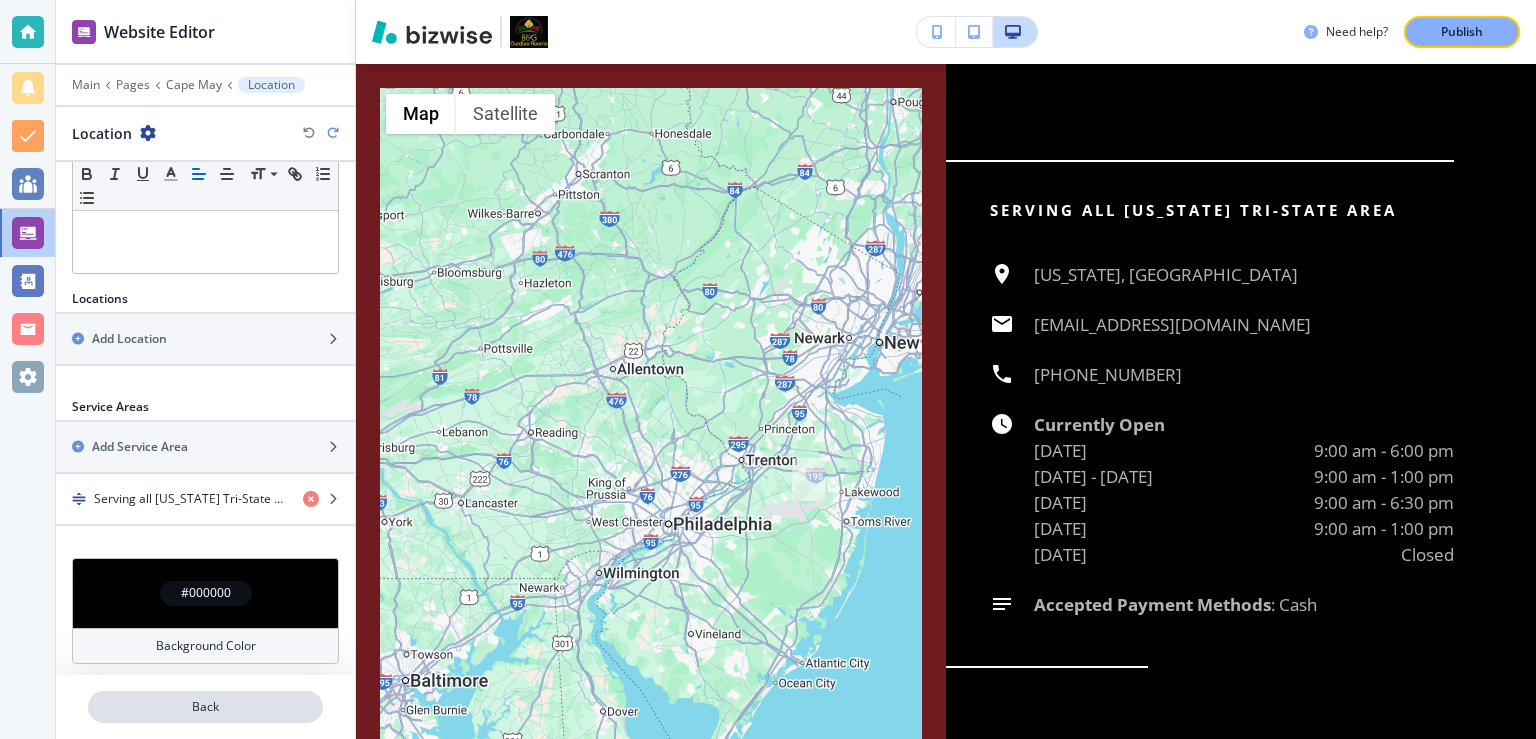 click on "Back" at bounding box center [205, 707] 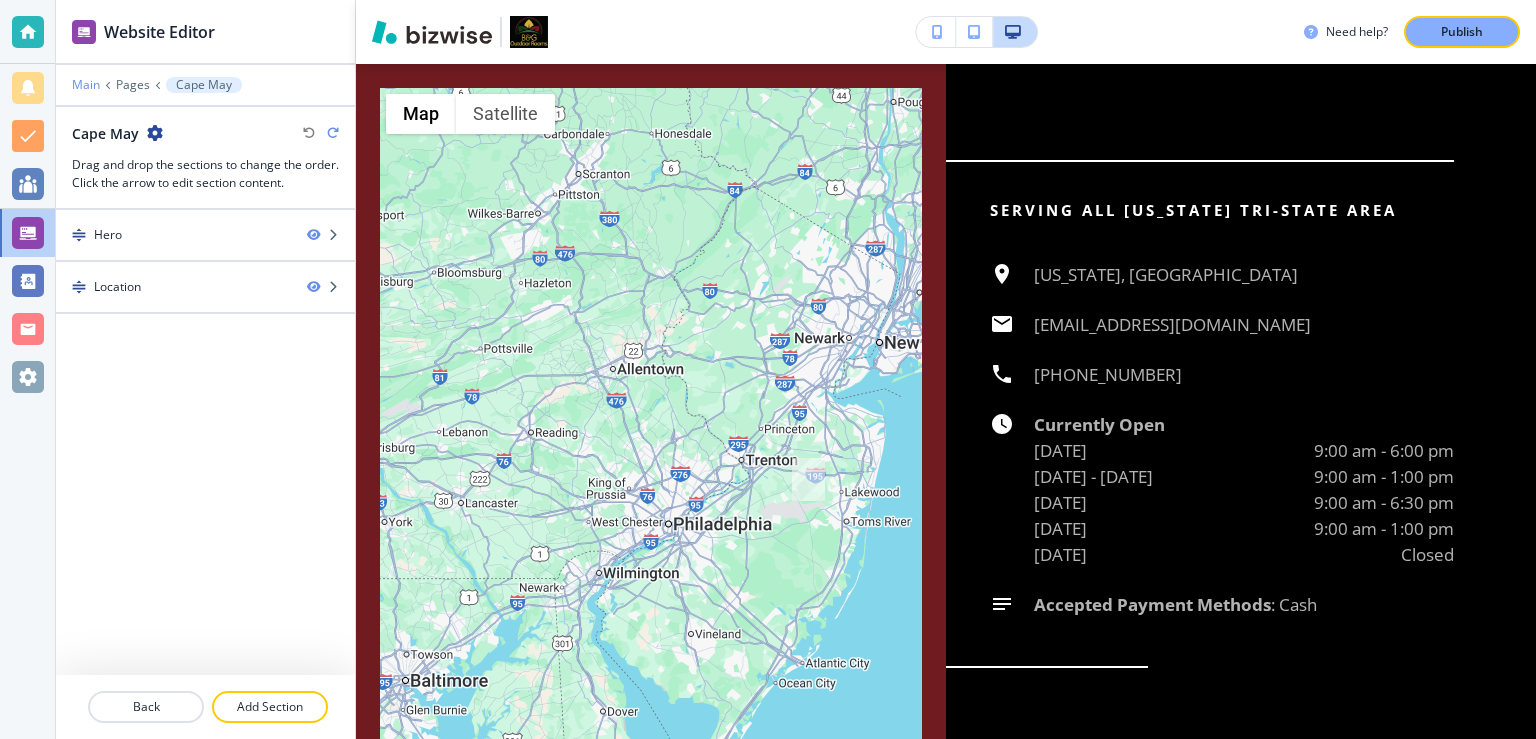click on "Main" at bounding box center (86, 85) 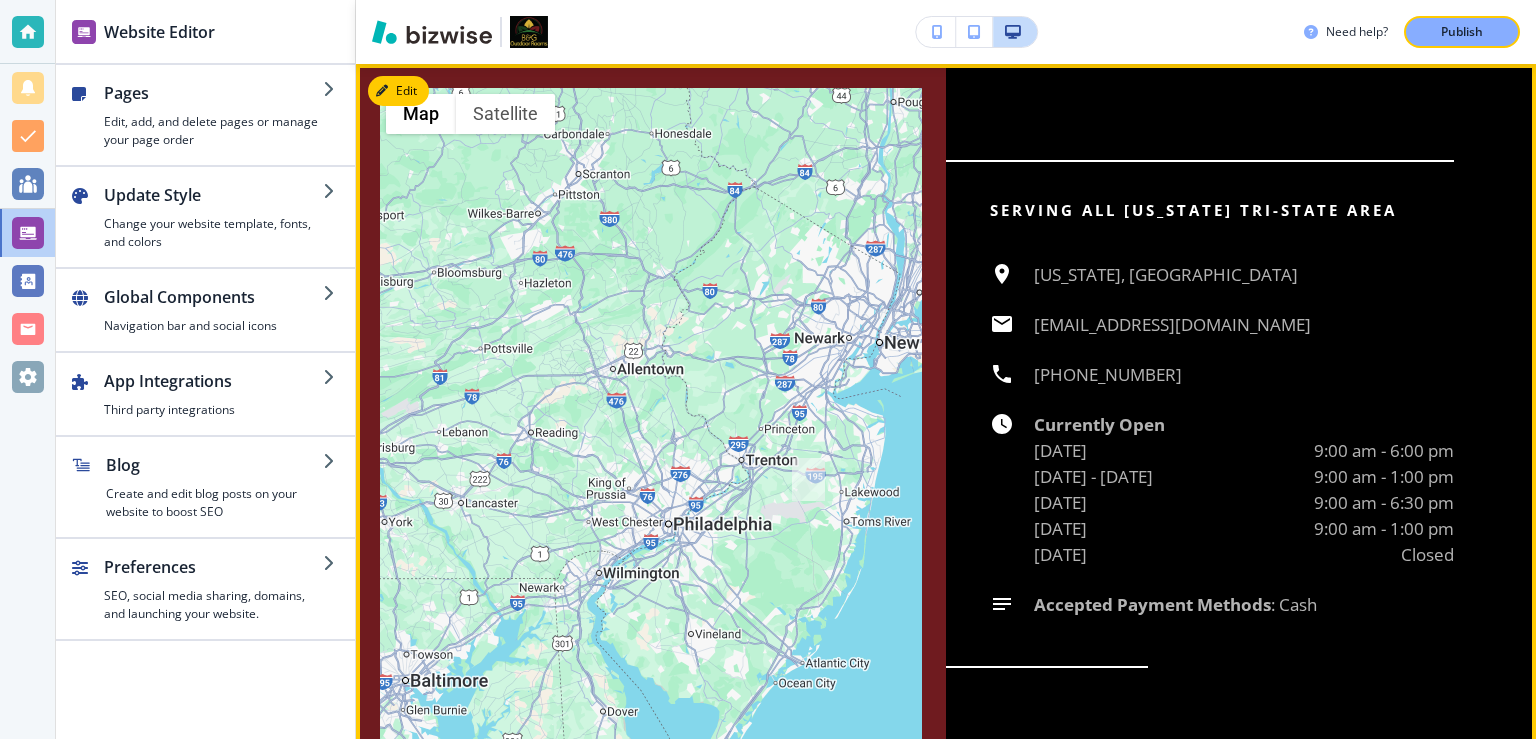 scroll, scrollTop: 0, scrollLeft: 0, axis: both 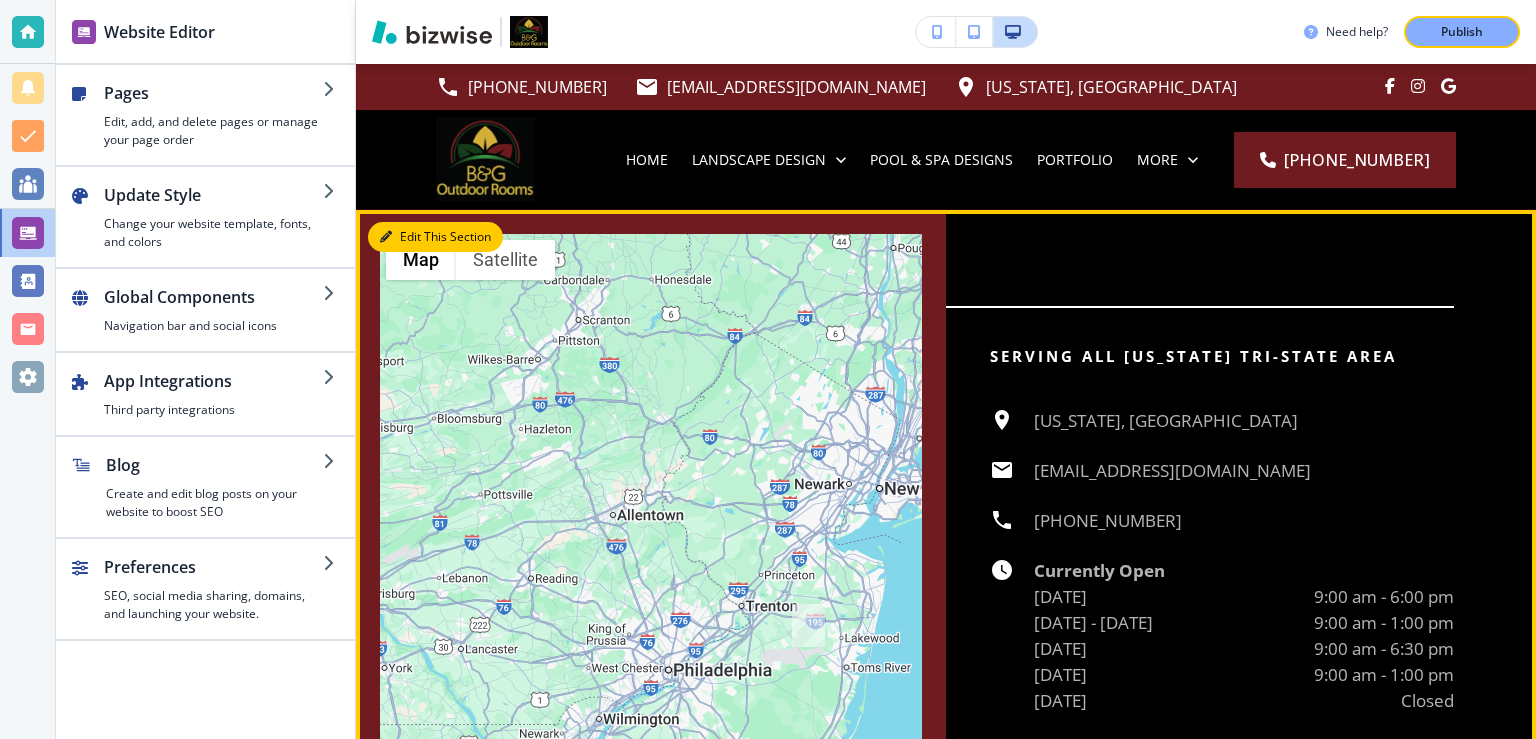click on "Edit This Section" at bounding box center [435, 237] 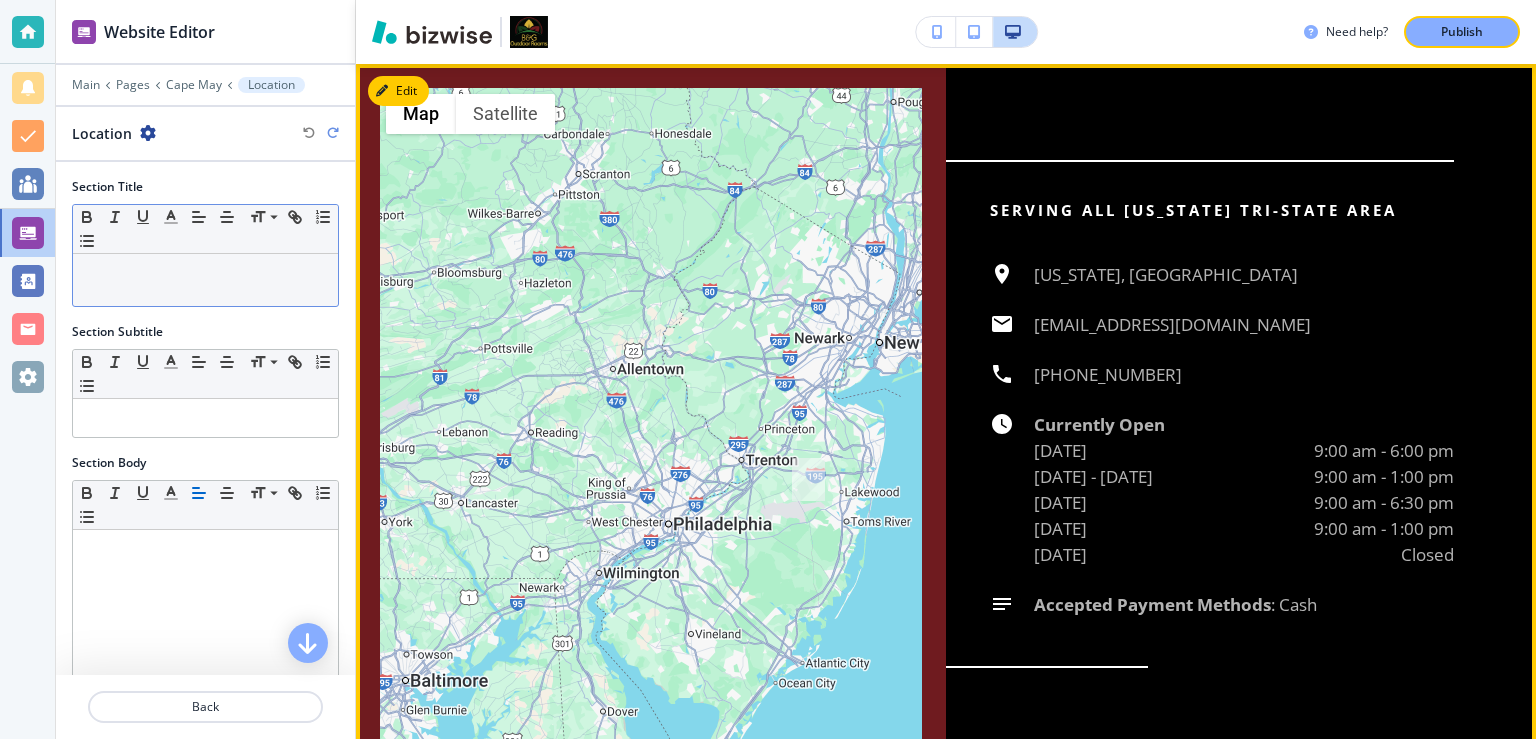 scroll, scrollTop: 146, scrollLeft: 0, axis: vertical 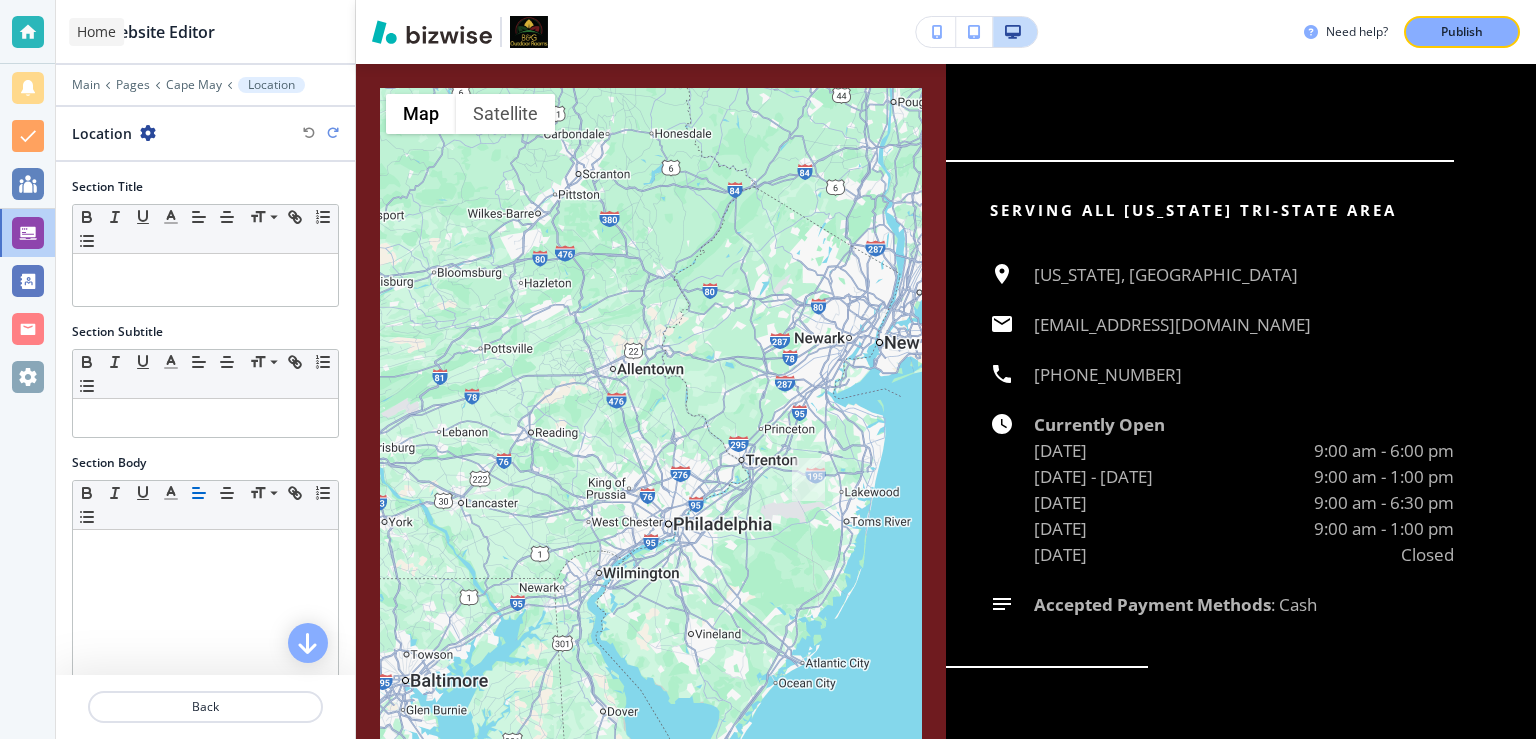click at bounding box center [28, 32] 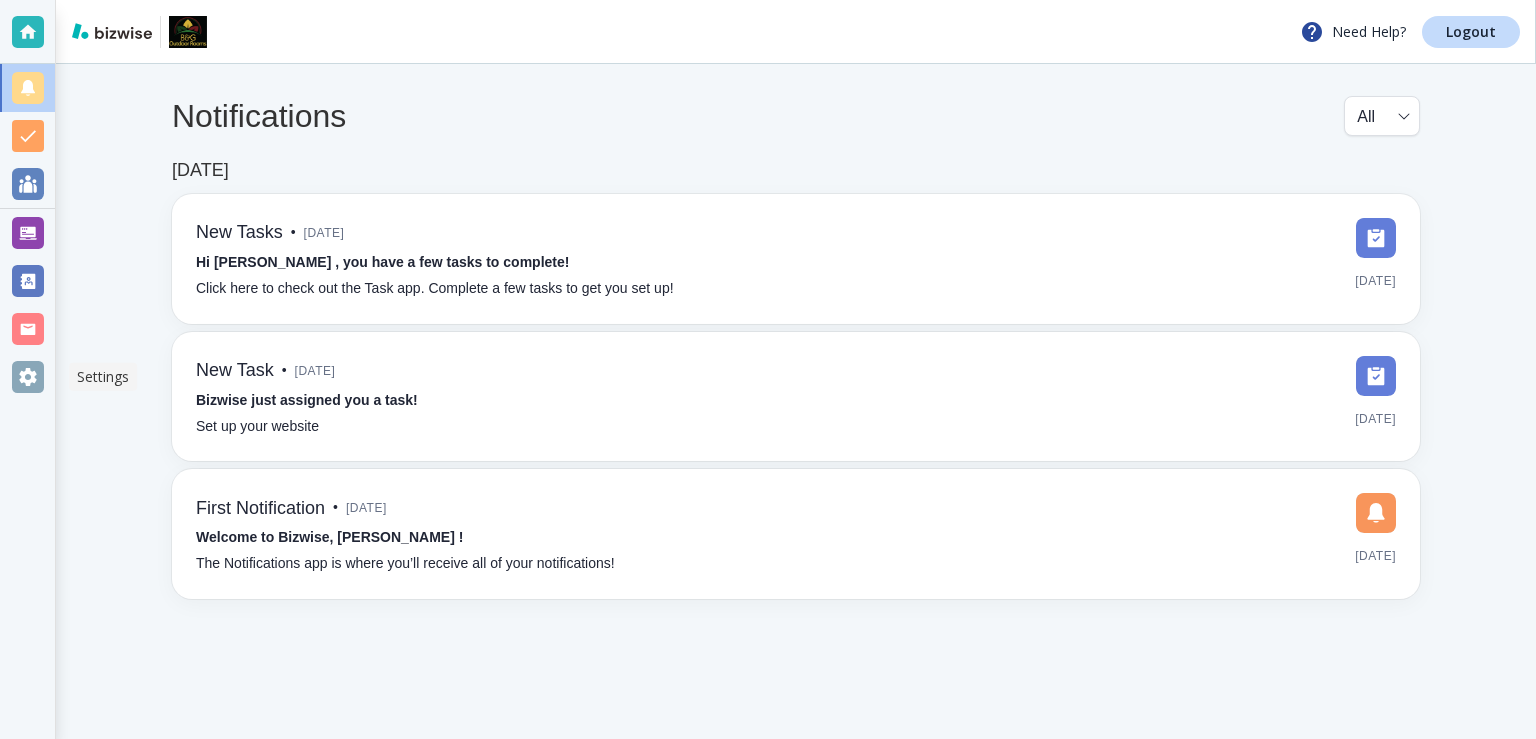 click at bounding box center [28, 377] 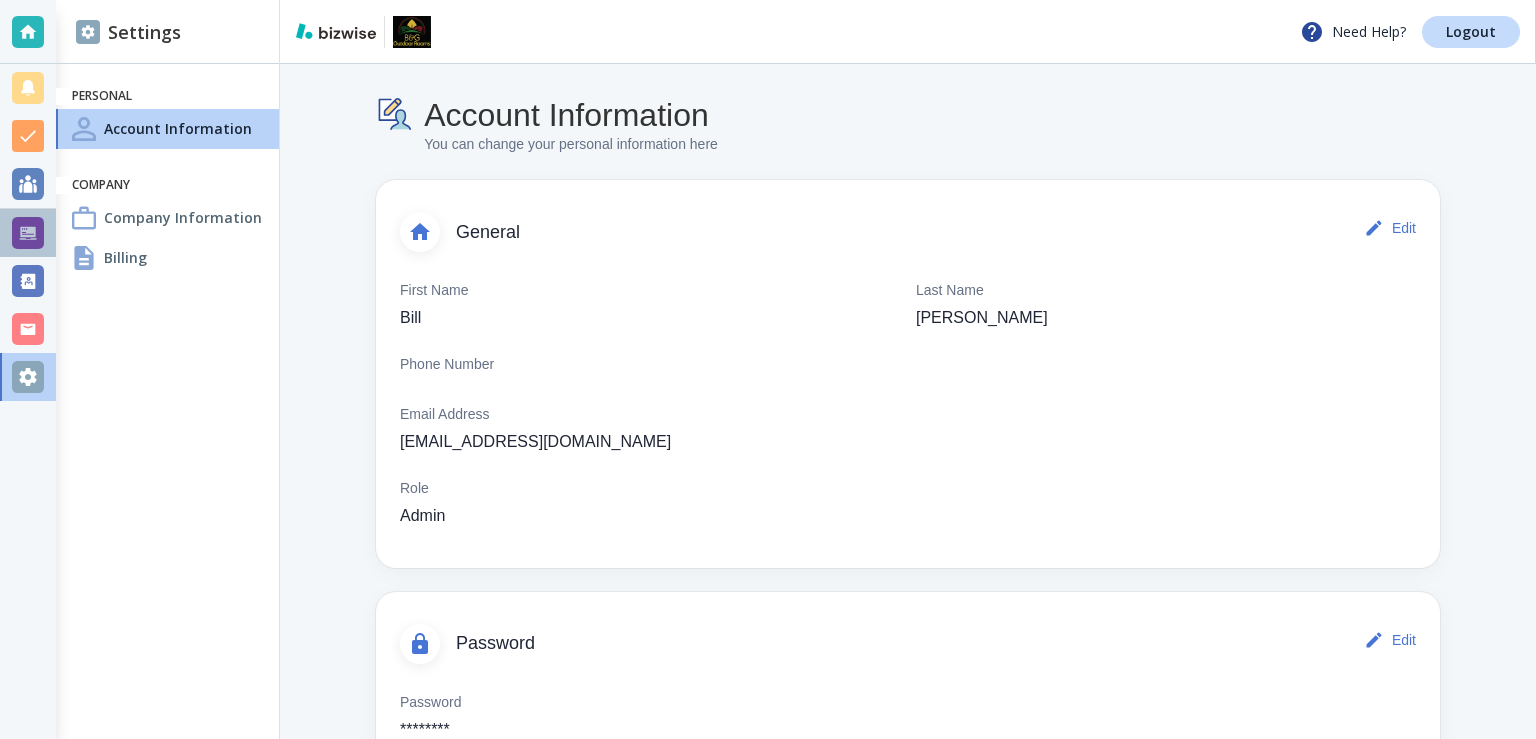 click at bounding box center [28, 233] 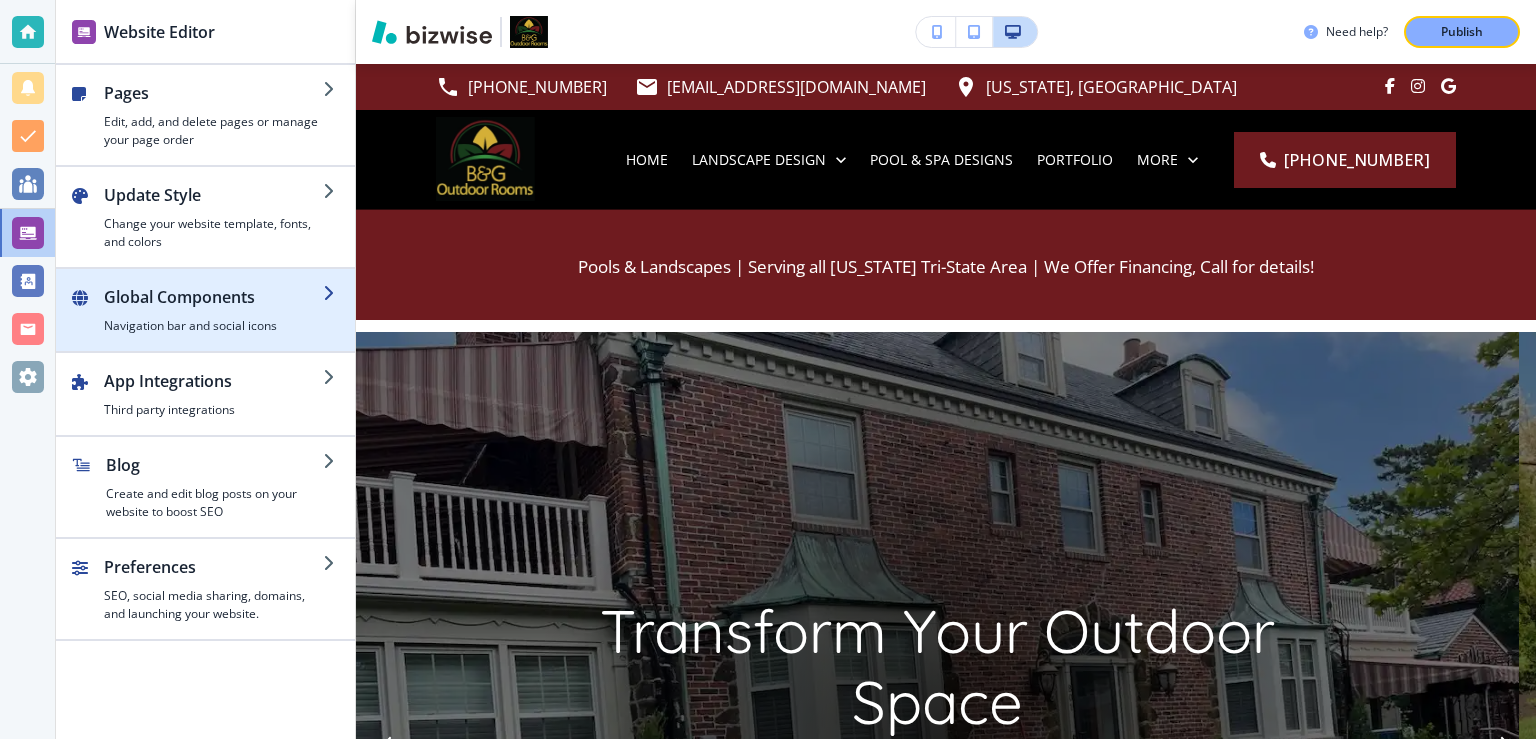 click on "Navigation bar and social icons" at bounding box center (213, 326) 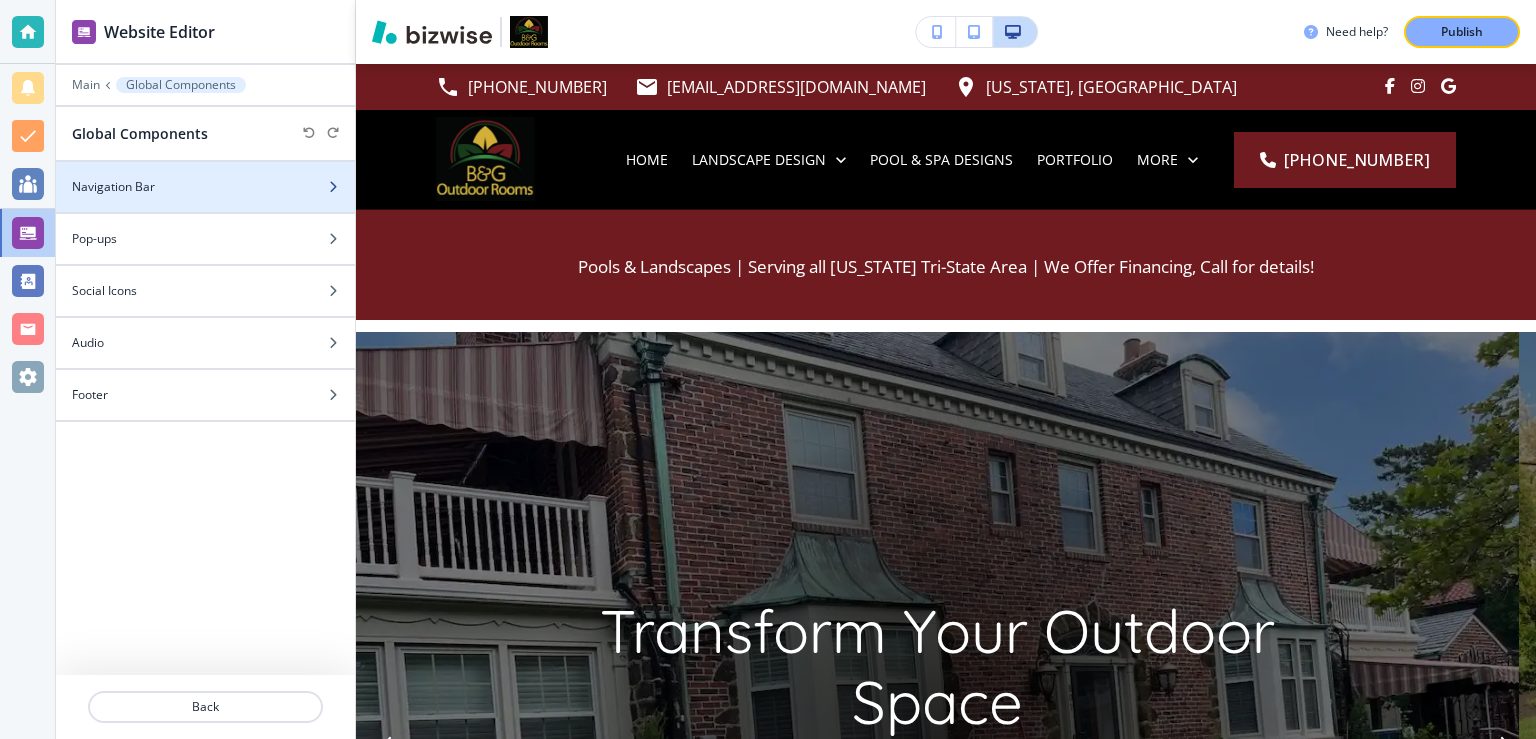 click at bounding box center [205, 204] 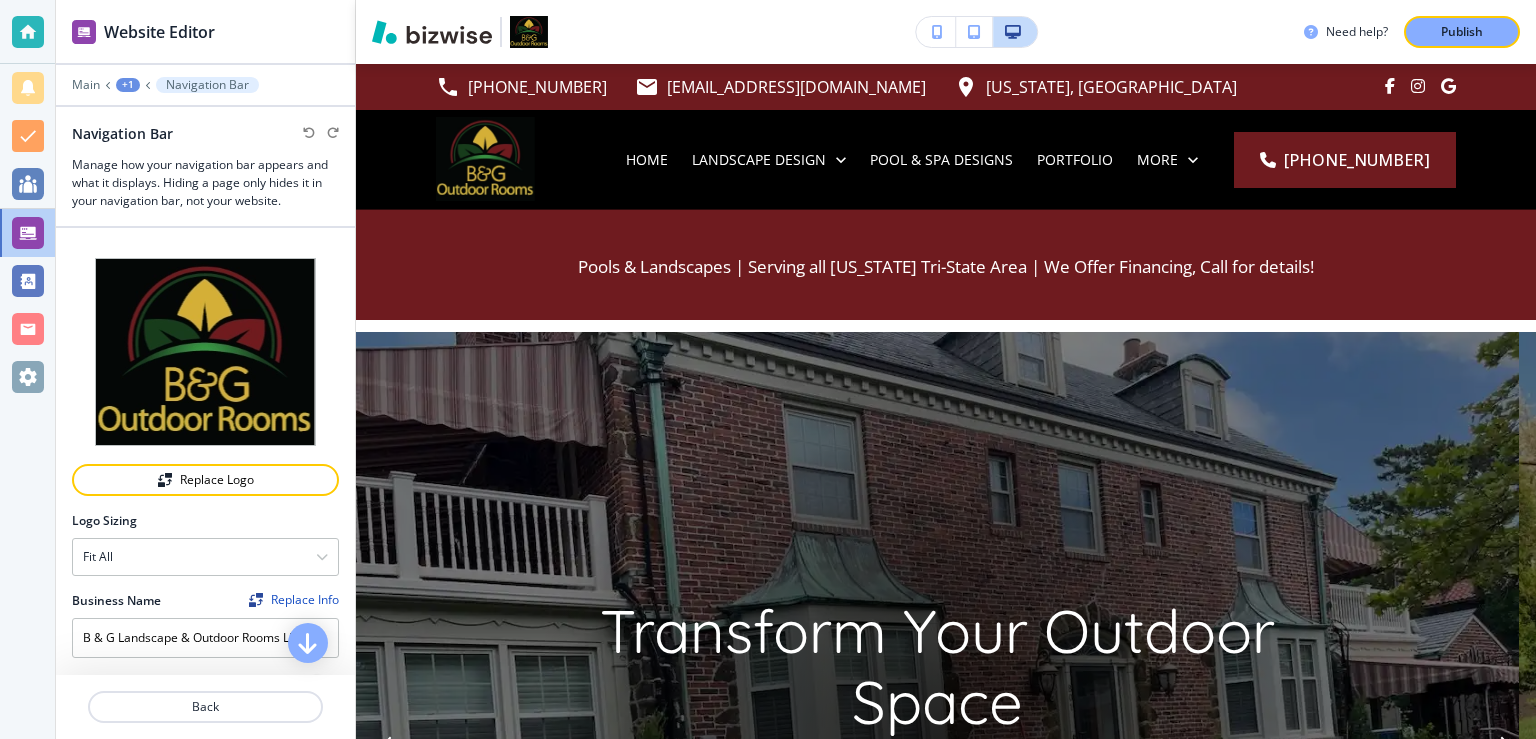 scroll, scrollTop: 0, scrollLeft: 0, axis: both 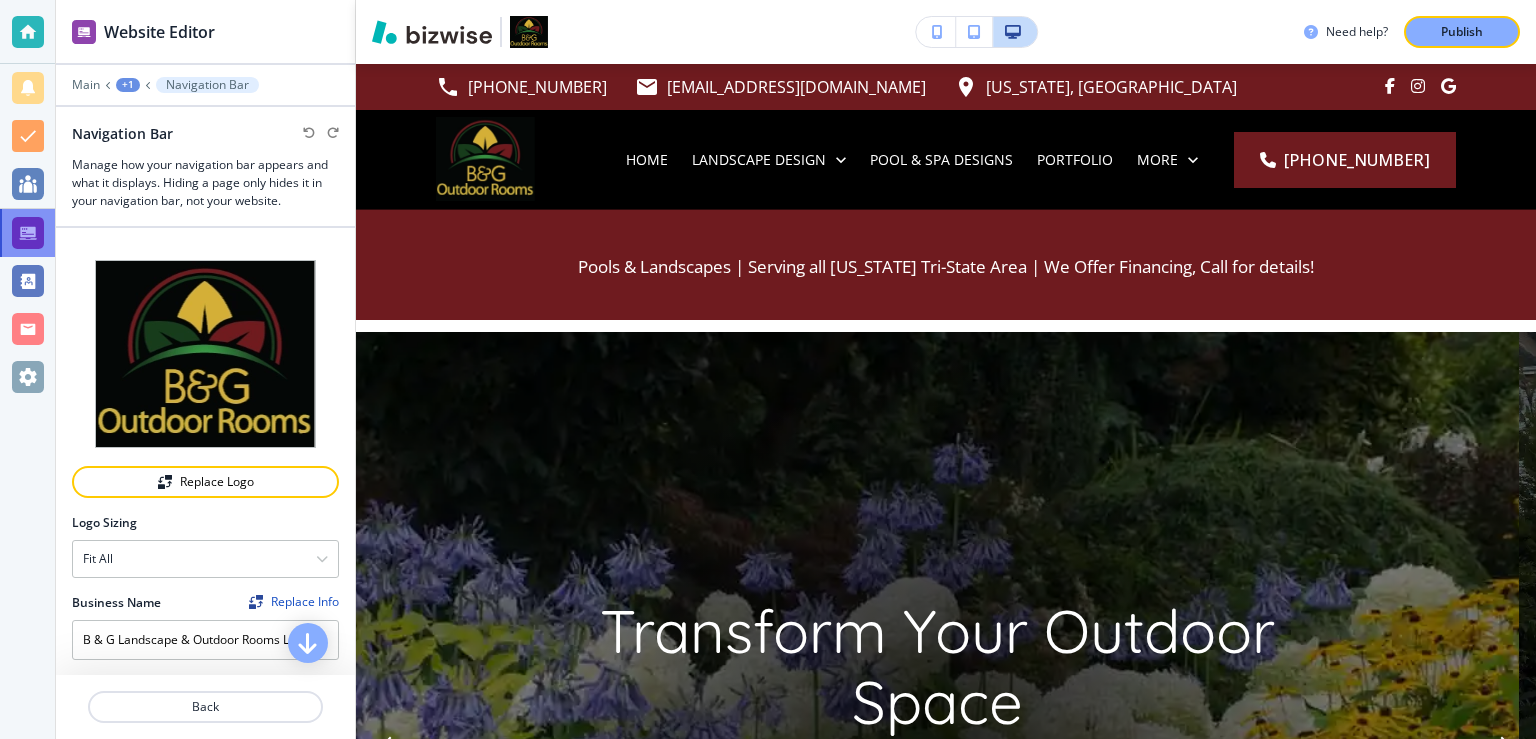 click at bounding box center (28, 233) 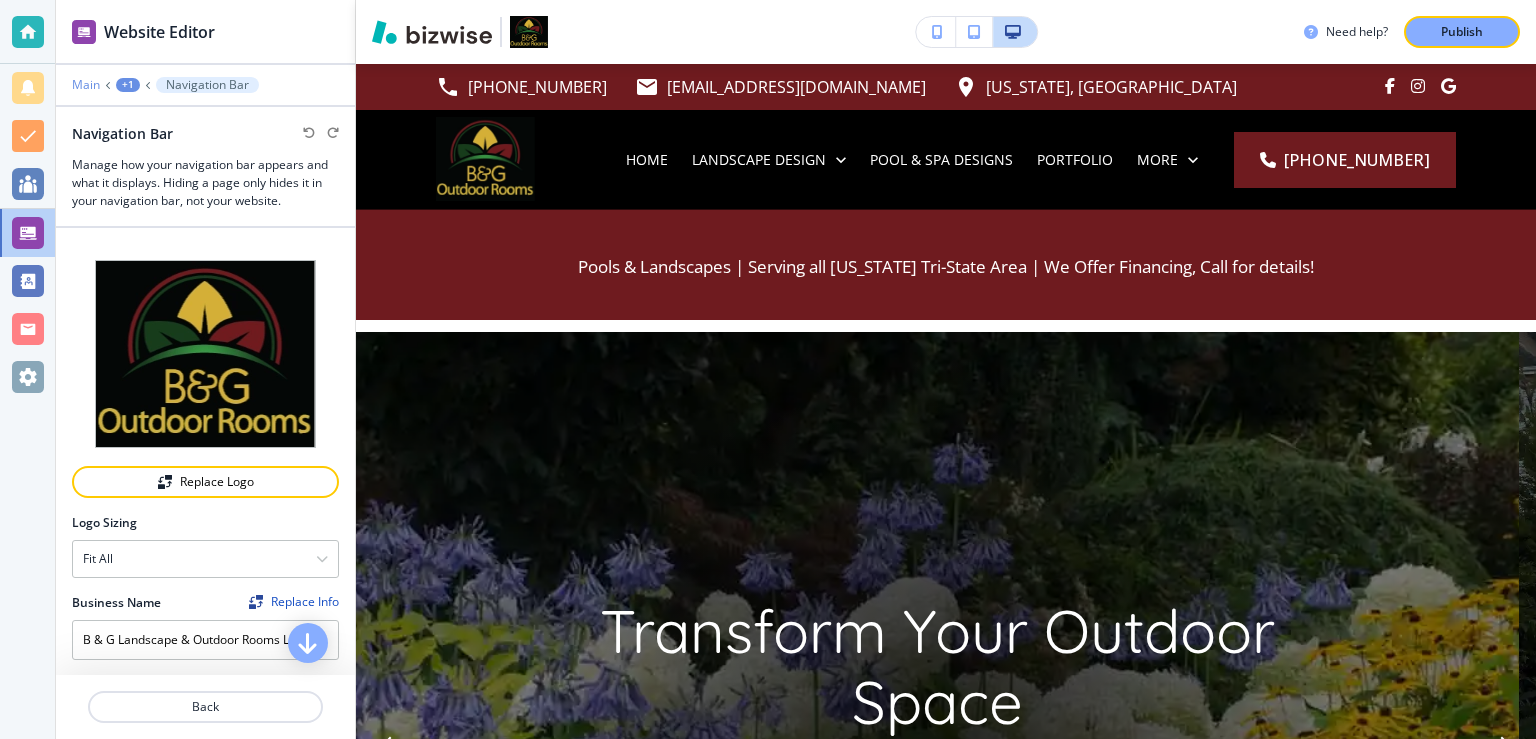 click on "Main" at bounding box center (86, 85) 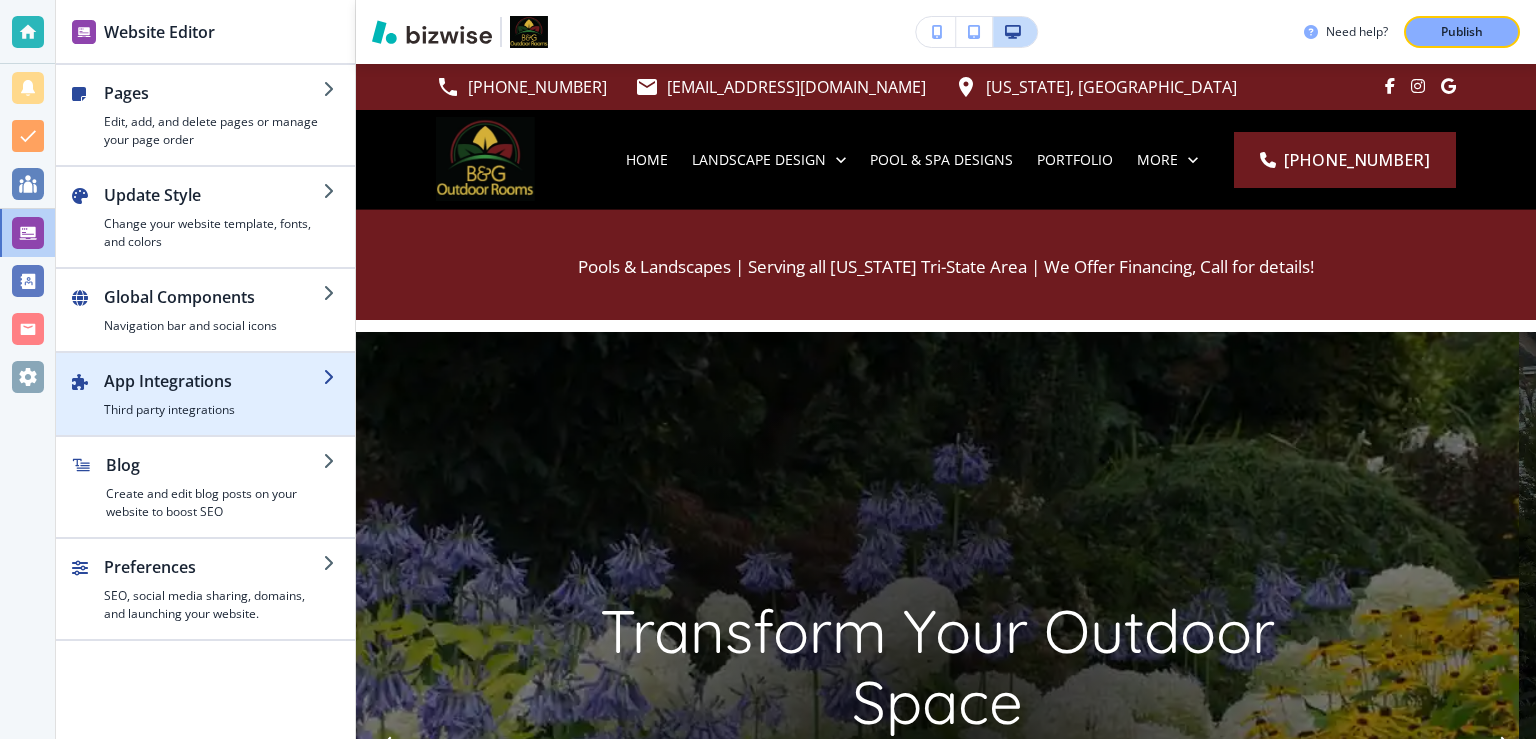 click at bounding box center [213, 397] 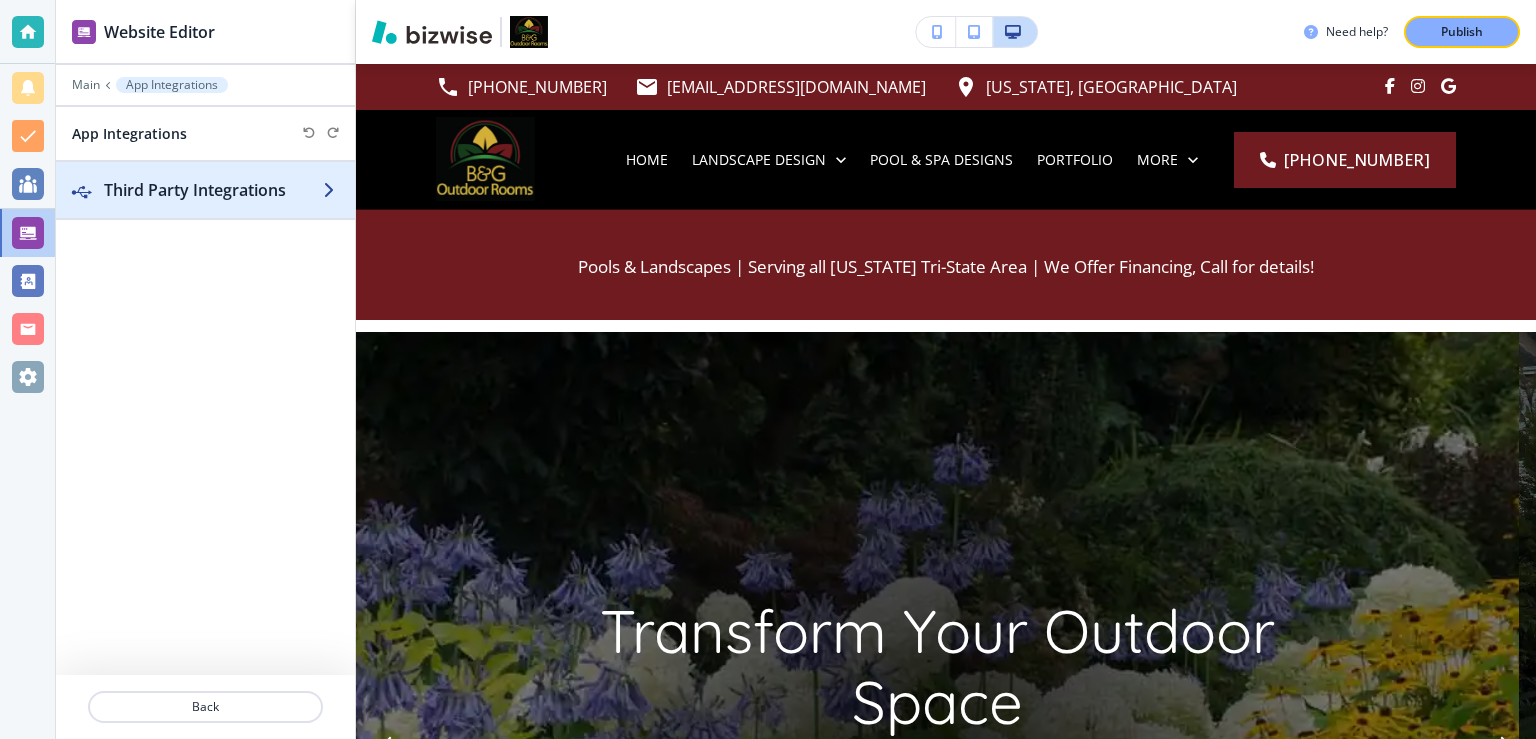 click on "Third Party Integrations" at bounding box center [213, 190] 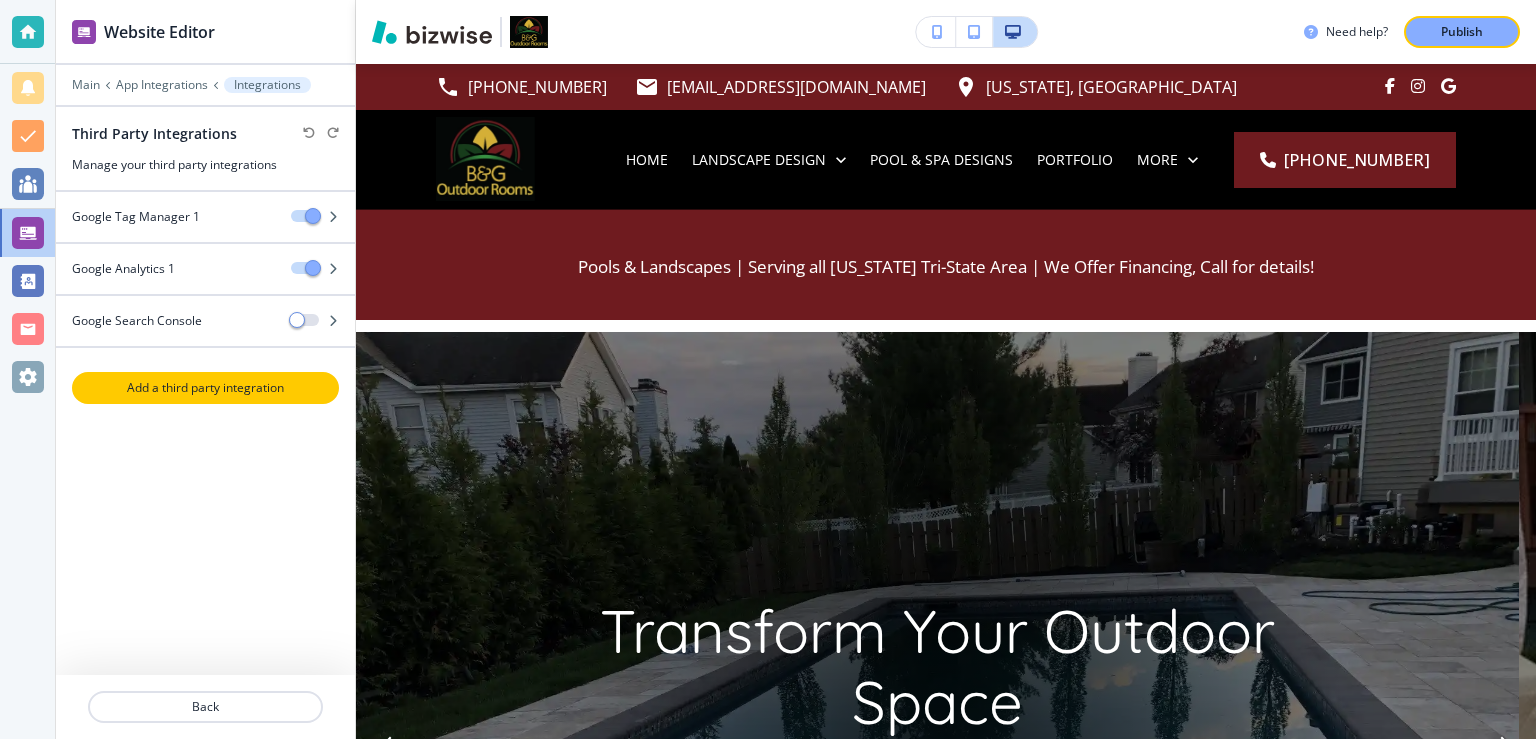click on "Add a third party integration" at bounding box center (205, 388) 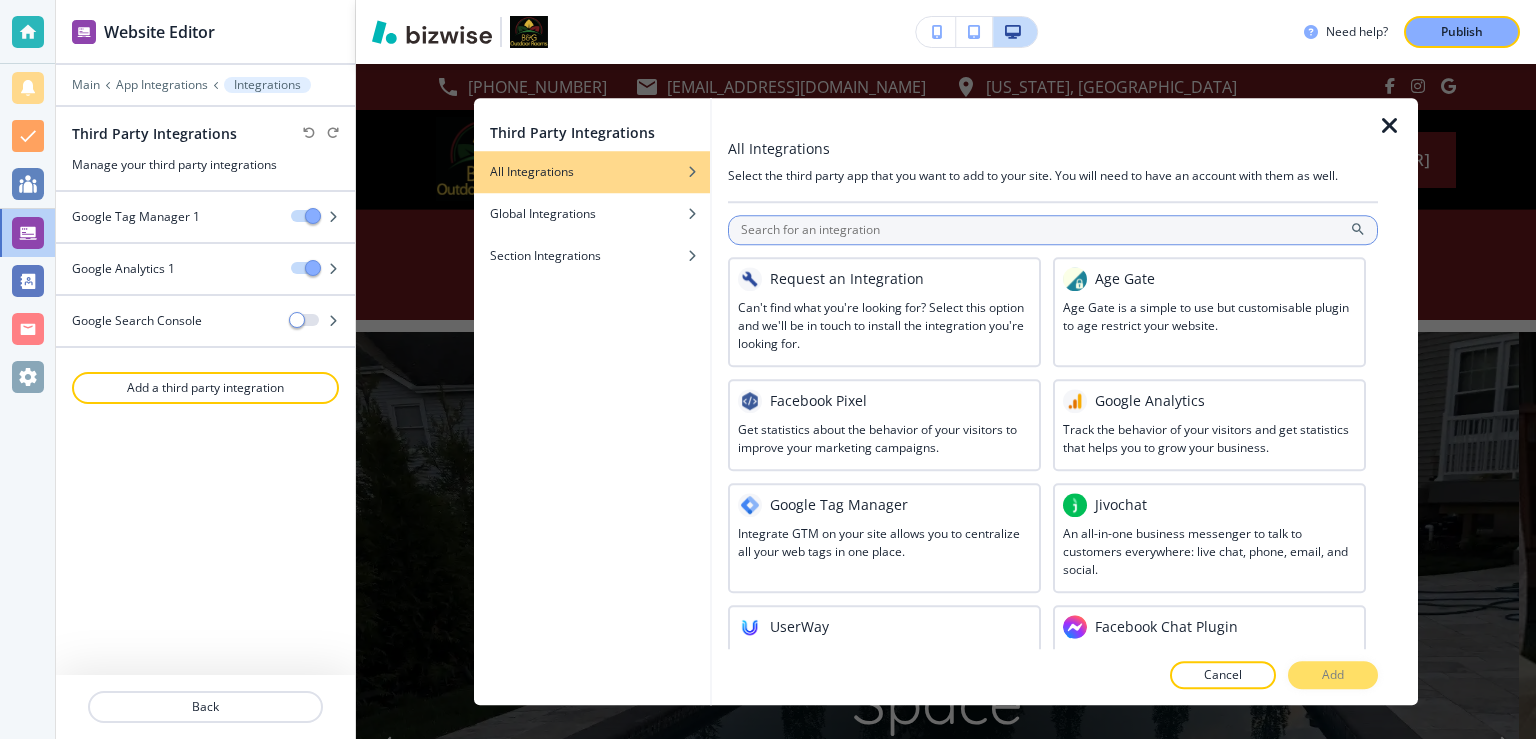 click at bounding box center (1053, 230) 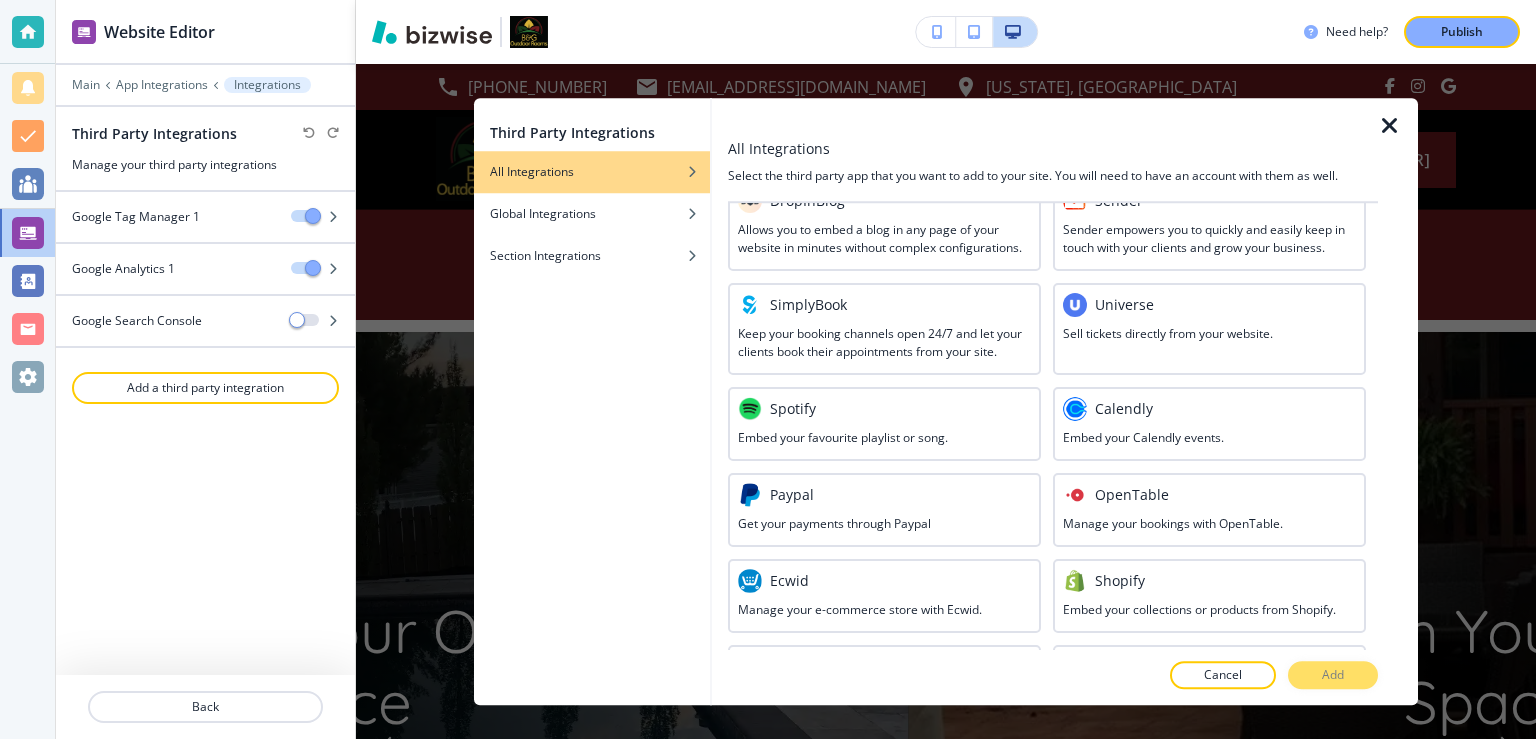 scroll, scrollTop: 1021, scrollLeft: 0, axis: vertical 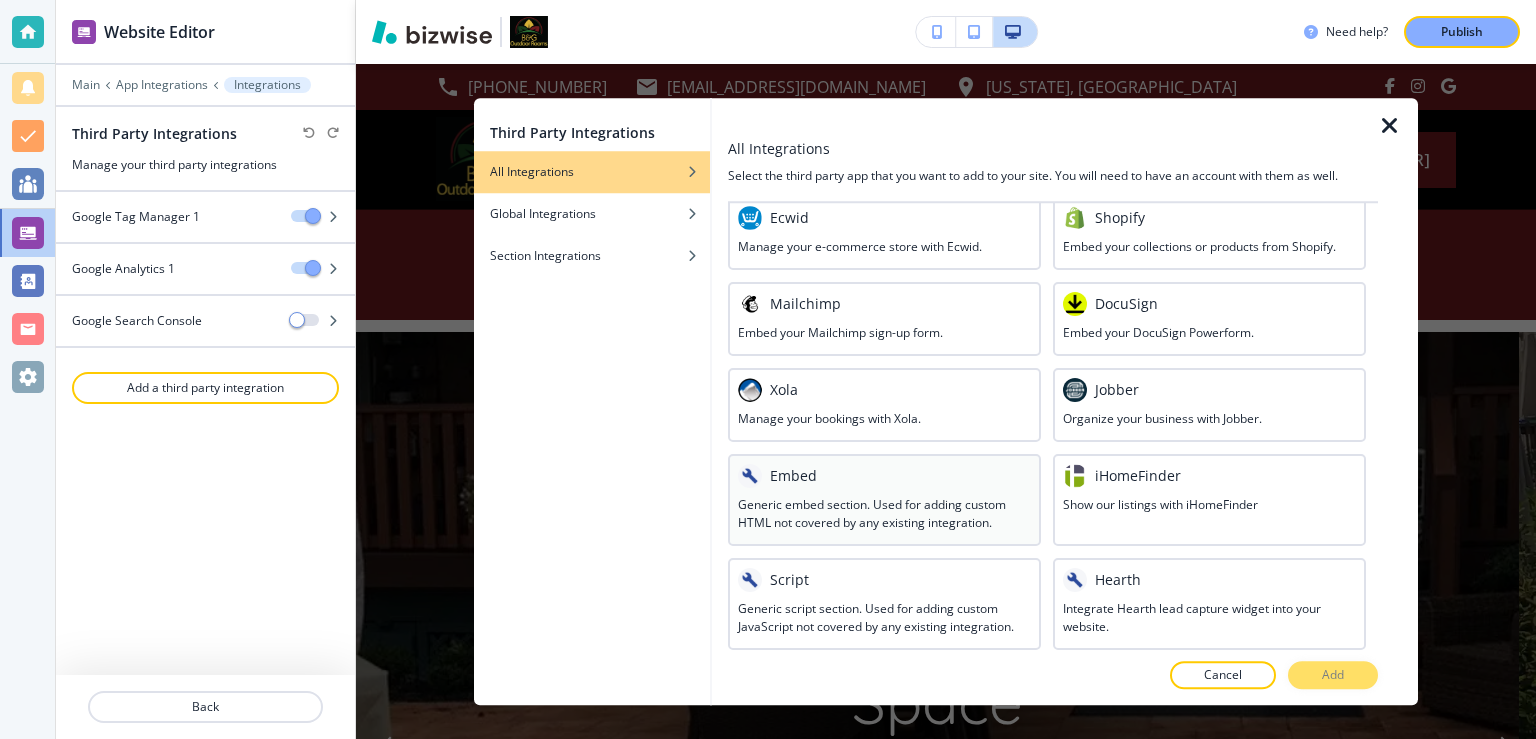 click at bounding box center [884, 492] 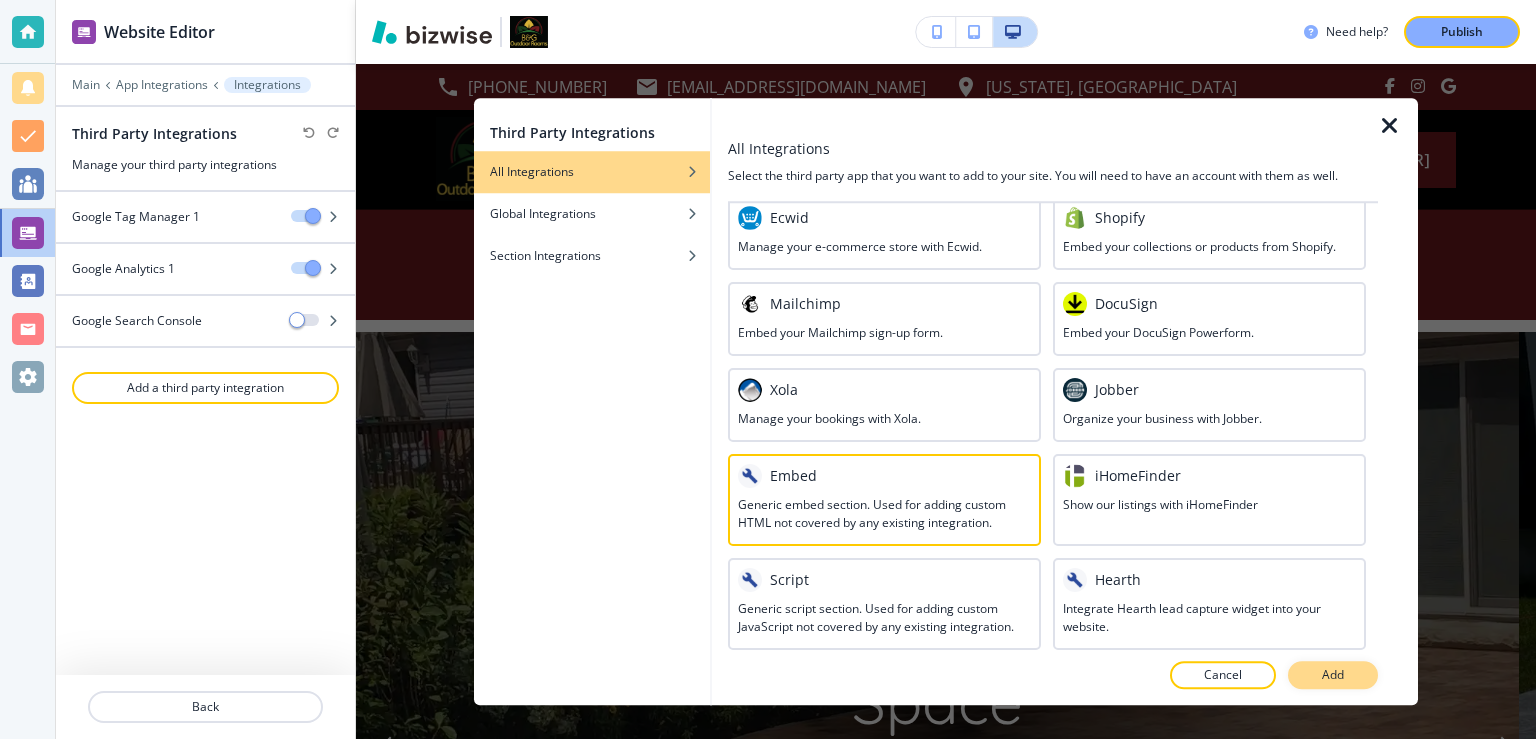 click on "Add" at bounding box center (1333, 675) 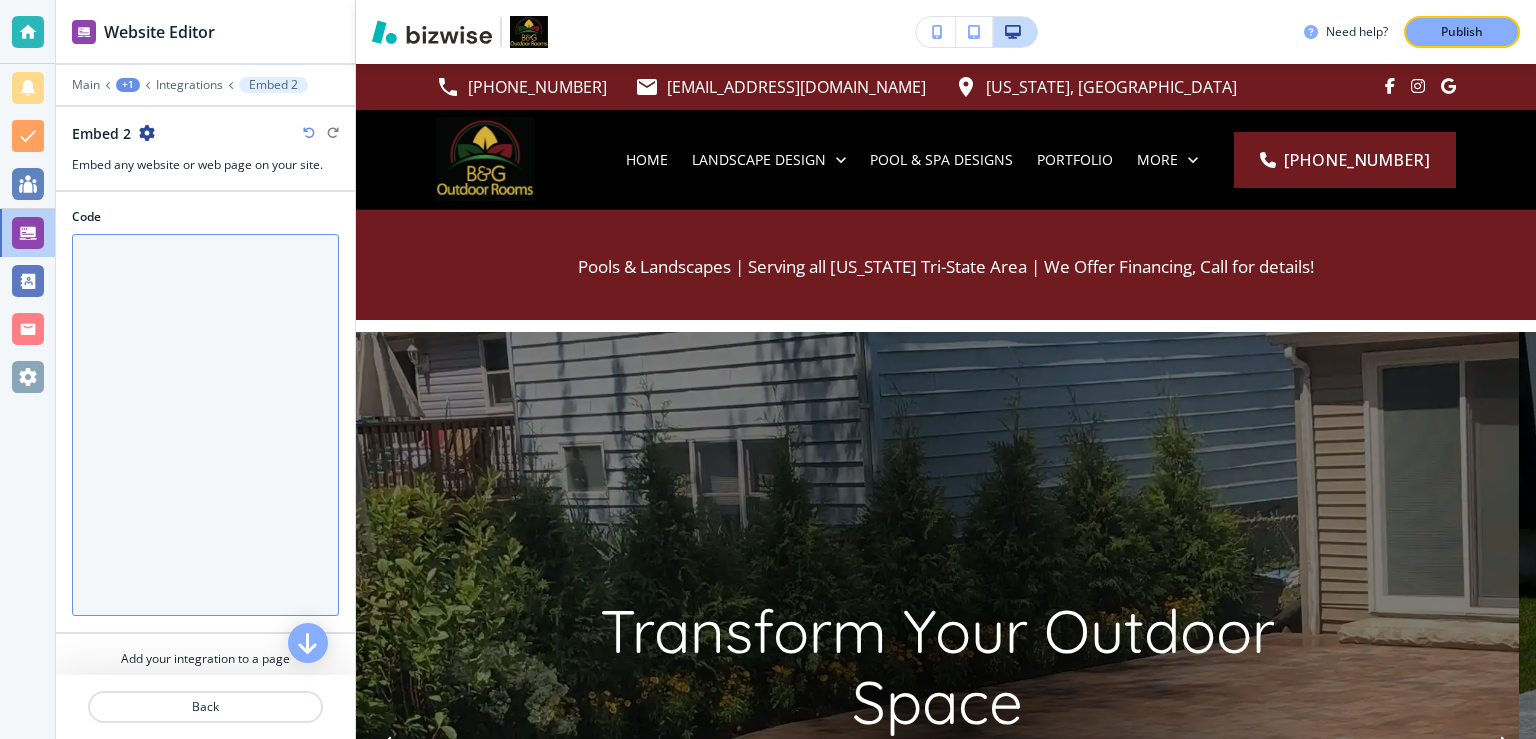 click on "Code" at bounding box center (205, 425) 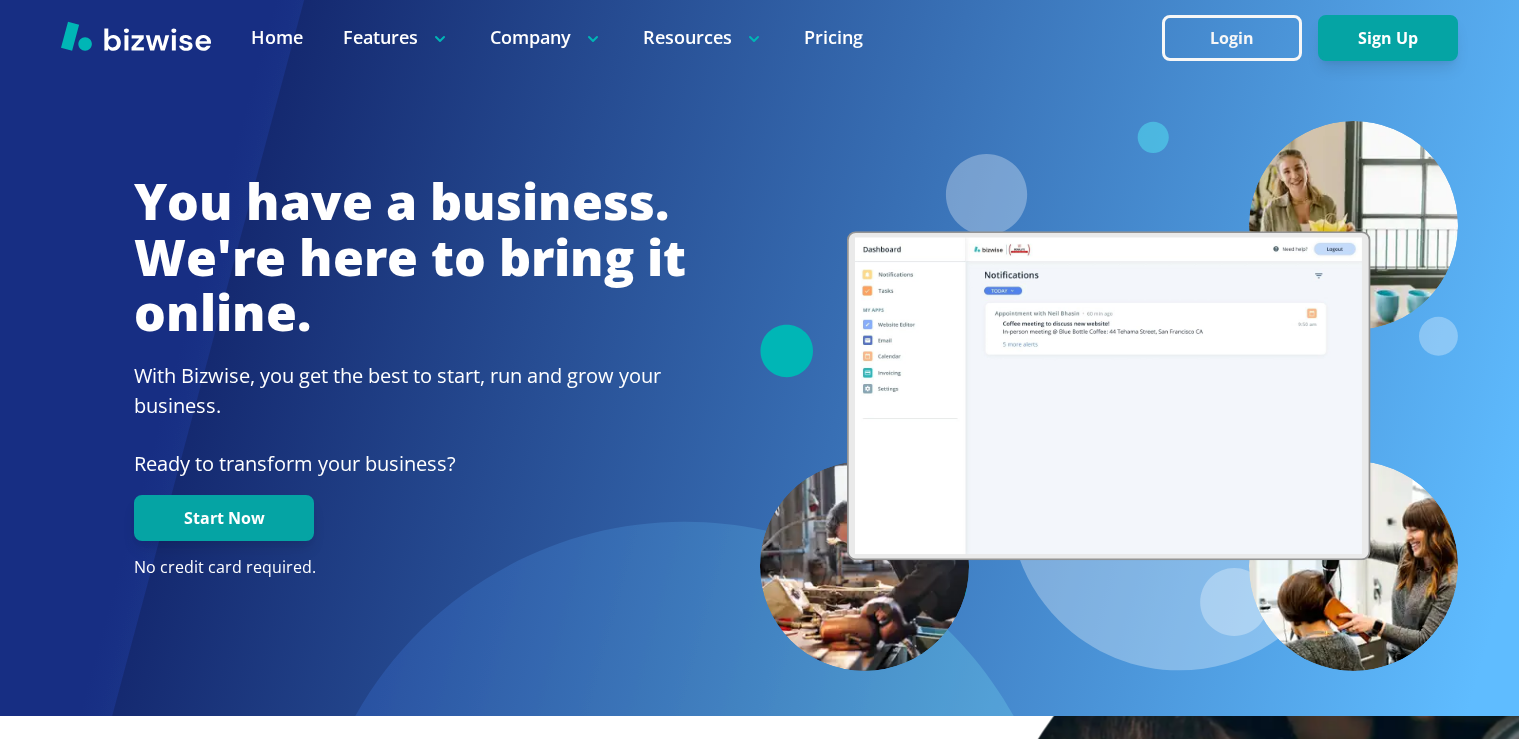 scroll, scrollTop: 0, scrollLeft: 0, axis: both 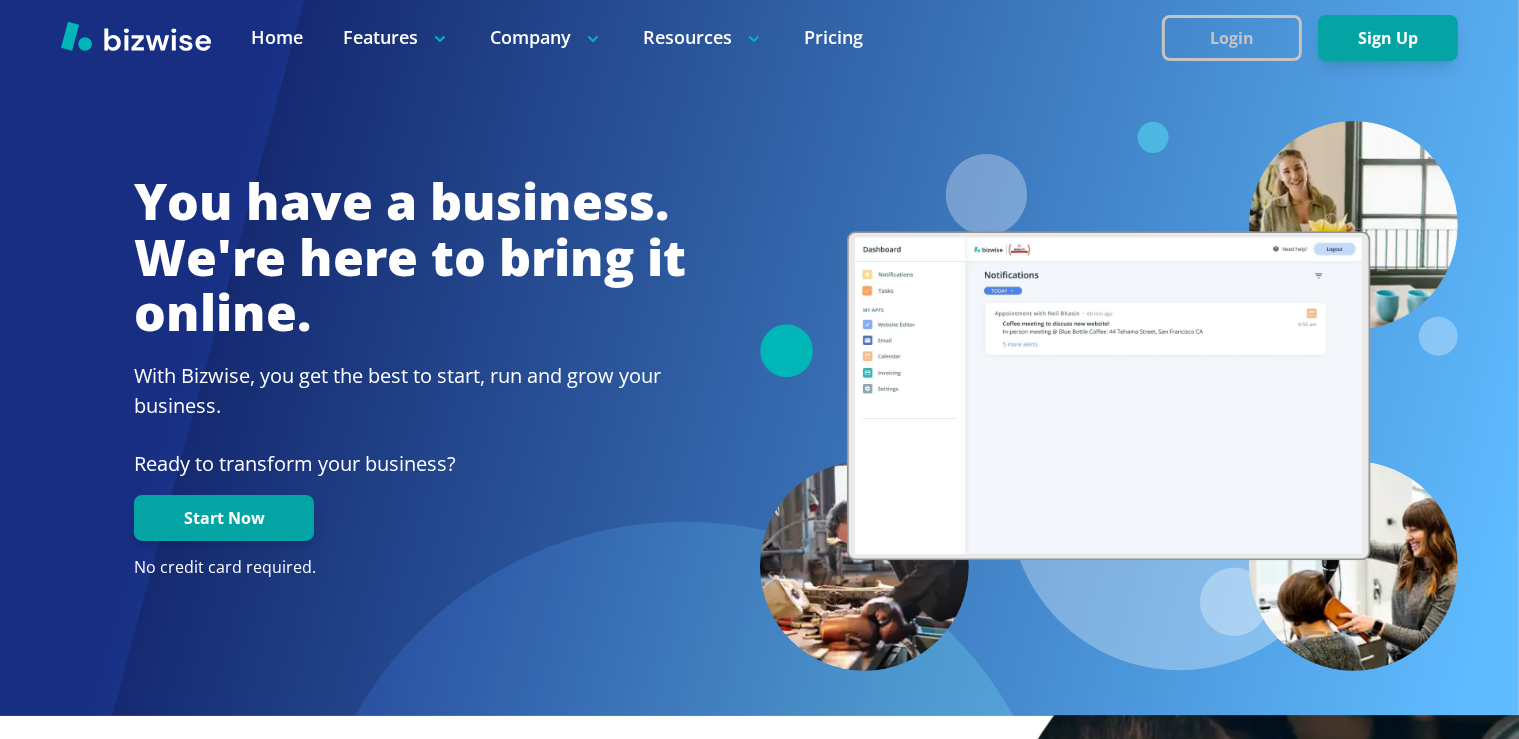 click on "Login" at bounding box center [1232, 38] 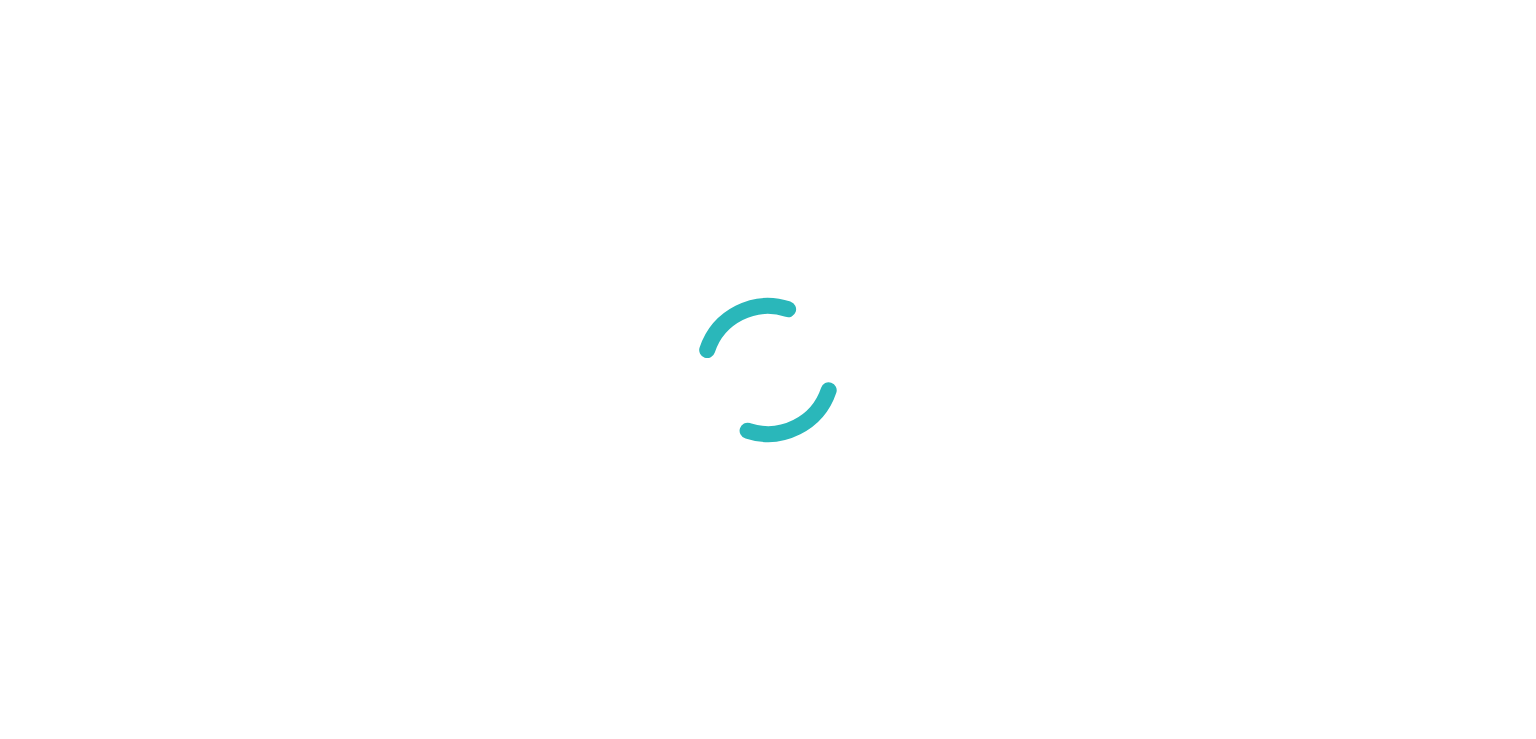 scroll, scrollTop: 0, scrollLeft: 0, axis: both 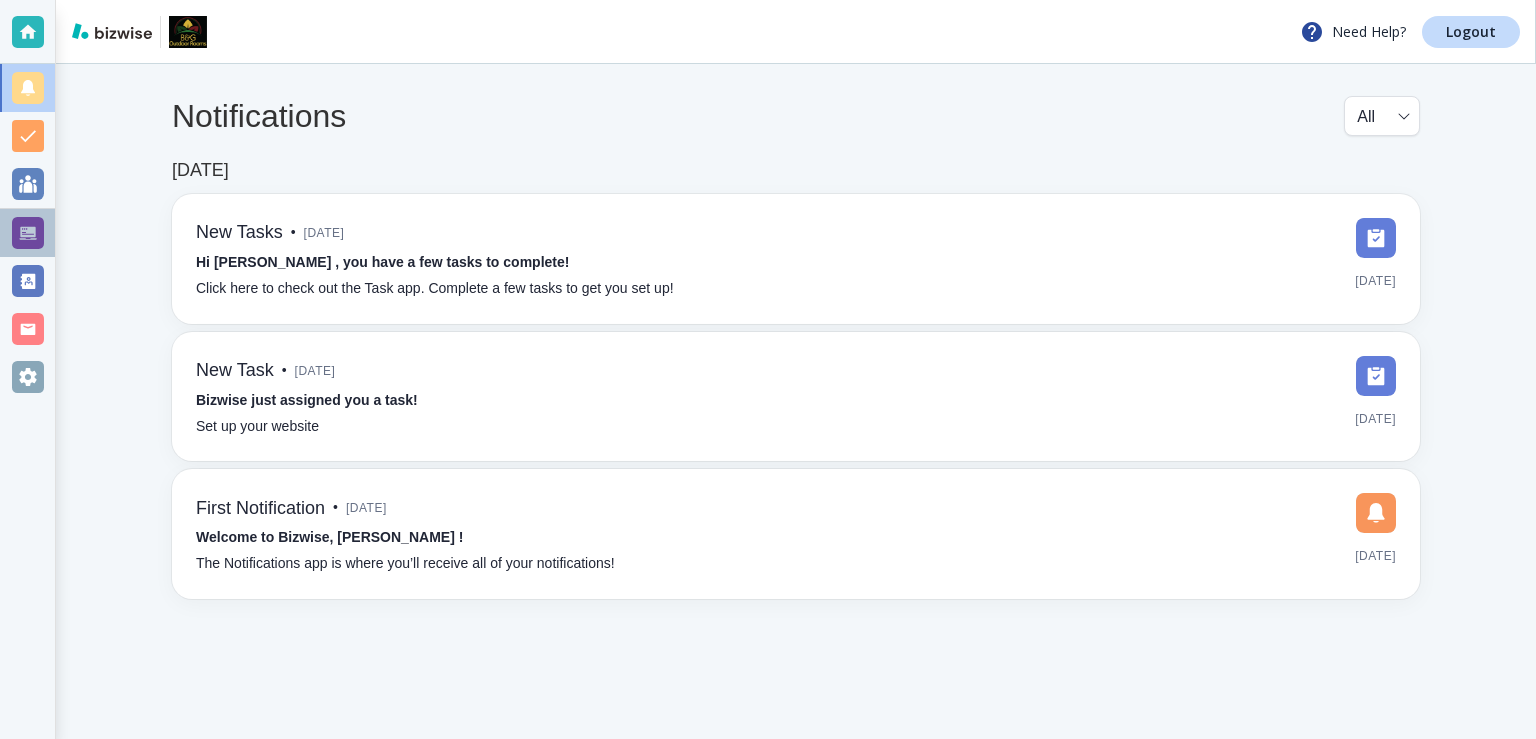 click at bounding box center [28, 233] 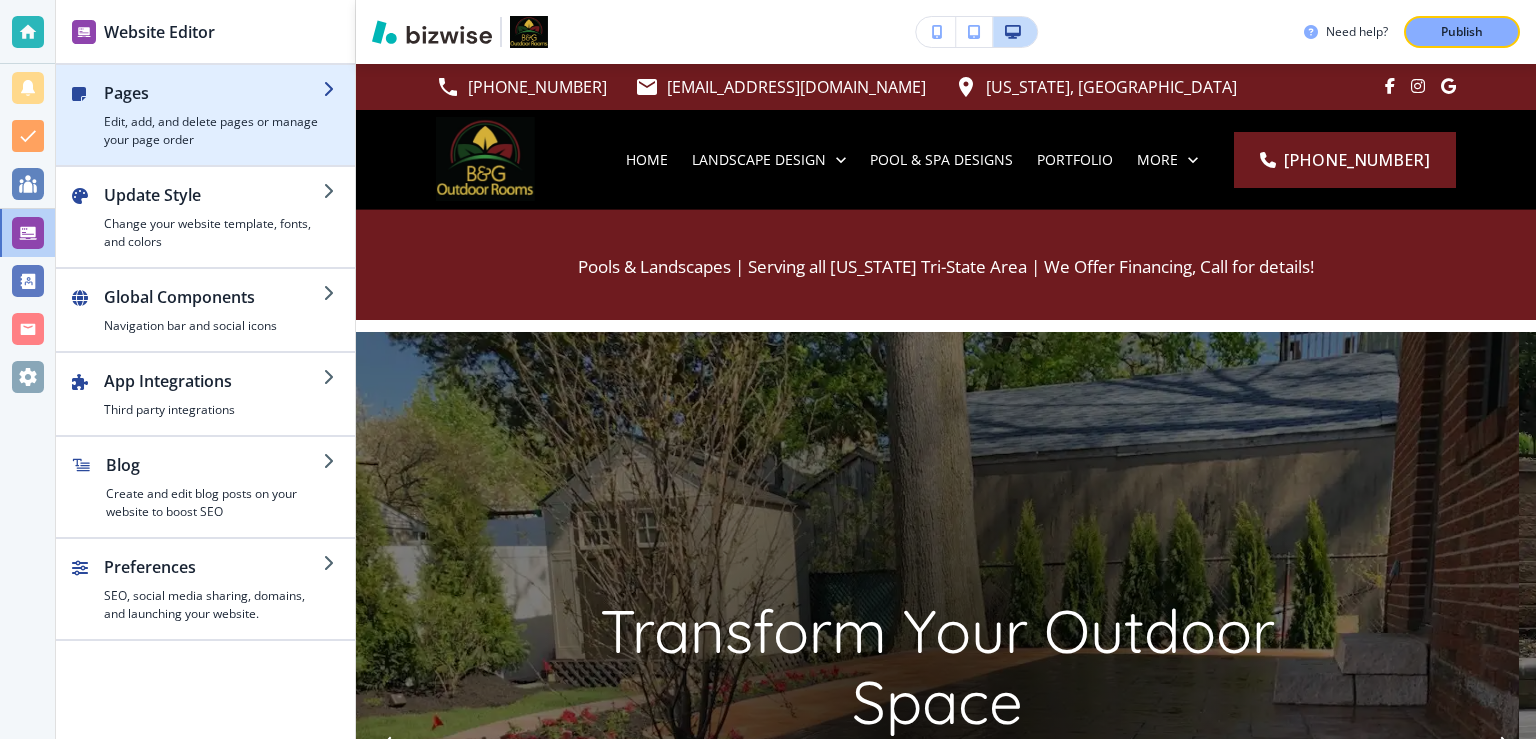 click on "Edit, add, and delete pages or manage your page order" at bounding box center [213, 131] 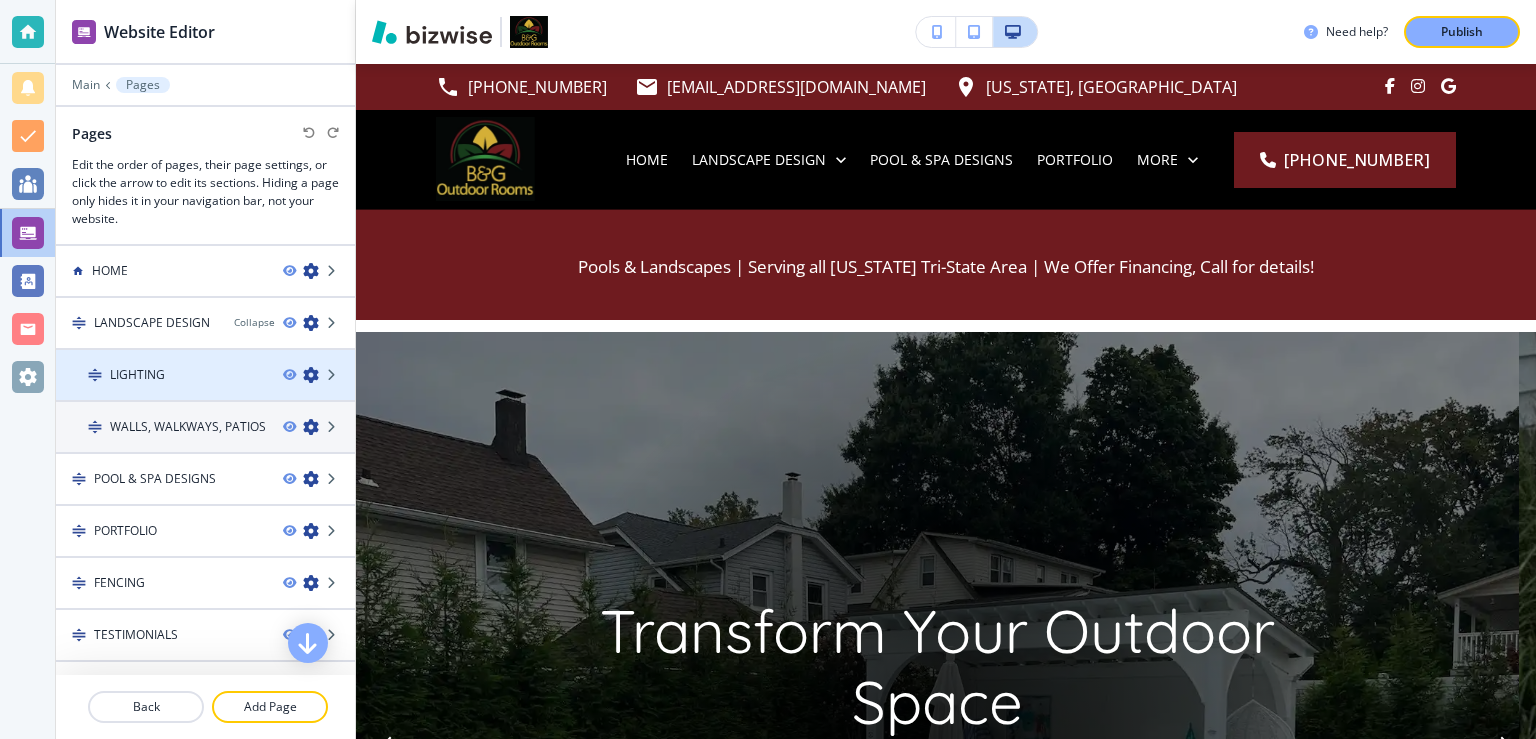 click at bounding box center (311, 375) 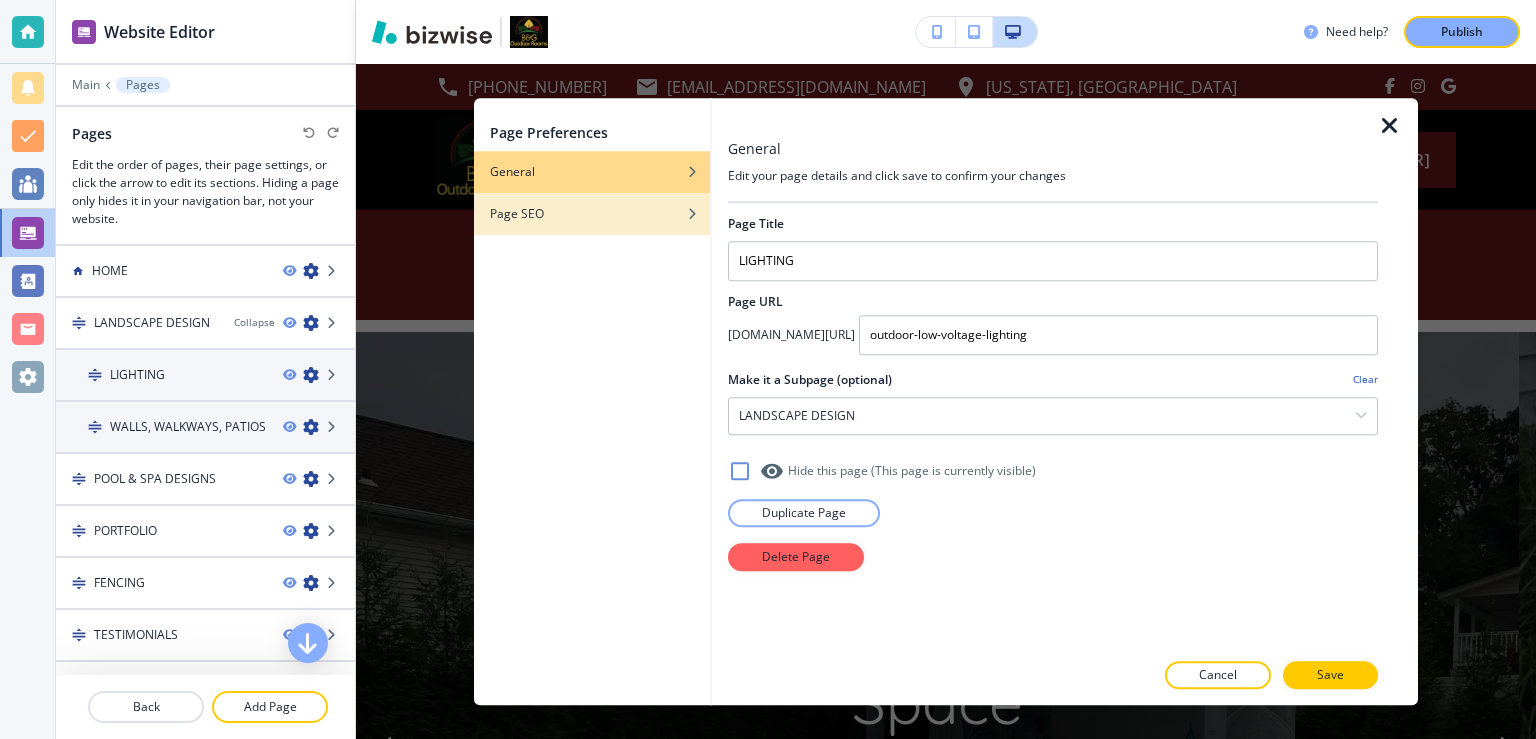click at bounding box center [592, 229] 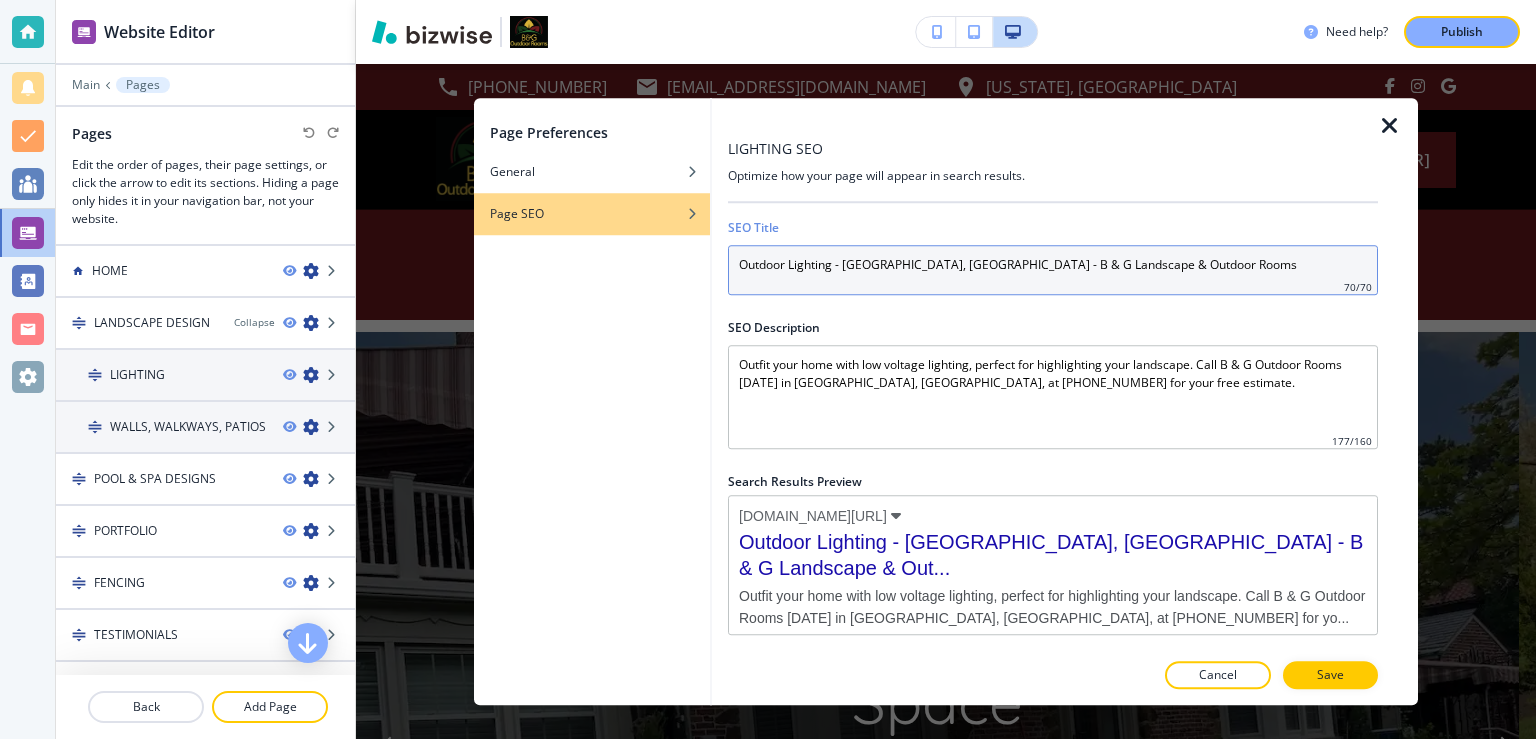 drag, startPoint x: 1155, startPoint y: 266, endPoint x: 703, endPoint y: 262, distance: 452.0177 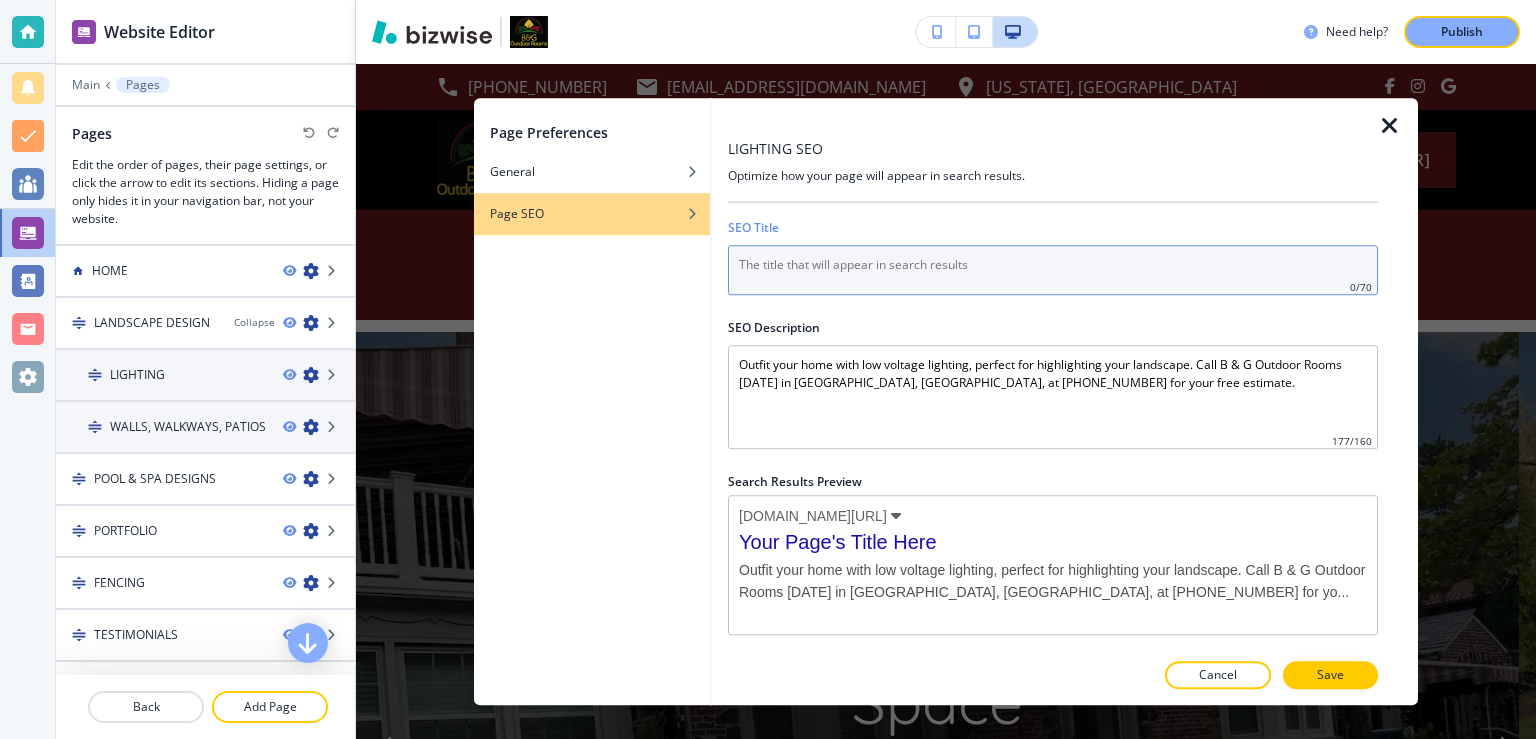 paste on "Outdoor Lighting Installation & Design [GEOGRAPHIC_DATA] | Safe & Energy-Efficient Lighting" 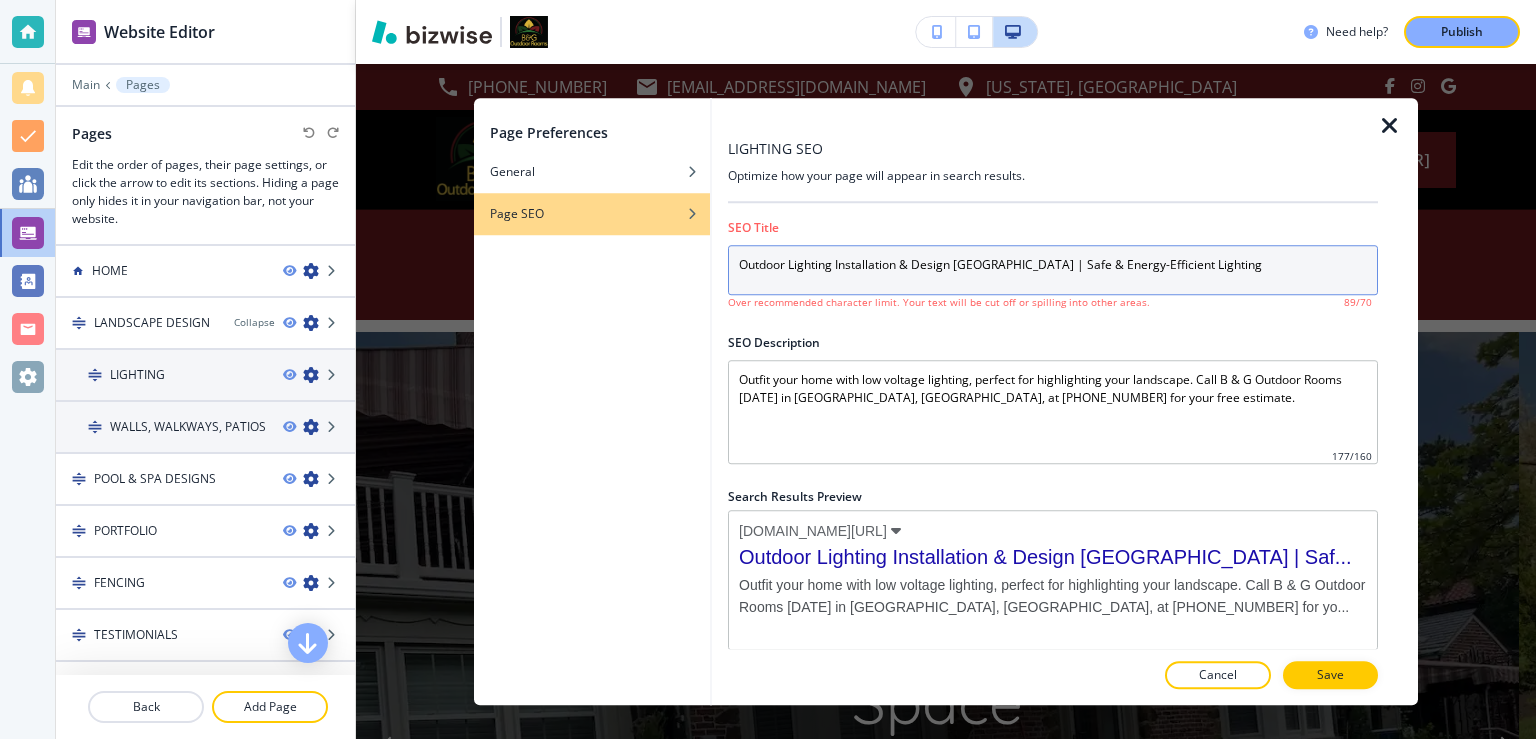 type on "Outdoor Lighting Installation & Design [GEOGRAPHIC_DATA] | Safe & Energy-Efficient Lighting" 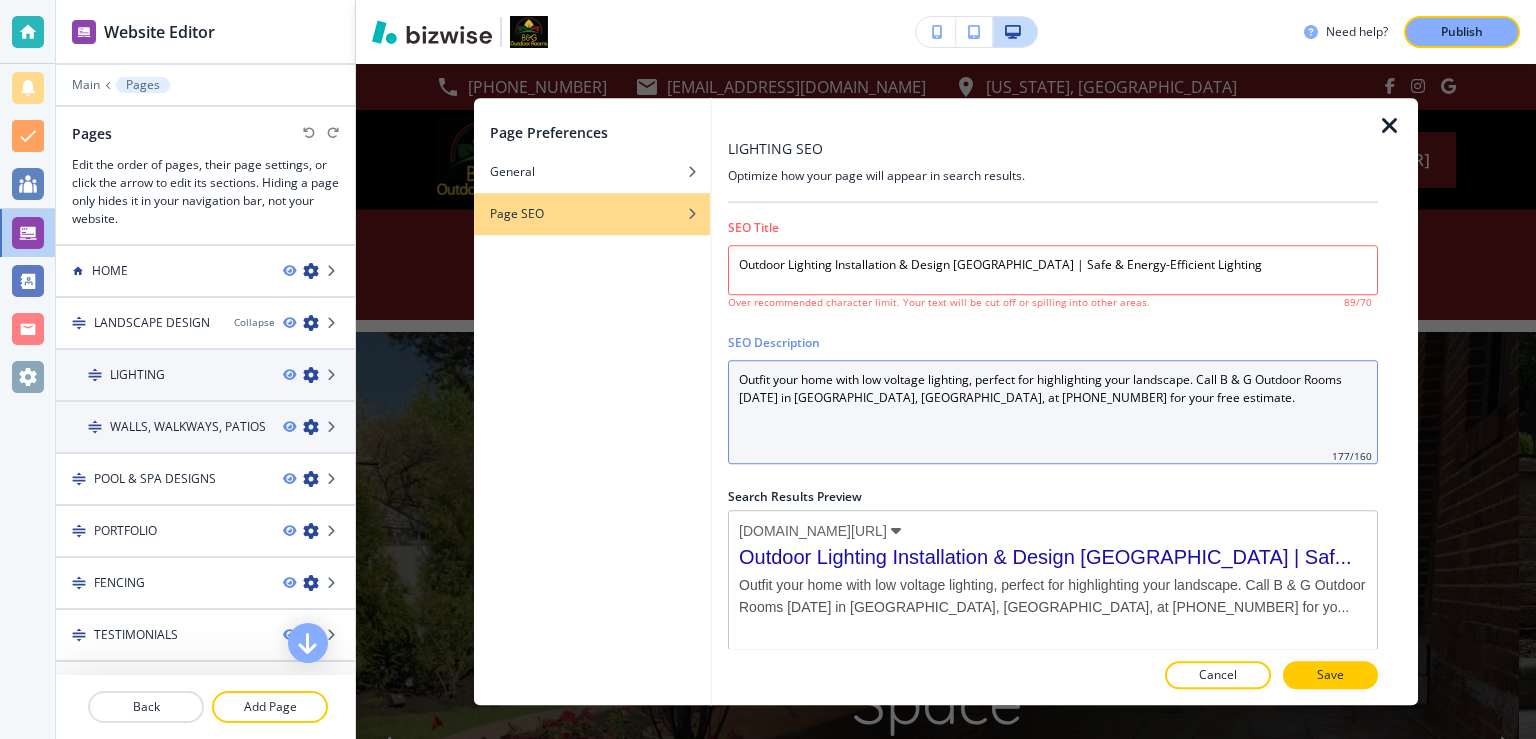 drag, startPoint x: 1111, startPoint y: 409, endPoint x: 783, endPoint y: 382, distance: 329.1094 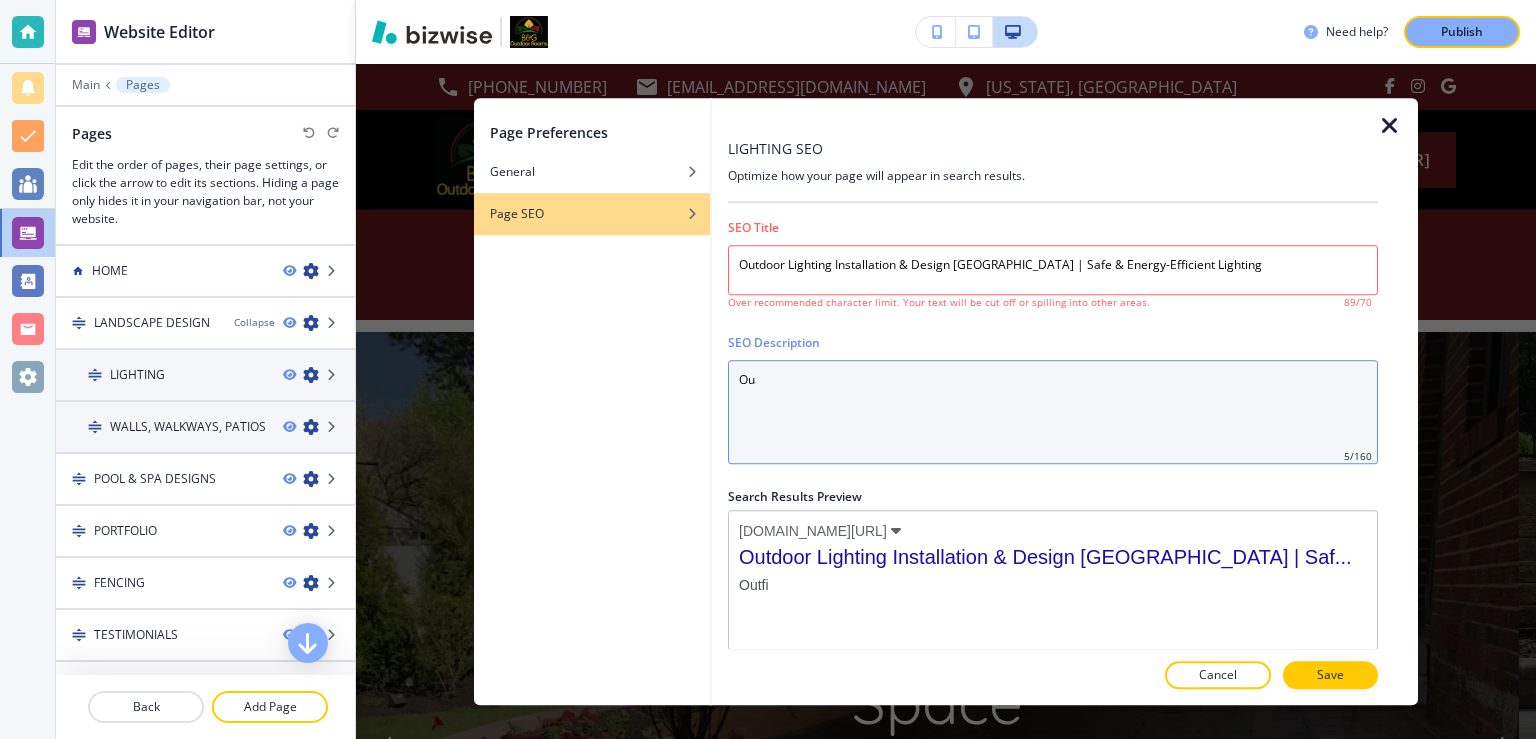 type on "O" 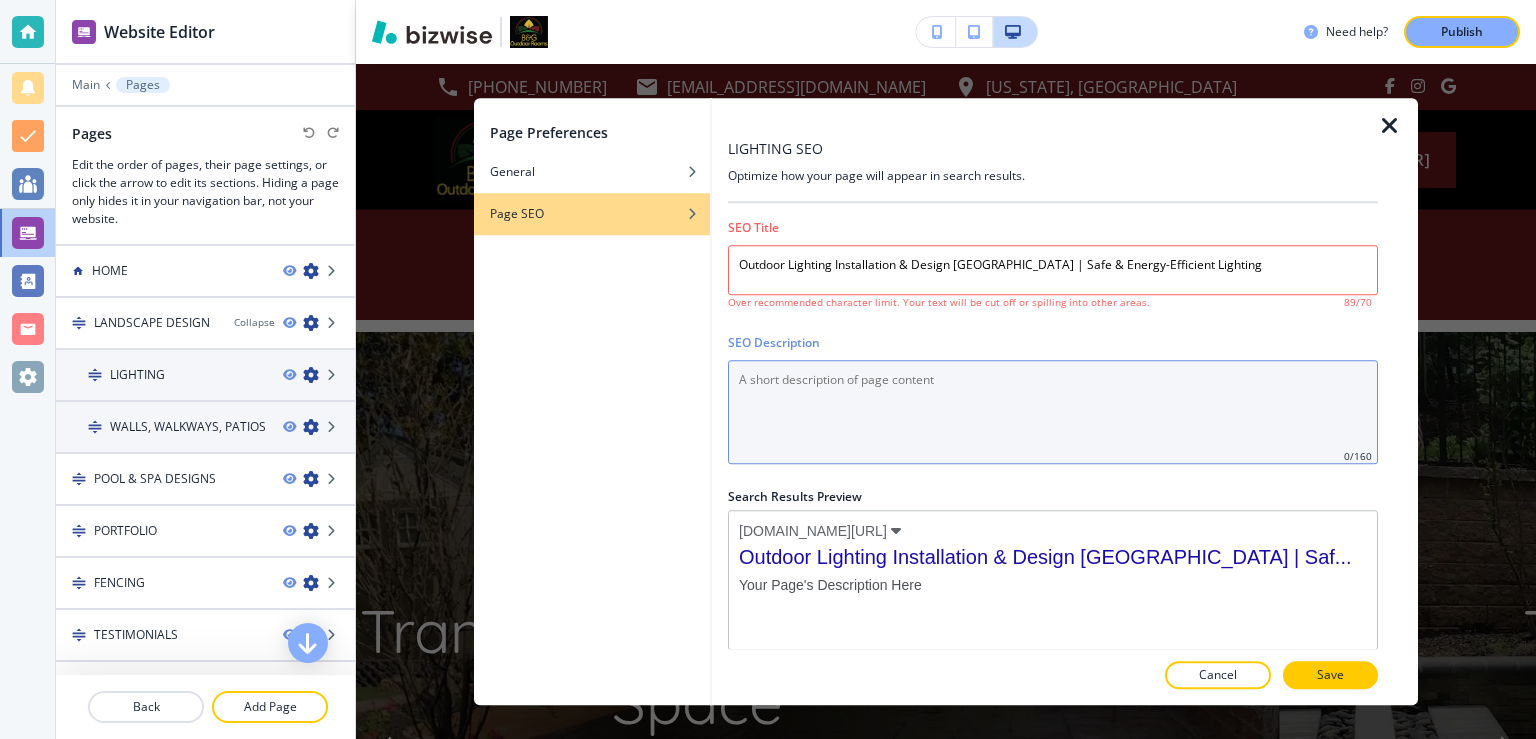 paste on "Add beauty and safety to your home with low voltage outdoor lighting by B & G Outdoor Rooms. Serving North & [GEOGRAPHIC_DATA]. Expert design, install & maintenance. Call for a free quote!" 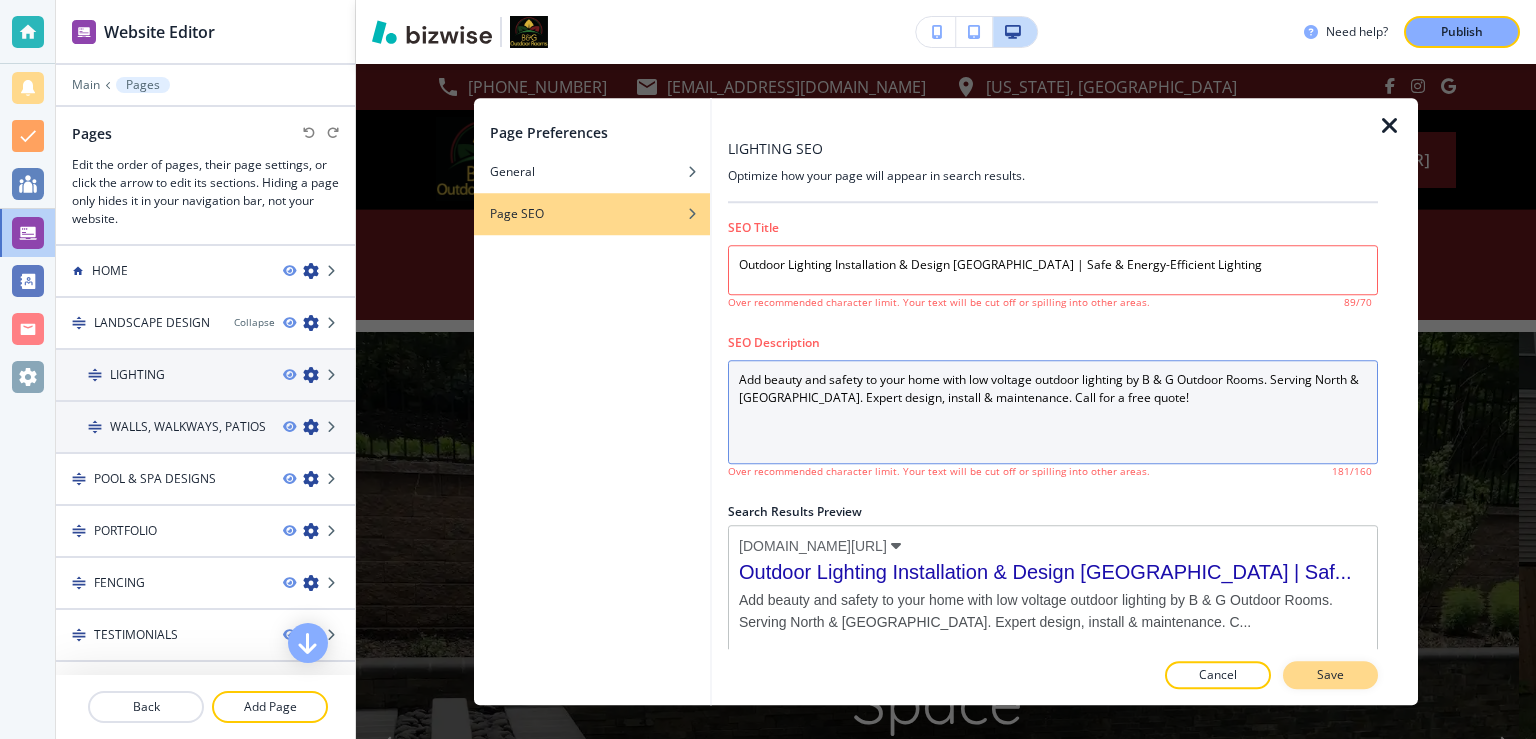 type on "Add beauty and safety to your home with low voltage outdoor lighting by B & G Outdoor Rooms. Serving North & [GEOGRAPHIC_DATA]. Expert design, install & maintenance. Call for a free quote!" 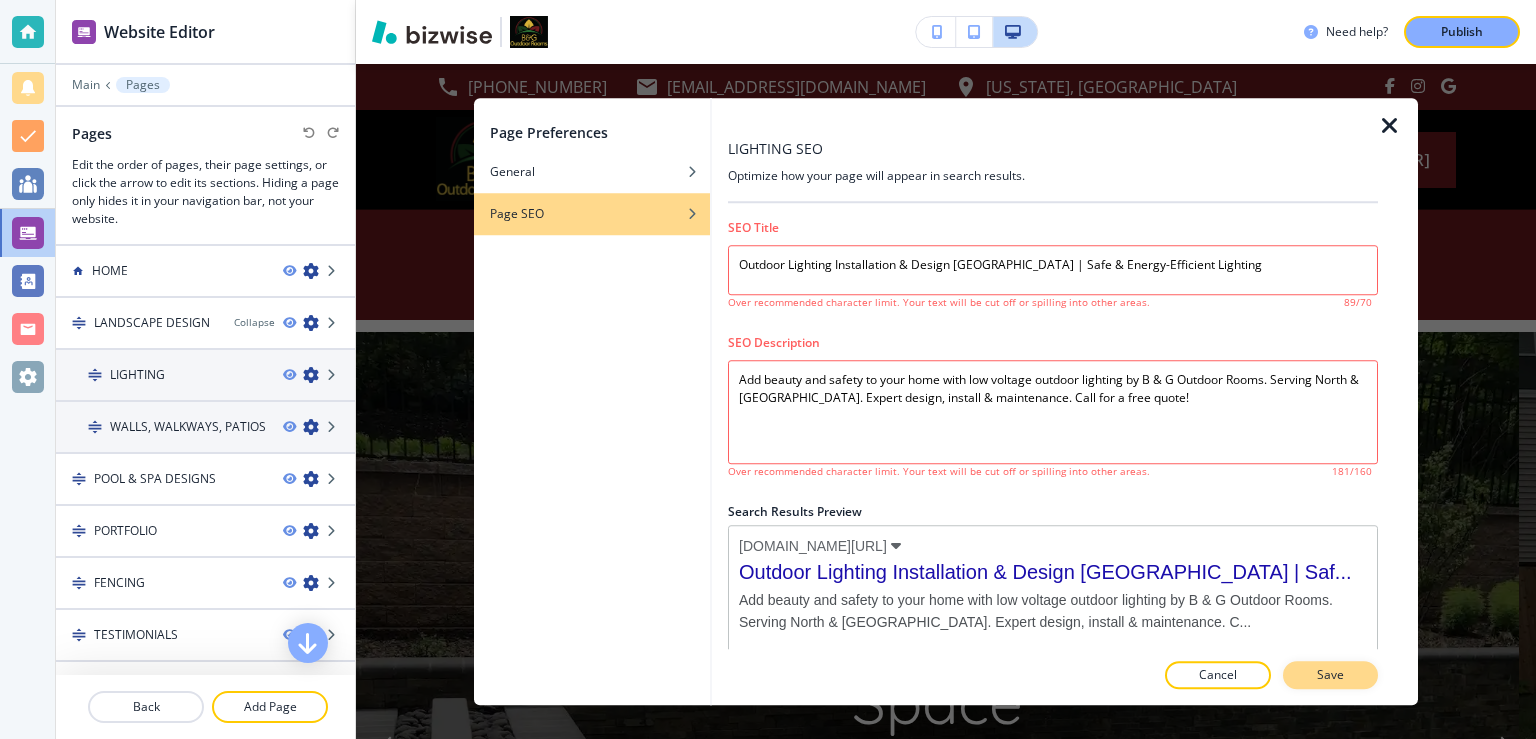 click on "Save" at bounding box center [1330, 675] 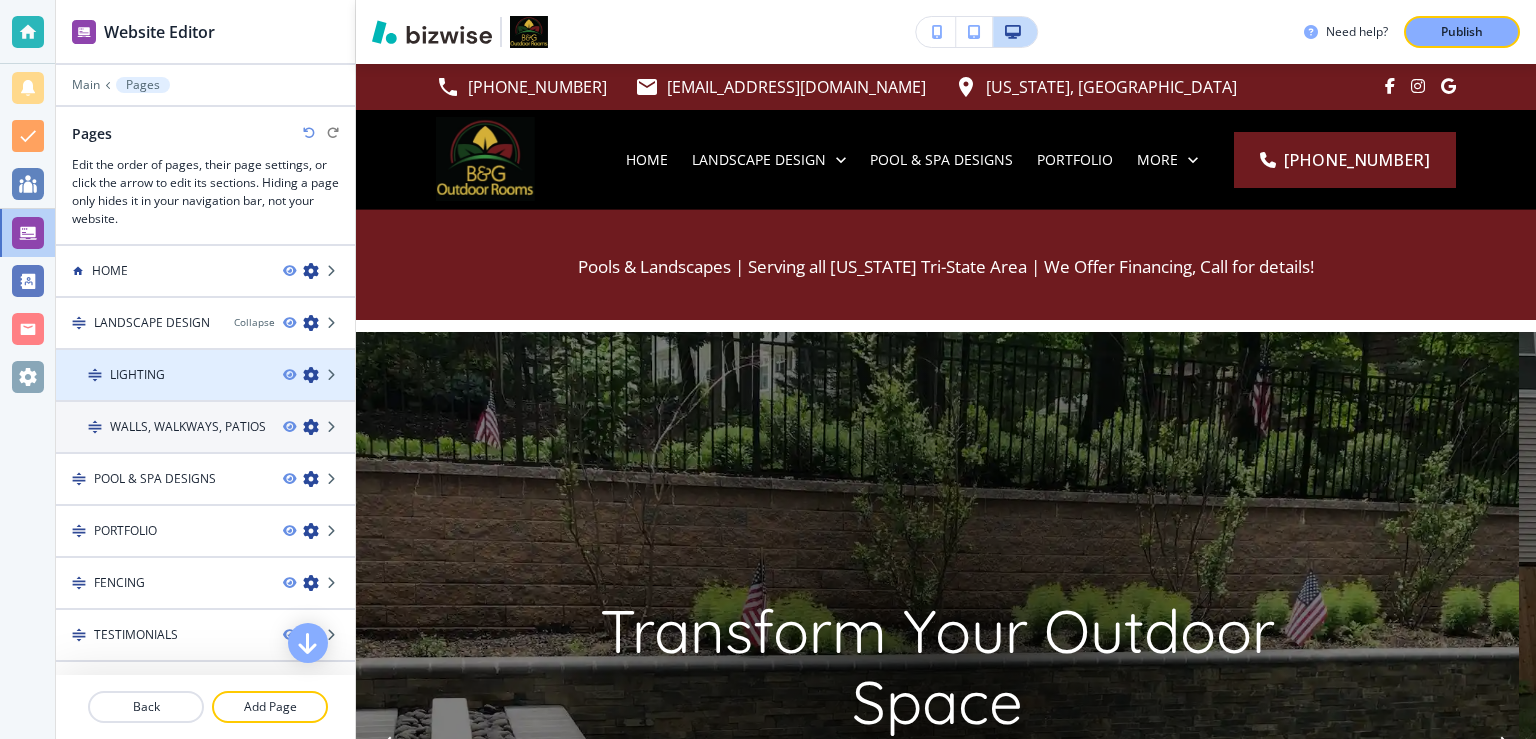 click at bounding box center (311, 375) 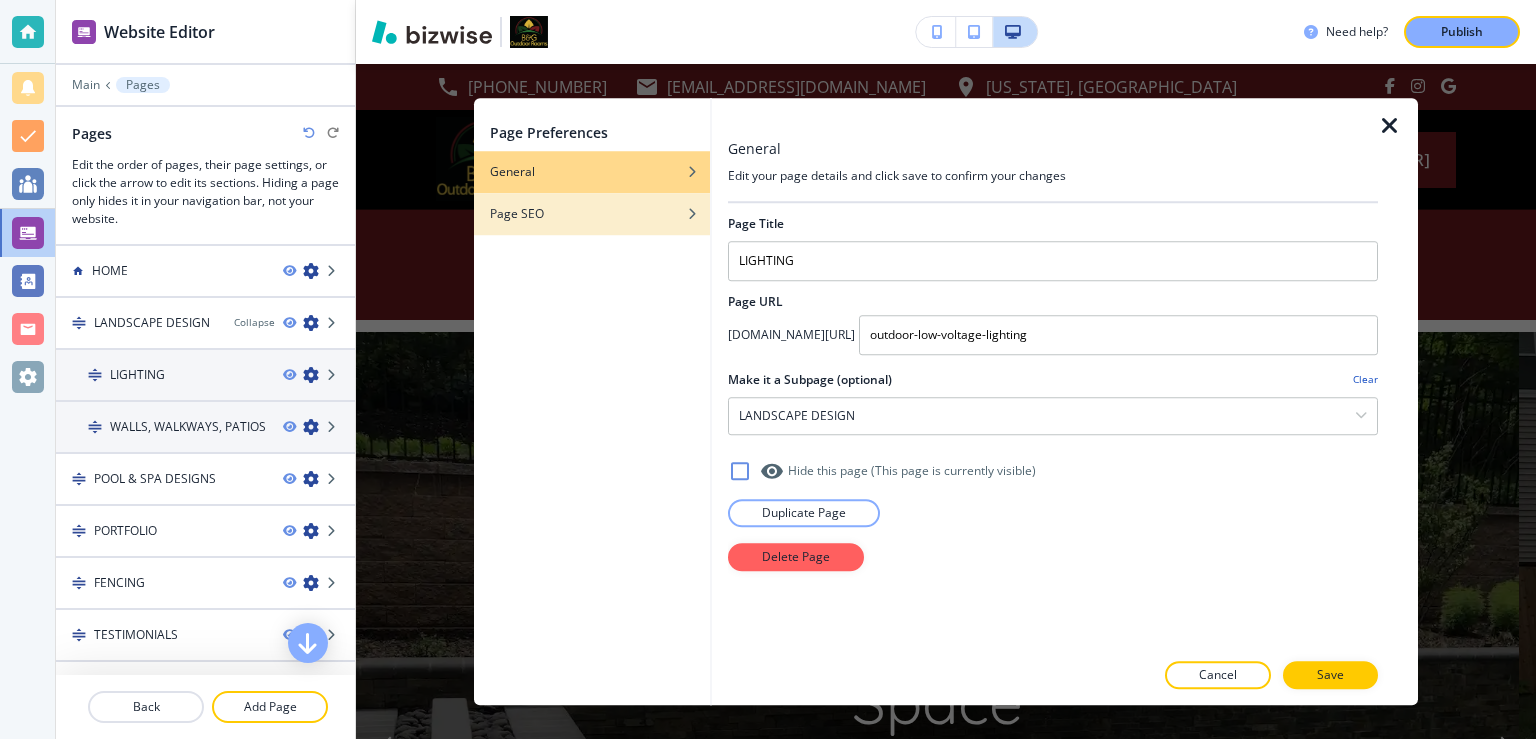 click on "Page SEO" at bounding box center [517, 214] 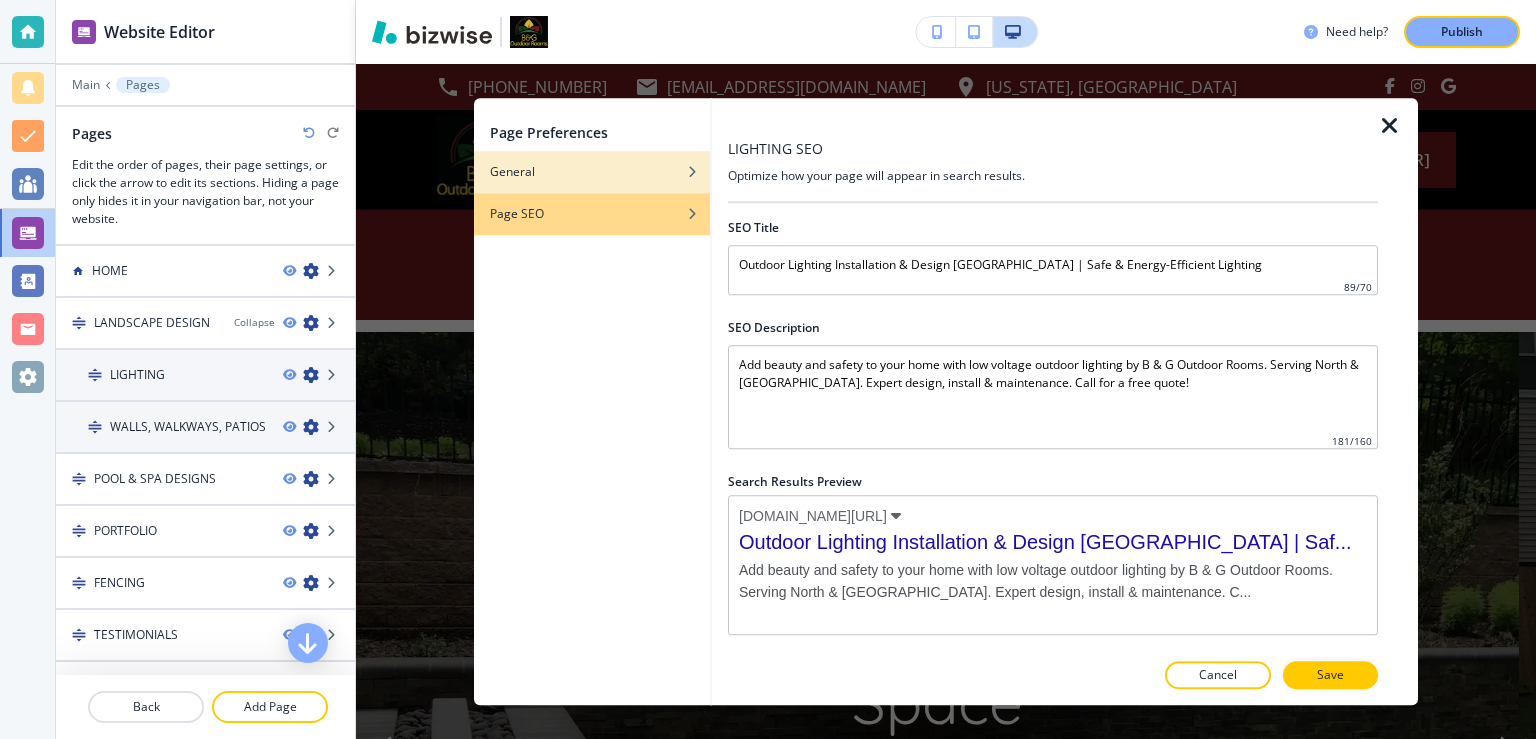 click on "General" at bounding box center (512, 172) 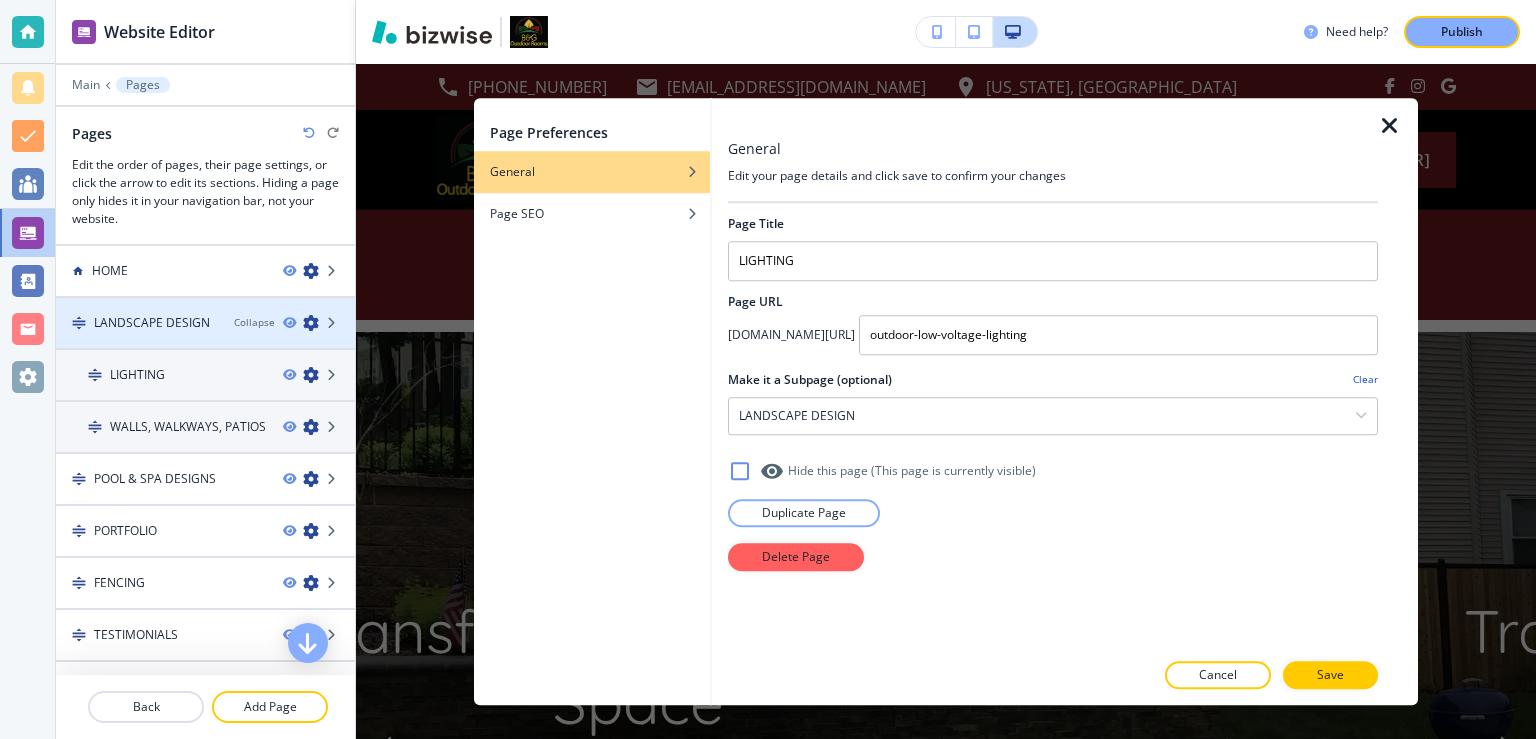 click at bounding box center [311, 323] 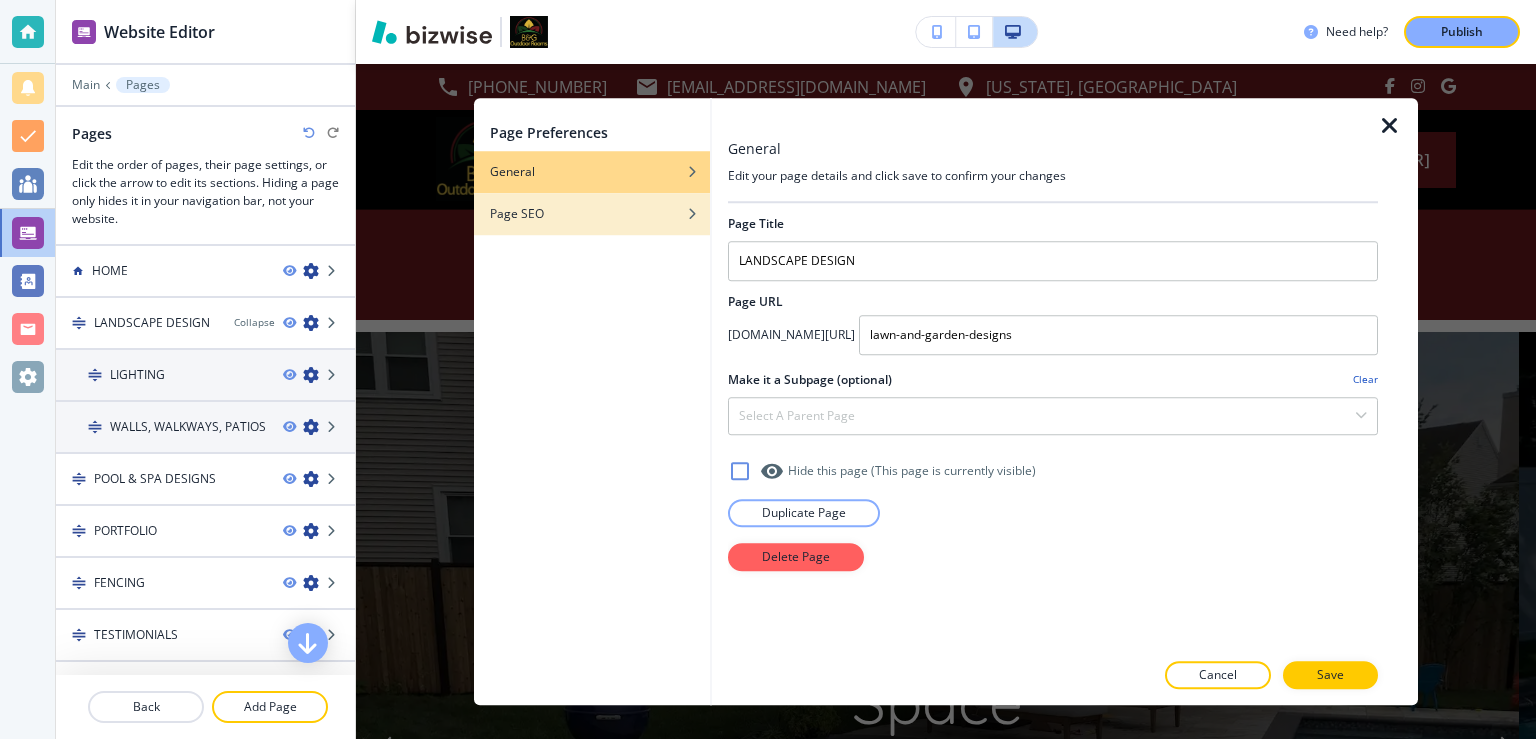 click on "Page SEO" at bounding box center [517, 214] 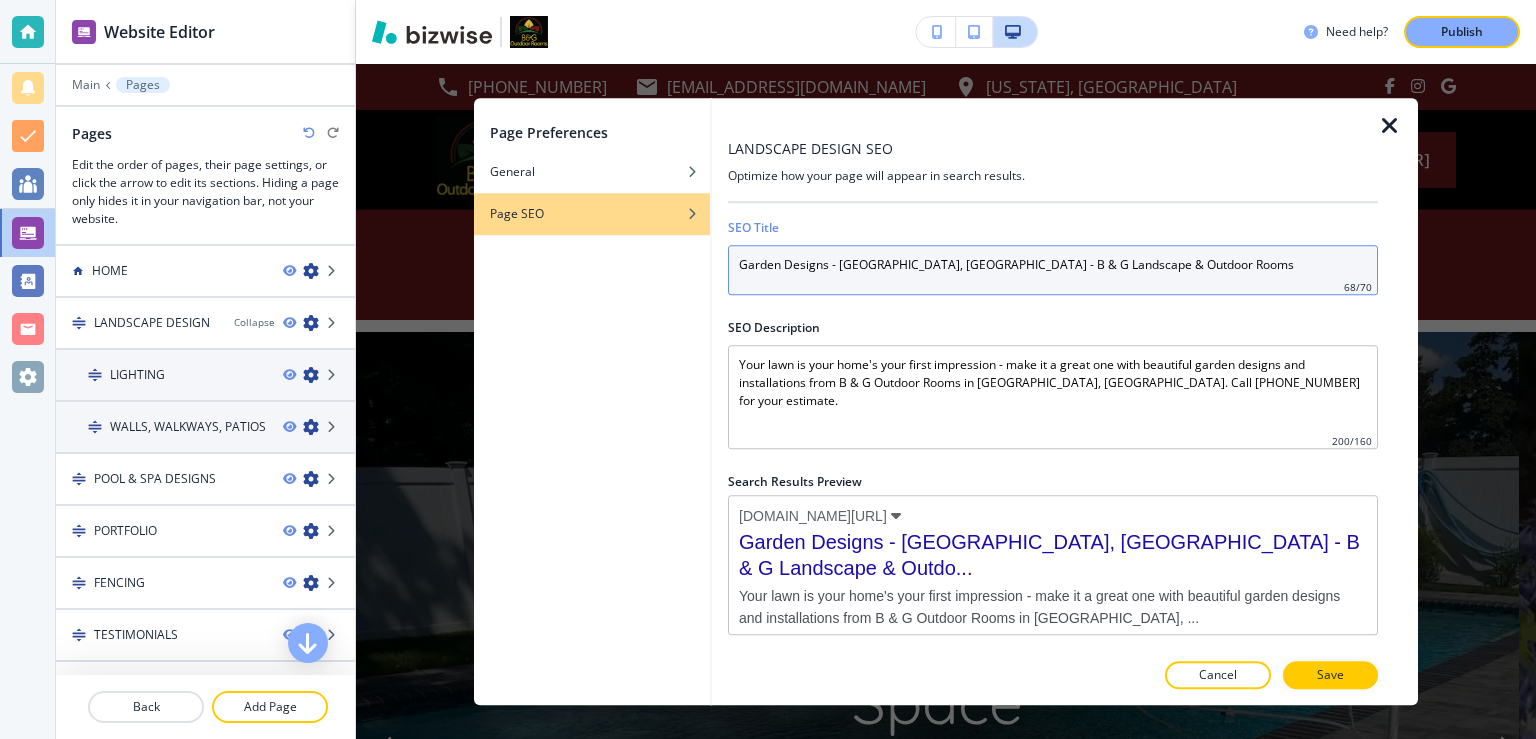 drag, startPoint x: 1122, startPoint y: 257, endPoint x: 528, endPoint y: 267, distance: 594.08417 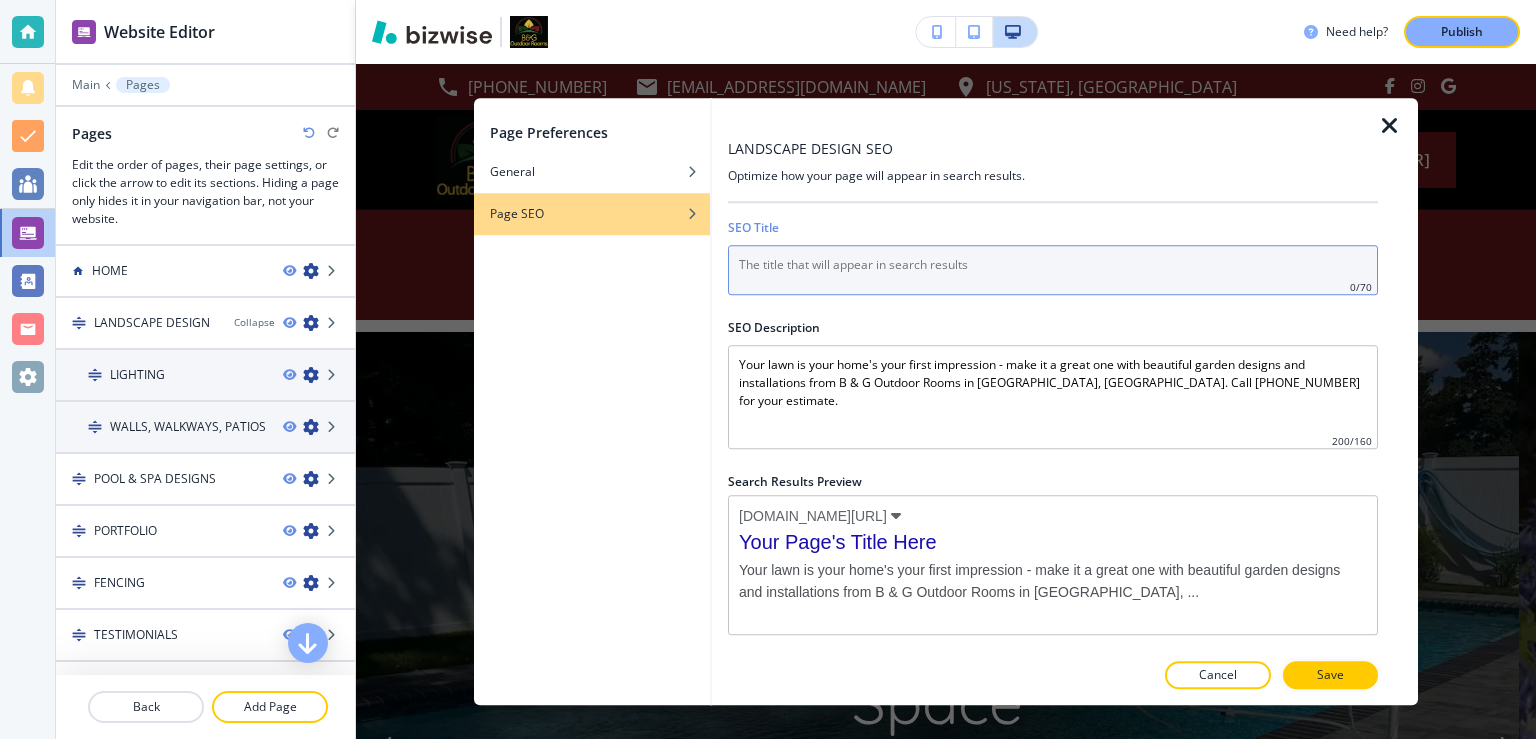 paste on "Custom Garden Design & Hardscaping [GEOGRAPHIC_DATA] | English, French, Japanese & More" 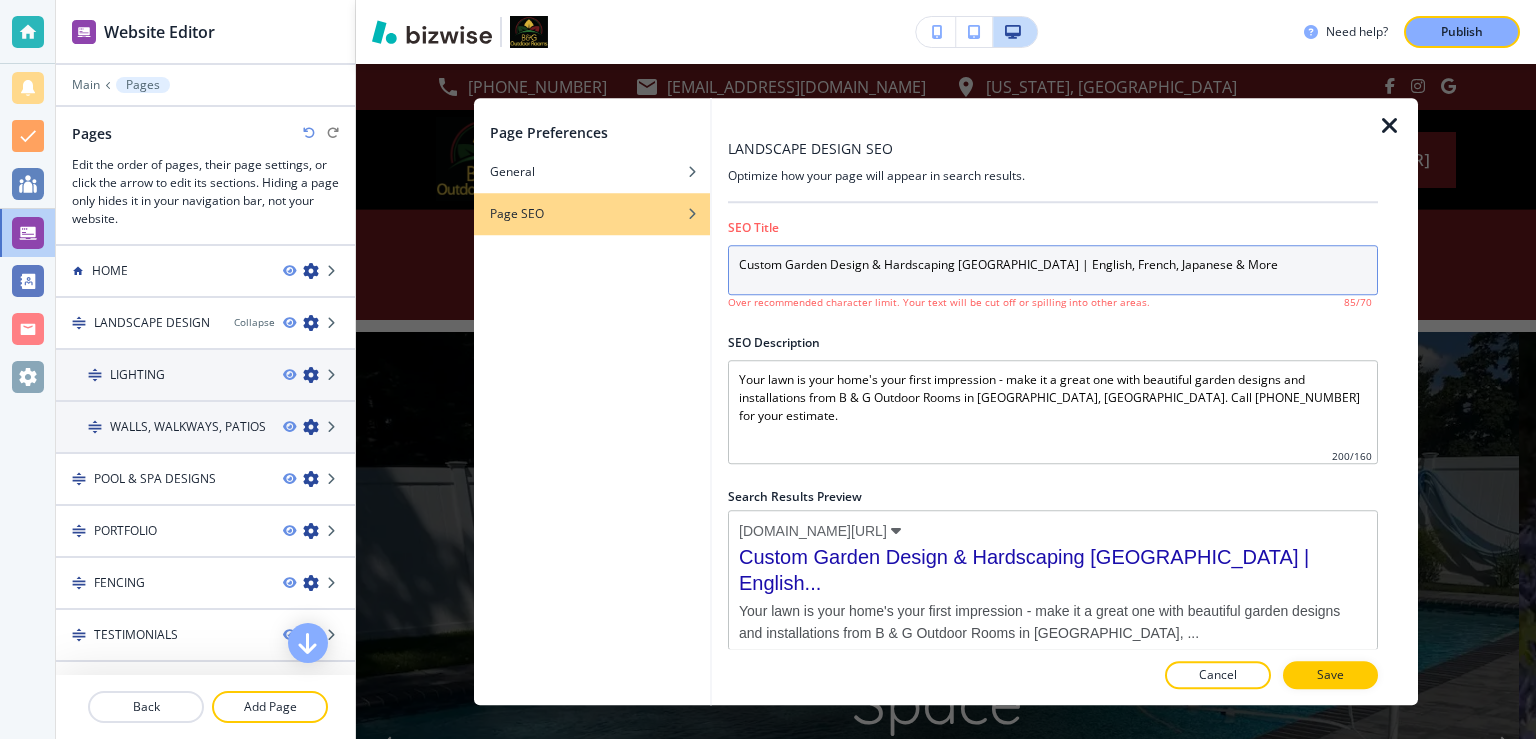 type on "Custom Garden Design & Hardscaping [GEOGRAPHIC_DATA] | English, French, Japanese & More" 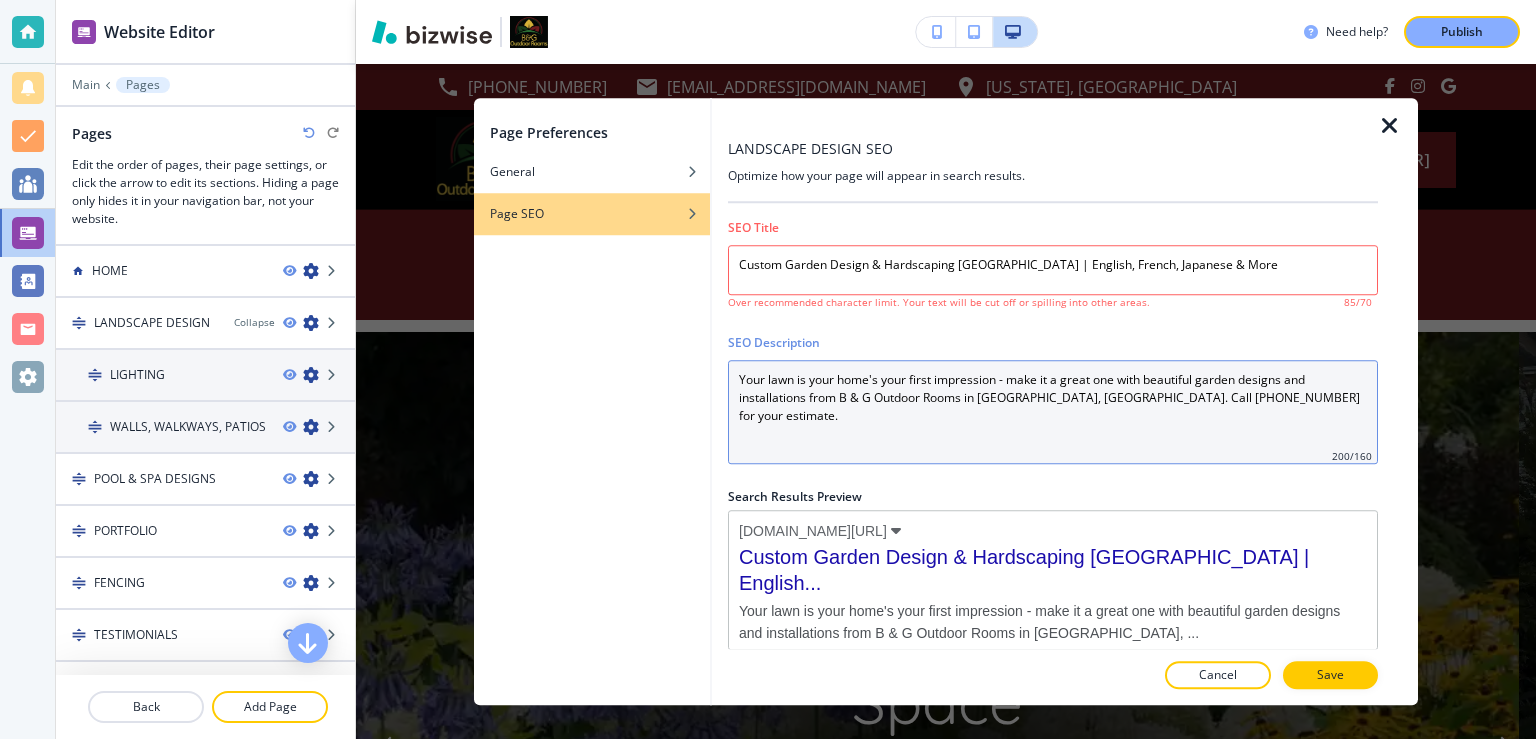 drag, startPoint x: 1303, startPoint y: 390, endPoint x: 573, endPoint y: 358, distance: 730.70105 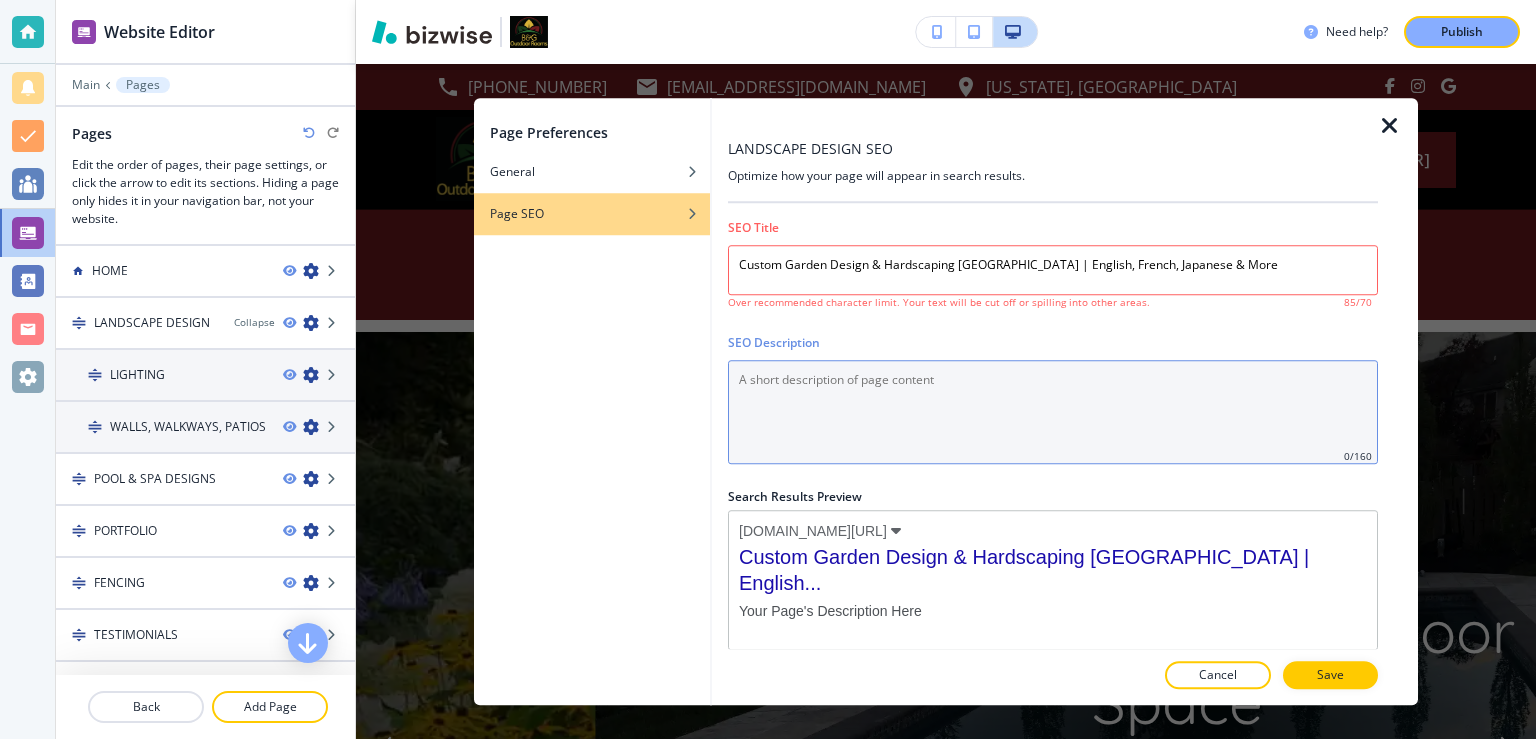 paste on "Transform your lawn with garden styles from English to Japanese. B & G Outdoor Rooms designs stunning gardens that match your home’s style. Free consult: [PHONE_NUMBER]" 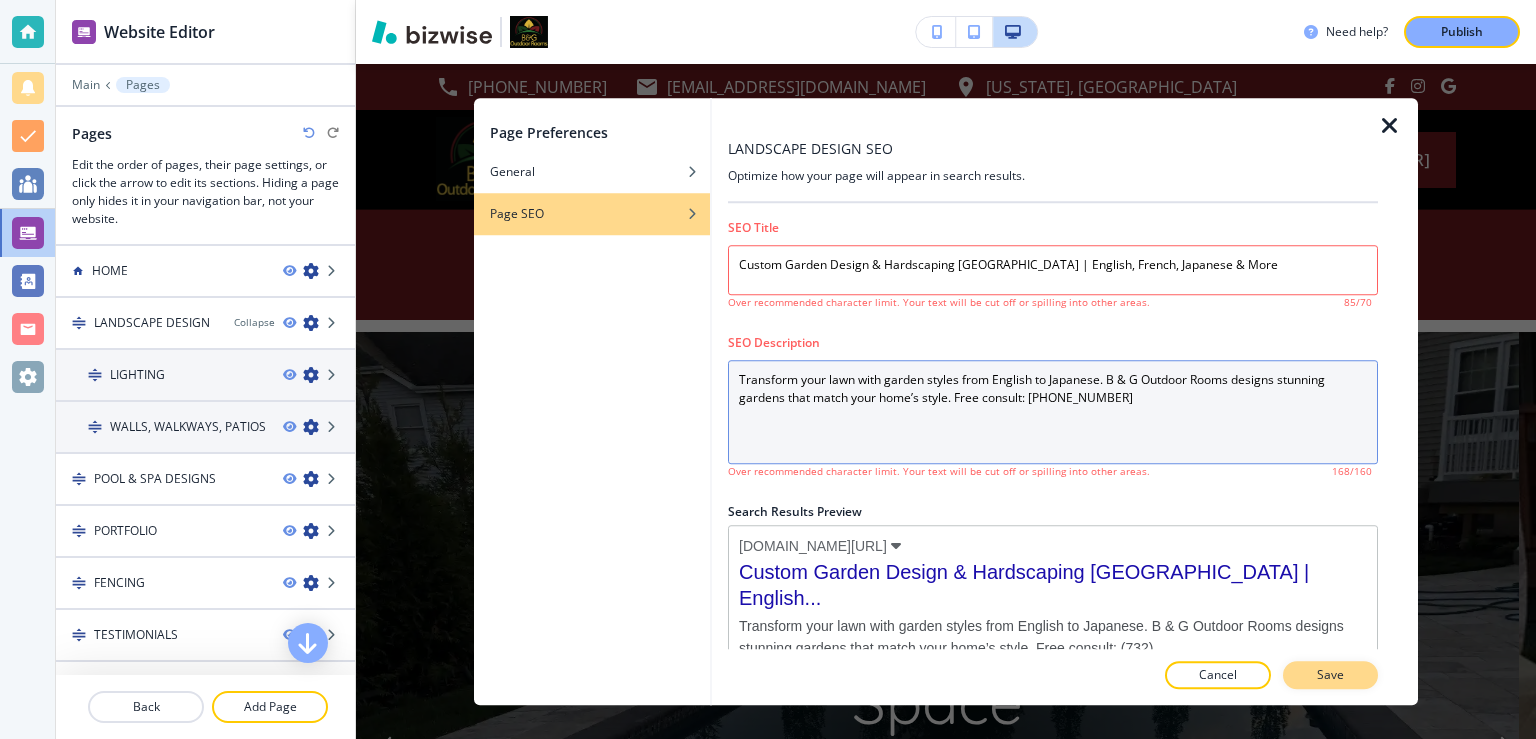 type on "Transform your lawn with garden styles from English to Japanese. B & G Outdoor Rooms designs stunning gardens that match your home’s style. Free consult: [PHONE_NUMBER]" 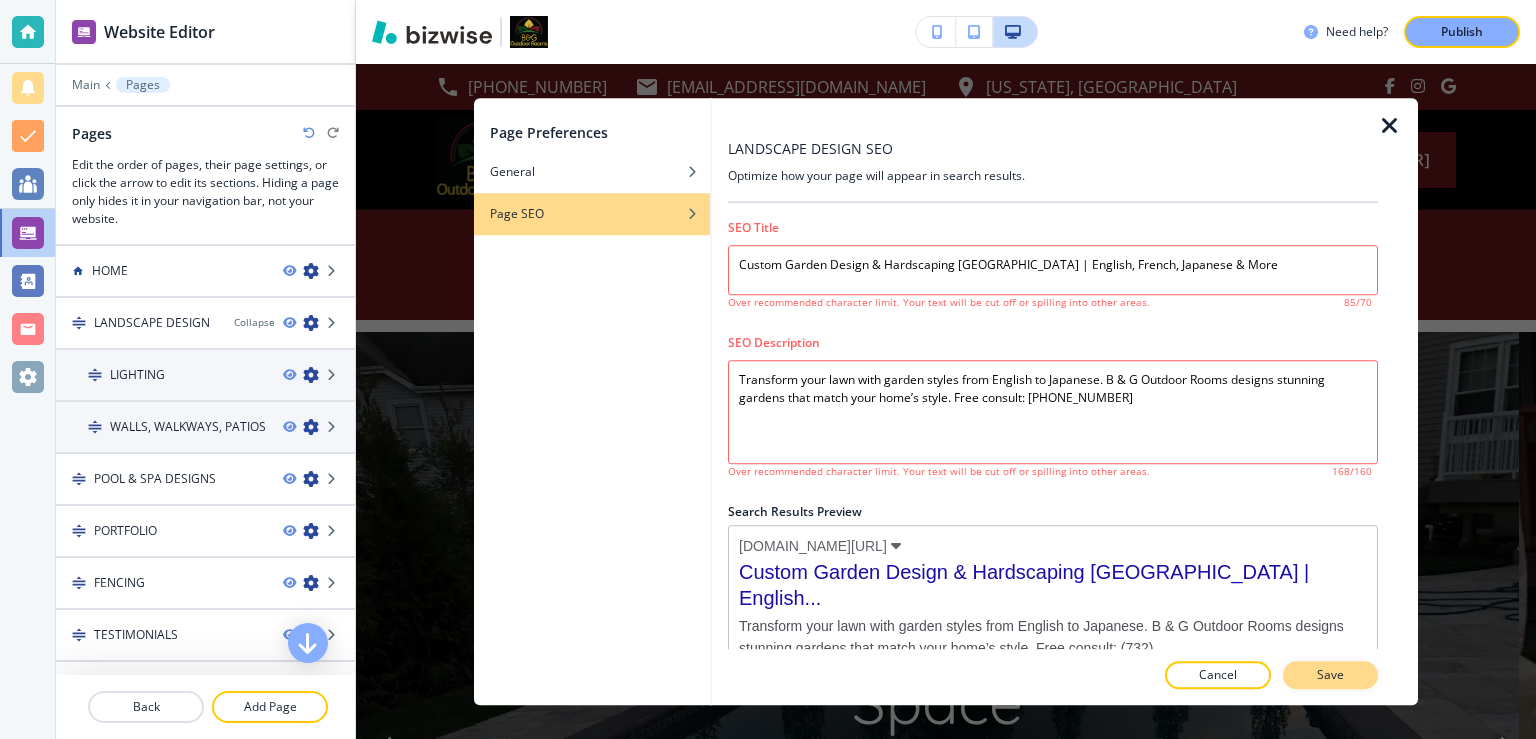 click on "Save" at bounding box center [1330, 675] 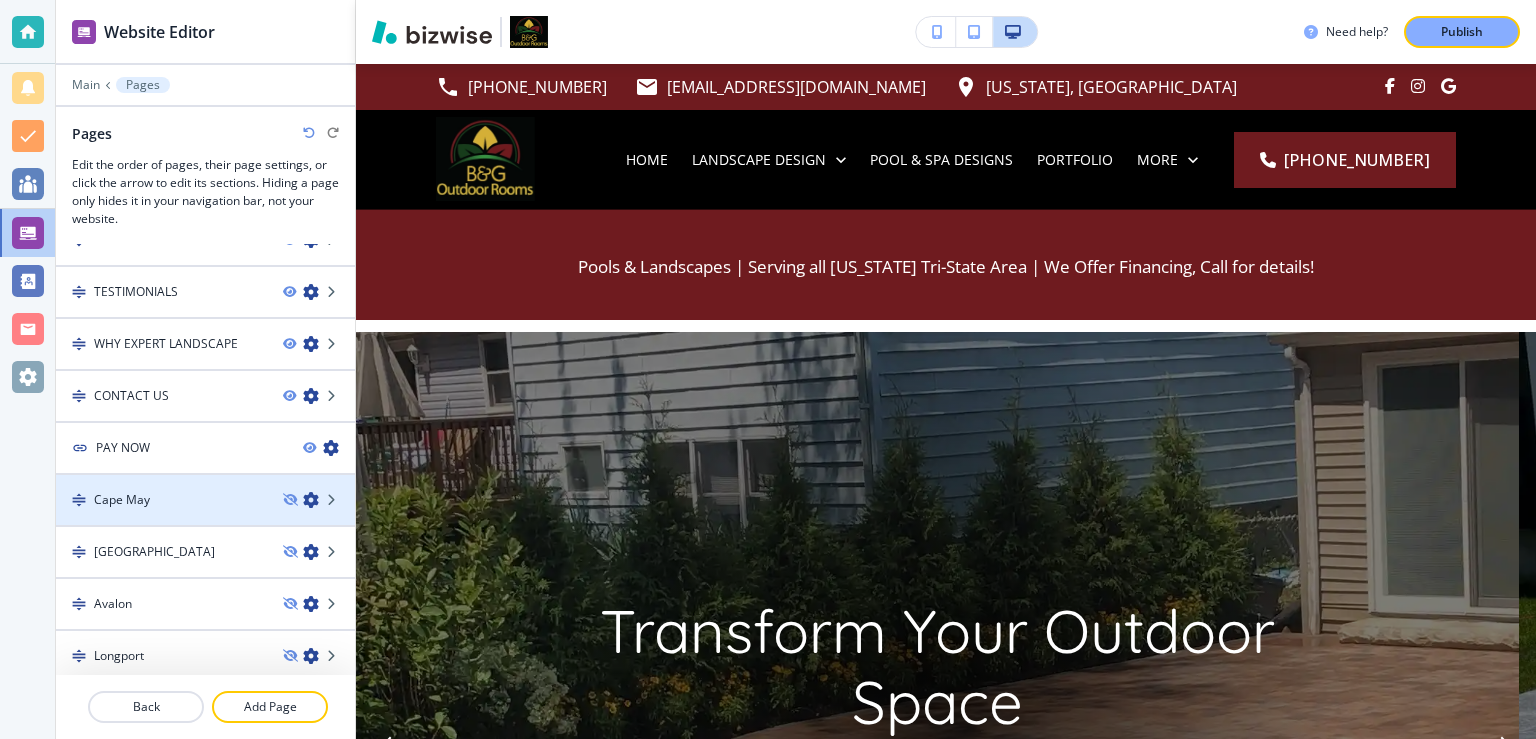 scroll, scrollTop: 0, scrollLeft: 0, axis: both 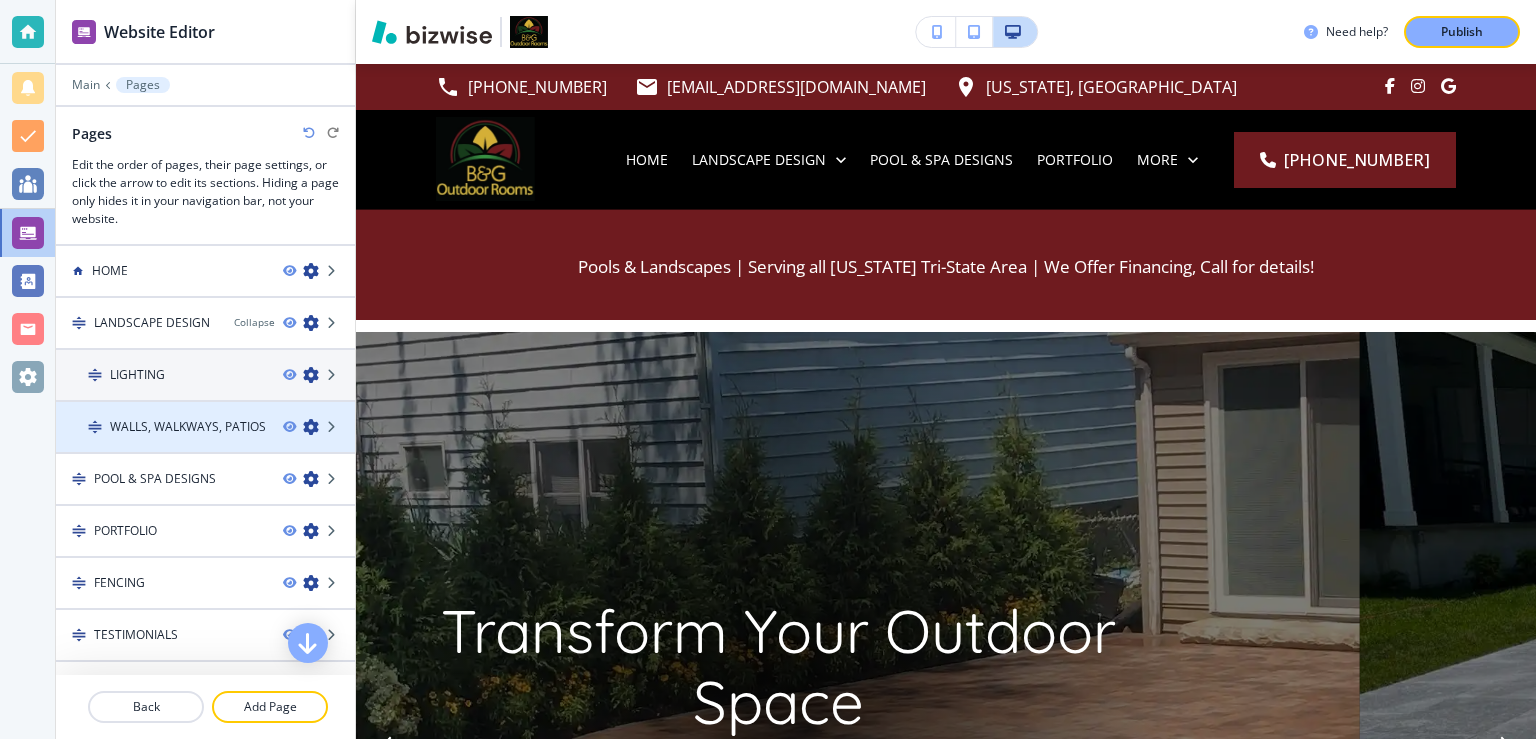 click at bounding box center [311, 427] 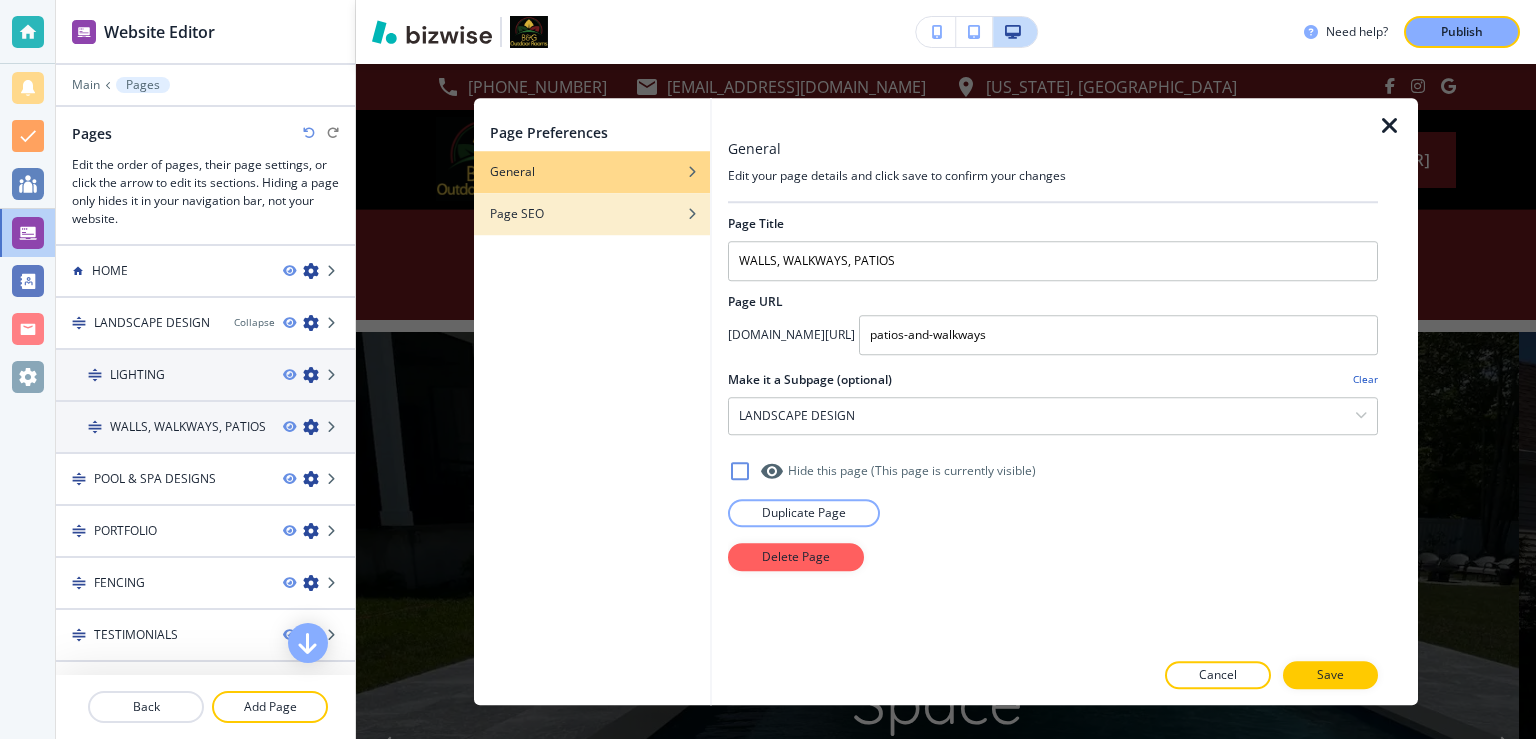click on "Page SEO" at bounding box center (592, 214) 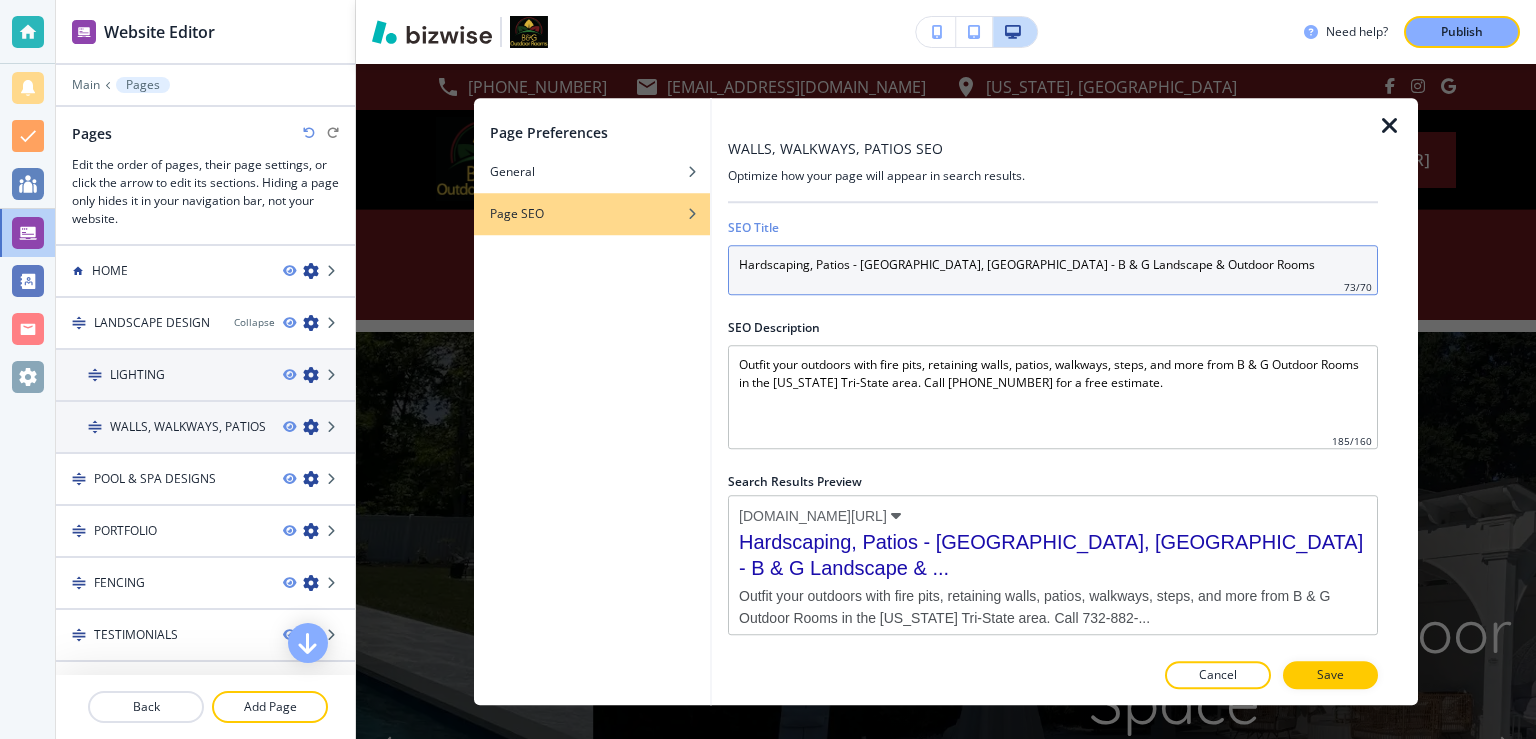 drag, startPoint x: 1213, startPoint y: 253, endPoint x: 501, endPoint y: 216, distance: 712.96075 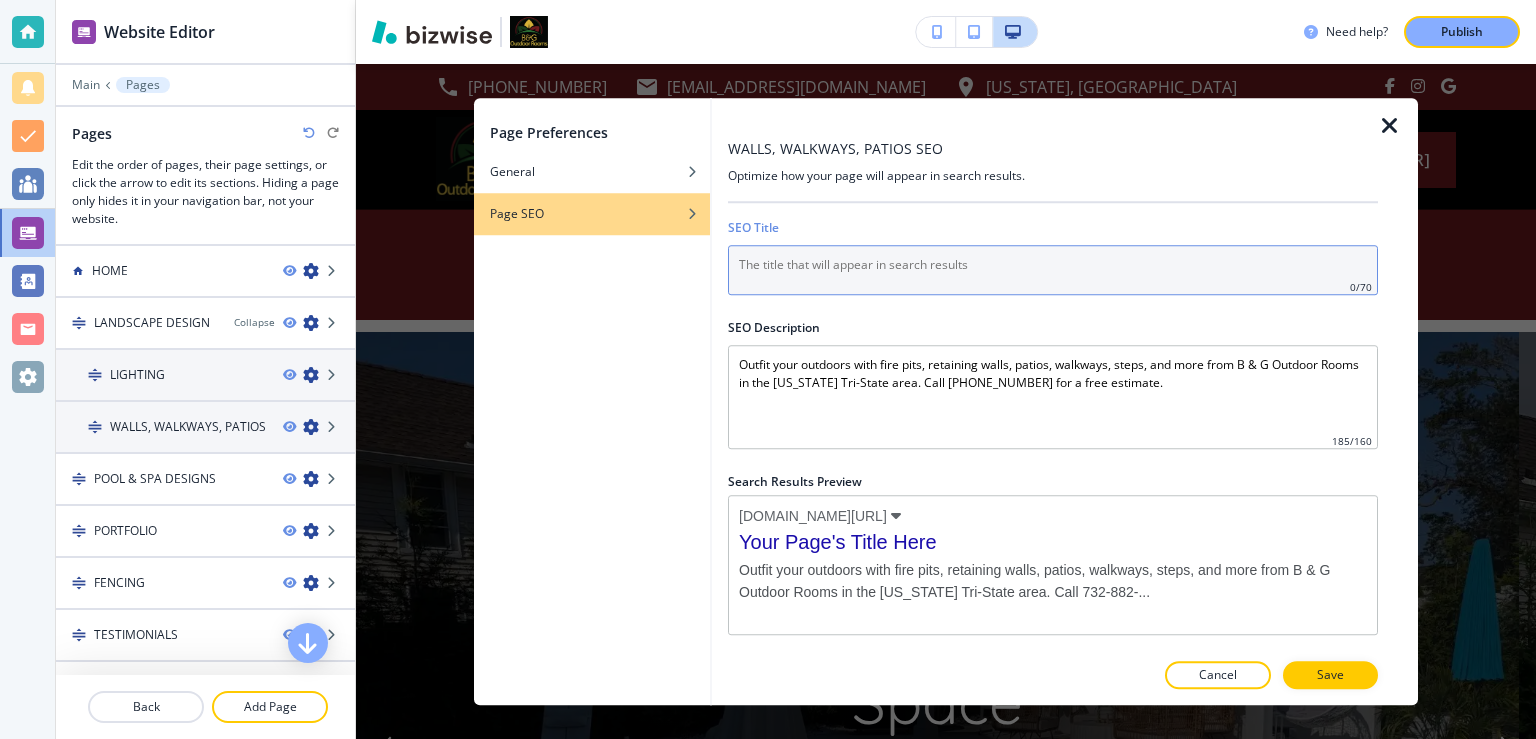 paste on "Patio & Masonry Design Services [GEOGRAPHIC_DATA] | B & G Outdoor Rooms LLC | Free Estimates" 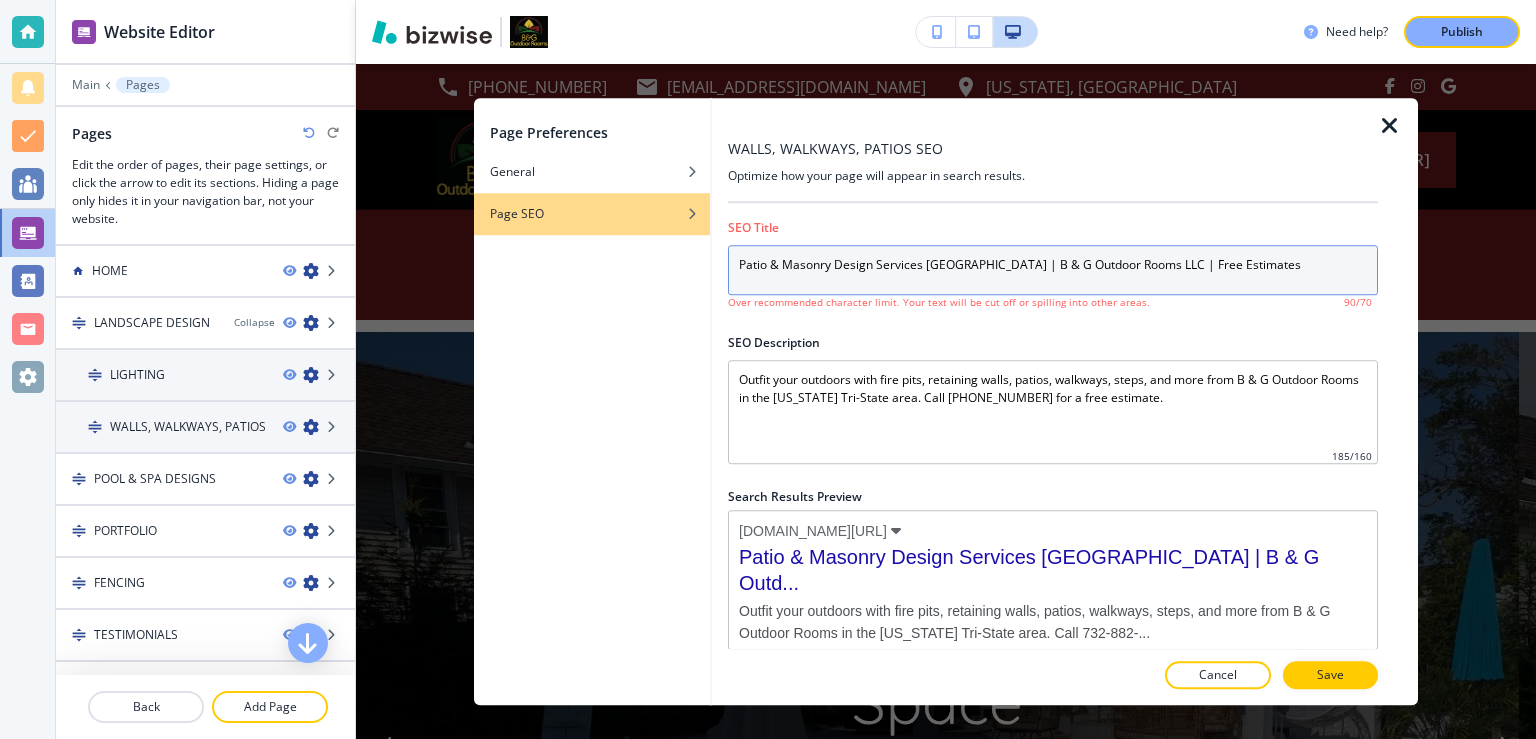 type on "Patio & Masonry Design Services [GEOGRAPHIC_DATA] | B & G Outdoor Rooms LLC | Free Estimates" 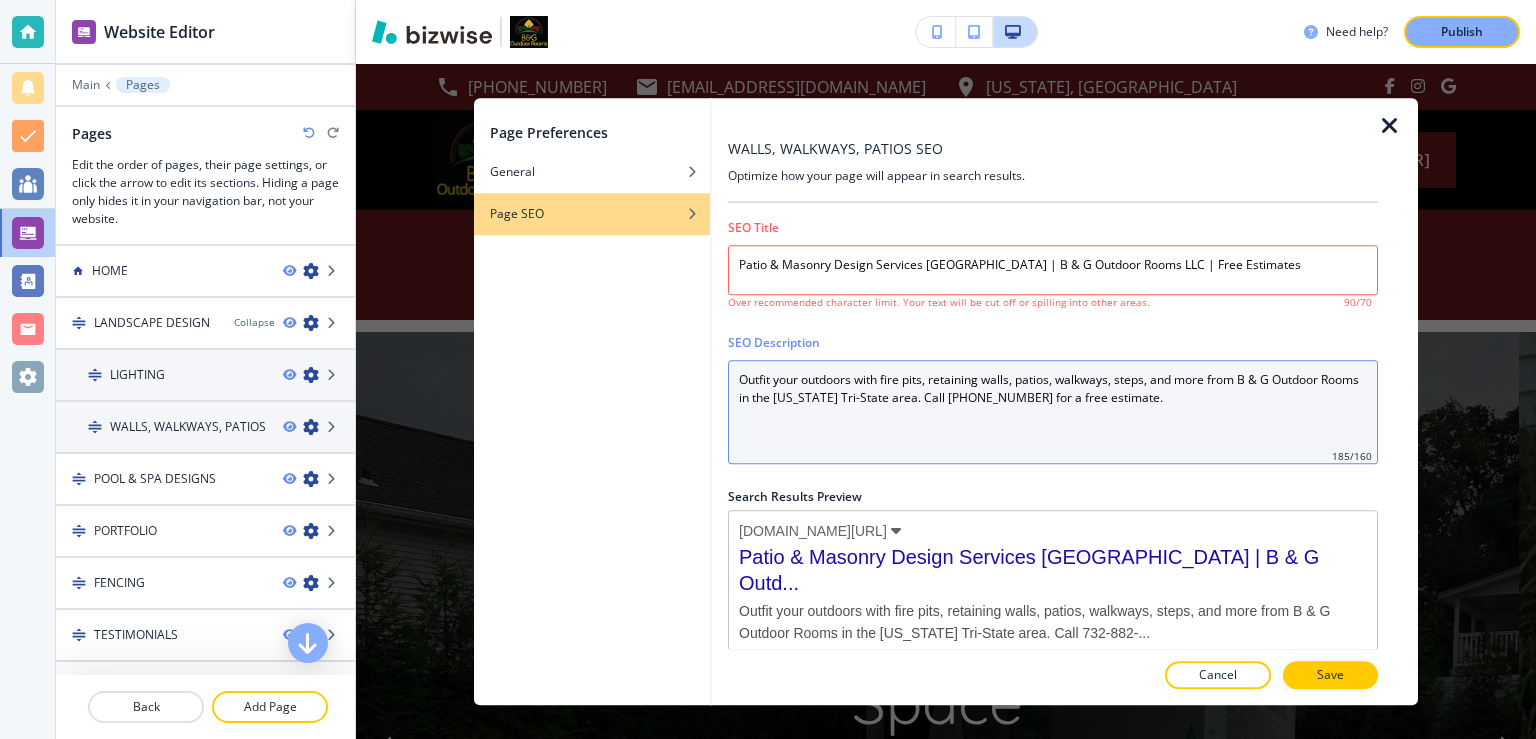 drag, startPoint x: 1190, startPoint y: 410, endPoint x: 730, endPoint y: 358, distance: 462.9298 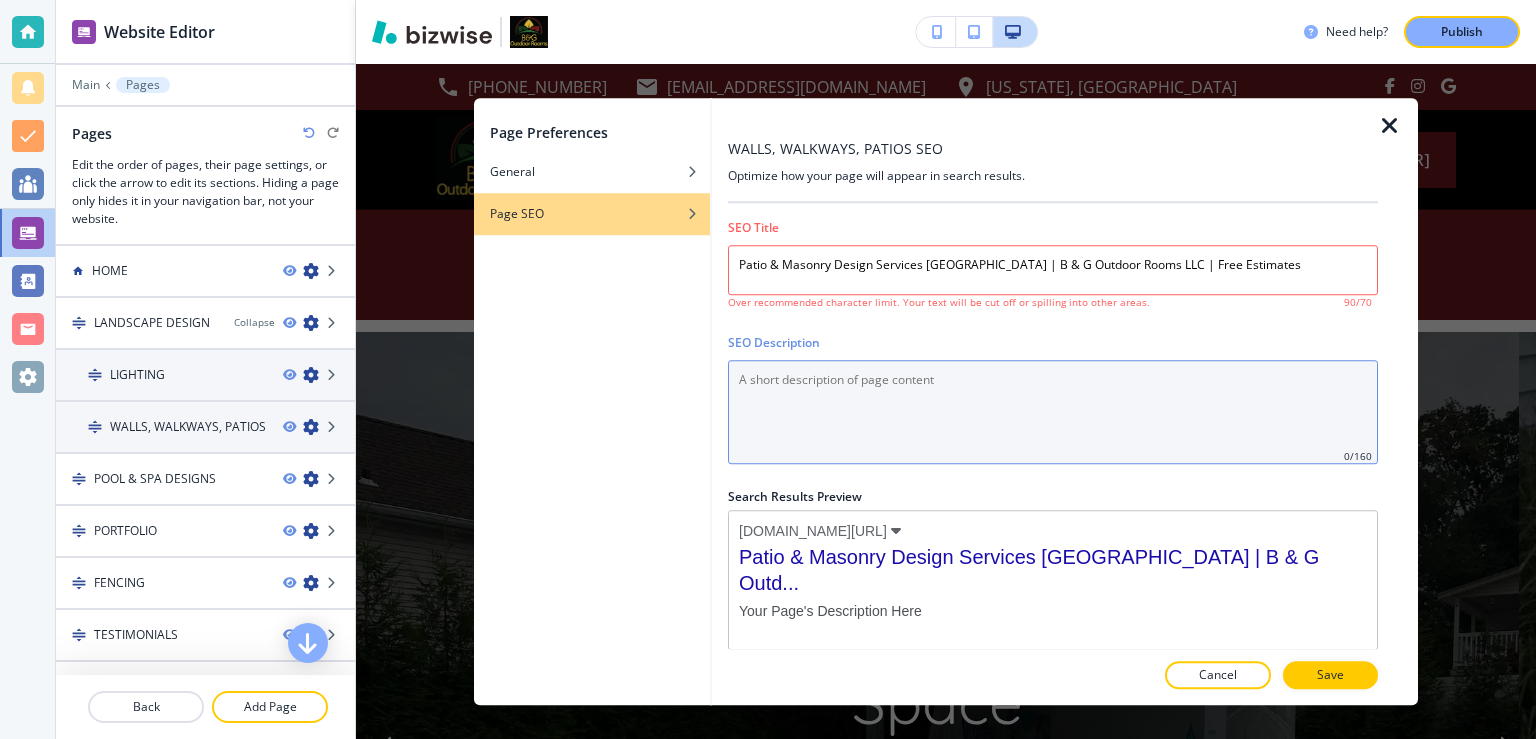 paste on "From patios and [PERSON_NAME] to fireplaces and walkways, B & G crafts stunning masonry features in brick or stone. Proudly serving [GEOGRAPHIC_DATA] with expert outdoor construction services." 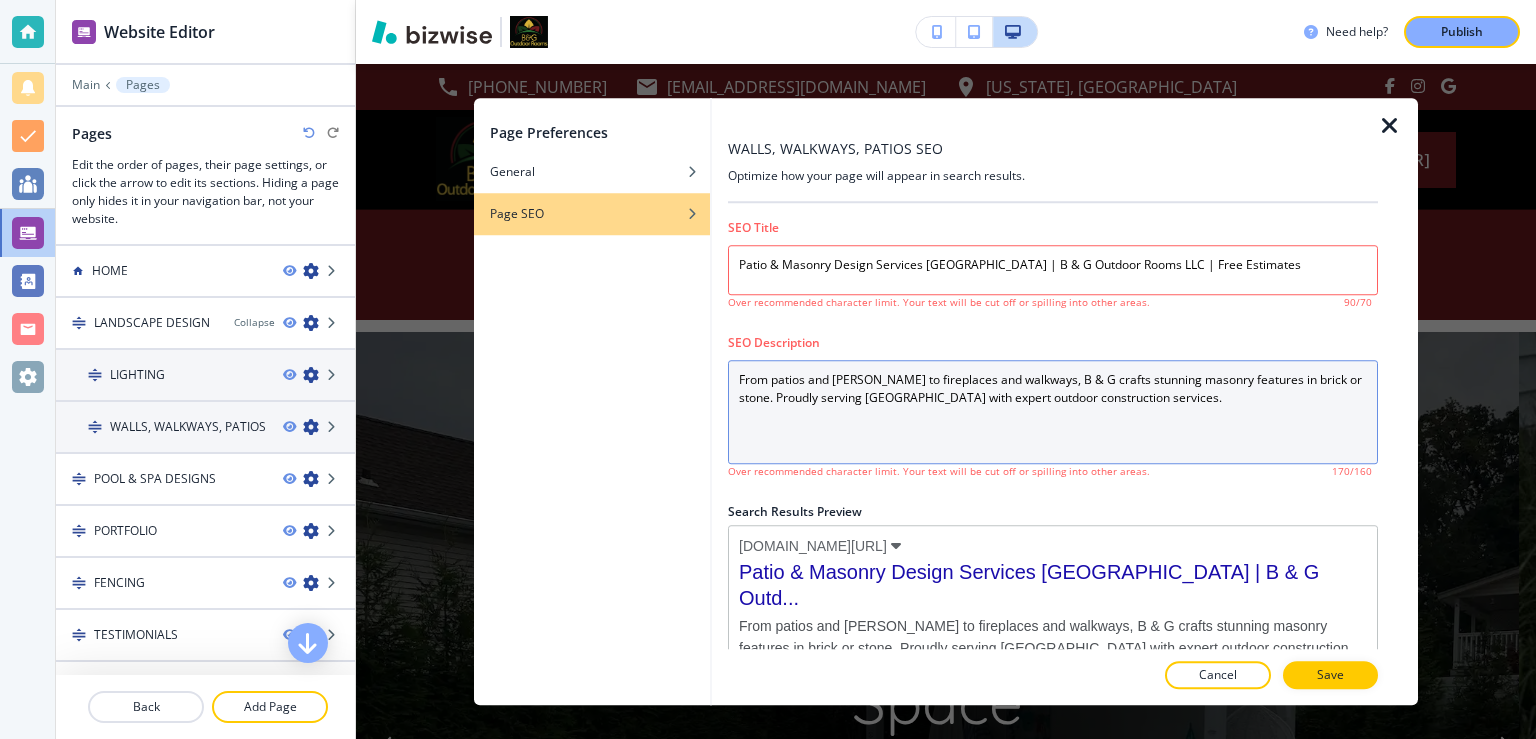 type on "From patios and [PERSON_NAME] to fireplaces and walkways, B & G crafts stunning masonry features in brick or stone. Proudly serving [GEOGRAPHIC_DATA] with expert outdoor construction services." 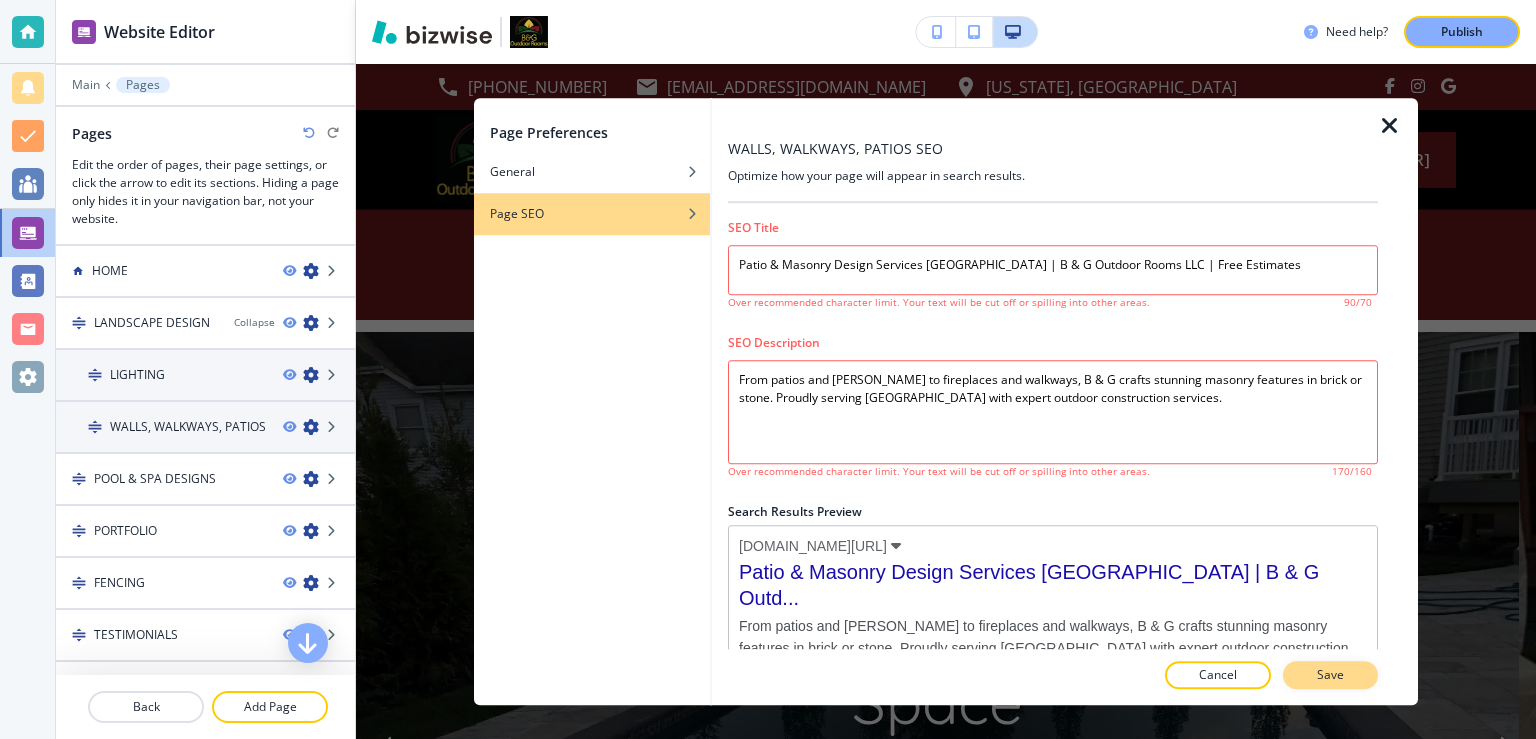 click on "Save" at bounding box center [1330, 675] 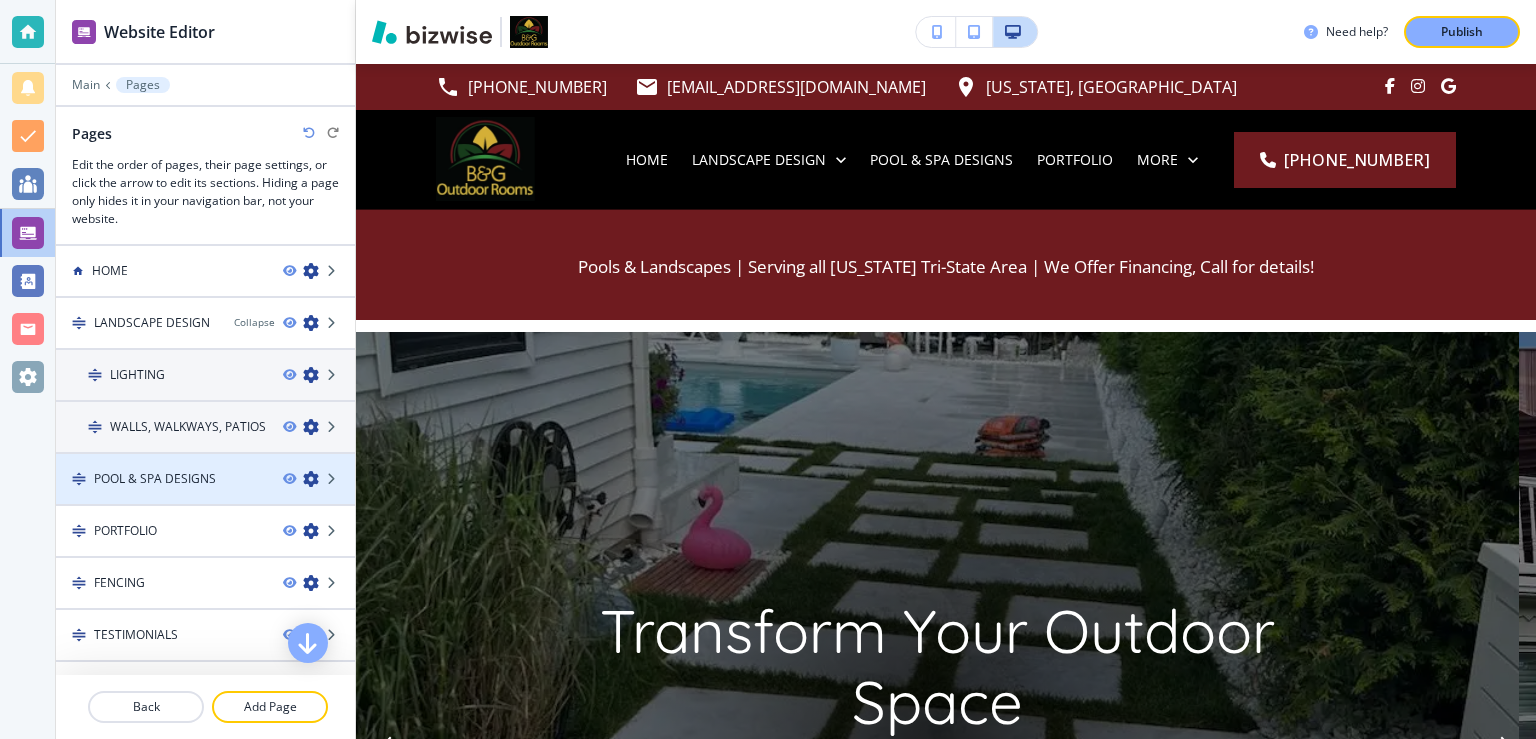 click at bounding box center [311, 479] 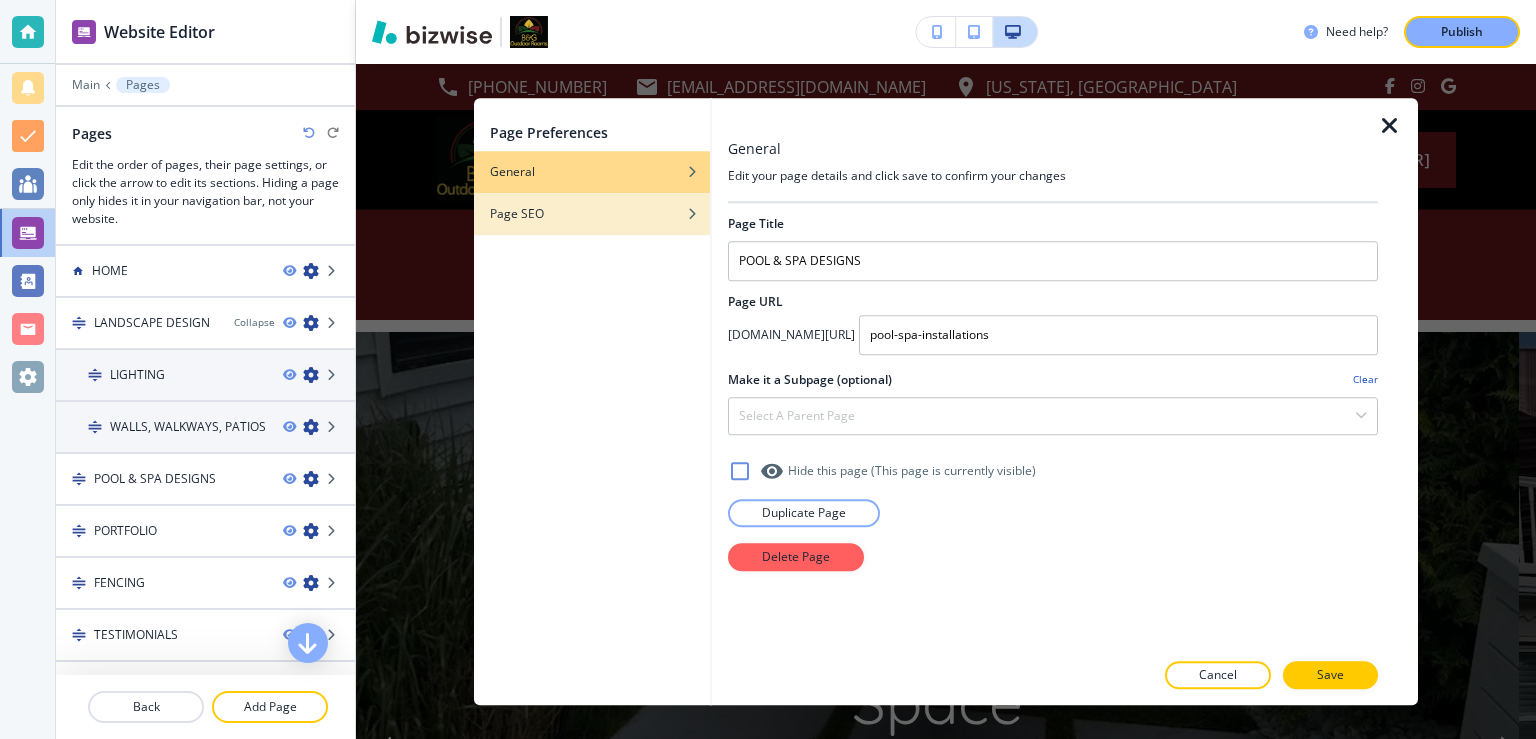 click on "Page SEO" at bounding box center (517, 214) 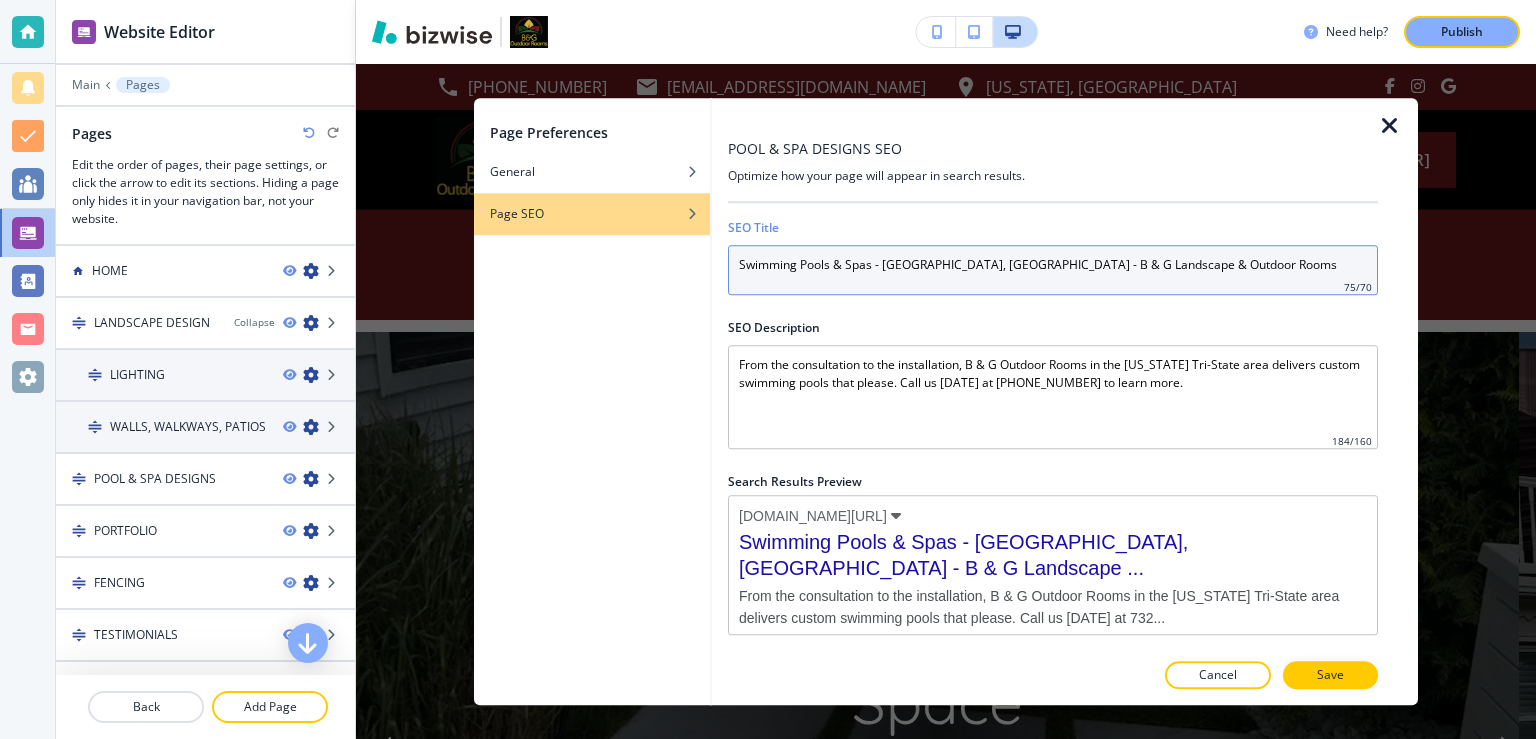 drag, startPoint x: 1225, startPoint y: 266, endPoint x: 674, endPoint y: 224, distance: 552.5984 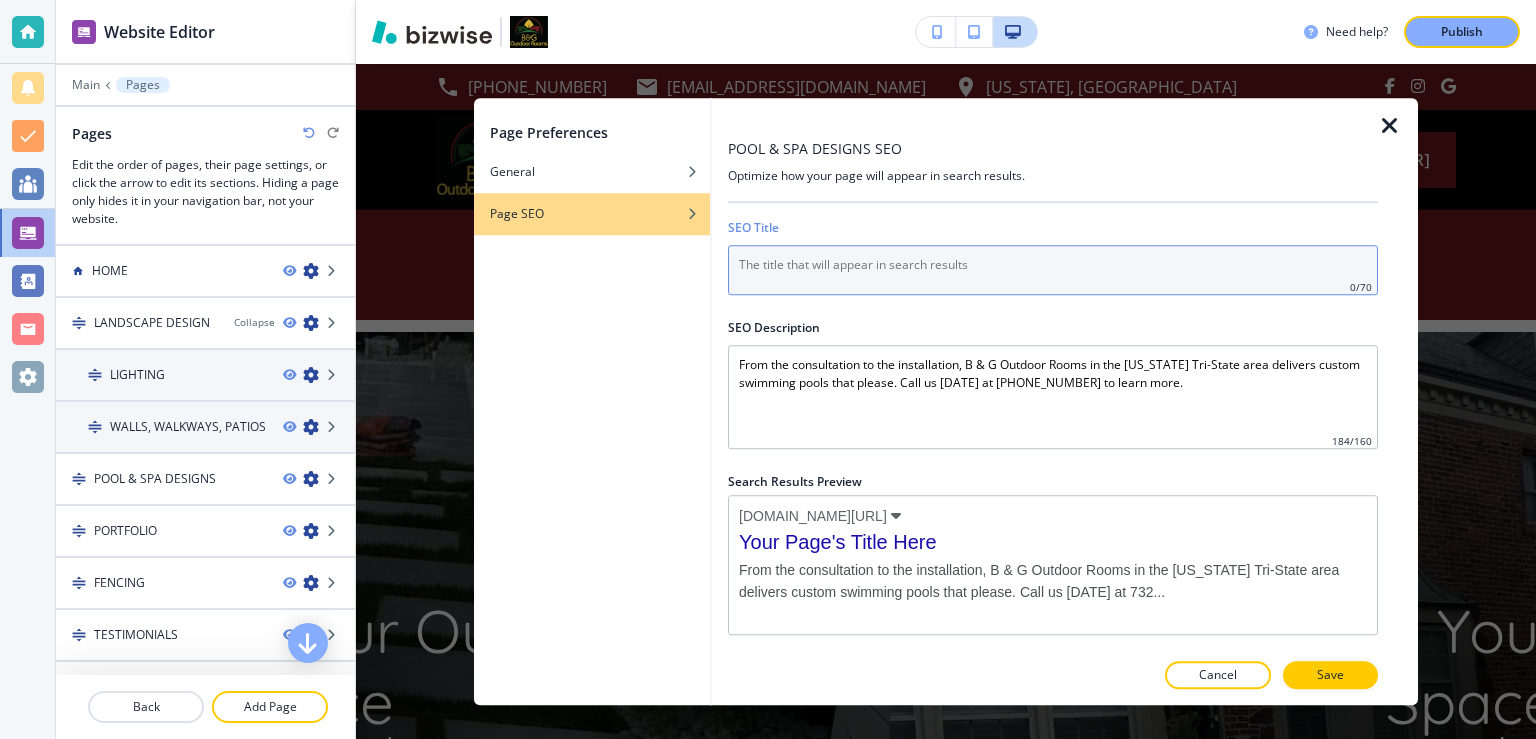 paste on "Luxury Pool Builders & Designers in [GEOGRAPHIC_DATA] [GEOGRAPHIC_DATA] | Pools, Spas & Water Features" 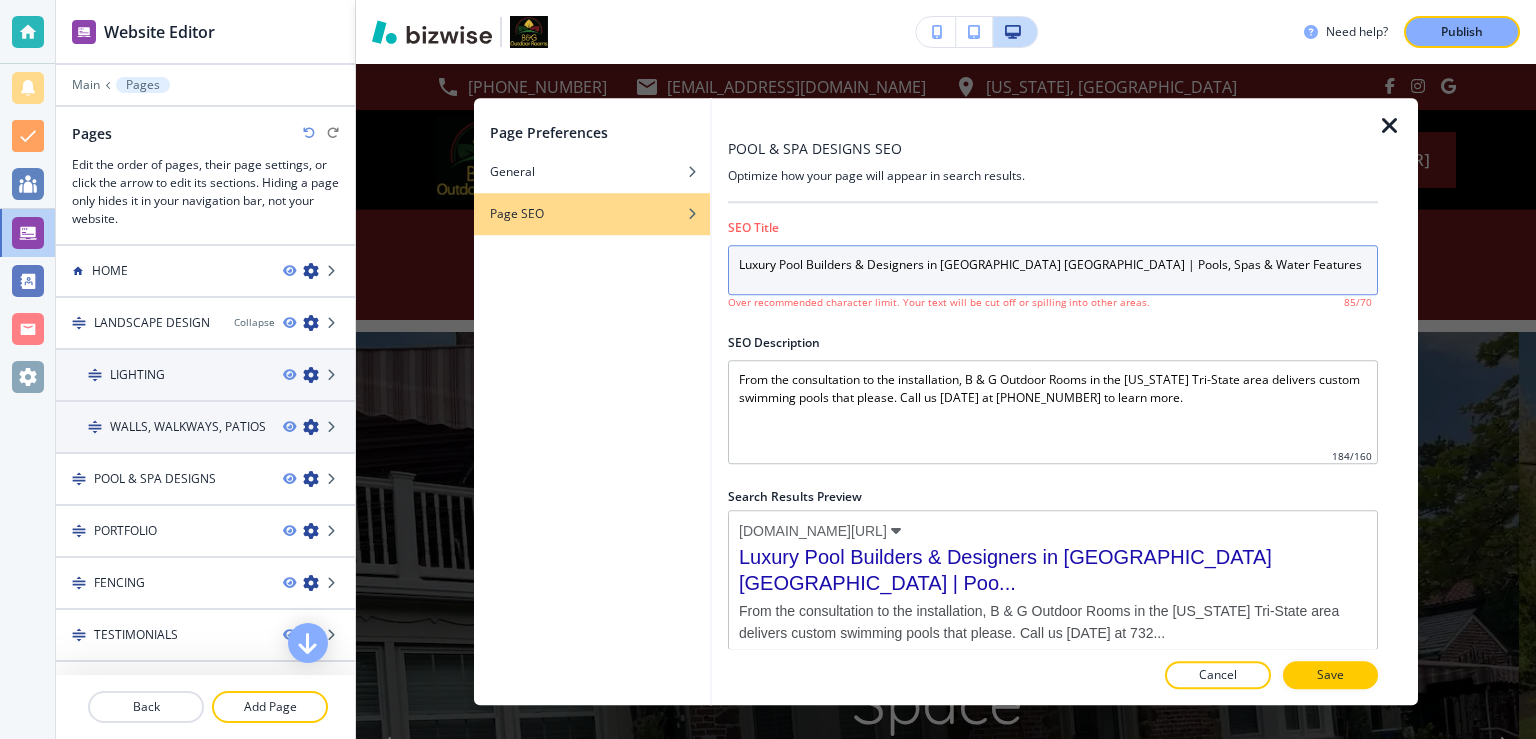 type on "Luxury Pool Builders & Designers in [GEOGRAPHIC_DATA] [GEOGRAPHIC_DATA] | Pools, Spas & Water Features" 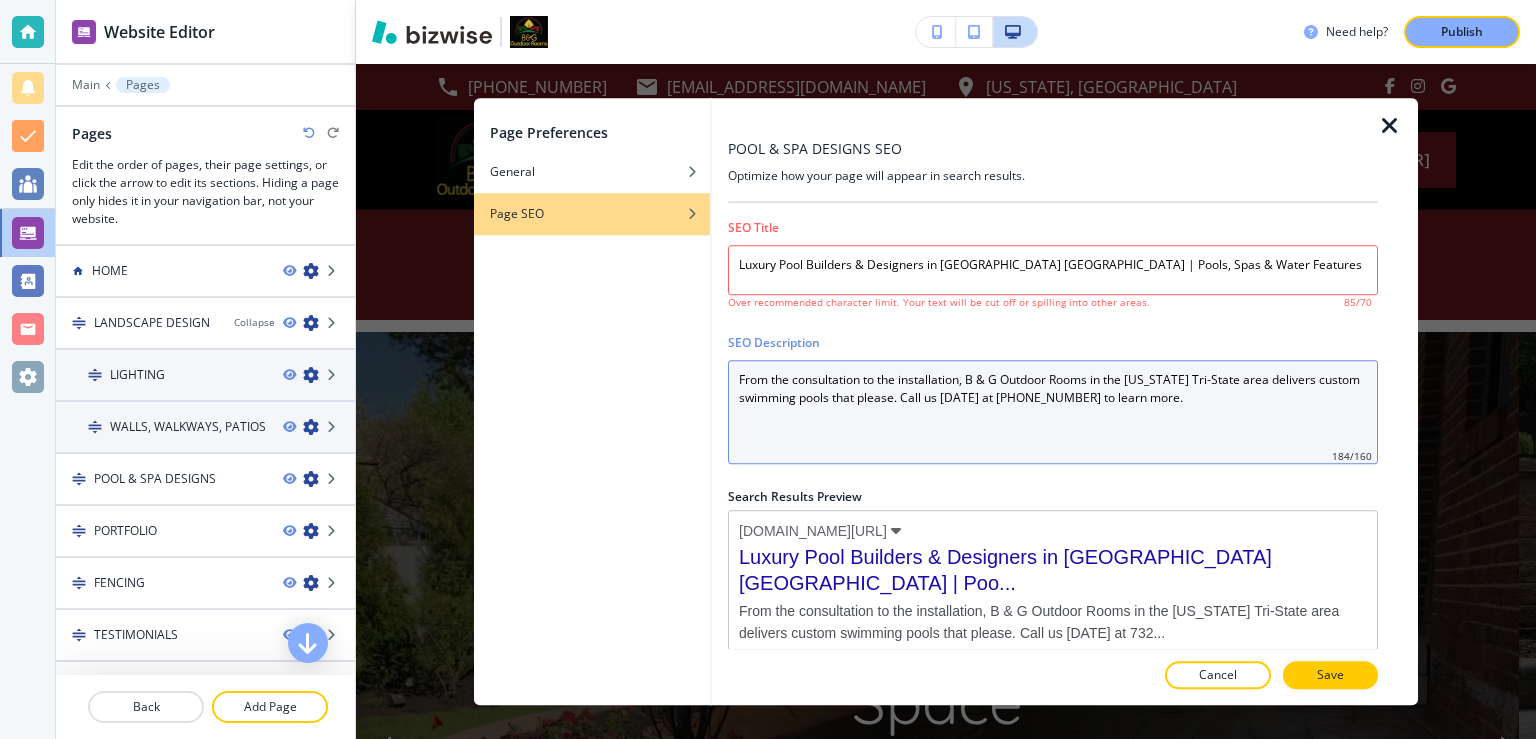 drag, startPoint x: 1214, startPoint y: 406, endPoint x: 654, endPoint y: 368, distance: 561.2878 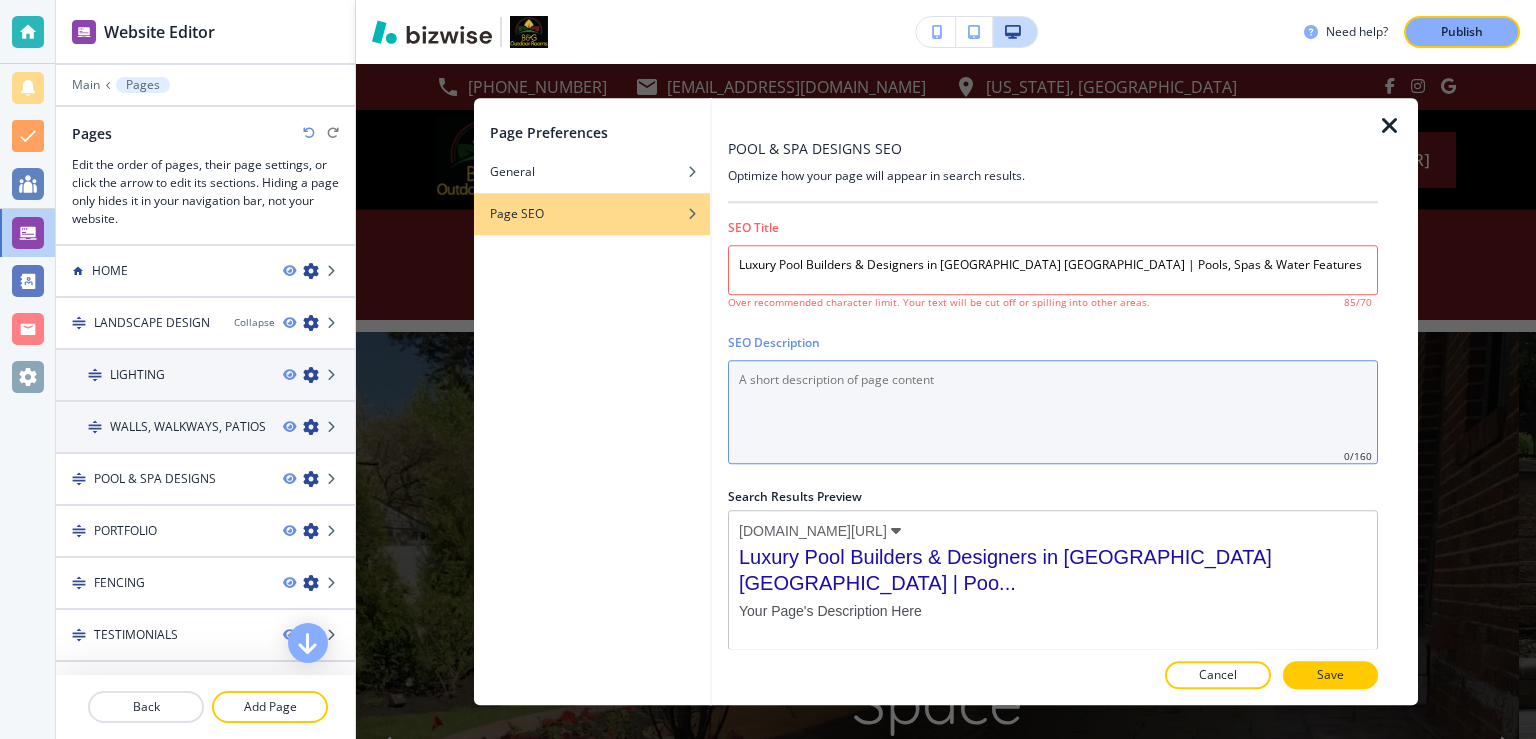 paste on "From concept to completion, B & G Outdoor Rooms designs & installs stunning pools across [US_STATE]. Add slides, waterfalls & more. Call now to bring your vision to life." 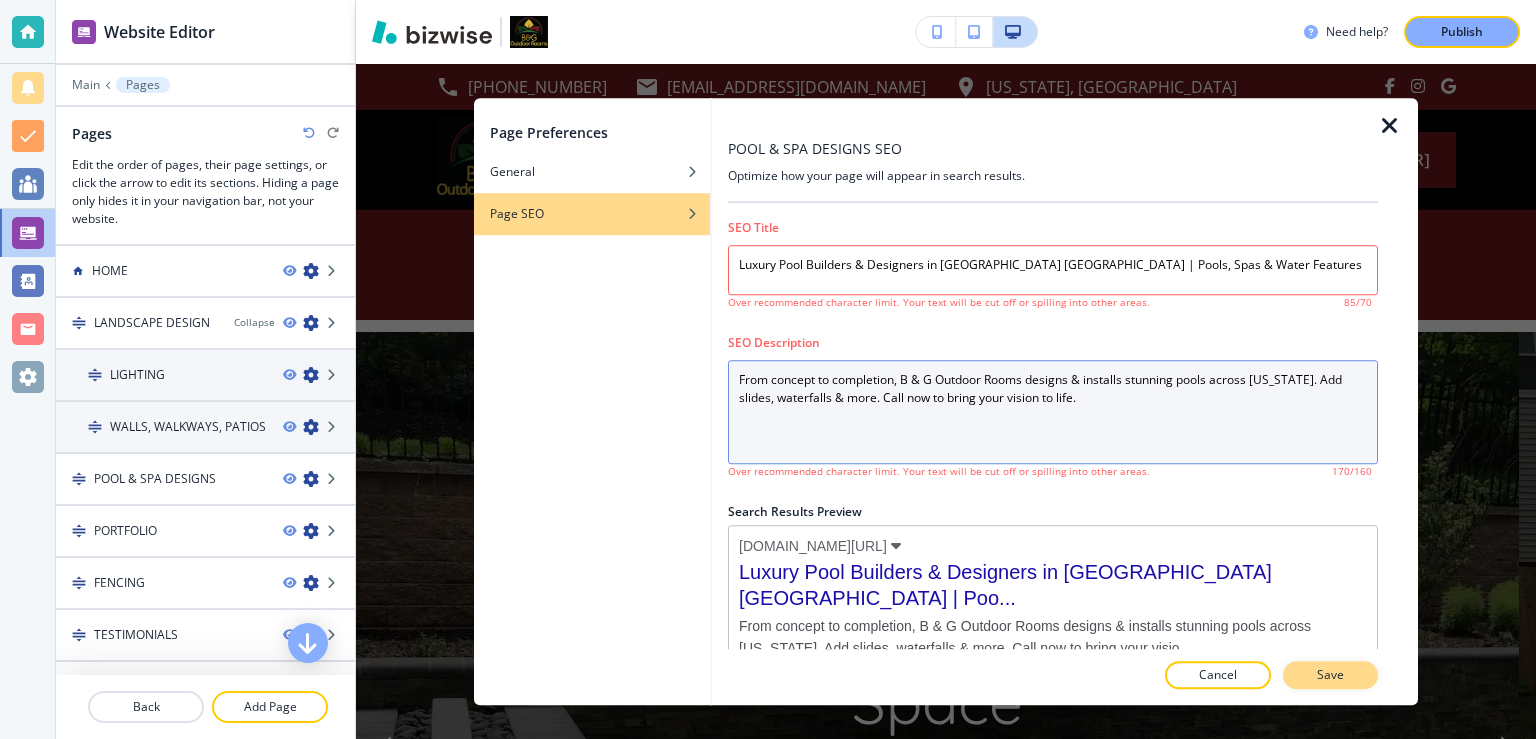 type on "From concept to completion, B & G Outdoor Rooms designs & installs stunning pools across [US_STATE]. Add slides, waterfalls & more. Call now to bring your vision to life." 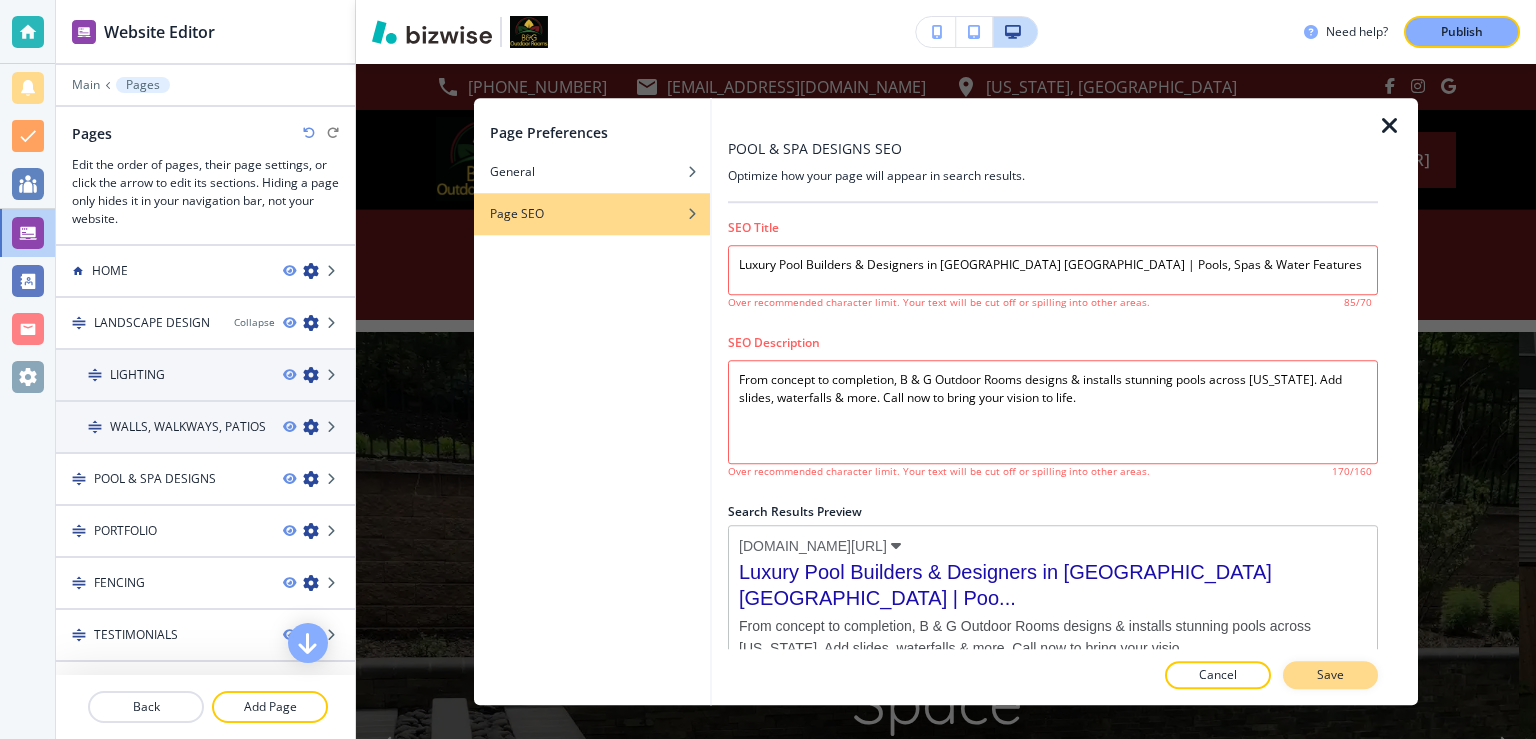 click on "Save" at bounding box center [1330, 675] 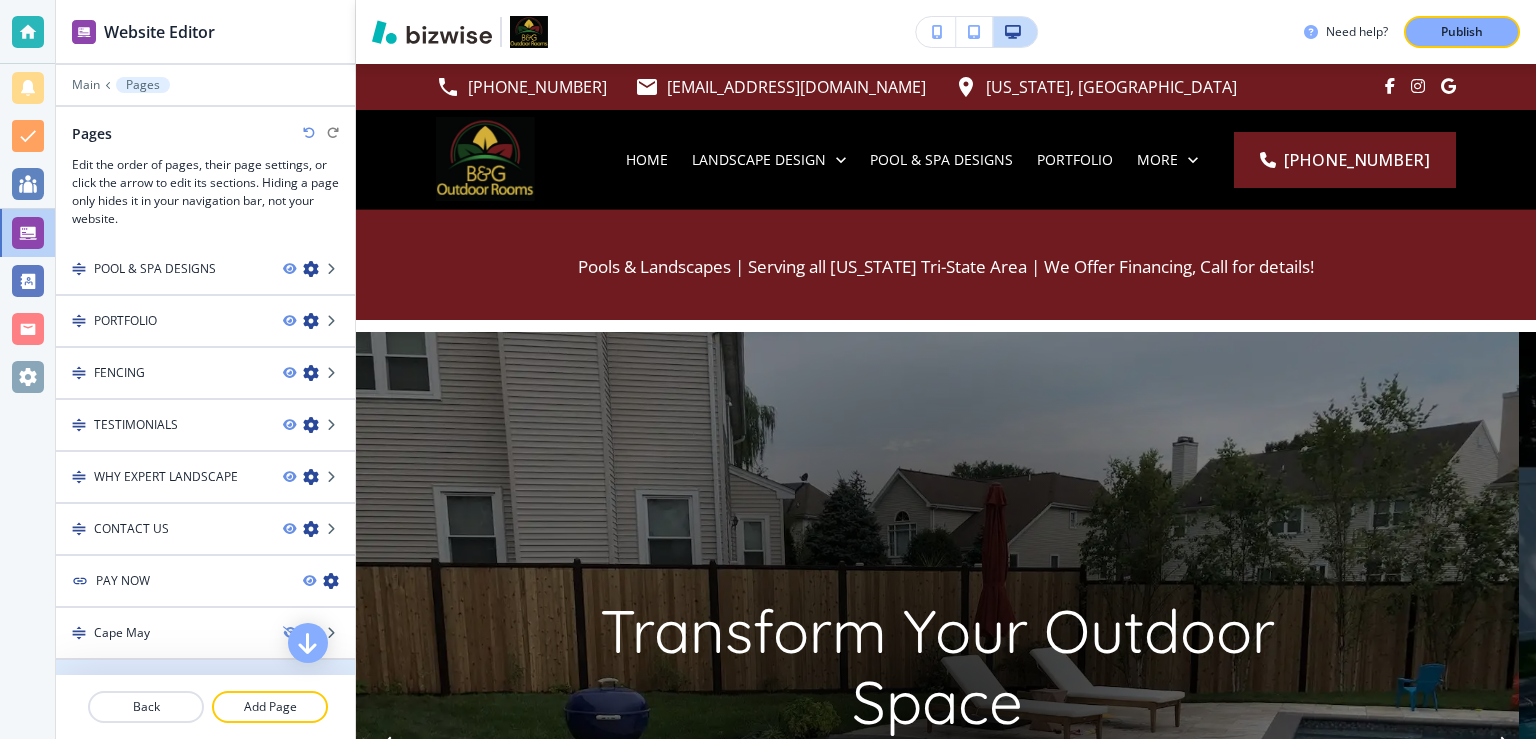 scroll, scrollTop: 343, scrollLeft: 0, axis: vertical 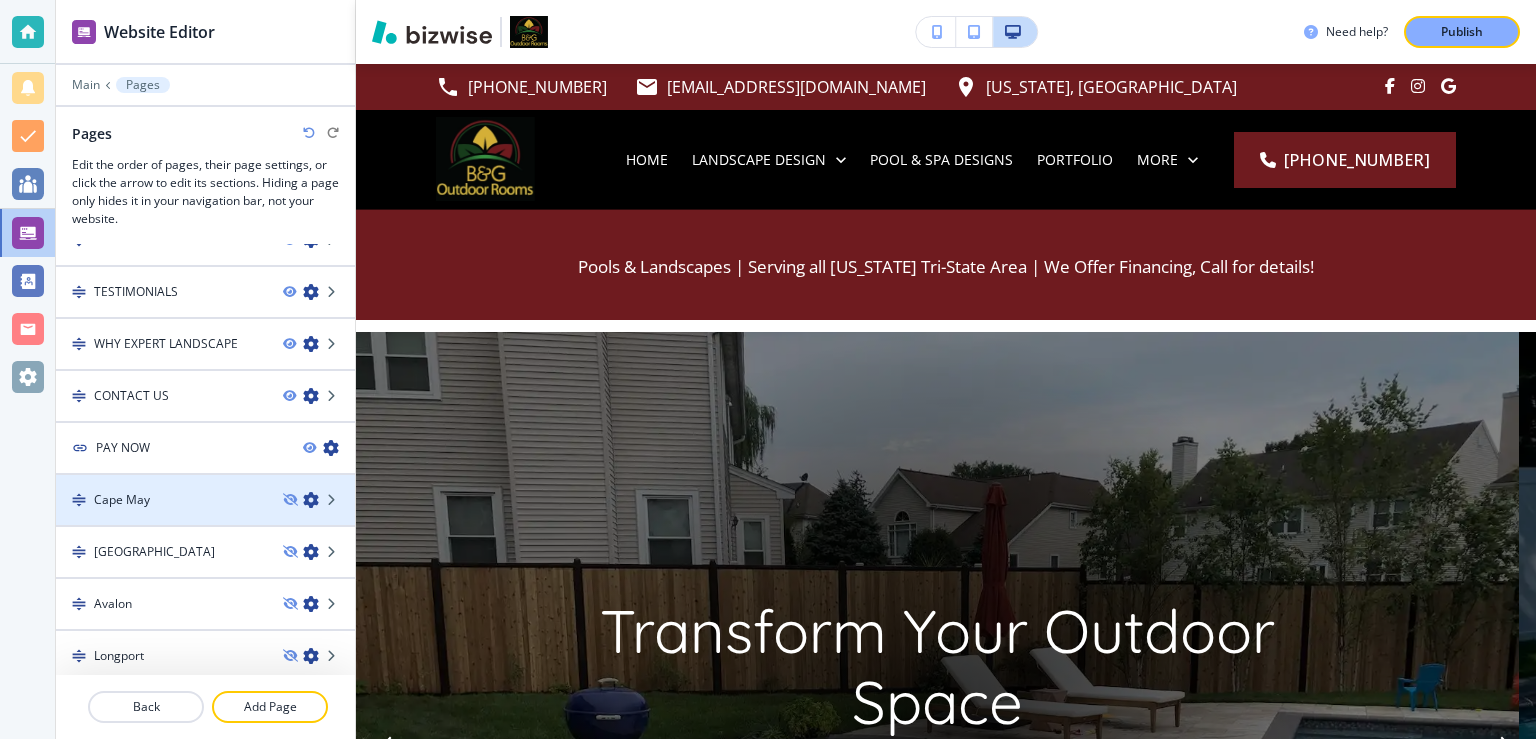 click at bounding box center [311, 500] 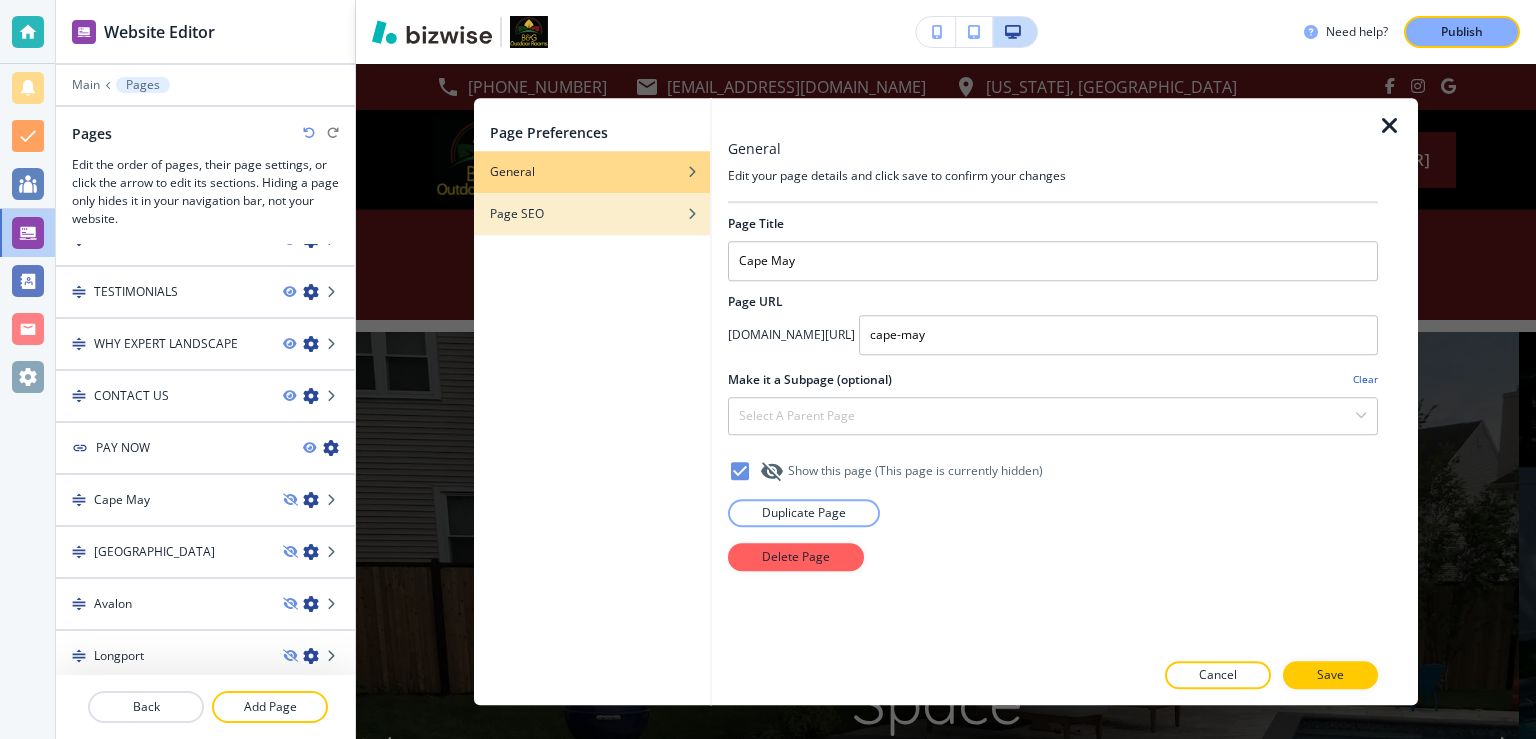 click on "Page SEO" at bounding box center (517, 214) 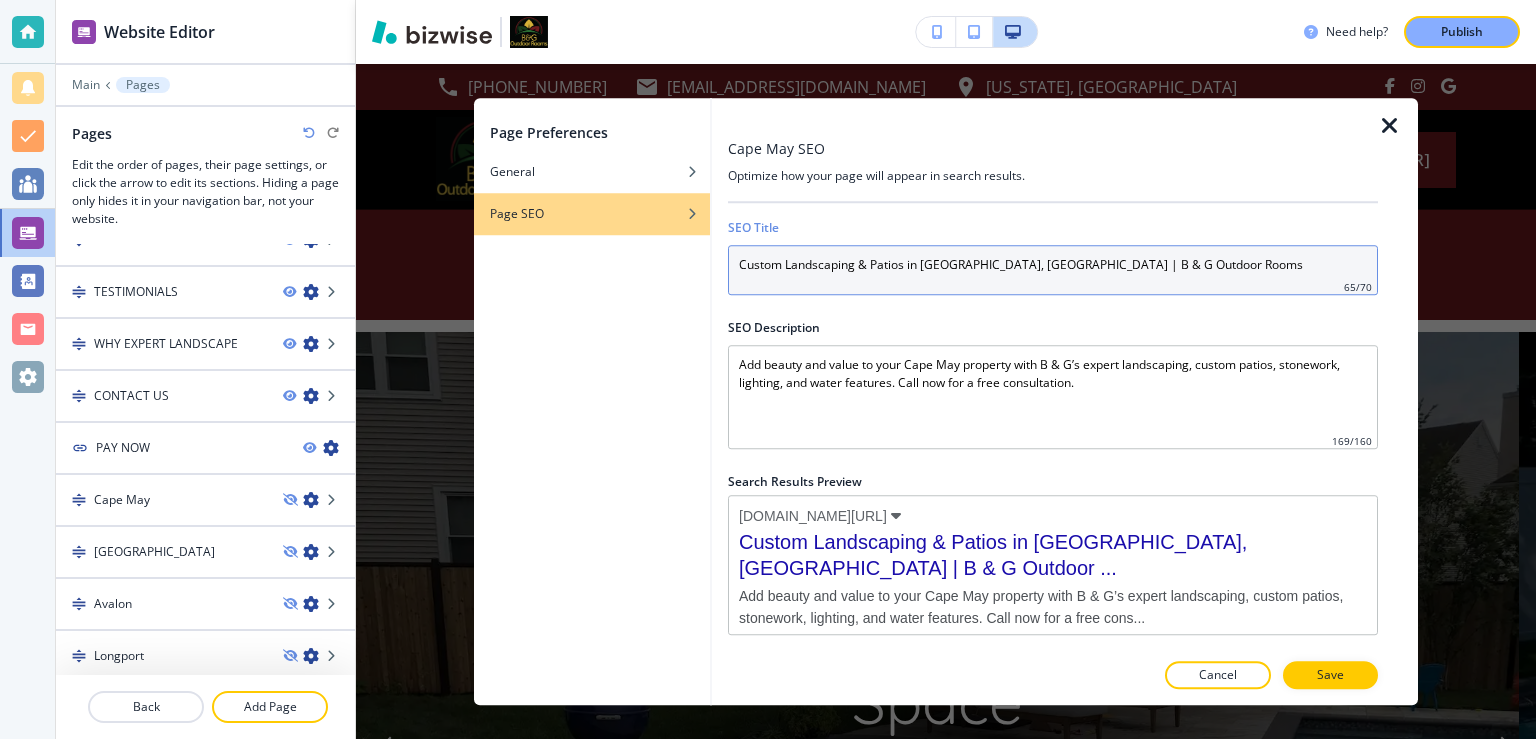 drag, startPoint x: 1084, startPoint y: 261, endPoint x: 649, endPoint y: 258, distance: 435.01035 